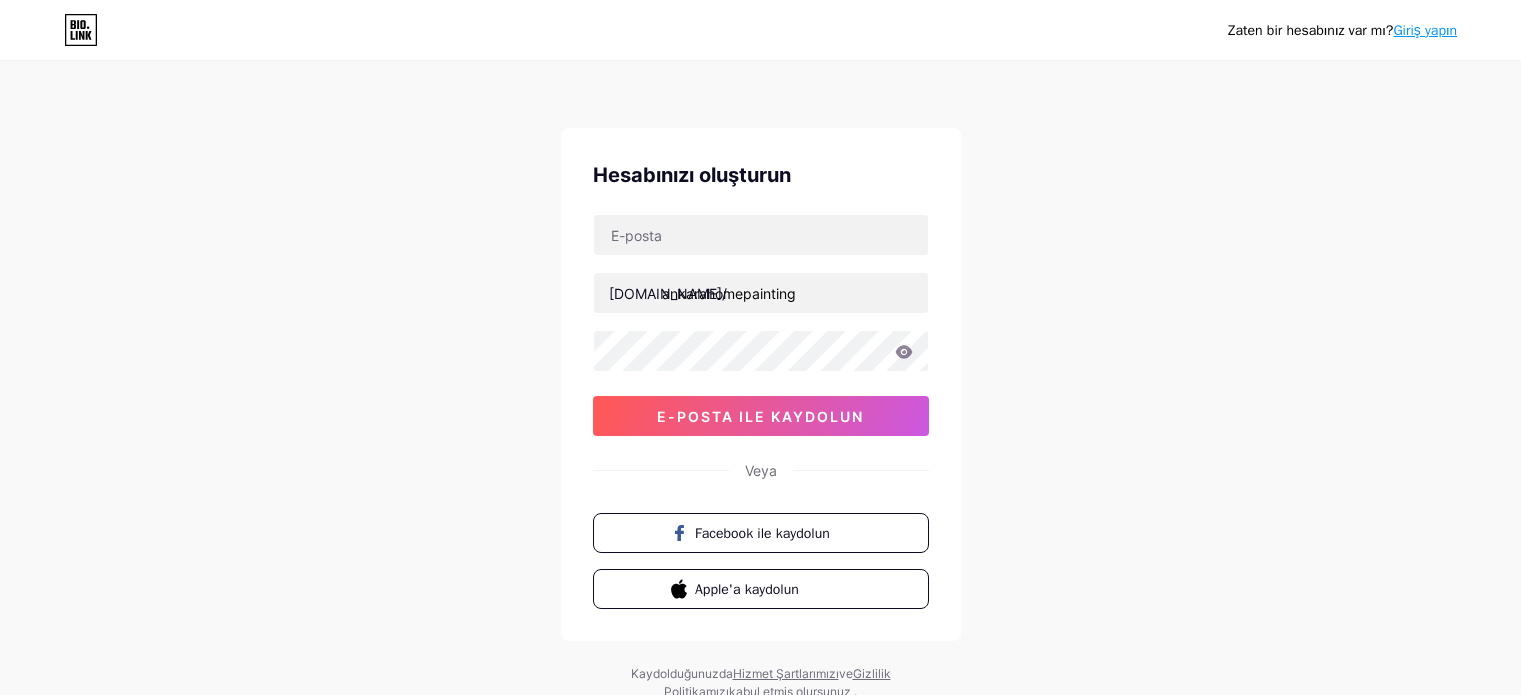 scroll, scrollTop: 0, scrollLeft: 0, axis: both 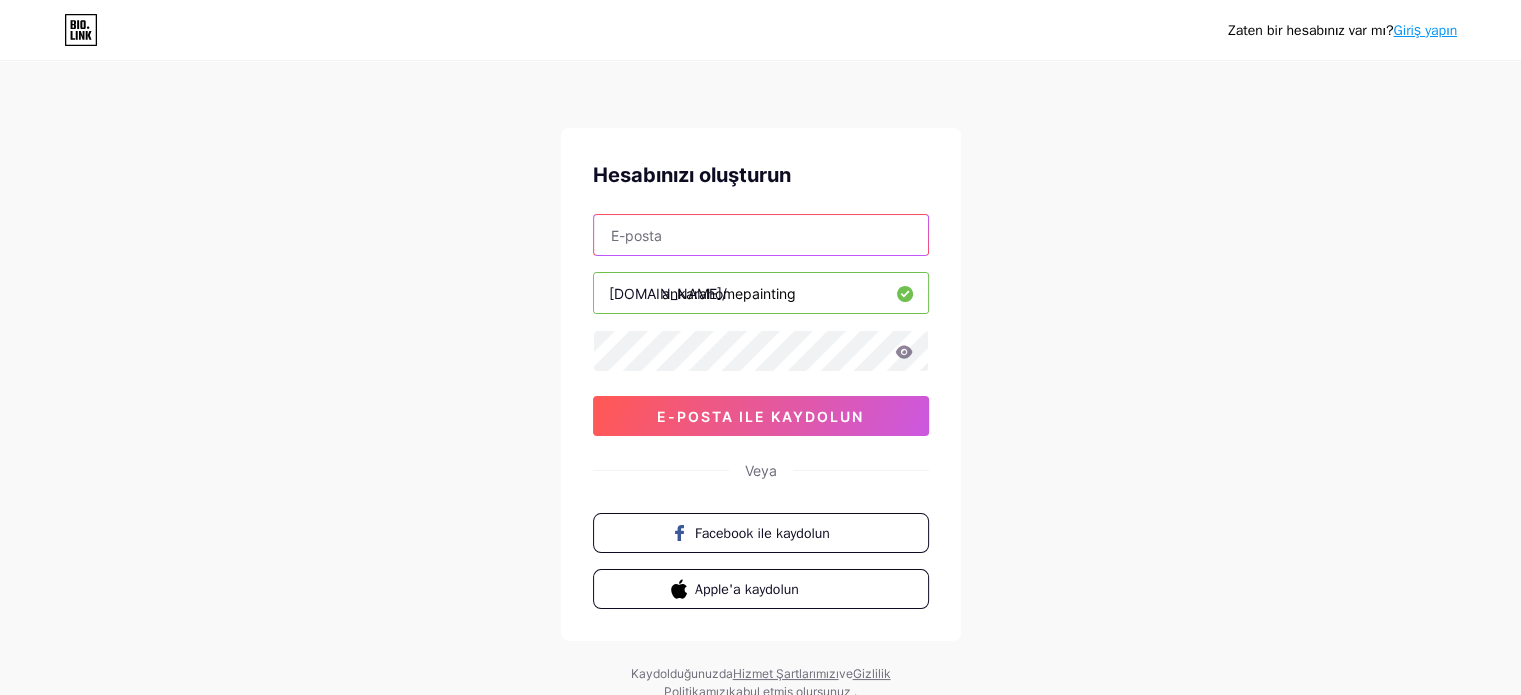 click at bounding box center [761, 235] 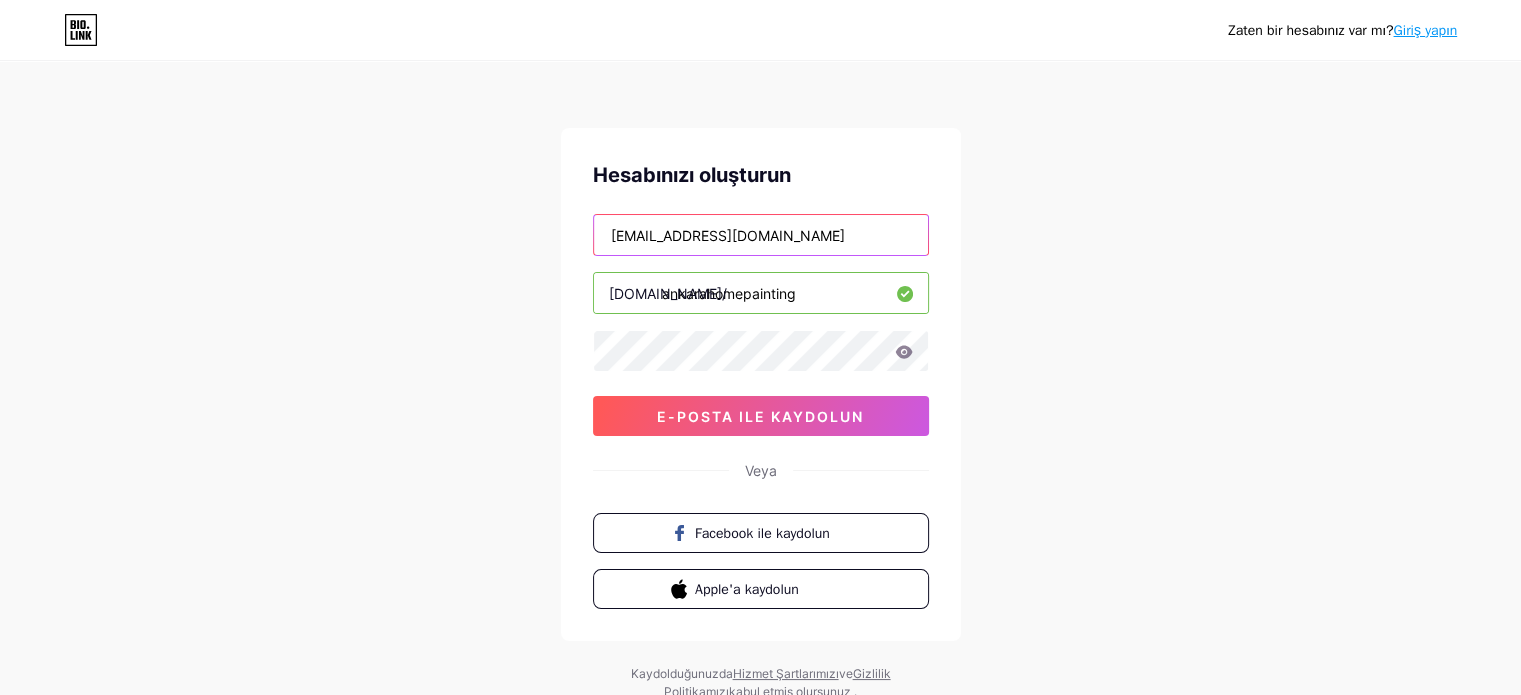 type on "[EMAIL_ADDRESS][DOMAIN_NAME]" 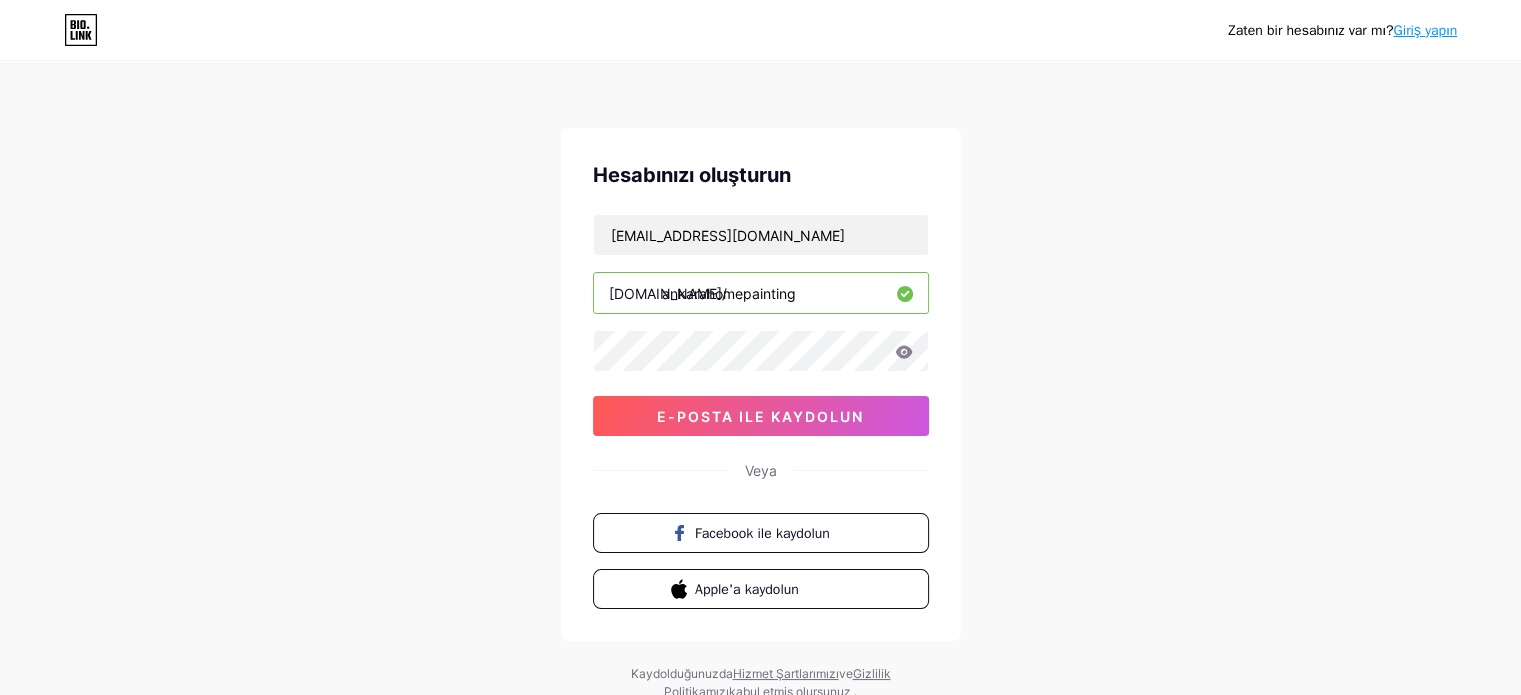 drag, startPoint x: 745, startPoint y: 295, endPoint x: 798, endPoint y: 296, distance: 53.009434 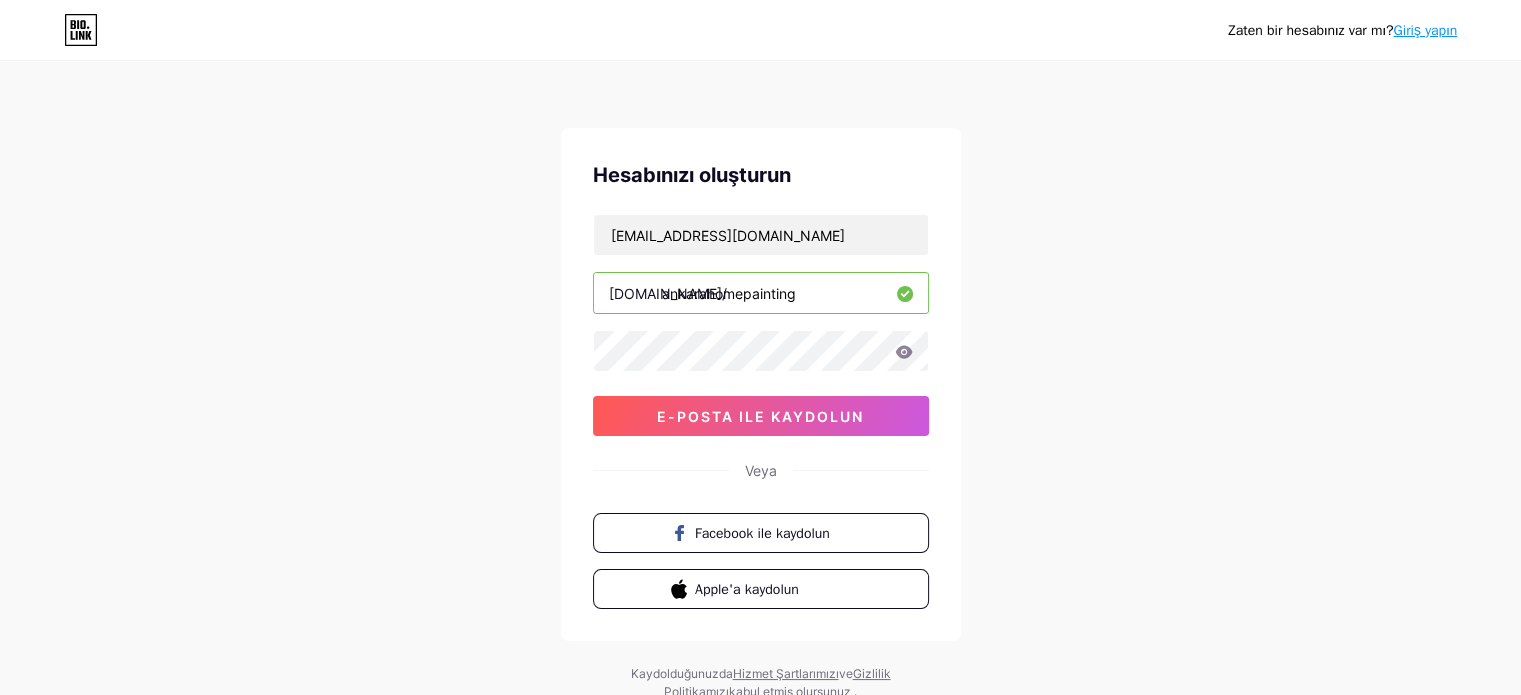 click on "Zaten bir hesabınız var mı?  Giriş yapın   Hesabınızı oluşturun     [EMAIL_ADDRESS][DOMAIN_NAME]     [DOMAIN_NAME]/   ankarahomepainting                     e-posta ile [PERSON_NAME]       Facebook ile kaydolun
Apple'a kaydolun
Kaydolduğunuzda  Hizmet Şartlarımızı  ve  Gizlilik Politikamızı  kabul etmiş olursunuz ." at bounding box center [760, 382] 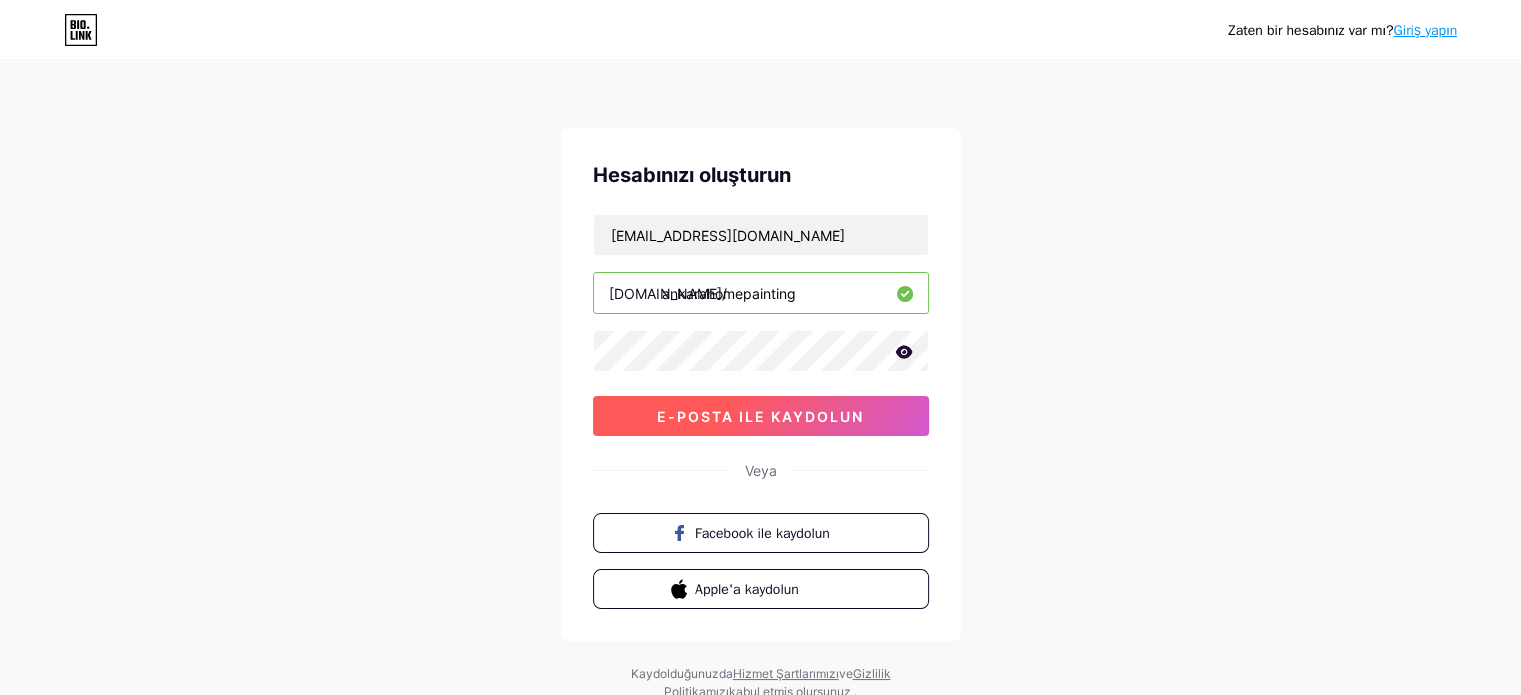 click on "e-posta ile kaydolun" at bounding box center (761, 416) 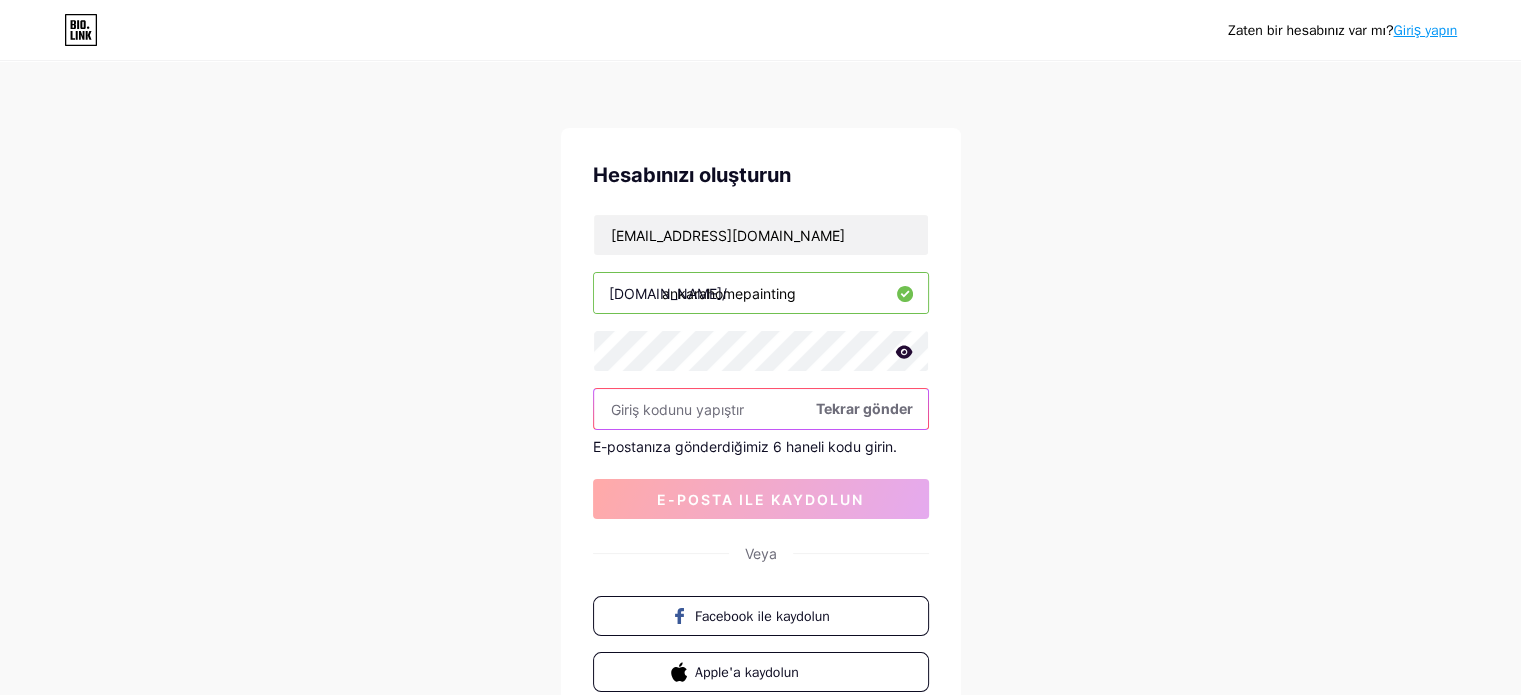 click at bounding box center (761, 409) 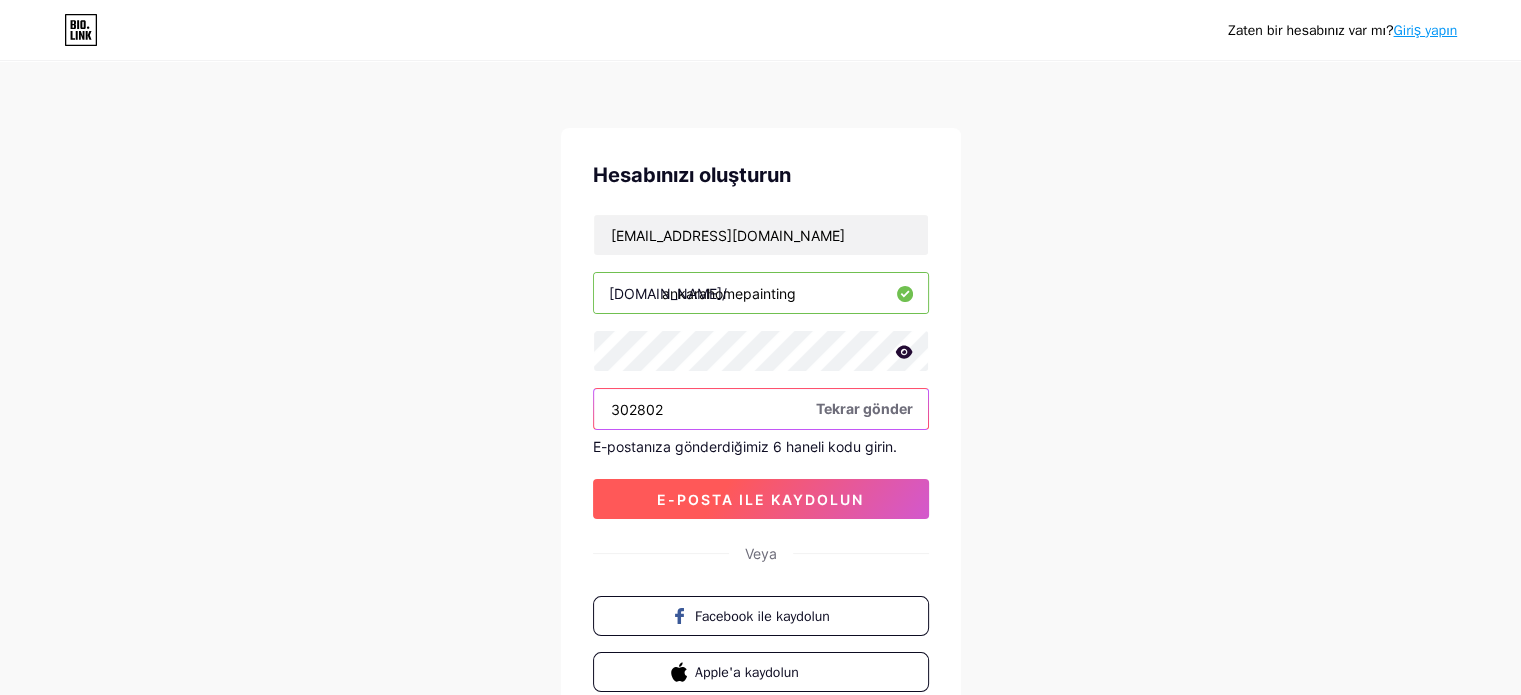 type on "302802" 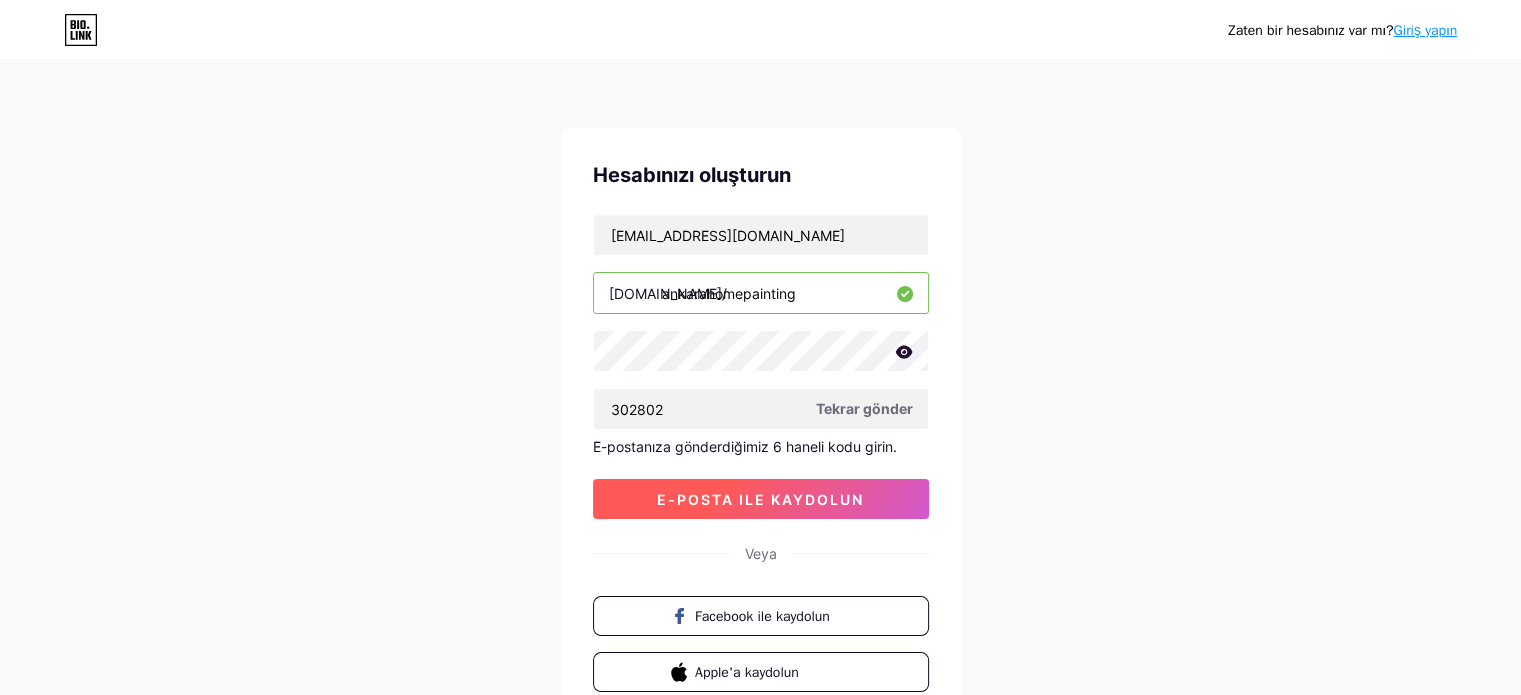 click on "e-posta ile kaydolun" at bounding box center [760, 499] 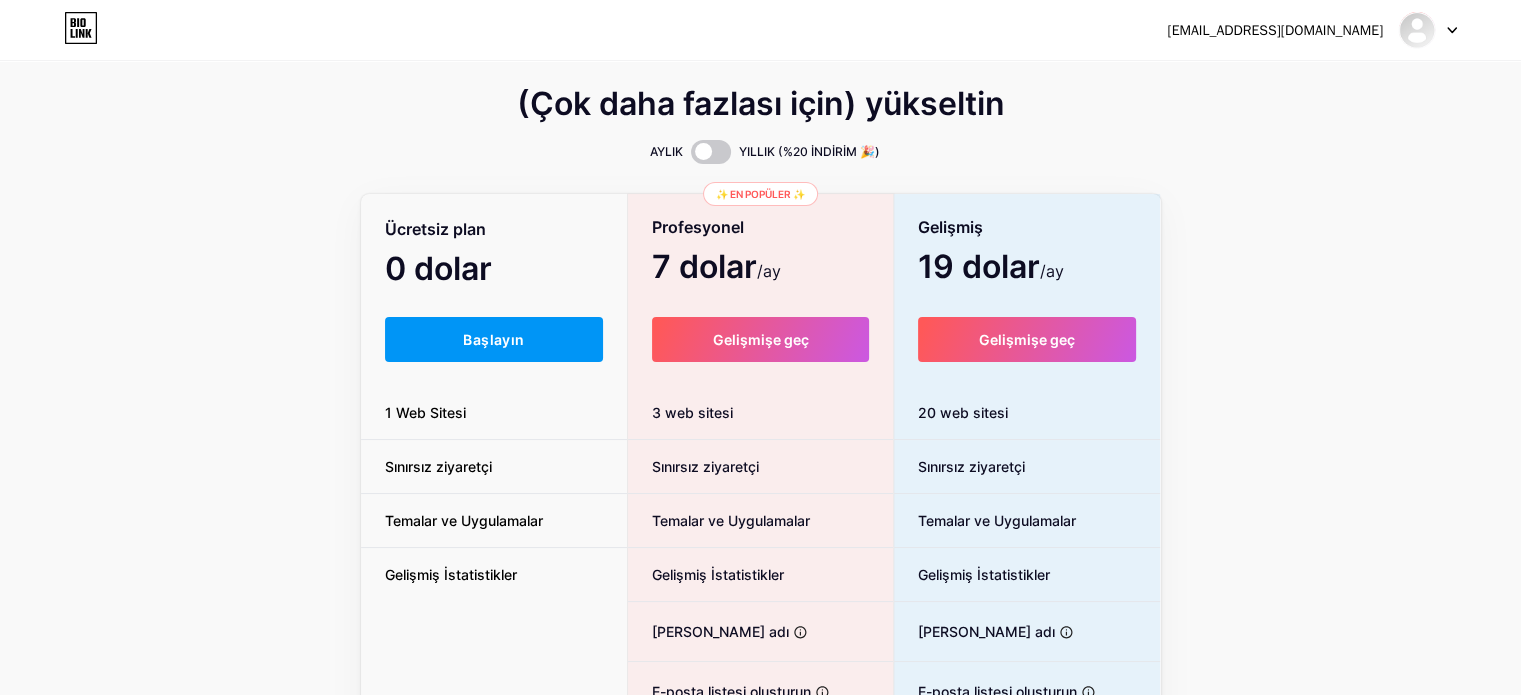 click on "(Çok daha fazlası için) yükseltin
AYLIK
YILLIK (%20 İNDİRİM 🎉)
Ücretsiz plan   0 dolar   /ay   Başlayın     1 Web Sitesi Sınırsız ziyaretçi Temalar ve Uygulamalar Gelişmiş İstatistikler   ✨ En popüler ✨   Profesyonel   7 dolar   /ay     Gelişmişe geç     3 web sitesi
Sınırsız ziyaretçi     Temalar ve Uygulamalar     Gelişmiş İstatistikler     Özel alan adı       Bunu kendi kişisel alan adınızda barındırın   E-posta listesi oluşturun       Ziyaretçilerinizin e-postalarını toplayın ve onlara e-posta güncellemeleri gönderin   Blog yazılarını yayınla       Güçlü bir editörle saniyeler içinde bir blog başlatın   Doğrulanmış rozet       Mavi bir onay işareti göstererek özgünlüğü artırın   Bio Link markasını kaldırın       Tüm kredileri kaldırın ve tamamen [MEDICAL_DATA] etiketli hale getirin     Gelişmiş   19 dolar   /ay     Gelişmişe geç     20 web sitesi" at bounding box center (760, 497) 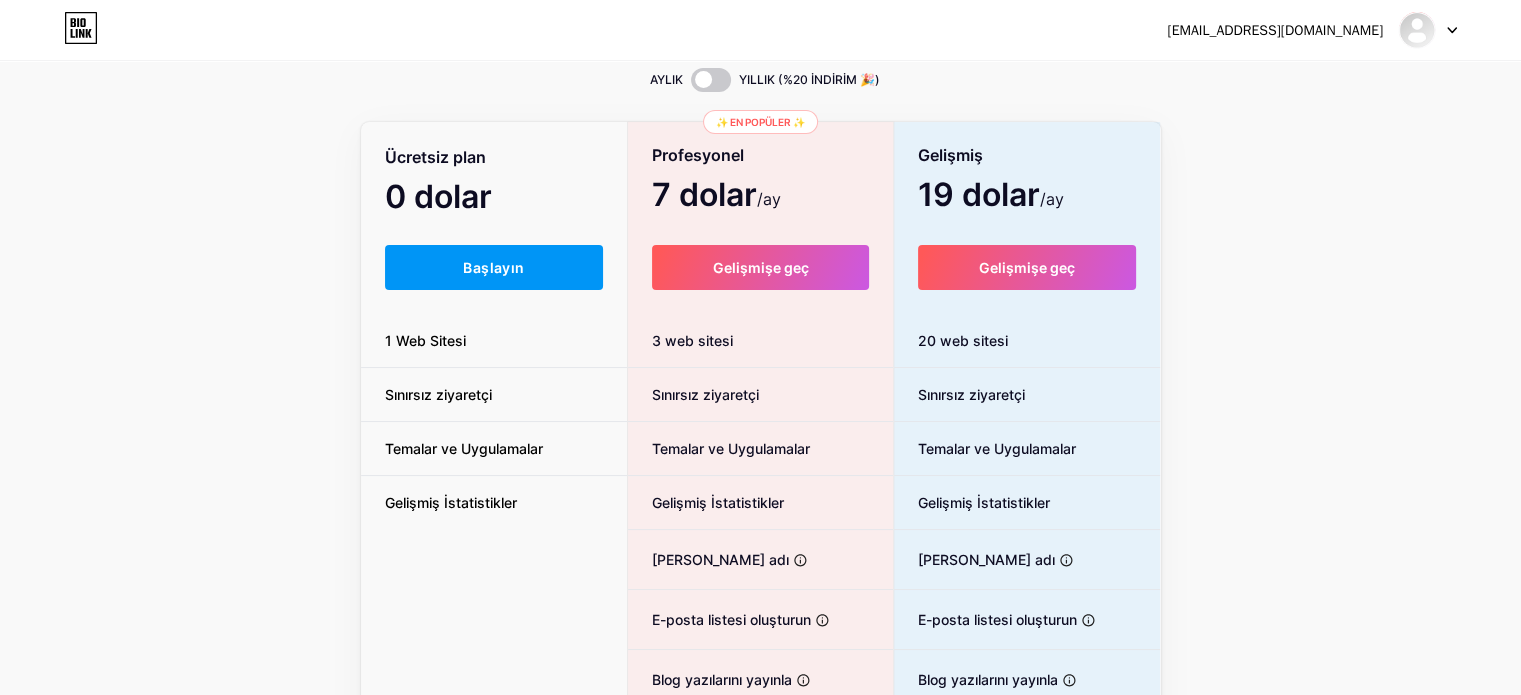 scroll, scrollTop: 0, scrollLeft: 0, axis: both 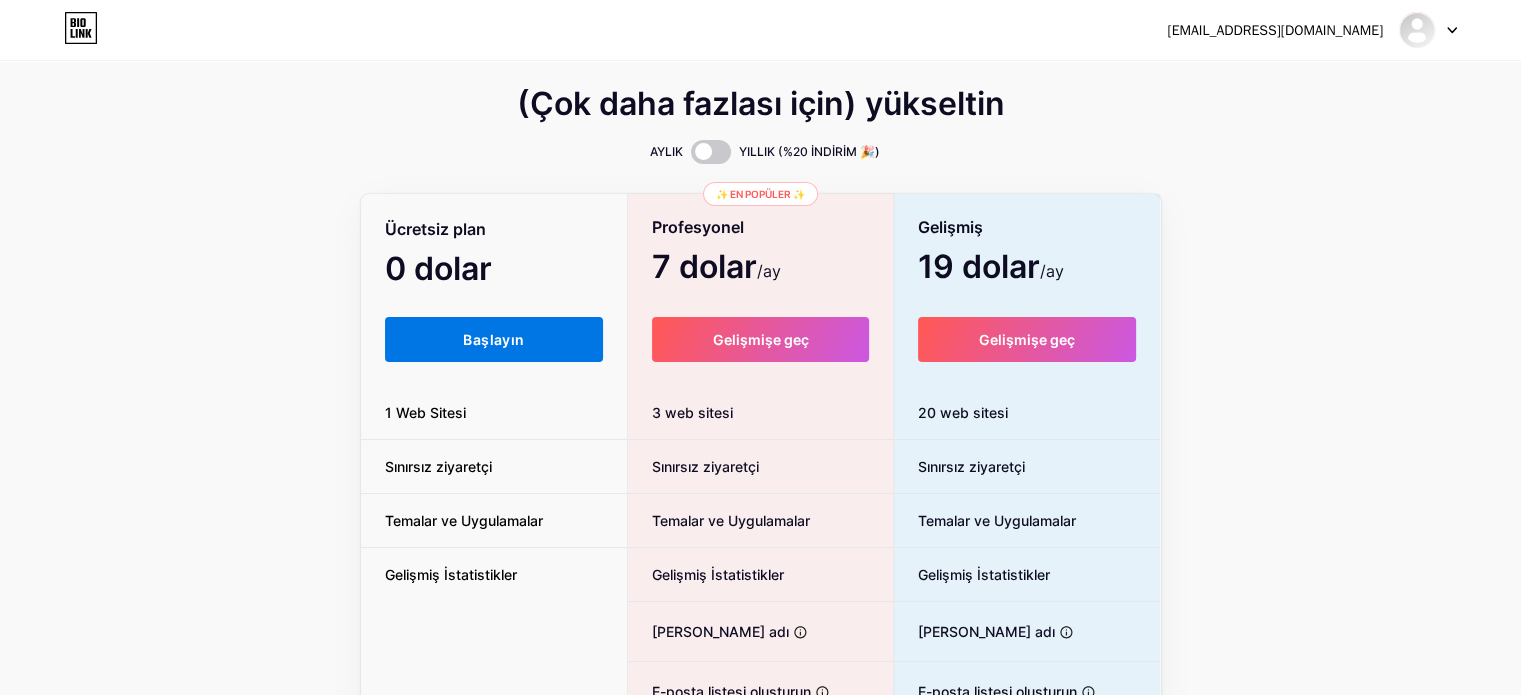 click on "Başlayın" at bounding box center [493, 339] 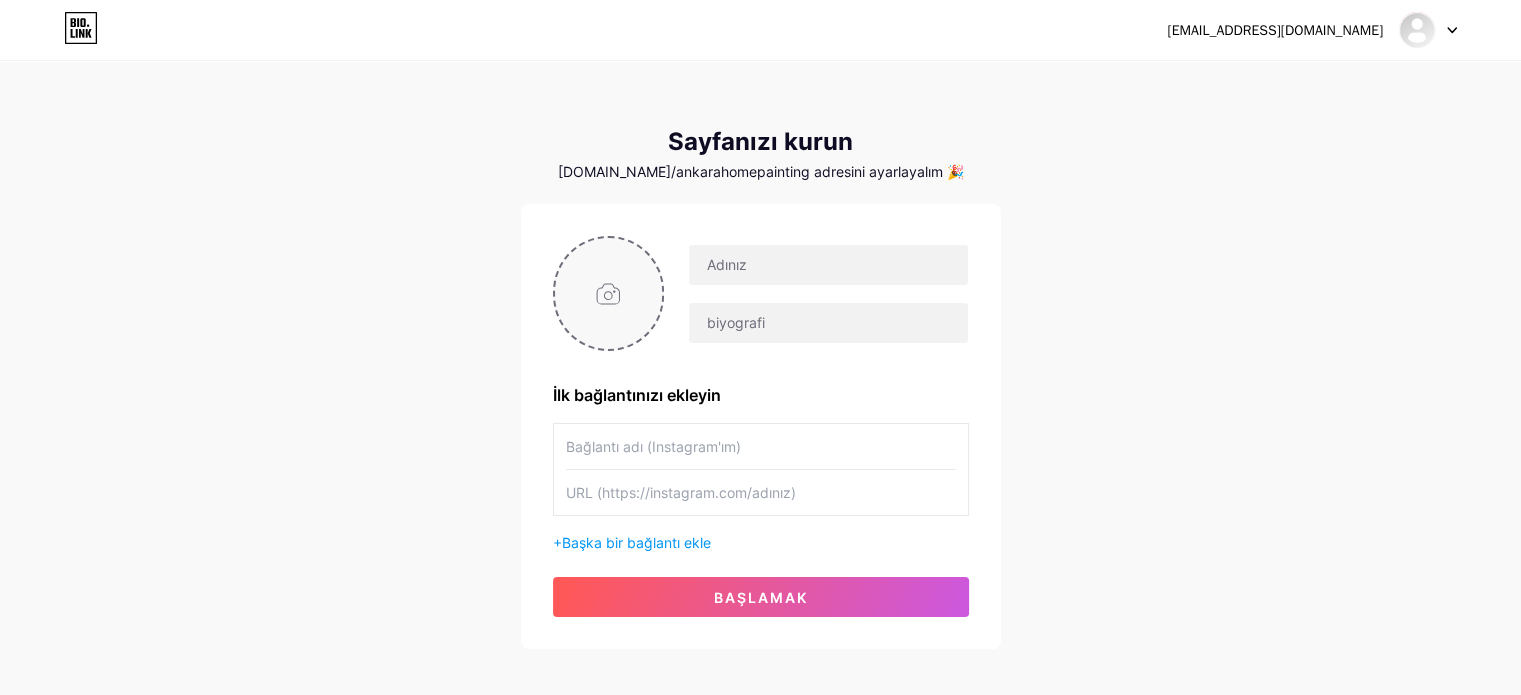 click at bounding box center [609, 293] 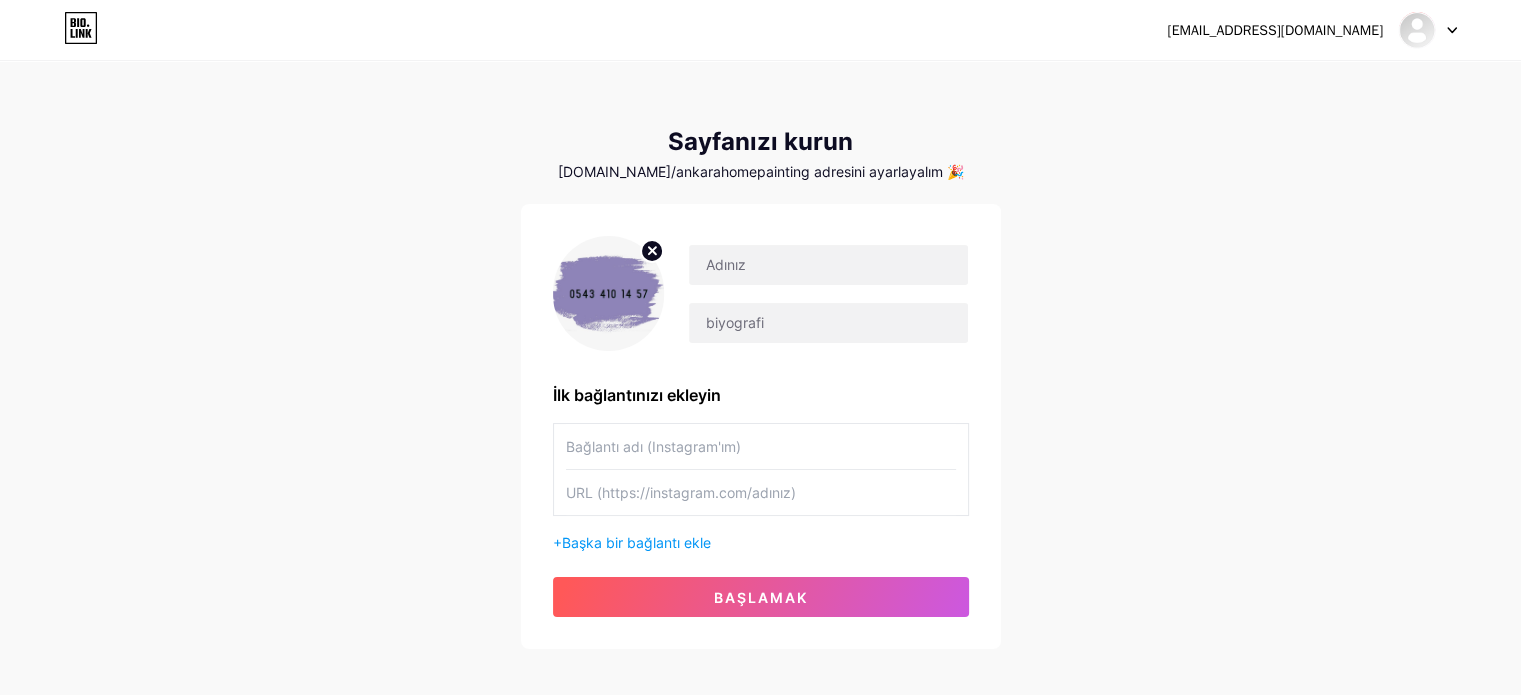drag, startPoint x: 377, startPoint y: 228, endPoint x: 533, endPoint y: 319, distance: 180.60178 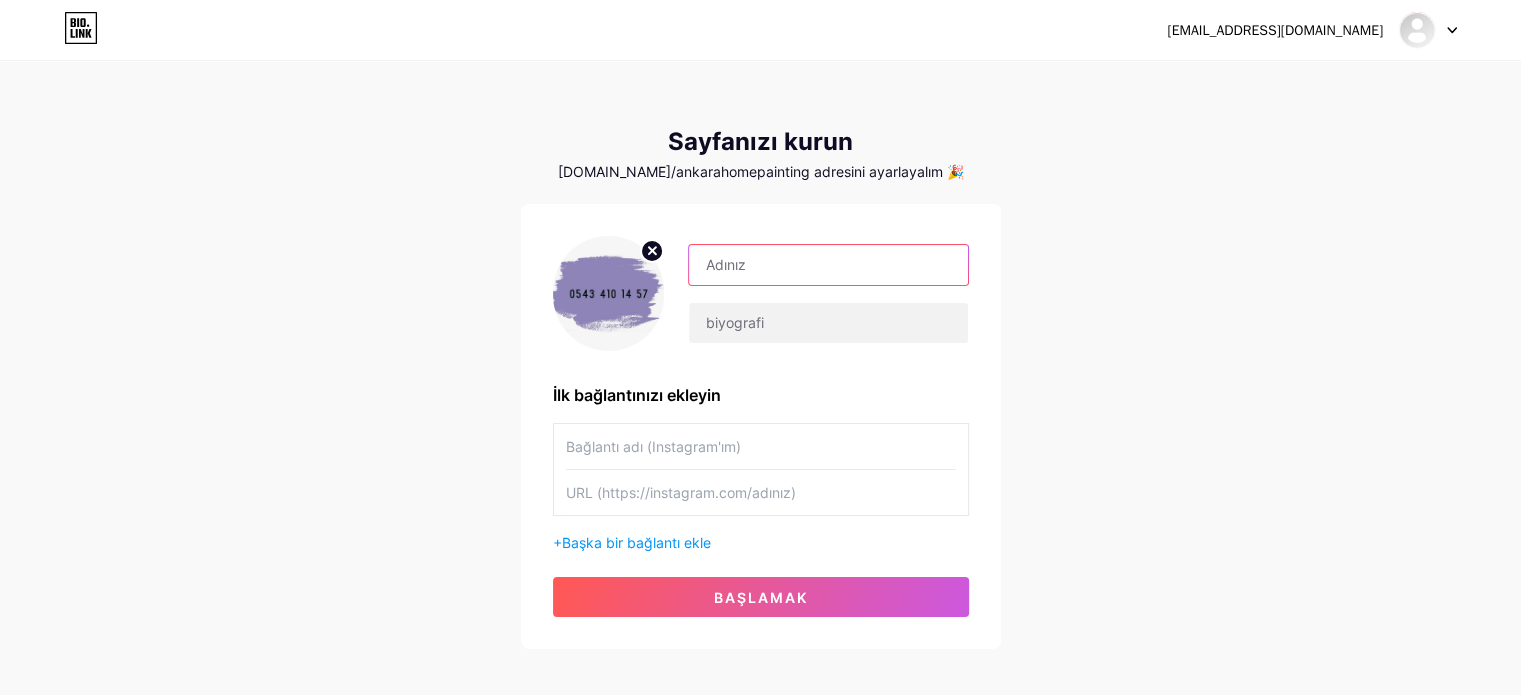 click at bounding box center (828, 265) 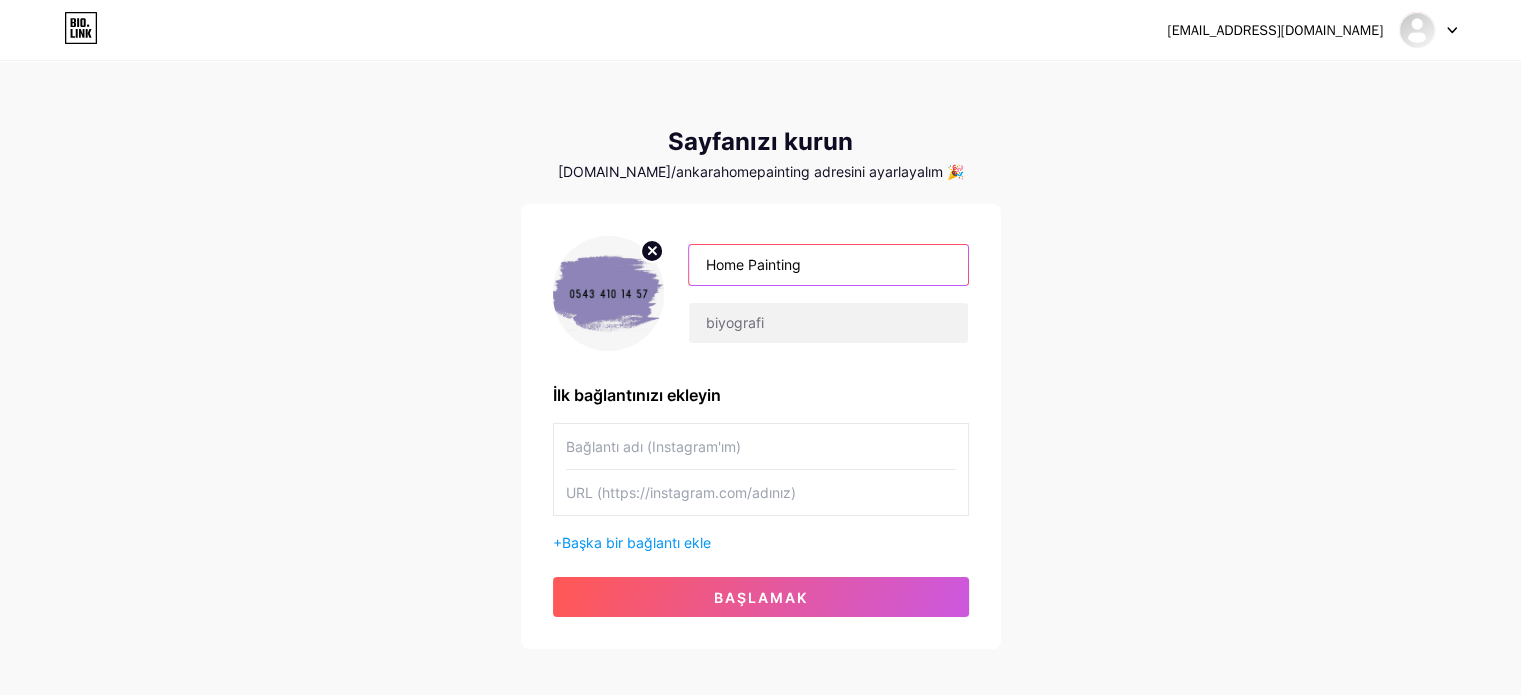 click on "Home Painting" at bounding box center [828, 265] 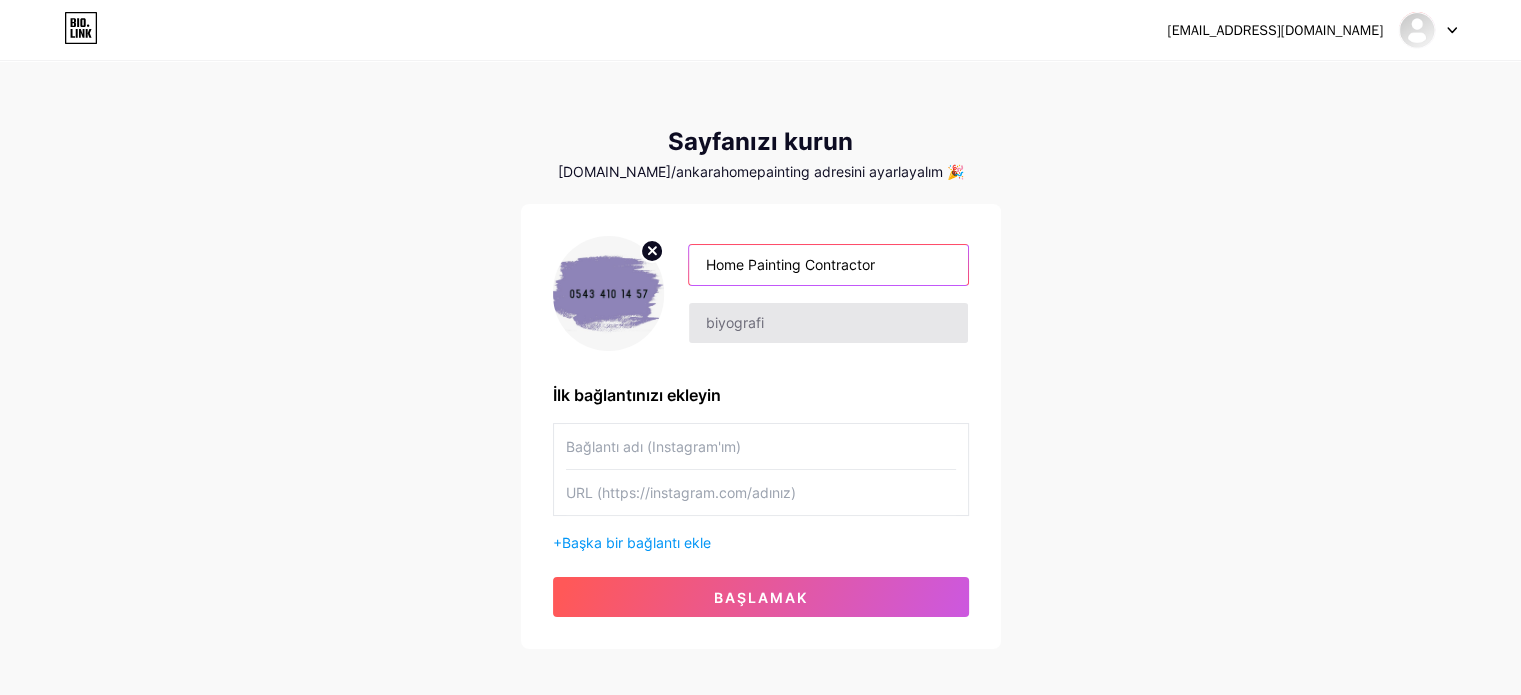 type on "Home Painting Contractor" 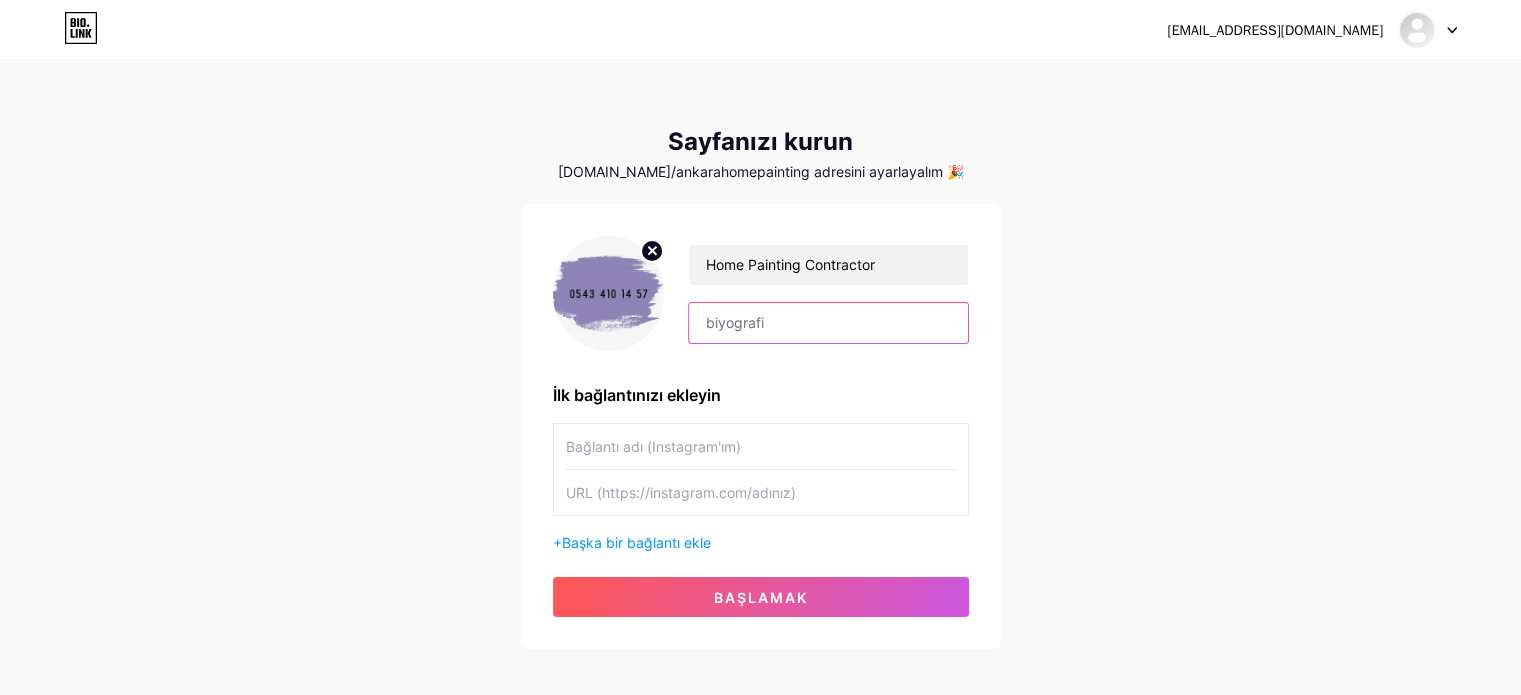 click at bounding box center [828, 323] 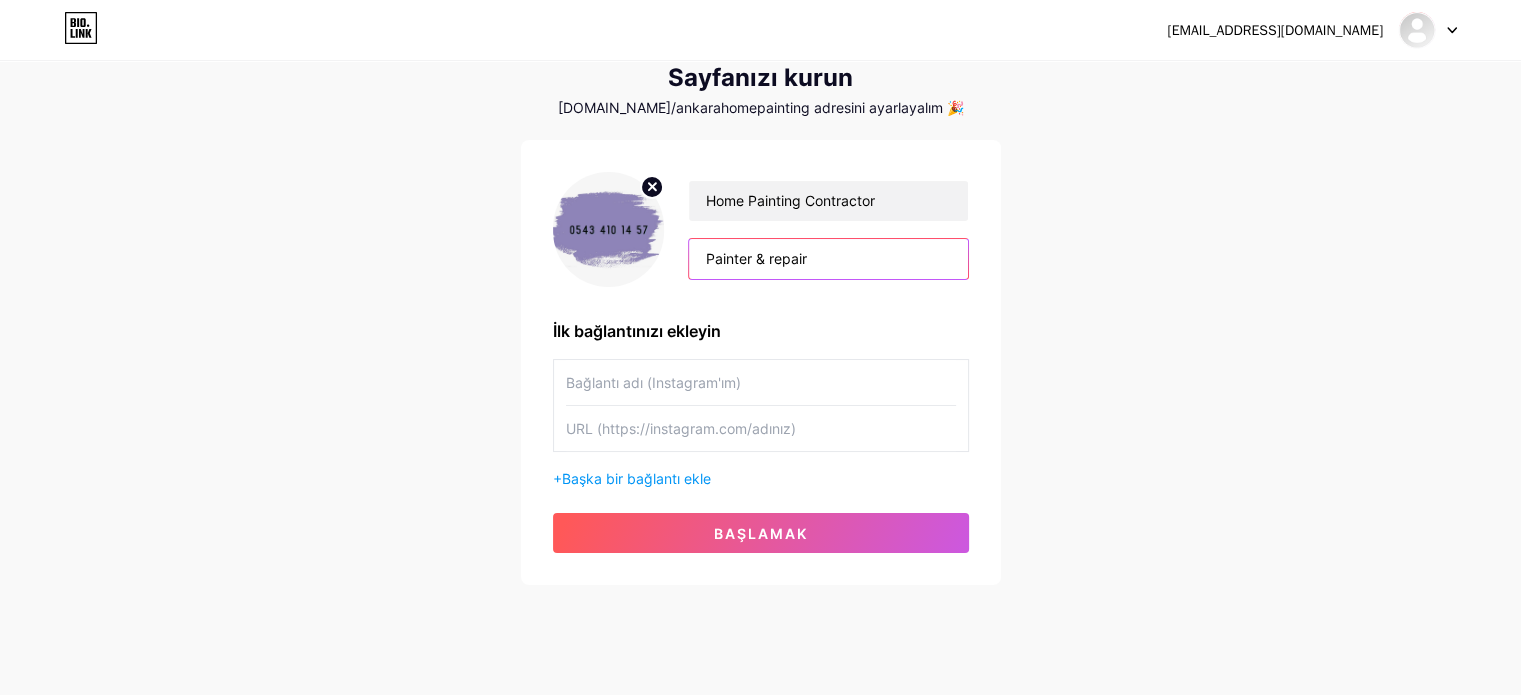scroll, scrollTop: 97, scrollLeft: 0, axis: vertical 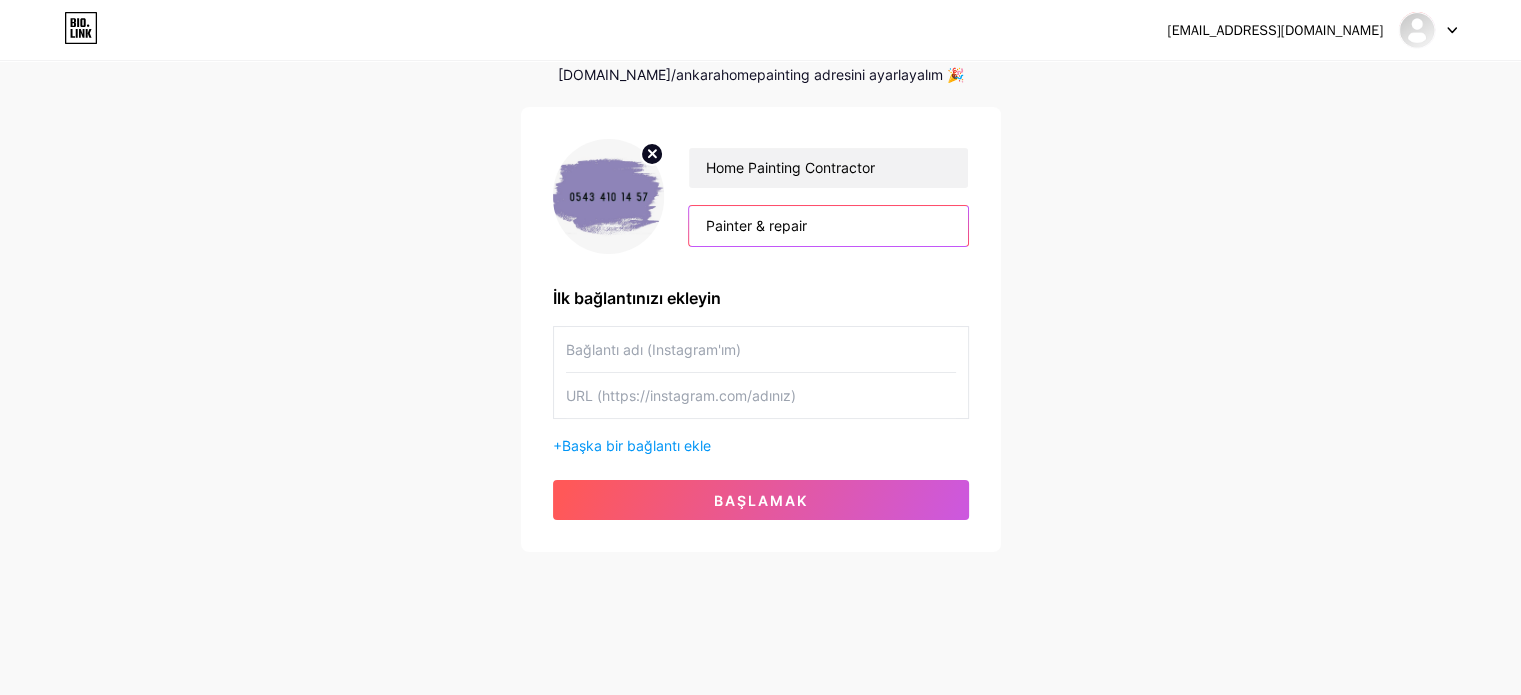 type on "Painter & repair" 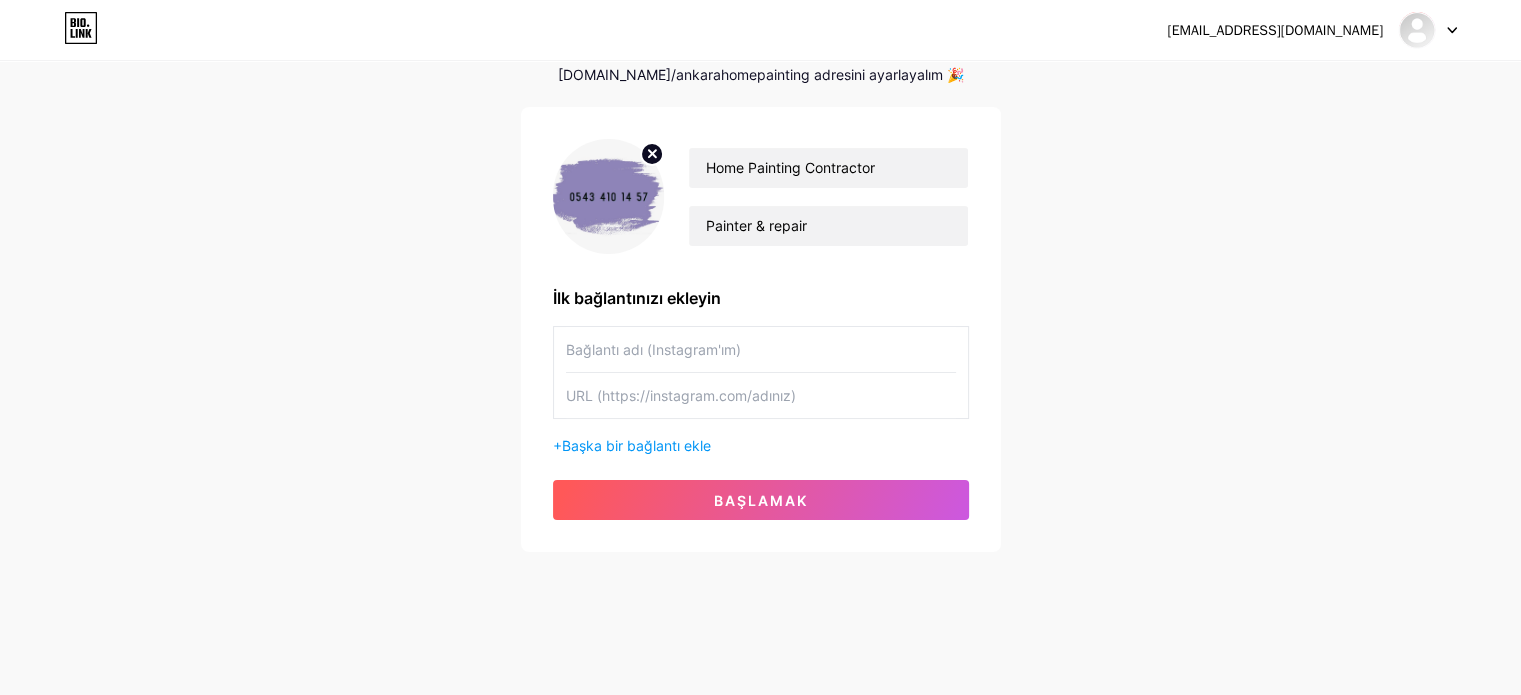 click at bounding box center [761, 395] 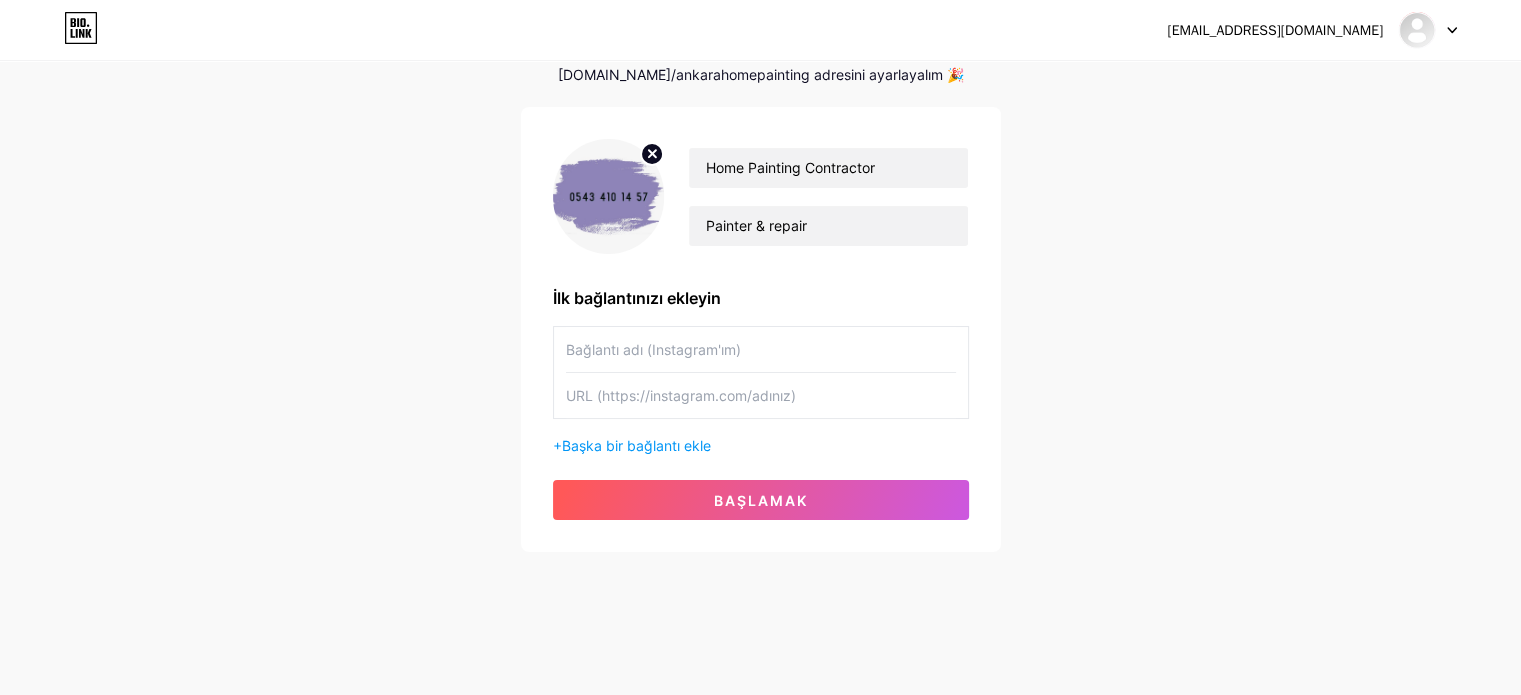 paste on "[URL][DOMAIN_NAME]" 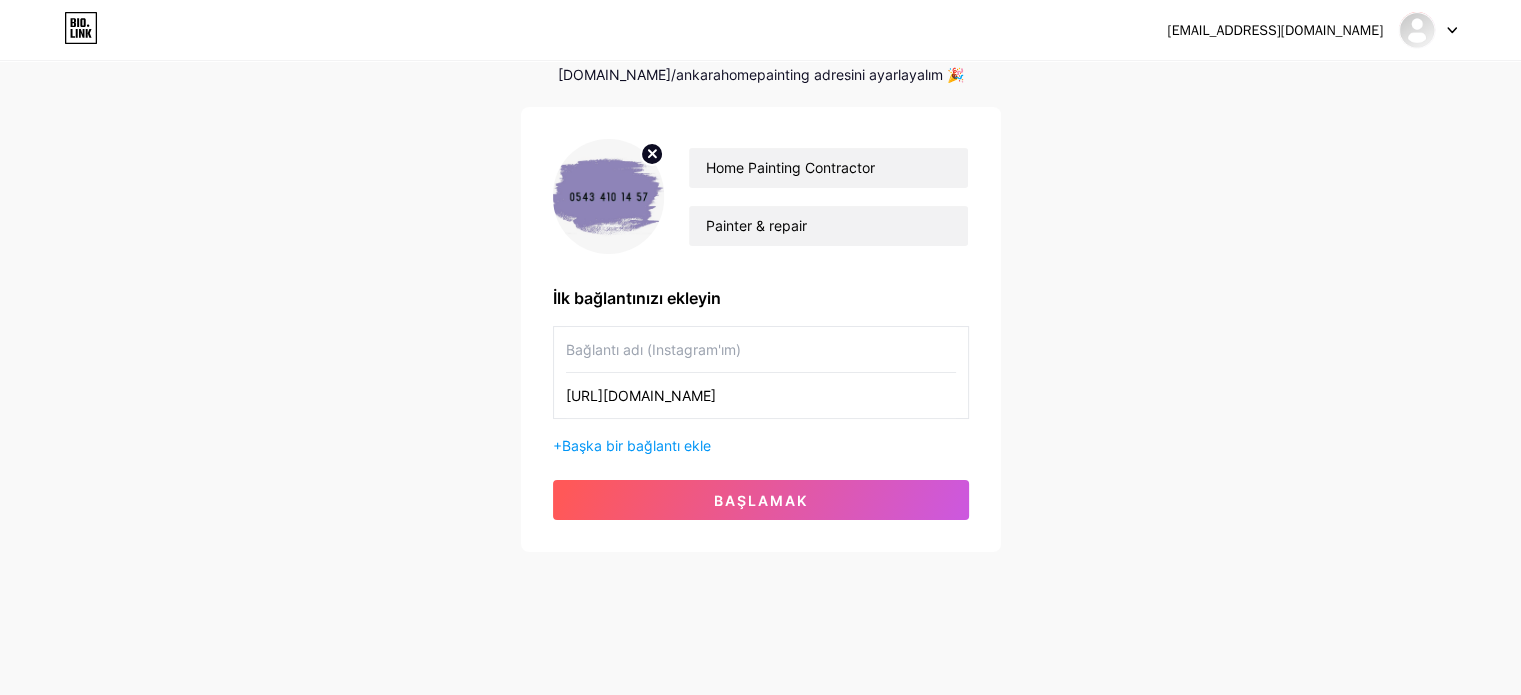 type on "[URL][DOMAIN_NAME]" 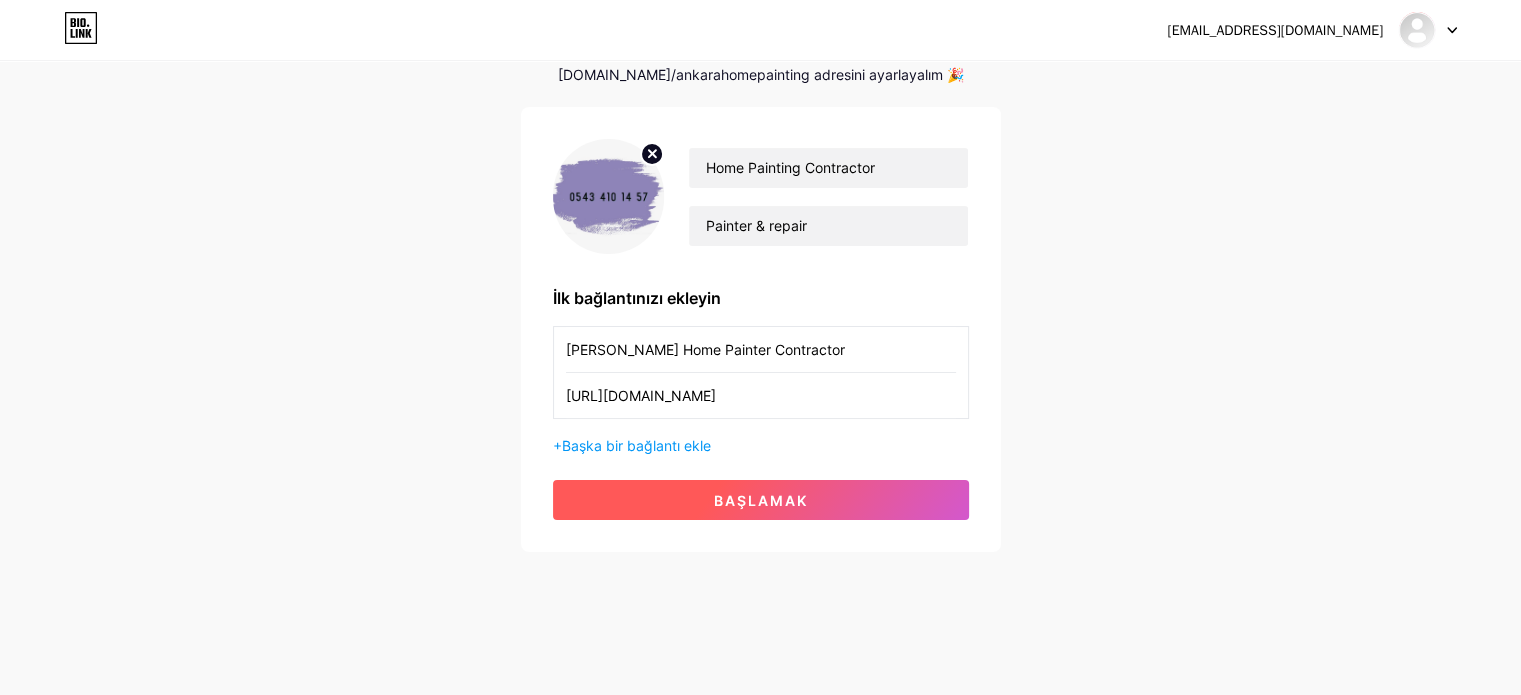 type on "[PERSON_NAME] Home Painter Contractor" 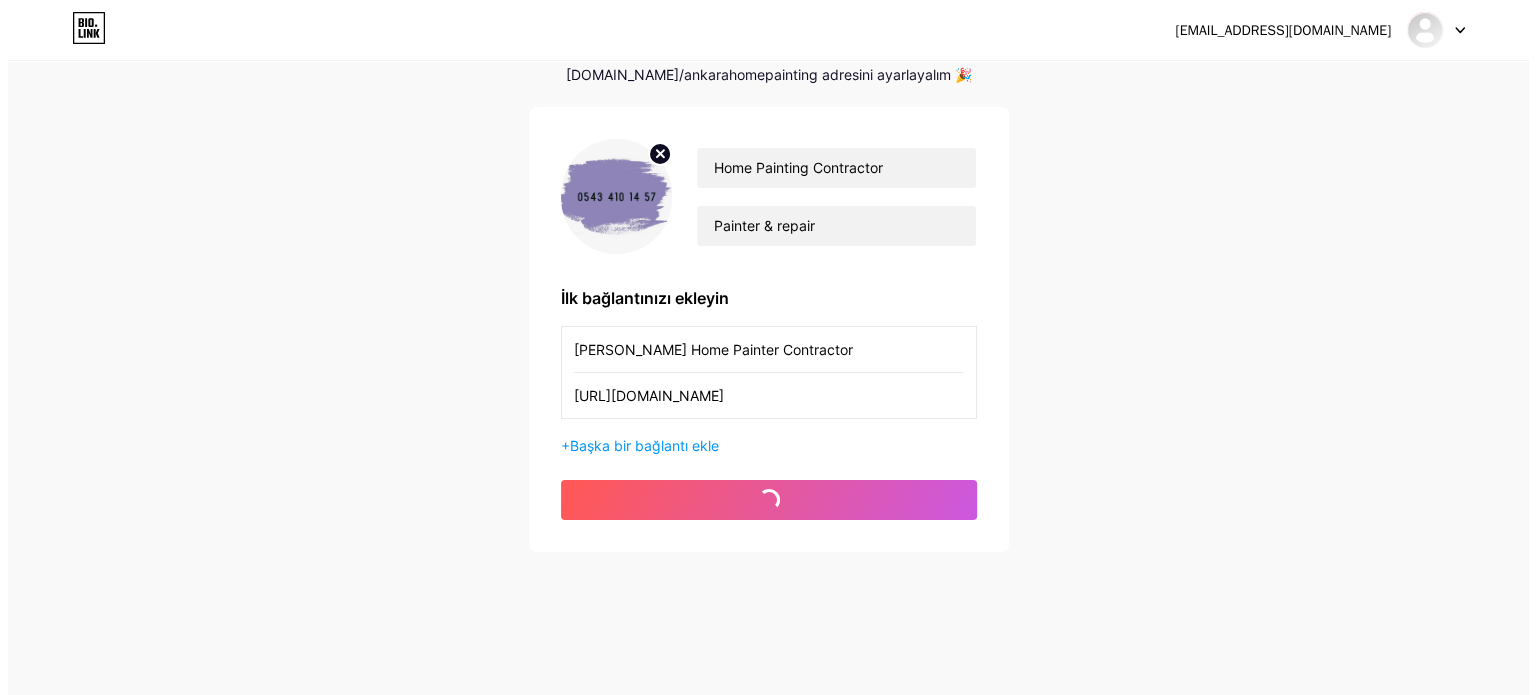 scroll, scrollTop: 0, scrollLeft: 0, axis: both 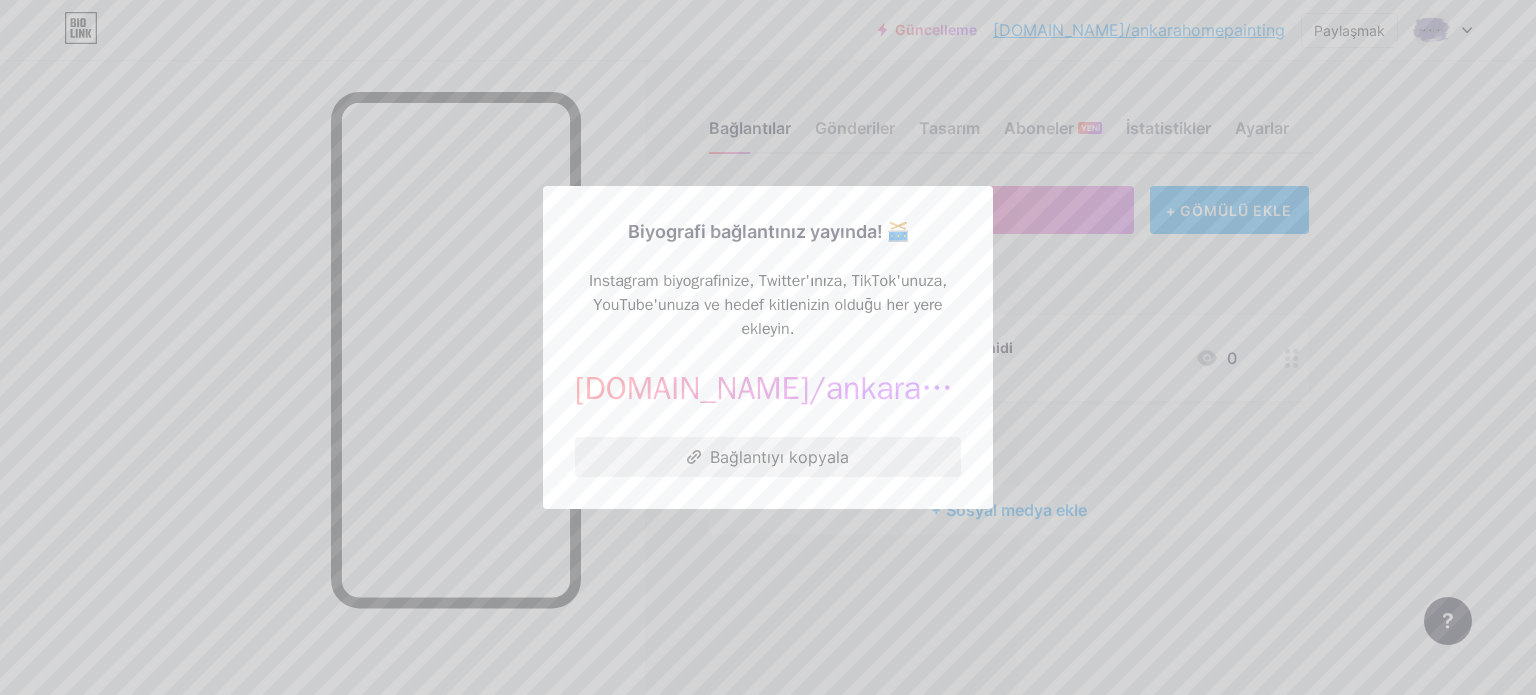 click on "Bağlantıyı kopyala" at bounding box center (779, 457) 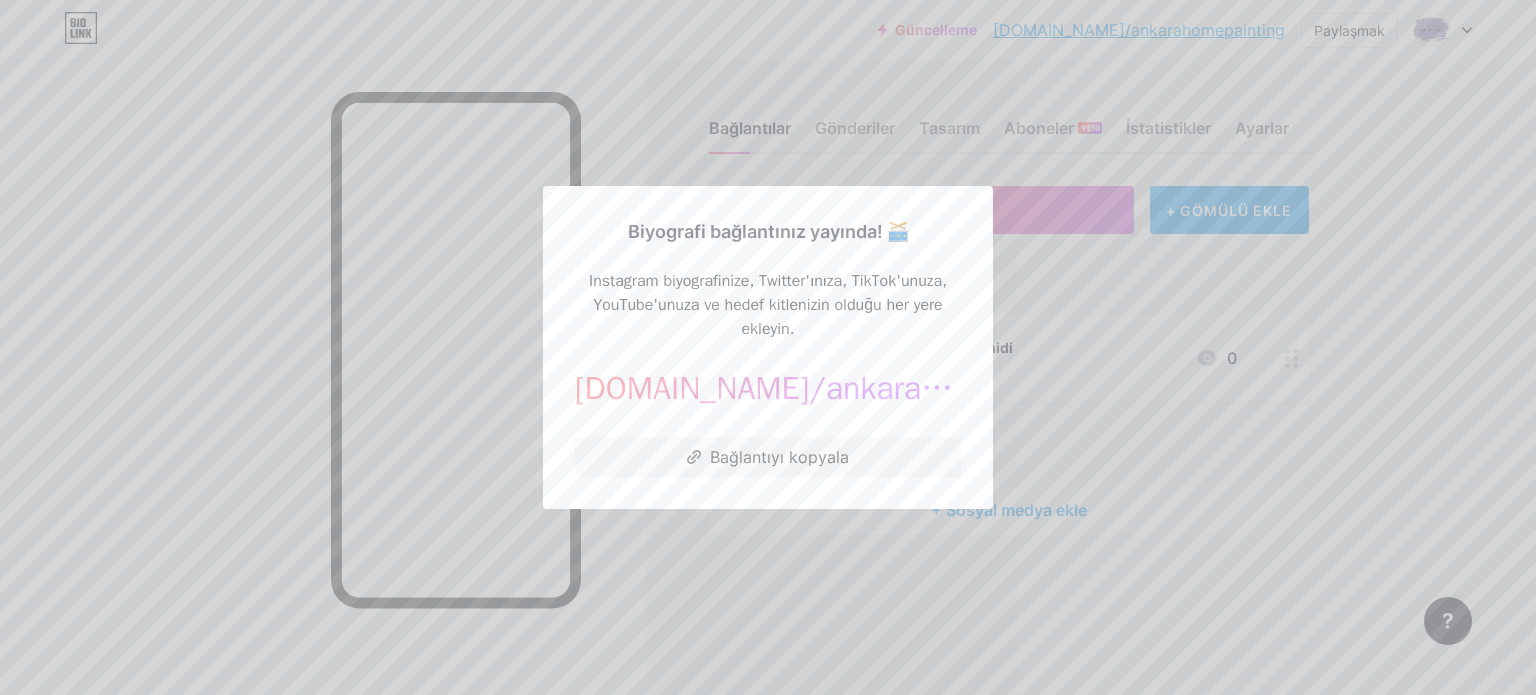 click at bounding box center [768, 347] 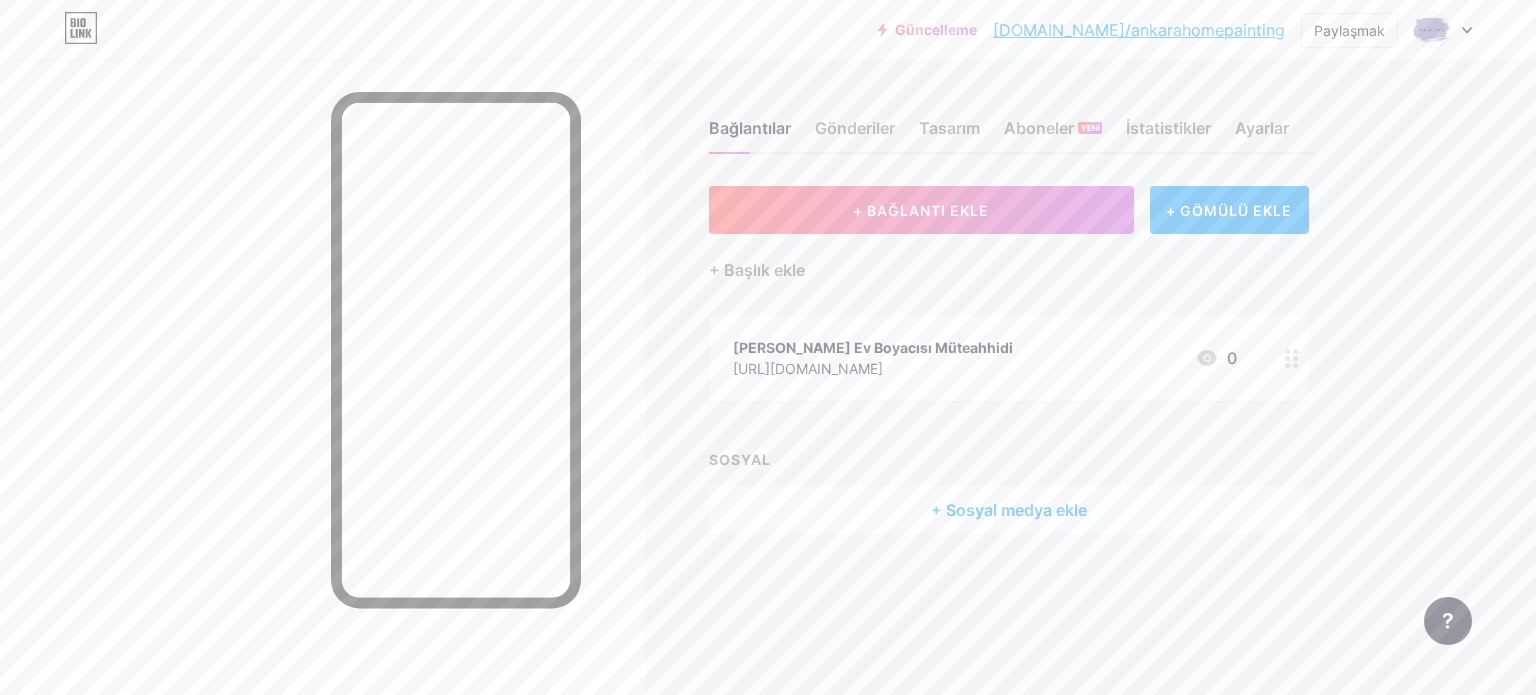 click on "+ BAĞLANTI EKLE     + GÖMÜLÜ EKLE
+ Başlık ekle
İ. Ev Boyacısı Müteahhidi
[URL][DOMAIN_NAME]
0
SOSYAL     + Sosyal medya ekle" at bounding box center (1009, 360) 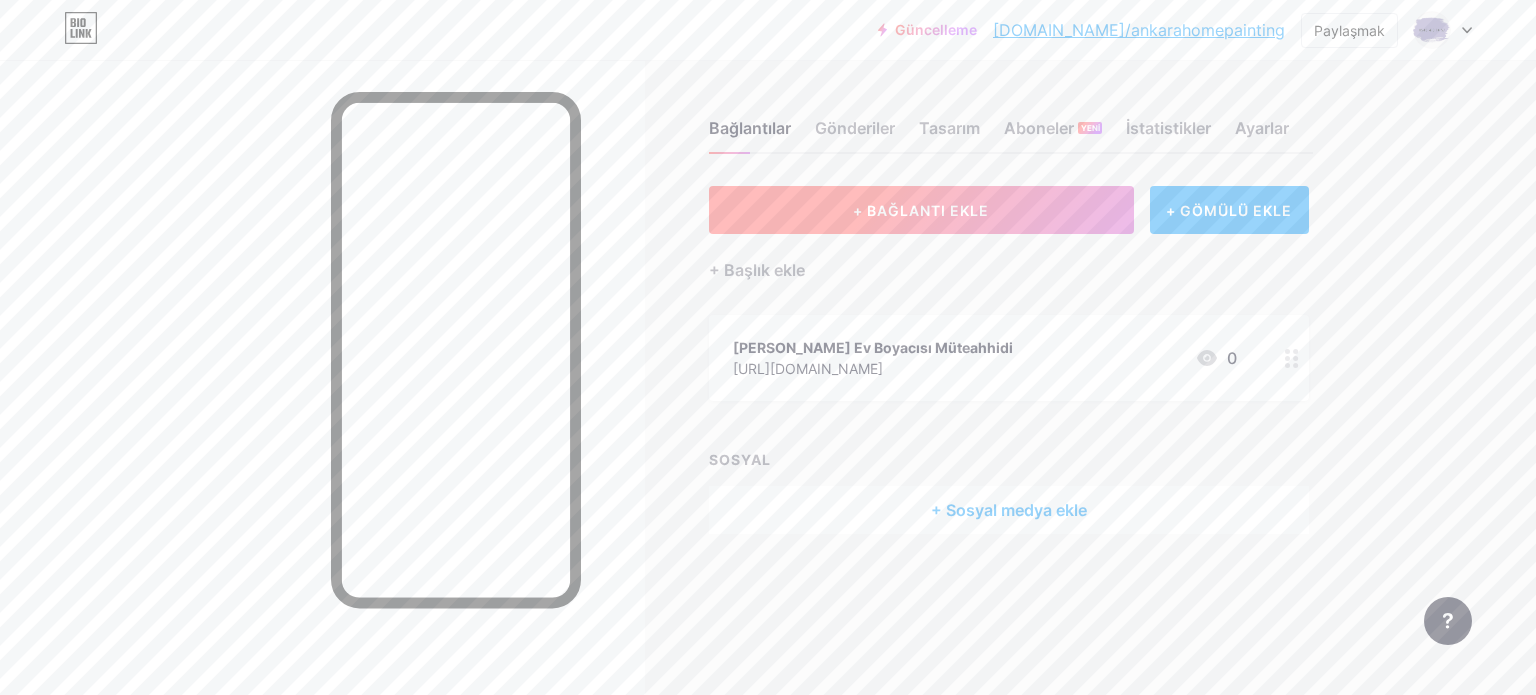 click on "+ BAĞLANTI EKLE" at bounding box center [921, 210] 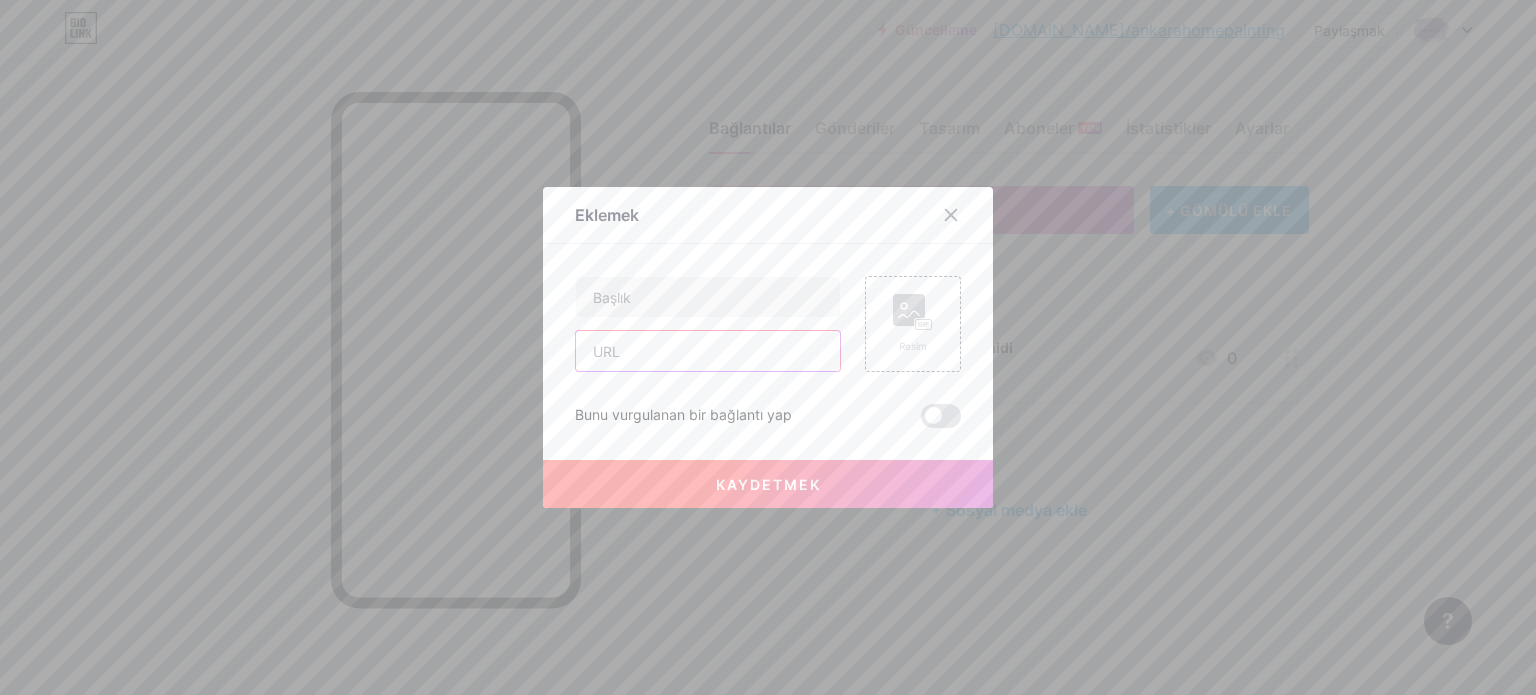 click at bounding box center [708, 351] 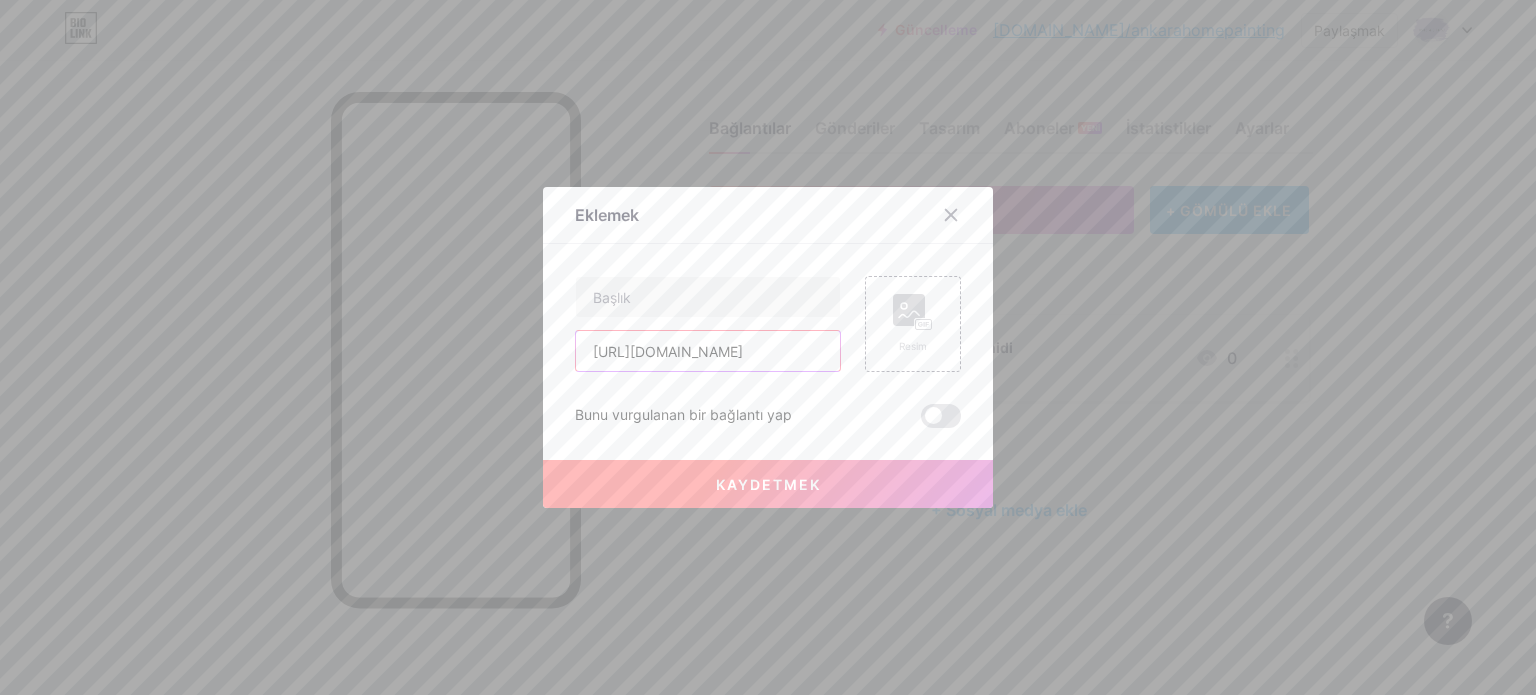 scroll, scrollTop: 0, scrollLeft: 25, axis: horizontal 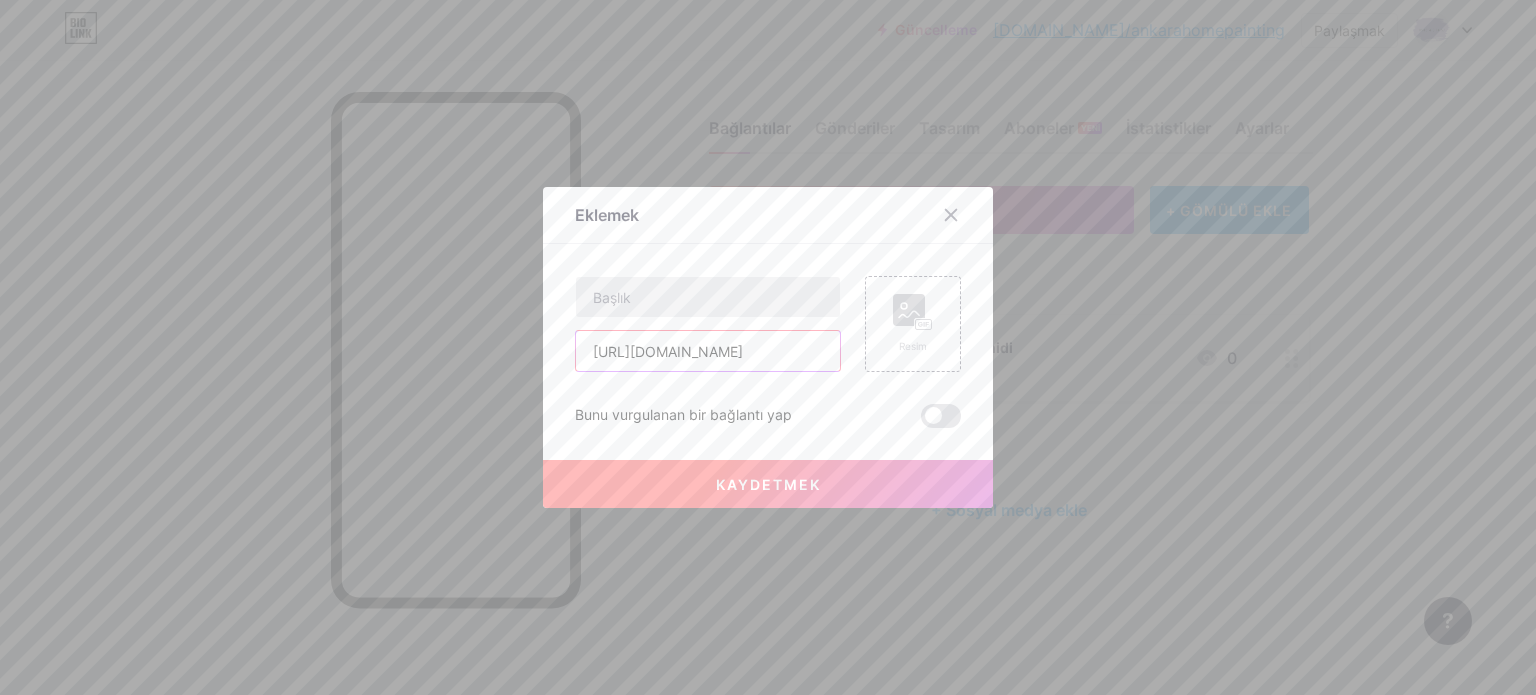 type on "[URL][DOMAIN_NAME]" 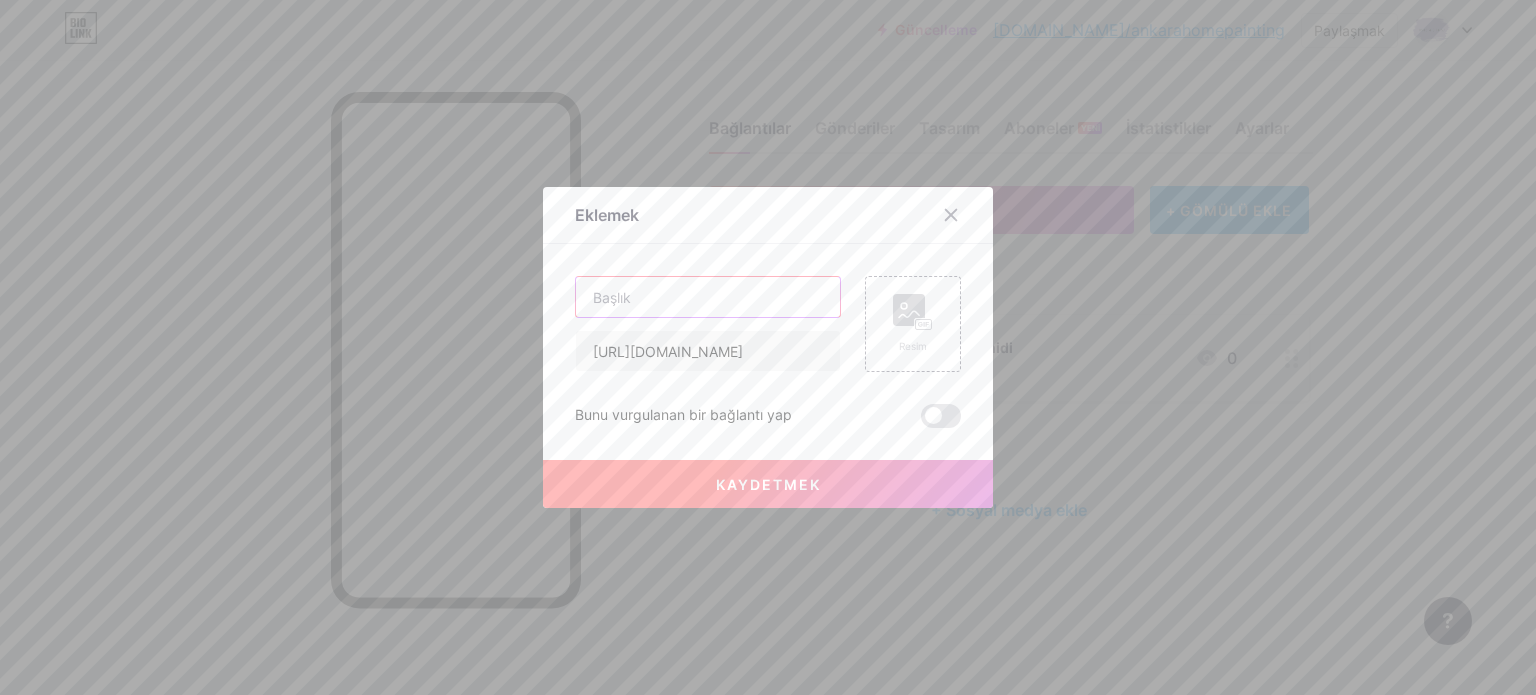 click at bounding box center (708, 297) 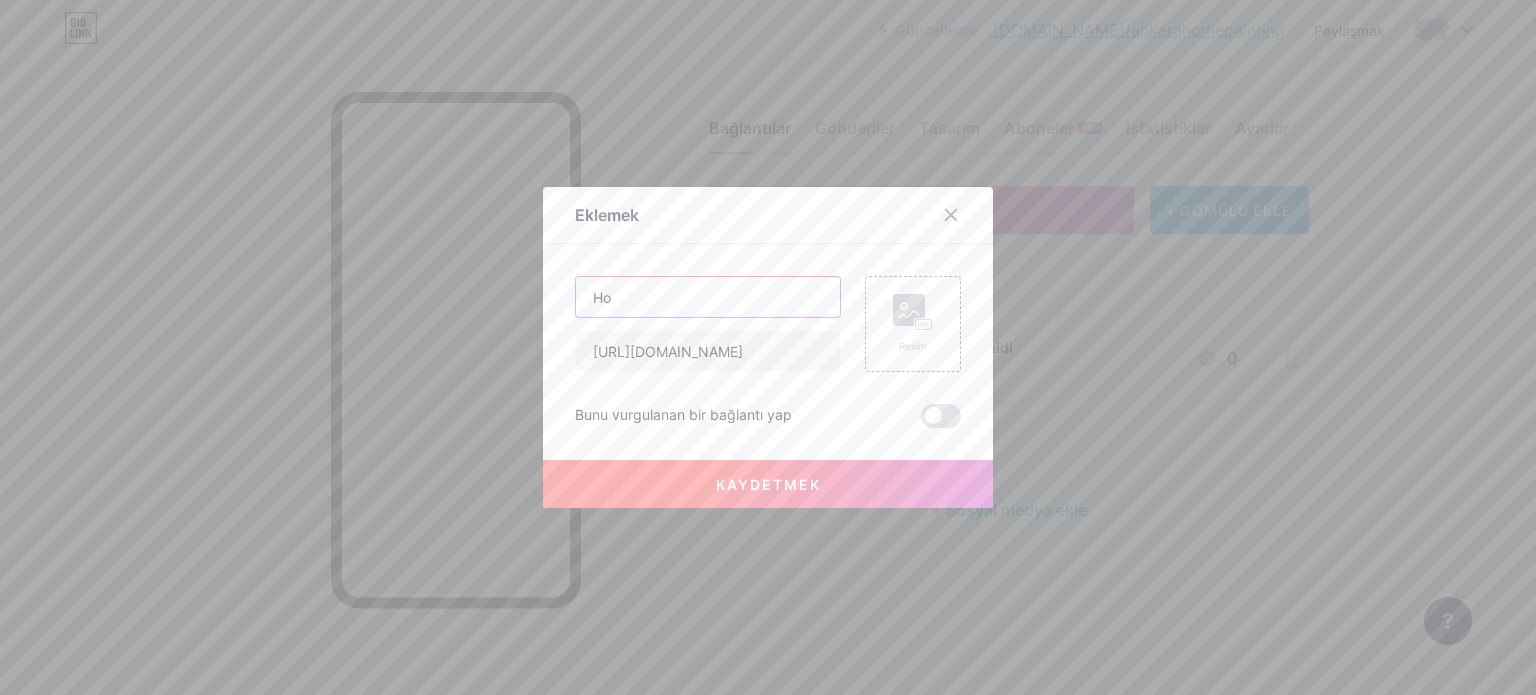 type on "H" 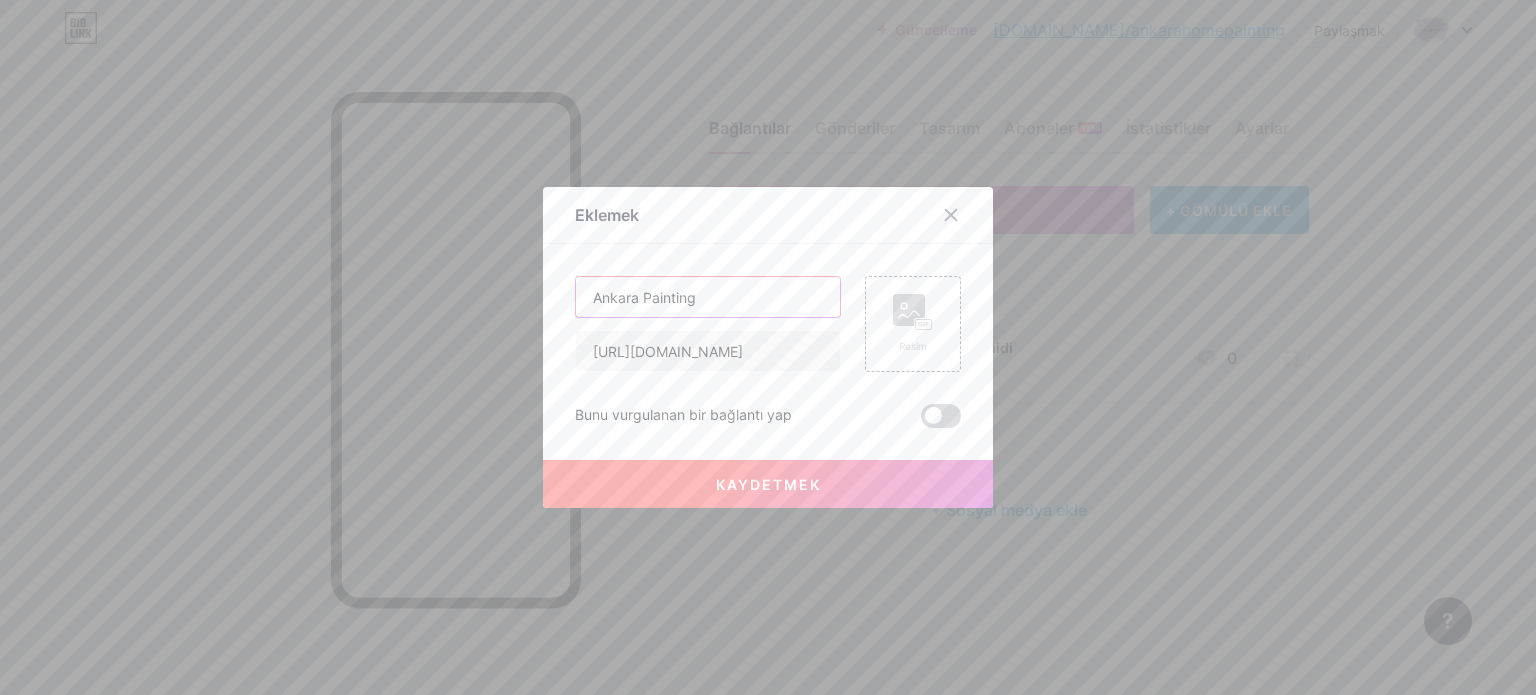 type on "Ankara Painting" 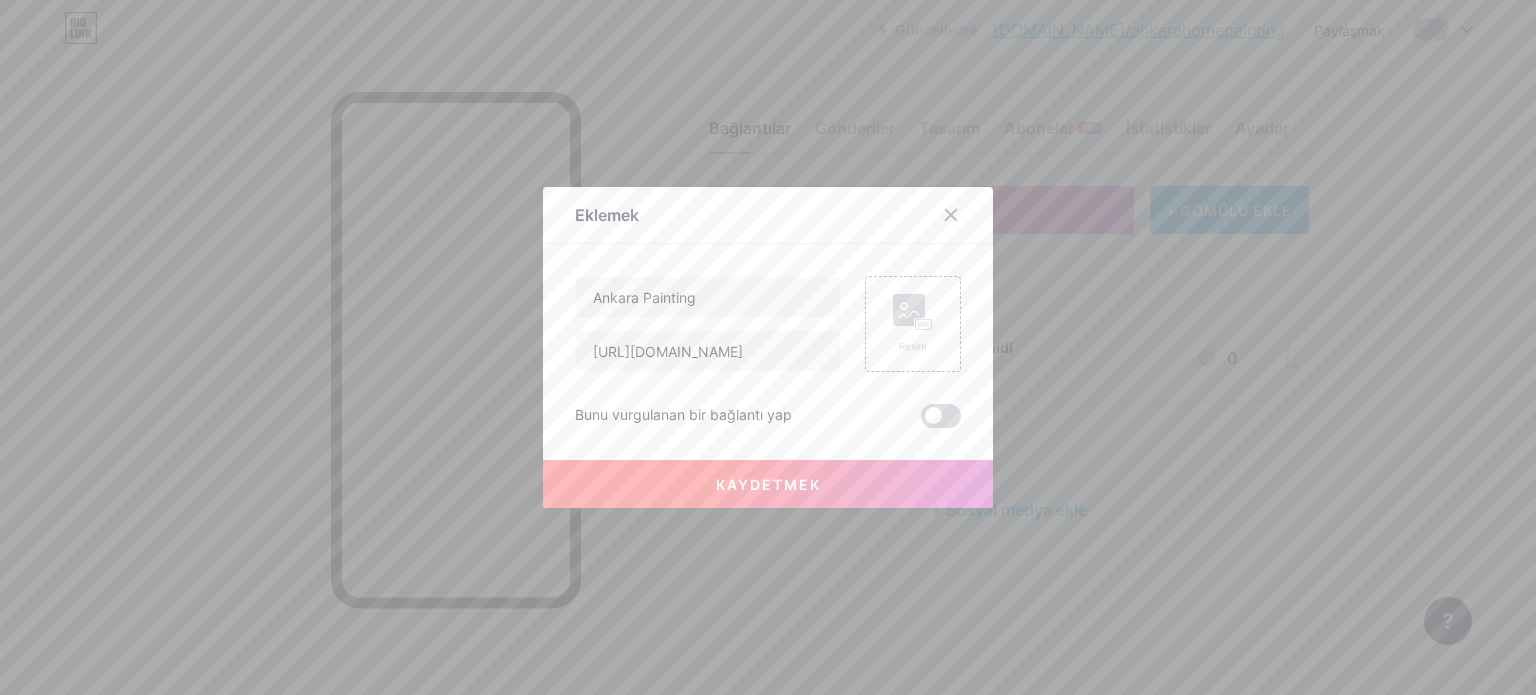 click at bounding box center (941, 416) 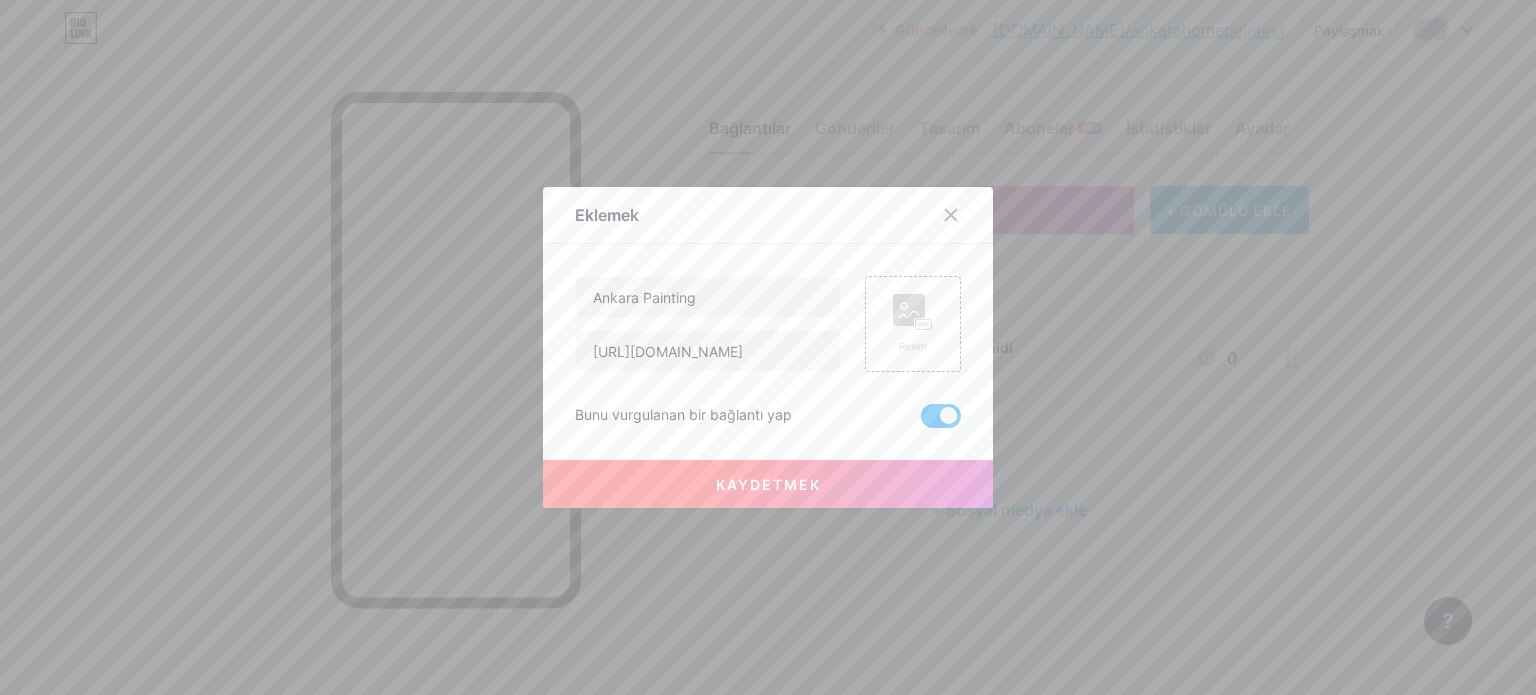 click on "Kaydetmek" at bounding box center (768, 484) 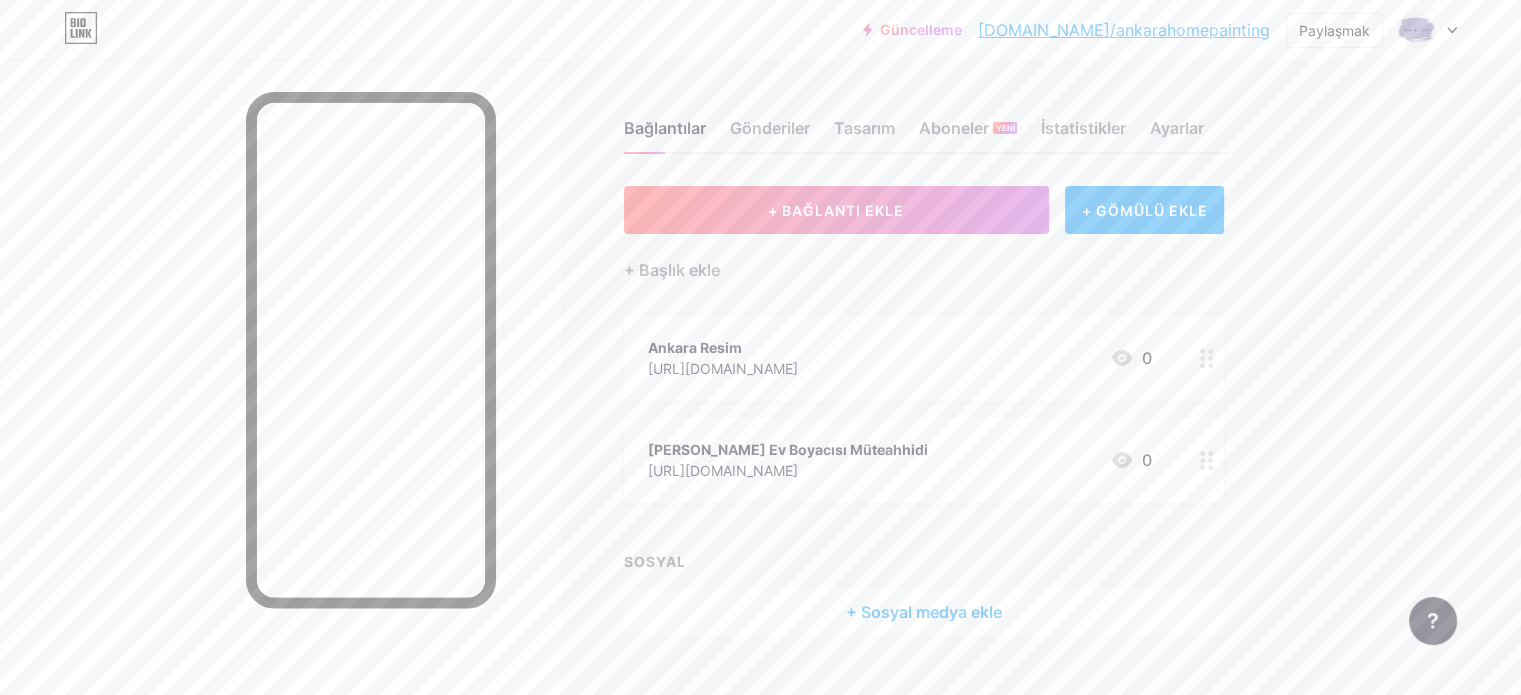 click on "Bağlantılar
Gönderiler
Tasarım
Aboneler
YENİ
İstatistikler
Ayarlar       + BAĞLANTI EKLE     + GÖMÜLÜ EKLE
+ Başlık ekle
Ankara Resim
[URL][DOMAIN_NAME]
0
İ. Ev Boyacısı Müteahhidi
[URL][DOMAIN_NAME]
0
SOSYAL     + Sosyal medya ekle                       Özellik istekleri             Yardım merkezi         Destek ekibiyle iletişime geçin" at bounding box center (656, 398) 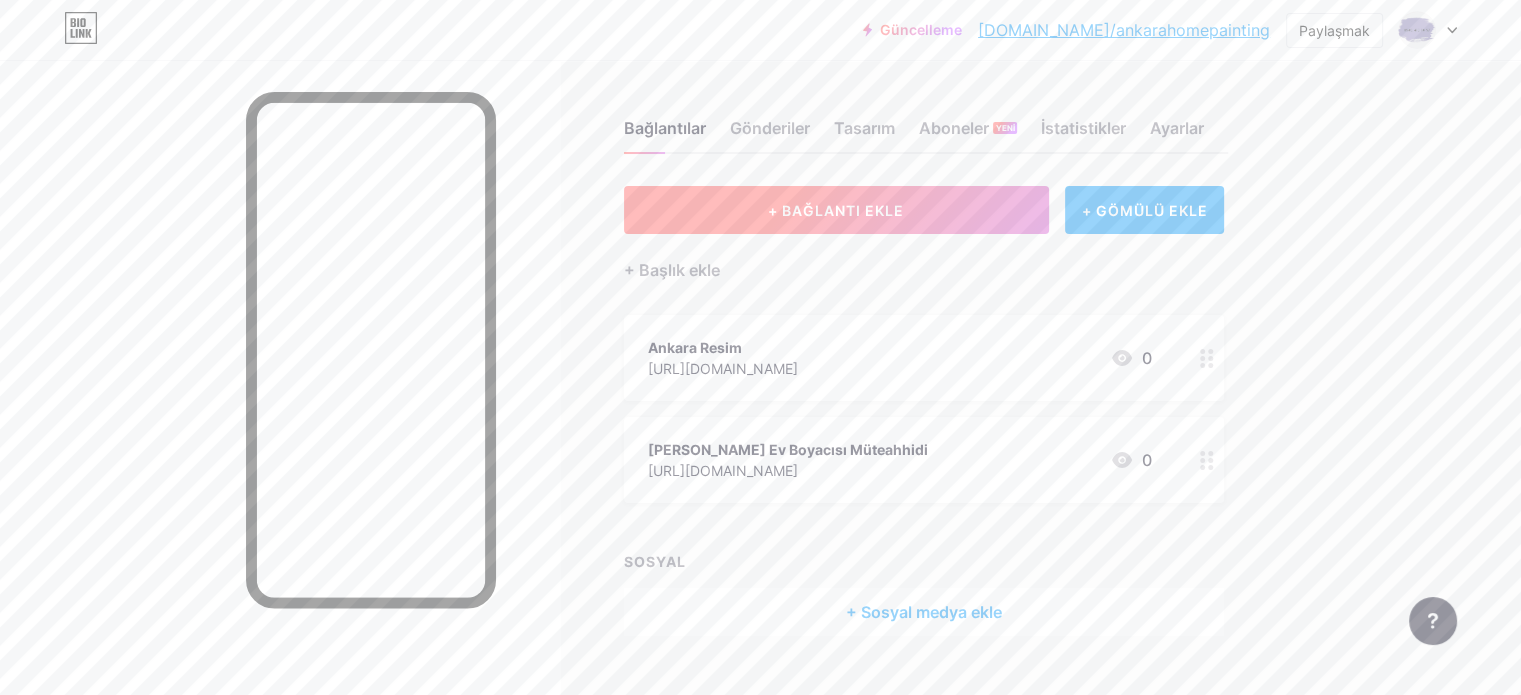 click on "+ BAĞLANTI EKLE" at bounding box center [836, 210] 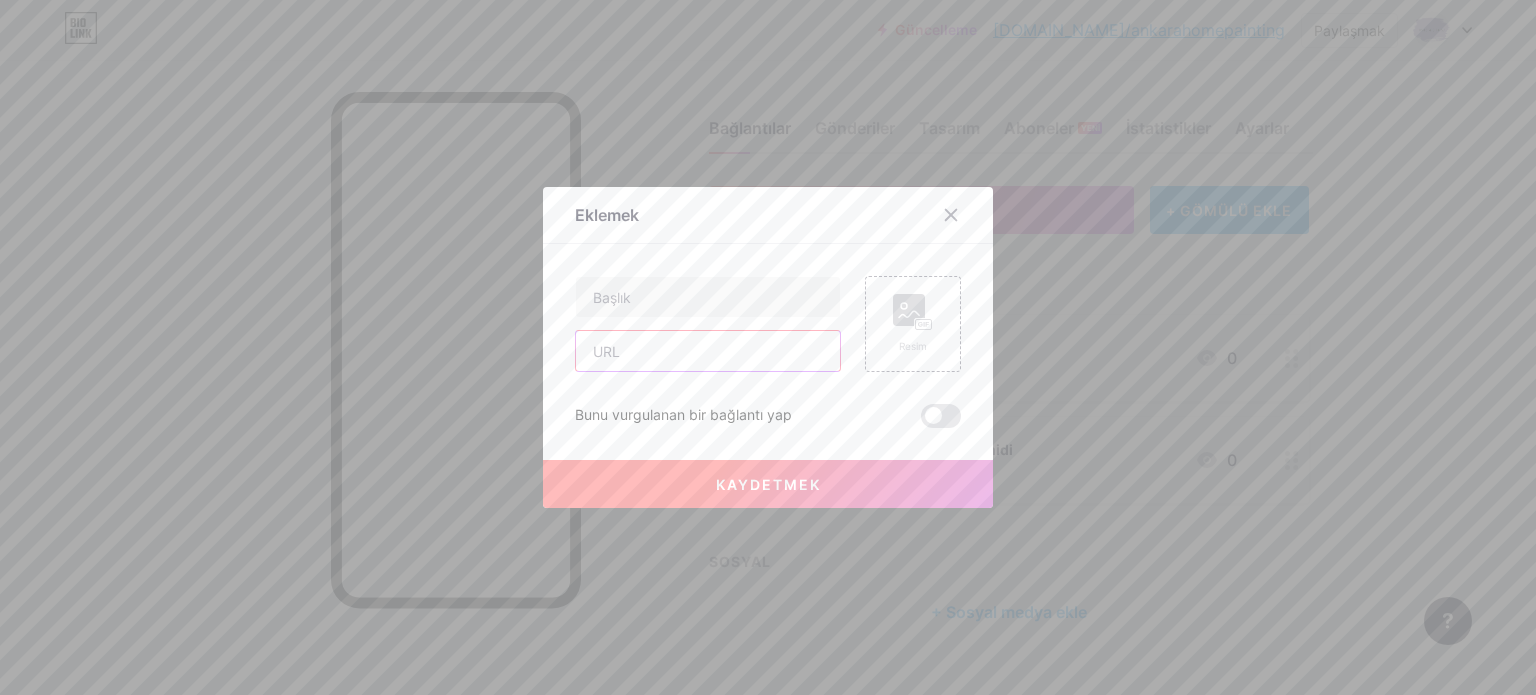 click at bounding box center (708, 351) 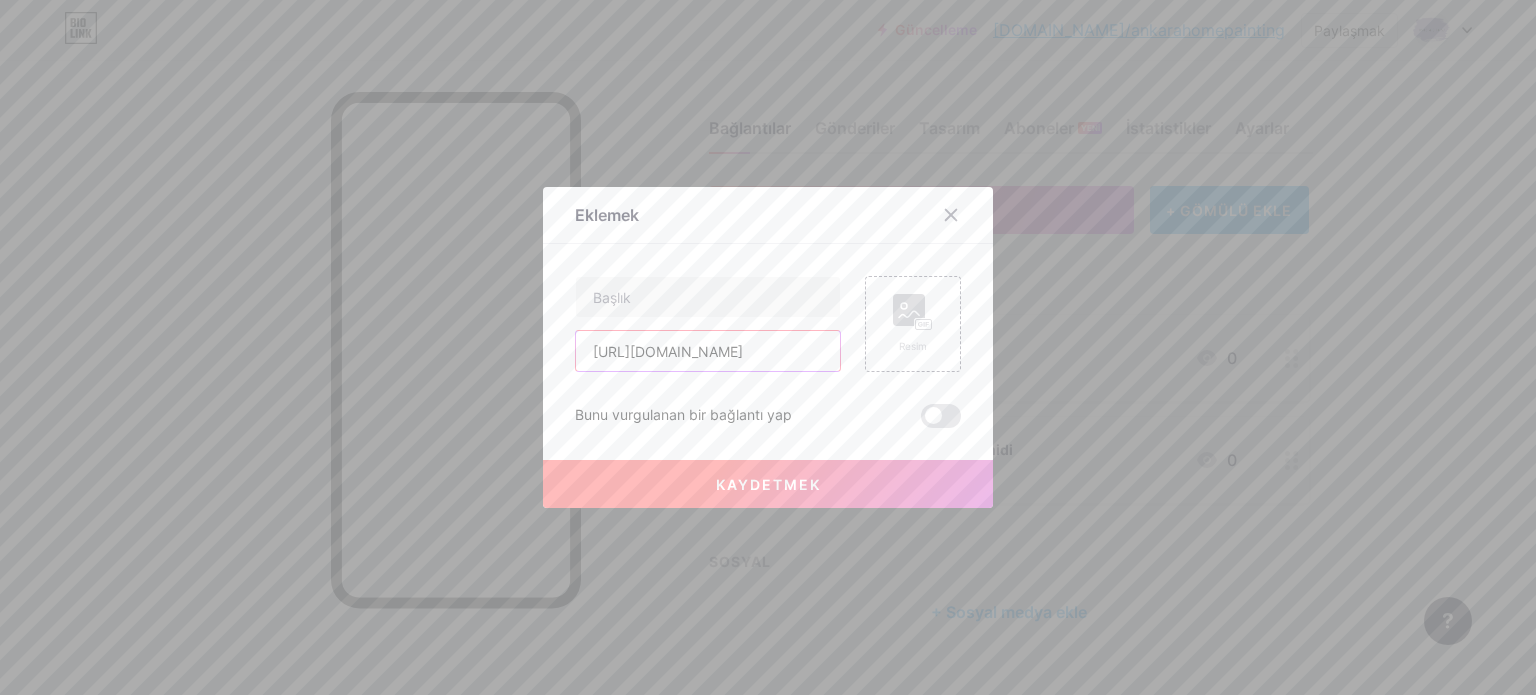 scroll, scrollTop: 0, scrollLeft: 13, axis: horizontal 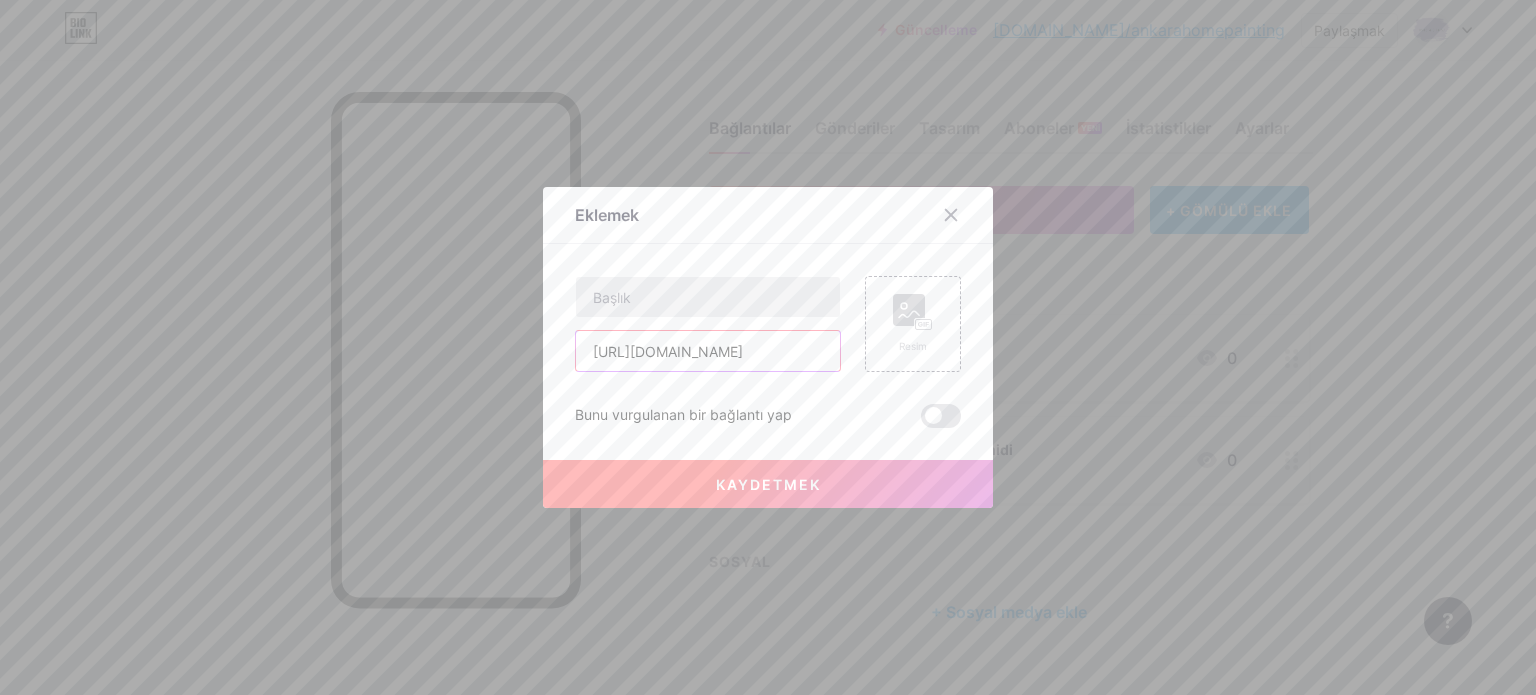 type on "[URL][DOMAIN_NAME]" 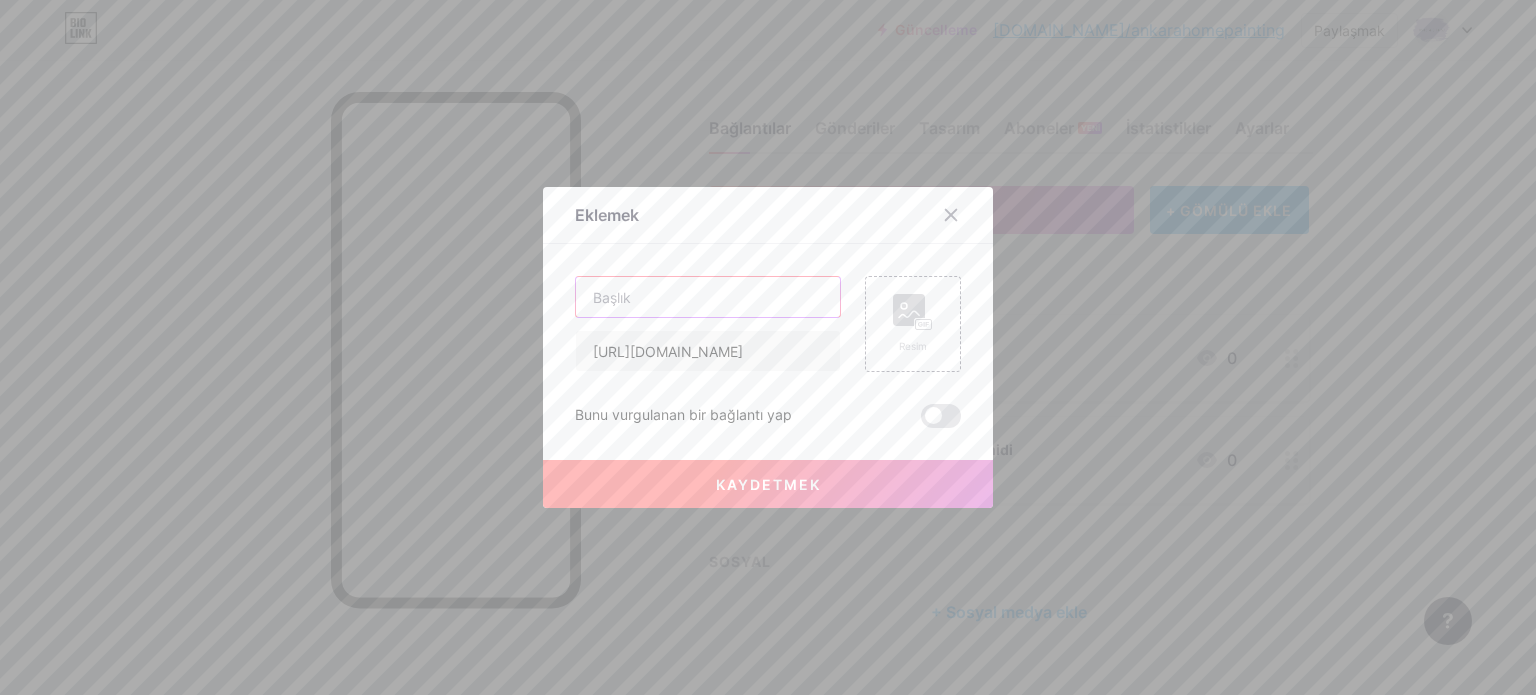 click at bounding box center [708, 297] 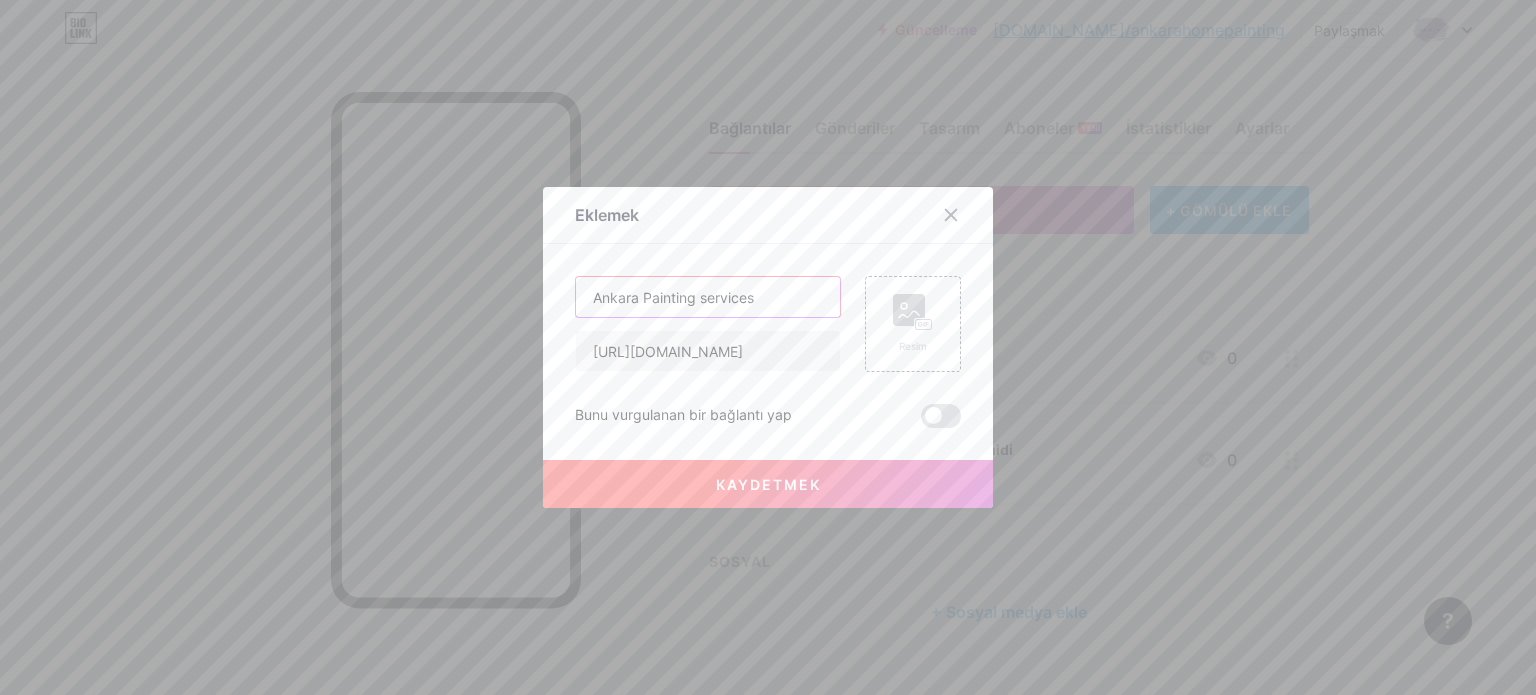 type on "Ankara Painting services" 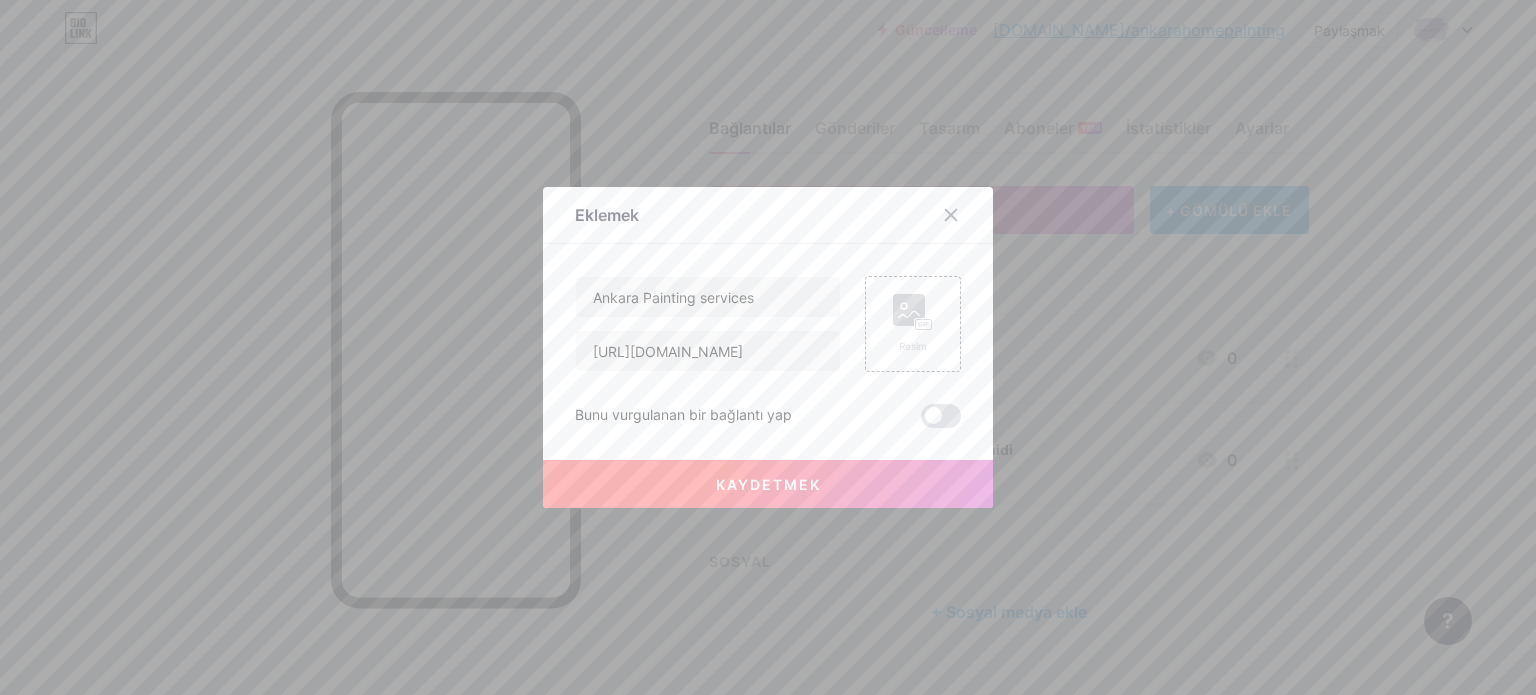 click on "Kaydetmek" at bounding box center [768, 484] 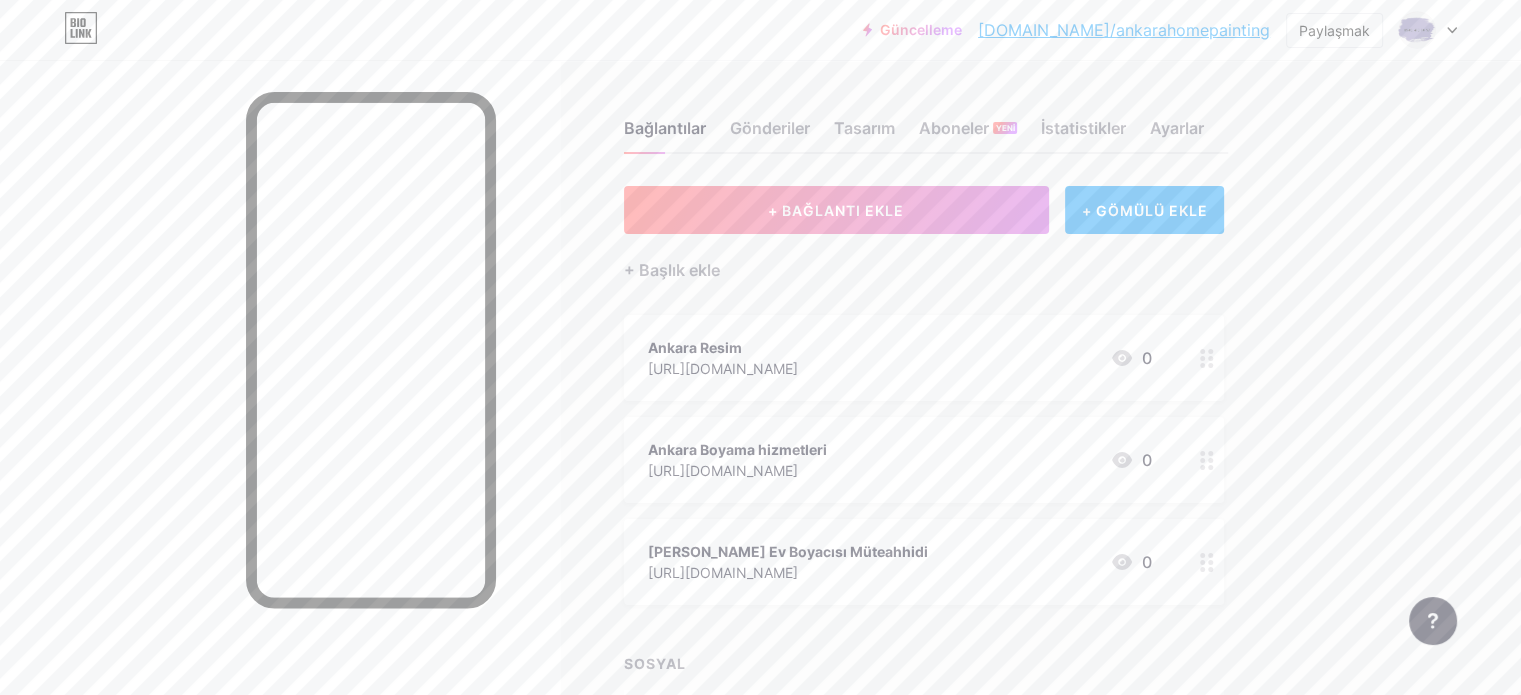 click on "Bağlantılar
Gönderiler
Tasarım
Aboneler
YENİ
İstatistikler
Ayarlar       + BAĞLANTI EKLE     + GÖMÜLÜ EKLE
+ Başlık ekle
Ankara Resim
[URL][DOMAIN_NAME]
0
Ankara Boyama hizmetleri
[URL][DOMAIN_NAME]
0
İ. Ev Boyacısı Müteahhidi
[URL][DOMAIN_NAME]
0
SOSYAL     + Sosyal medya ekle                       Özellik istekleri             Yardım merkezi         Destek ekibiyle iletişime geçin" at bounding box center (656, 449) 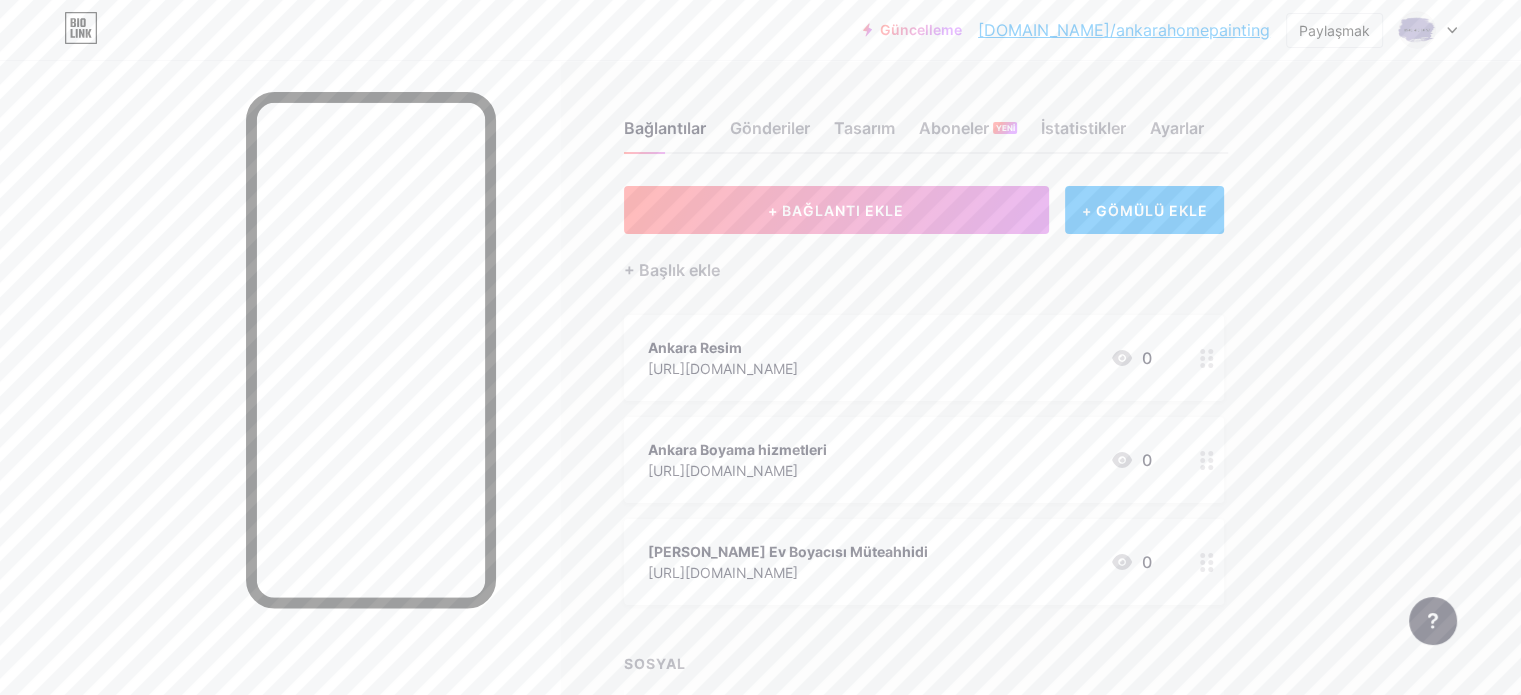 click on "Bağlantılar
Gönderiler
Tasarım
Aboneler
YENİ
İstatistikler
Ayarlar       + BAĞLANTI EKLE     + GÖMÜLÜ EKLE
+ Başlık ekle
Ankara Resim
[URL][DOMAIN_NAME]
0
Ankara Boyama hizmetleri
[URL][DOMAIN_NAME]
0
İ. Ev Boyacısı Müteahhidi
[URL][DOMAIN_NAME]
0
SOSYAL     + Sosyal medya ekle                       Özellik istekleri             Yardım merkezi         Destek ekibiyle iletişime geçin" at bounding box center [656, 449] 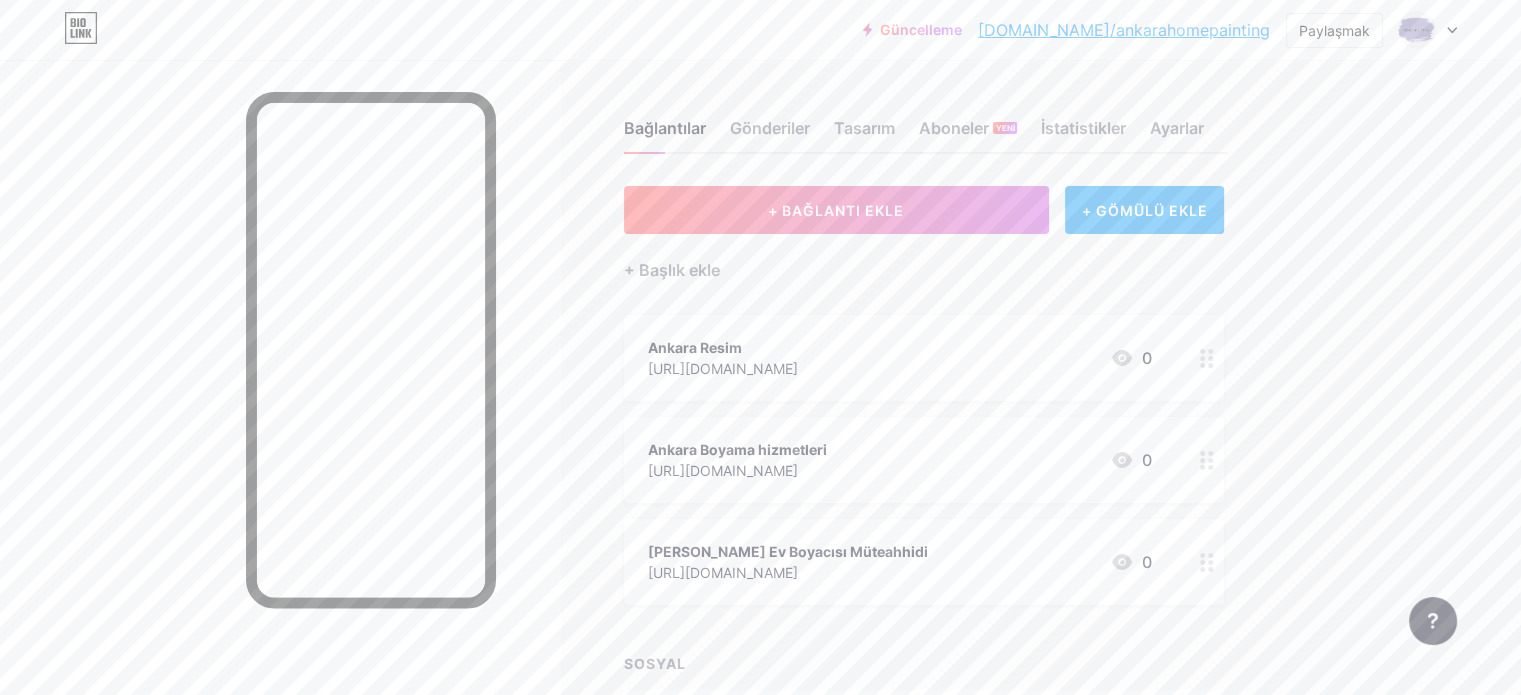 click at bounding box center [280, 407] 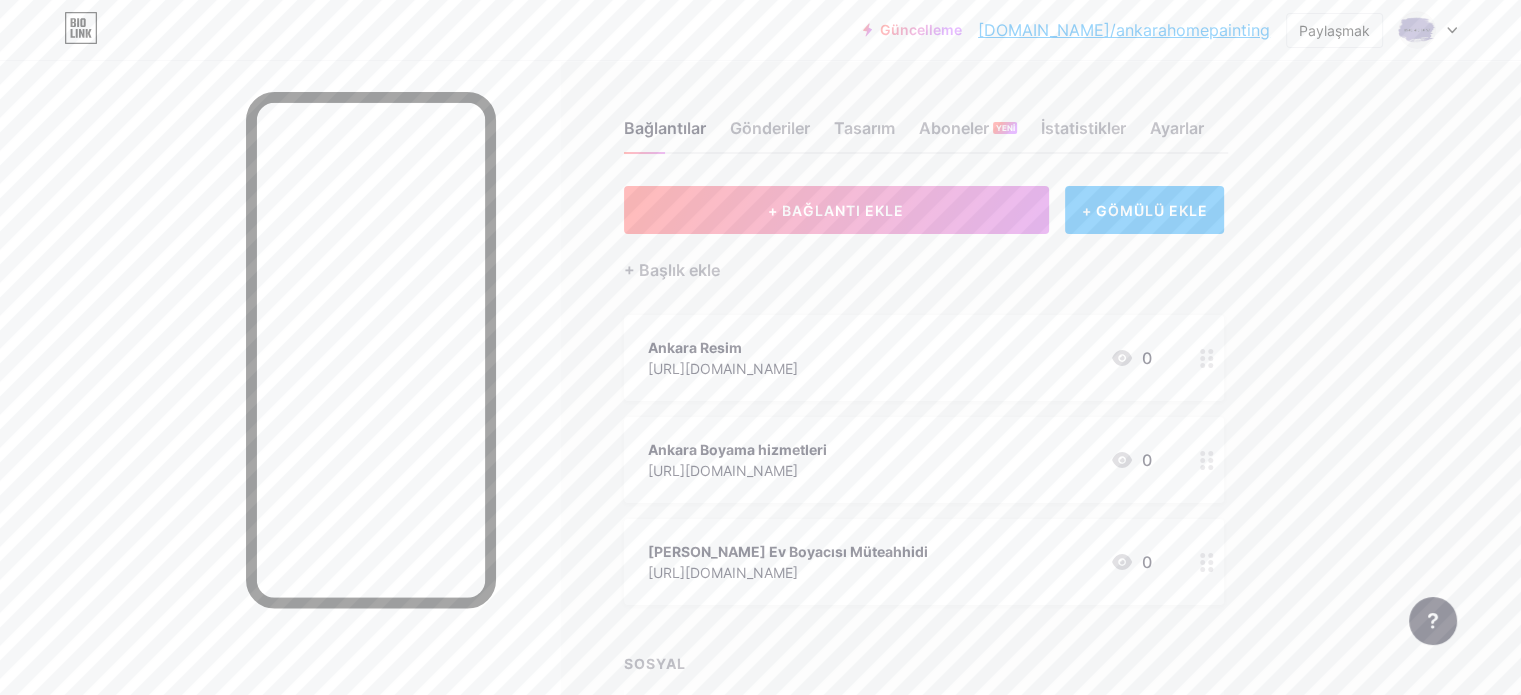 click on "+ GÖMÜLÜ EKLE" at bounding box center [1144, 210] 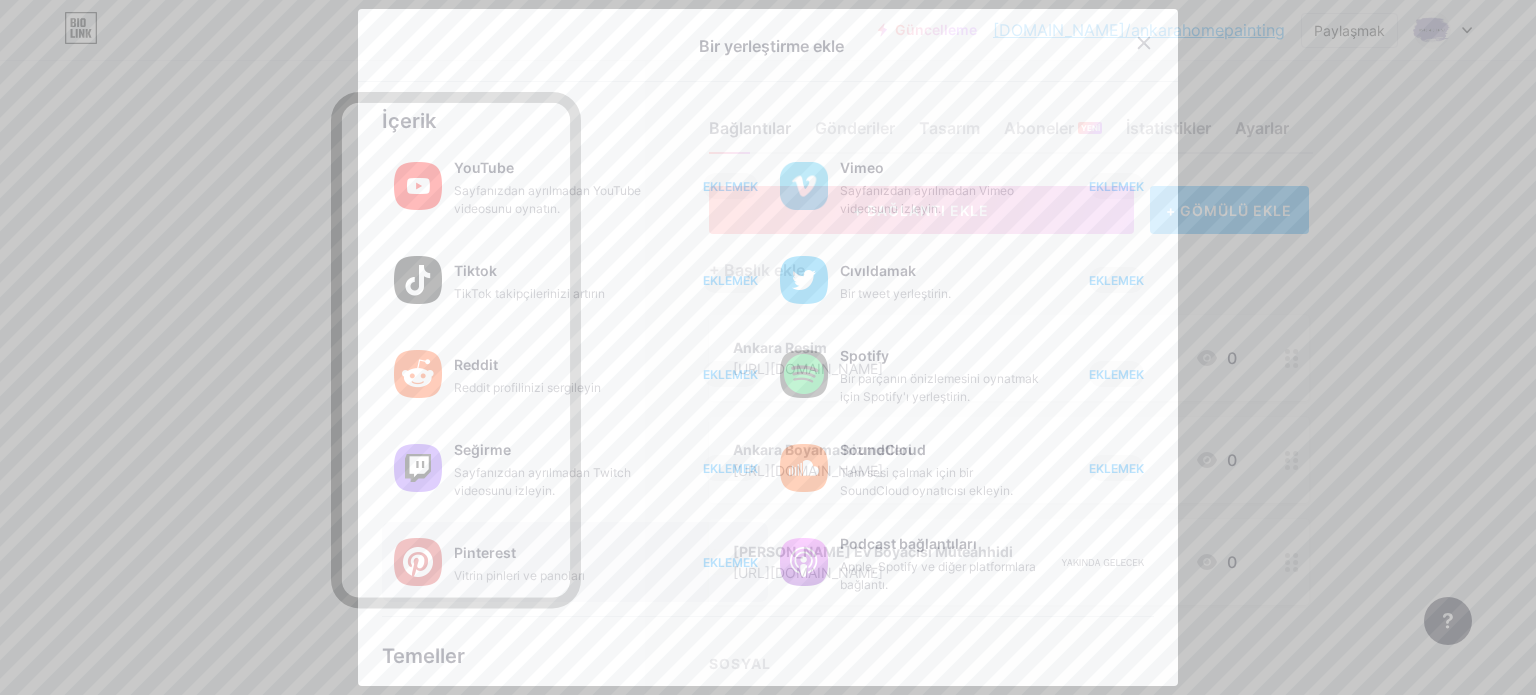 click on "Pinterest" at bounding box center (554, 553) 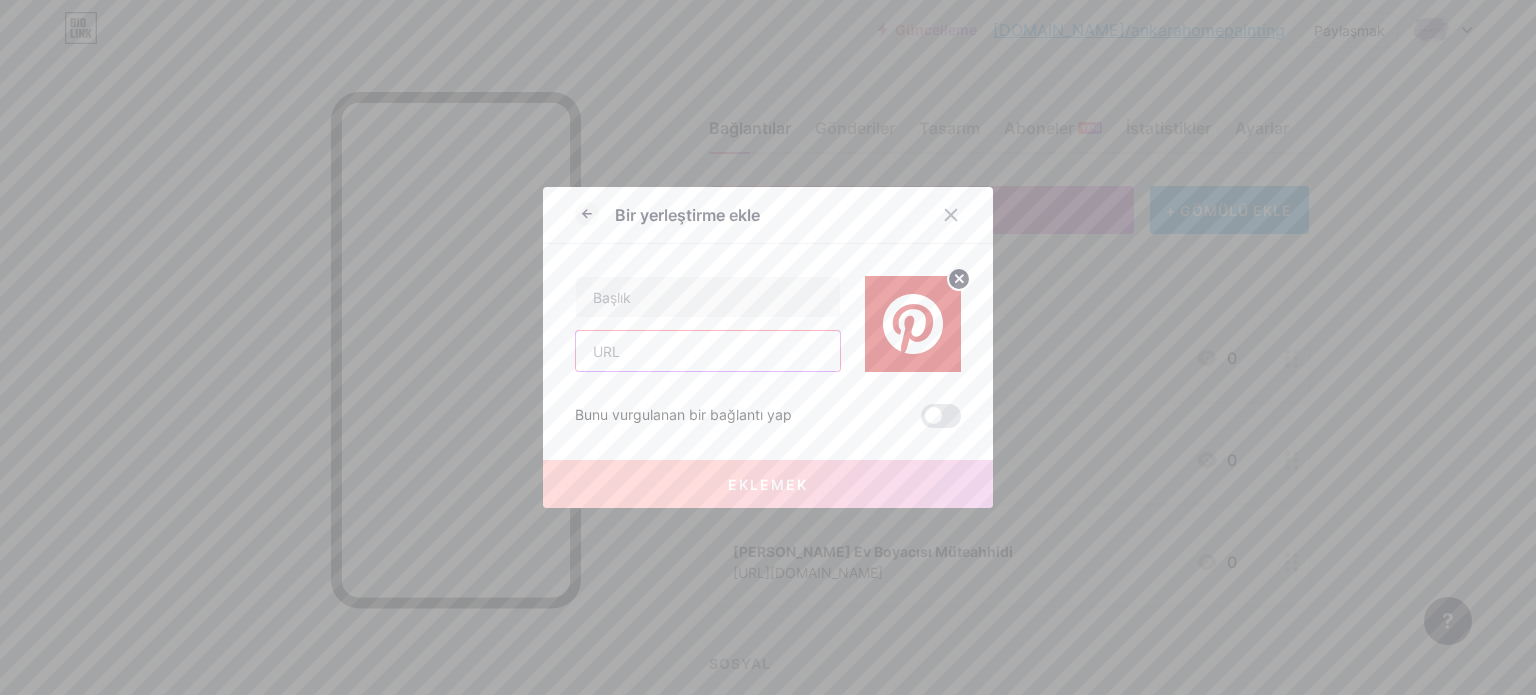 click at bounding box center [708, 351] 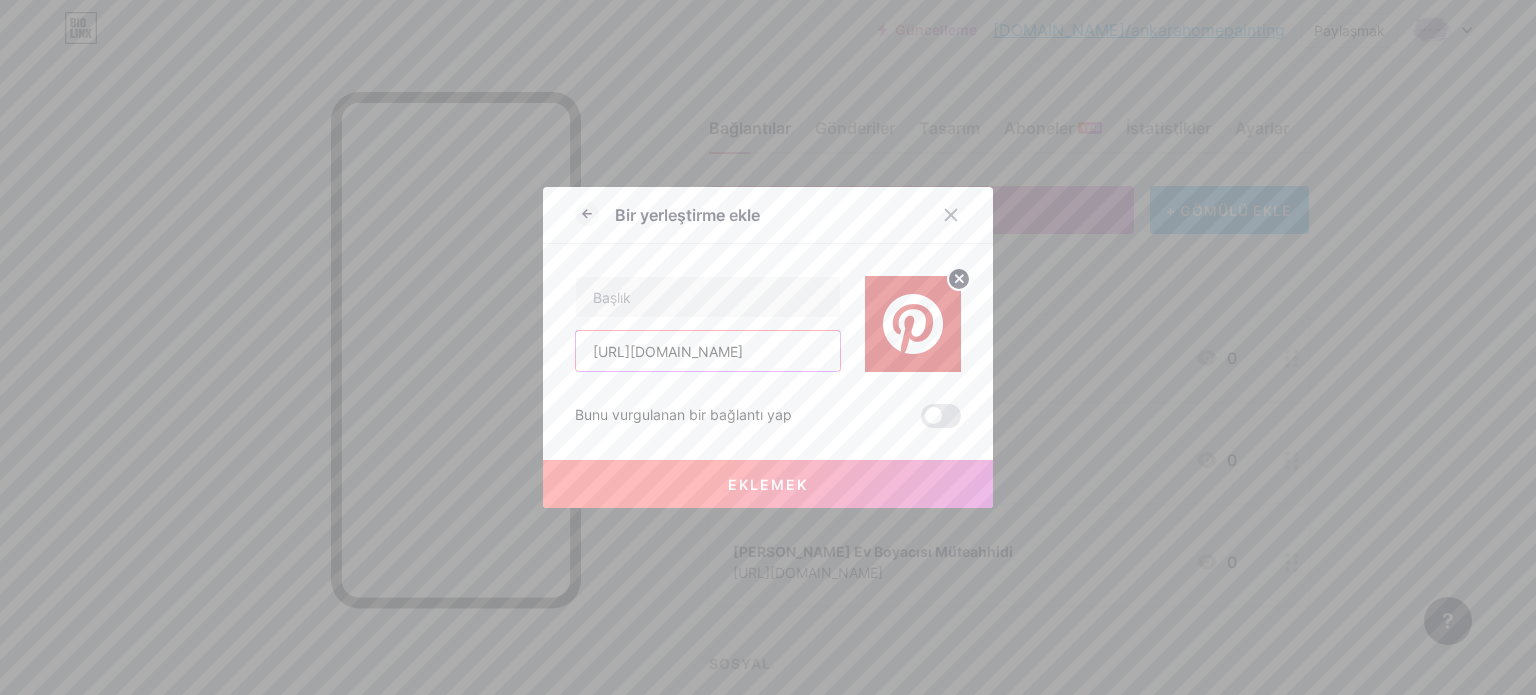 scroll, scrollTop: 0, scrollLeft: 79, axis: horizontal 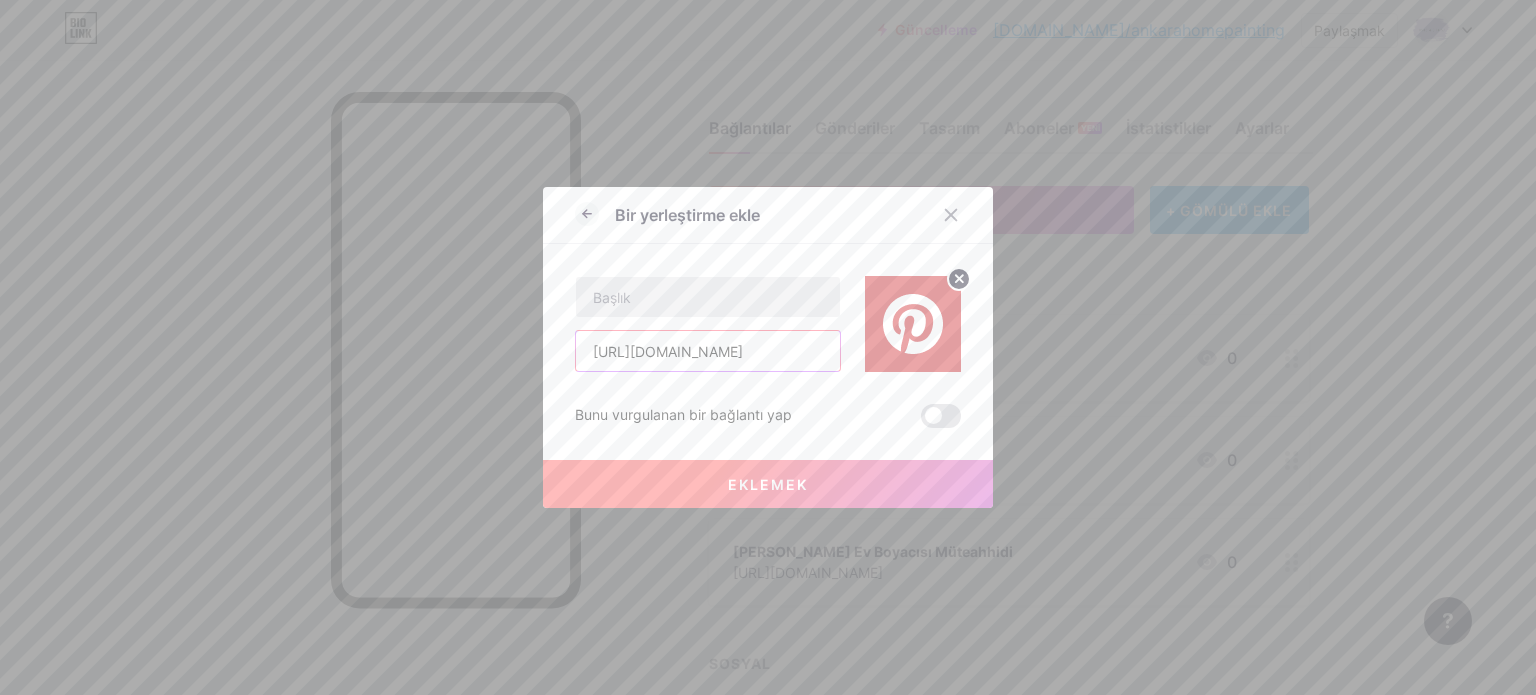 type on "[URL][DOMAIN_NAME]" 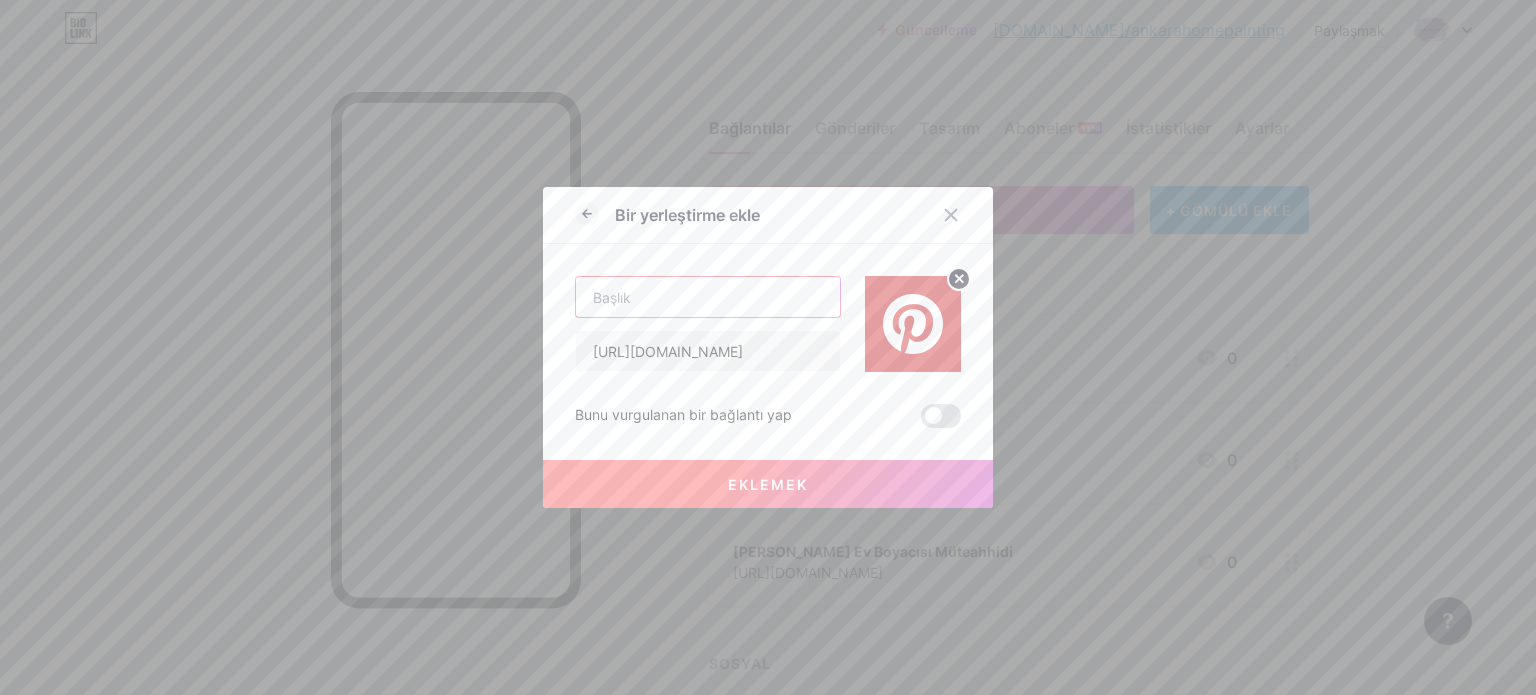click at bounding box center (708, 297) 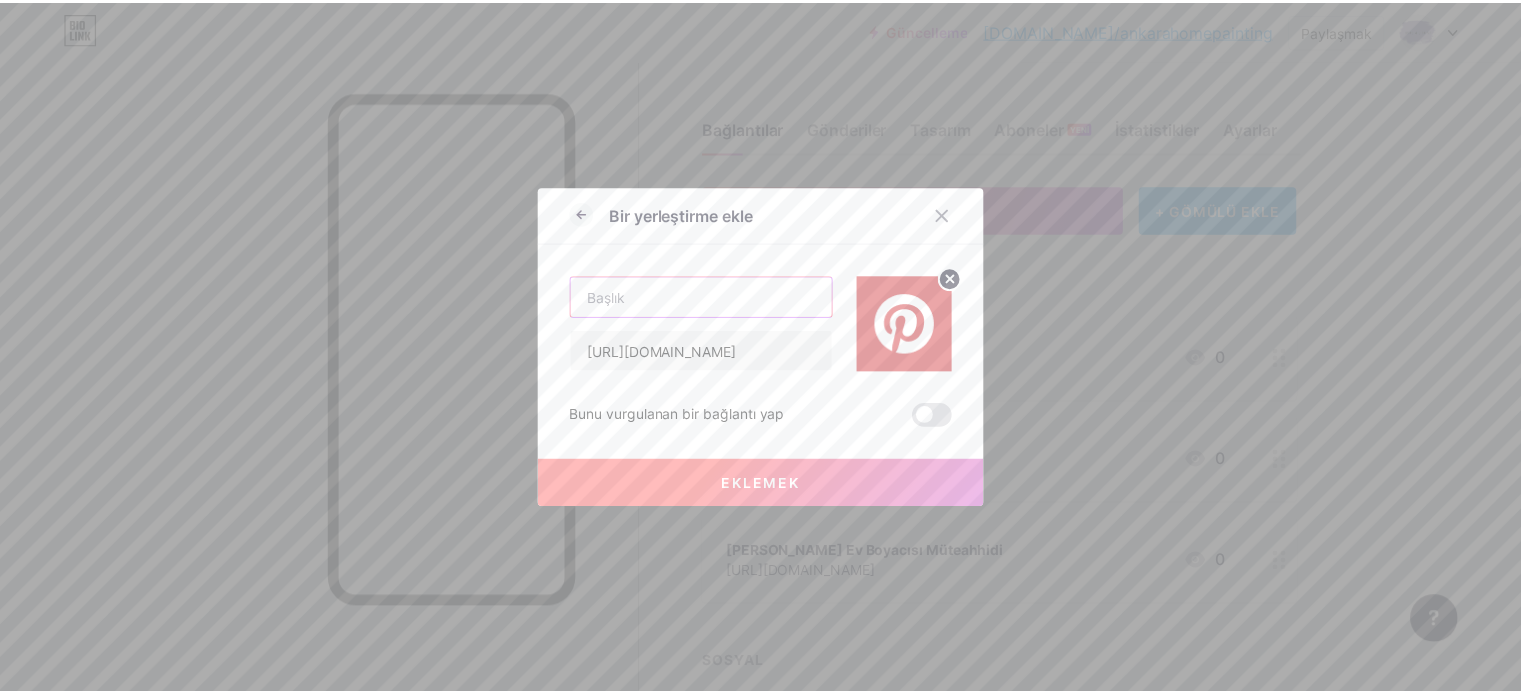 scroll, scrollTop: 0, scrollLeft: 0, axis: both 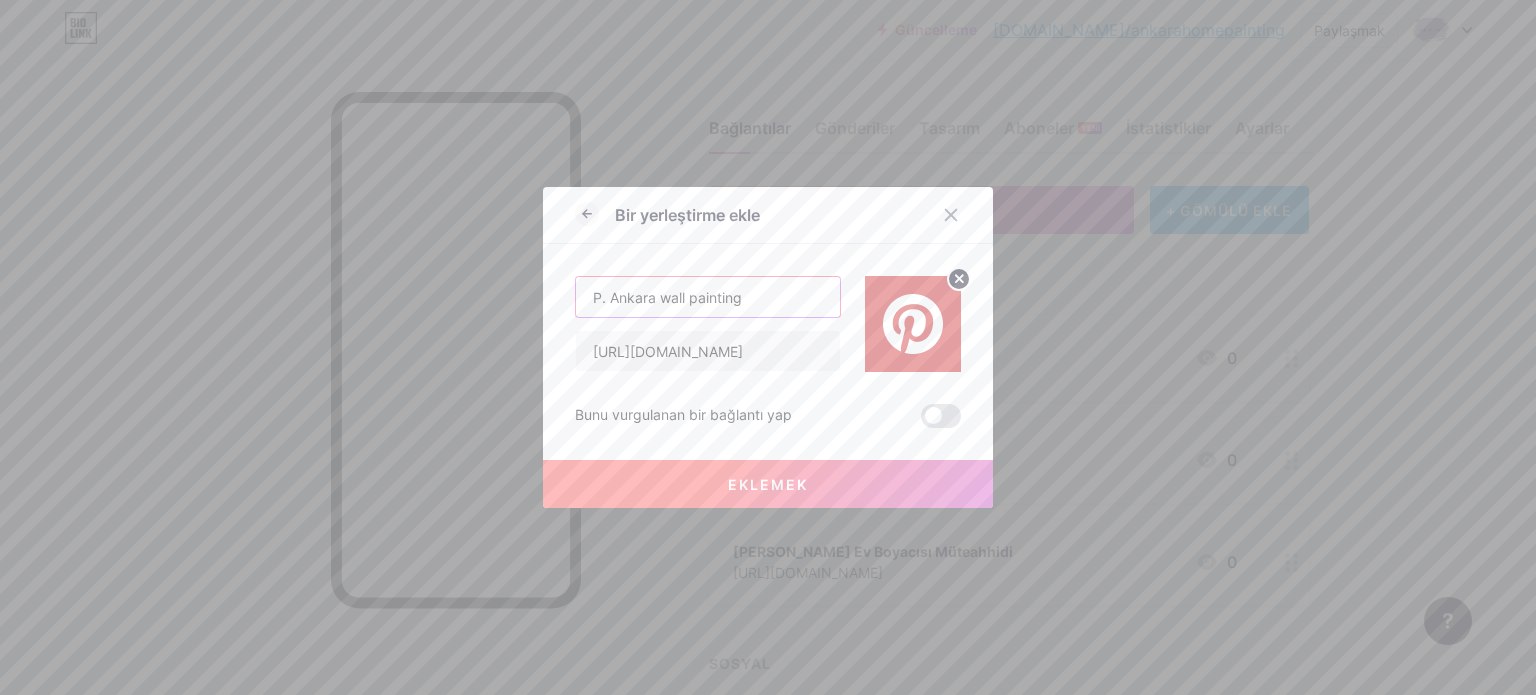 type on "P. Ankara wall painting" 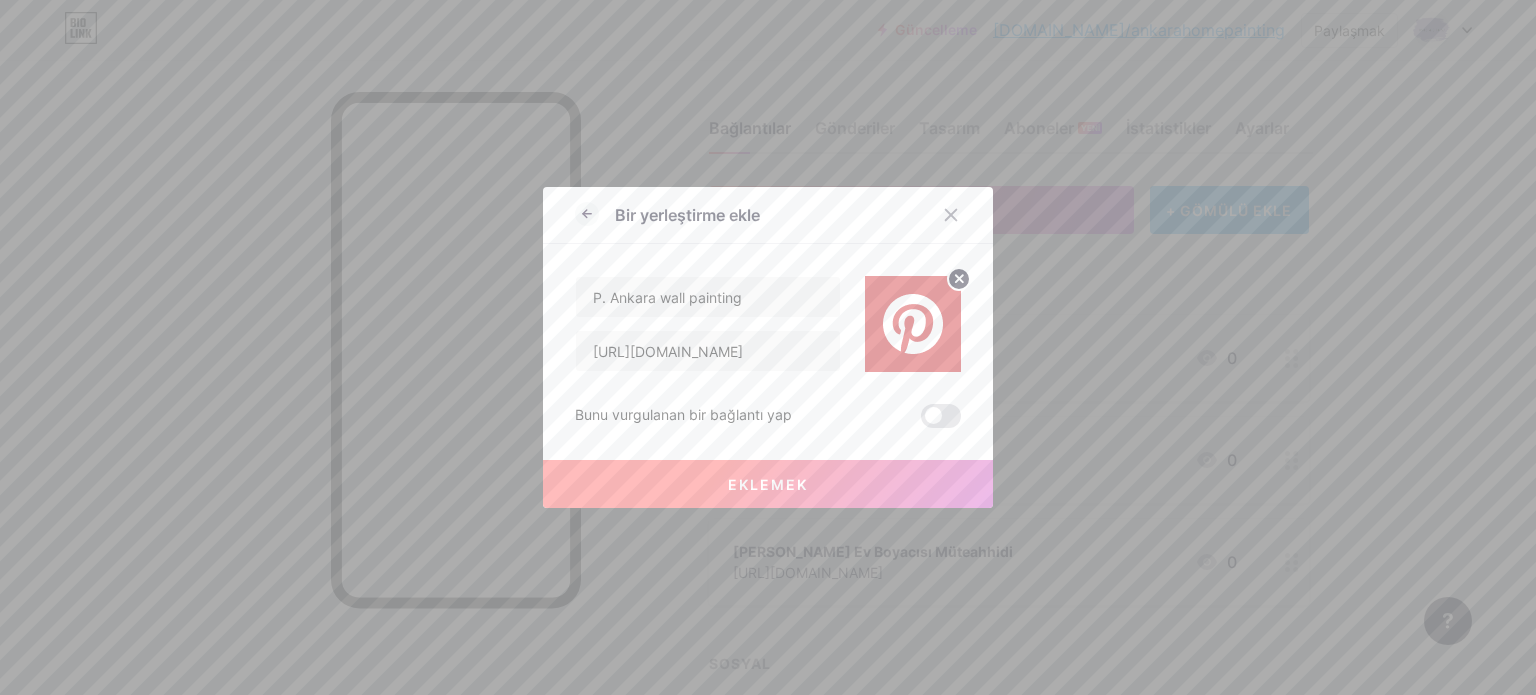 click on "Eklemek" at bounding box center (768, 484) 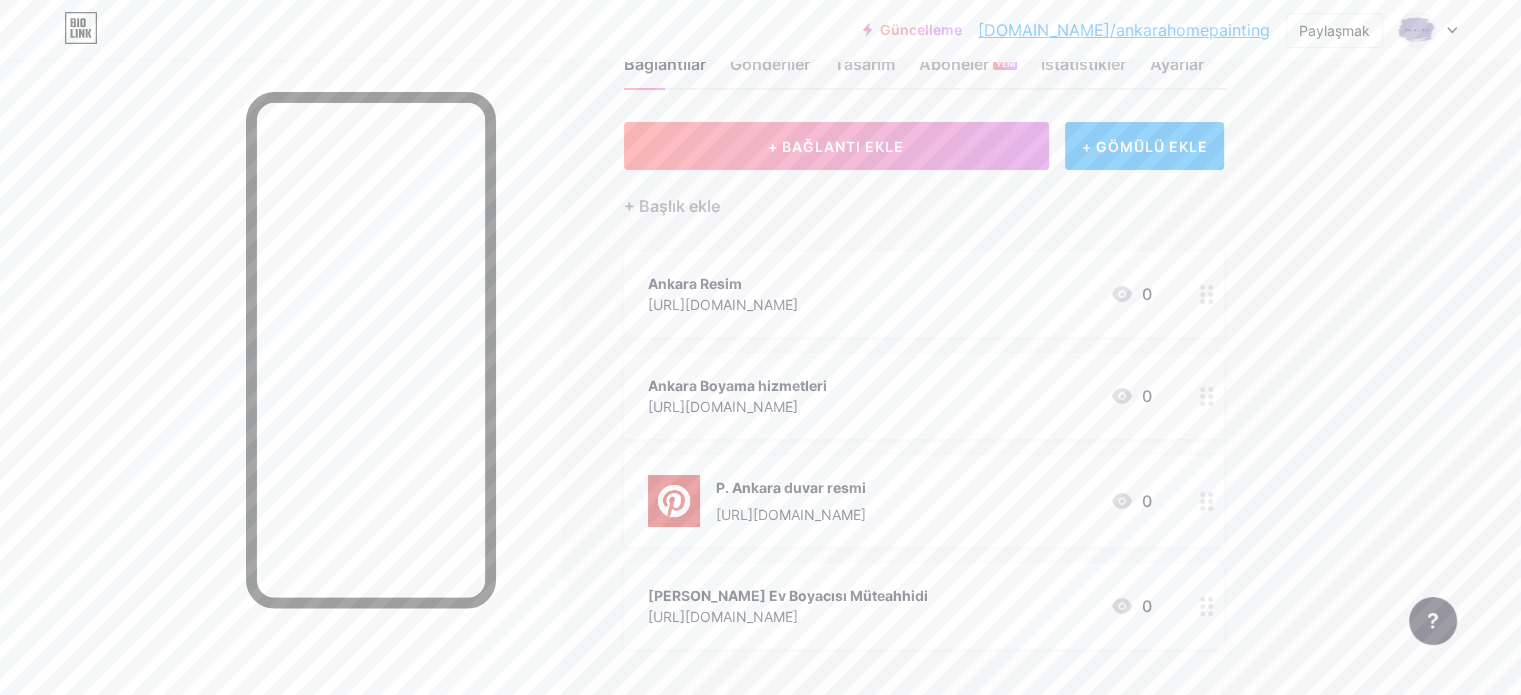 scroll, scrollTop: 200, scrollLeft: 0, axis: vertical 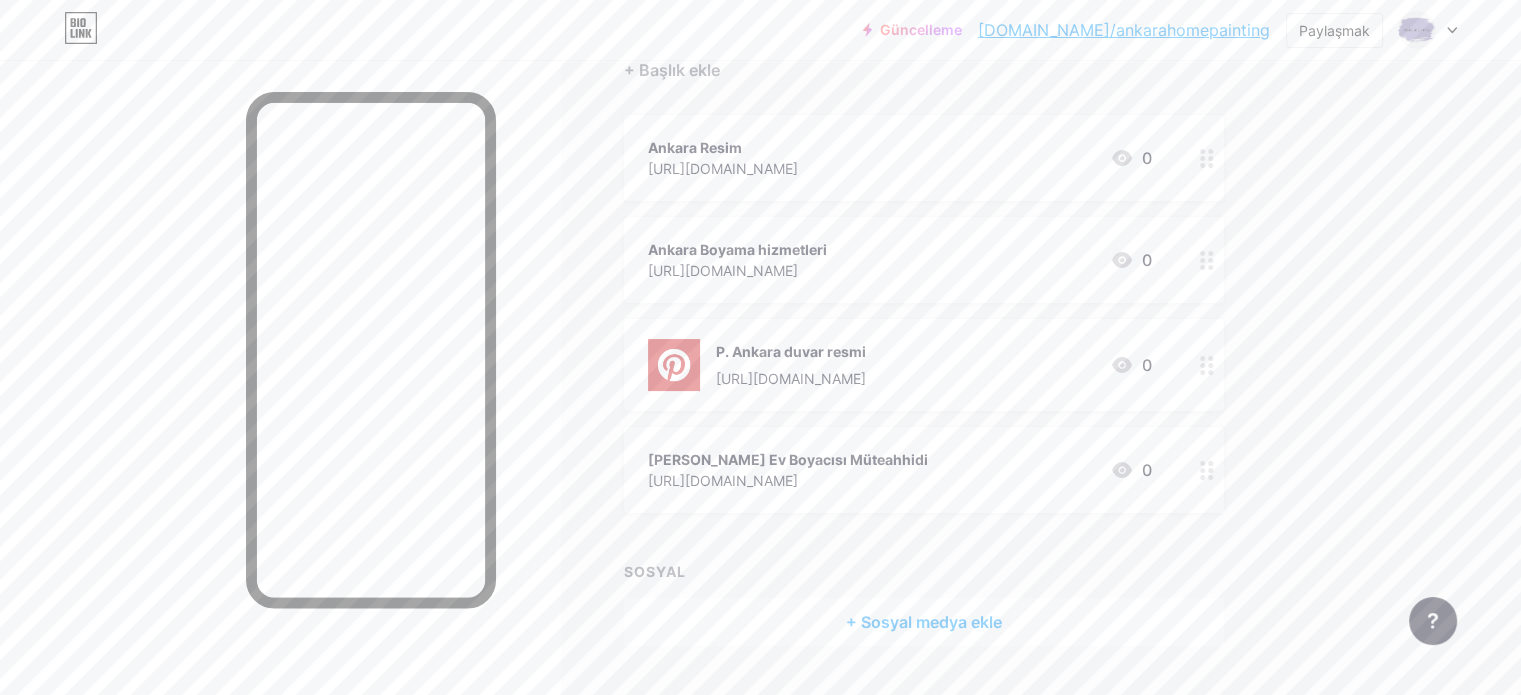 type 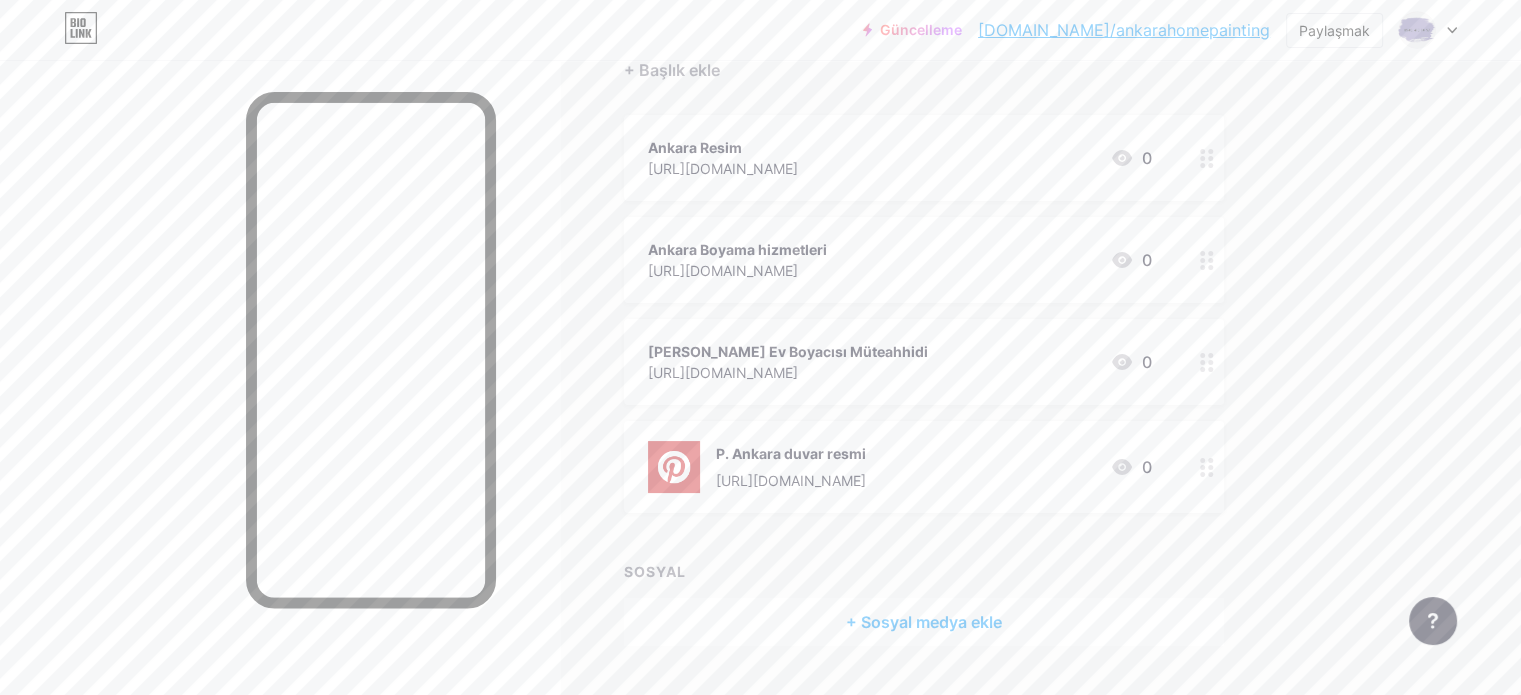 scroll, scrollTop: 249, scrollLeft: 0, axis: vertical 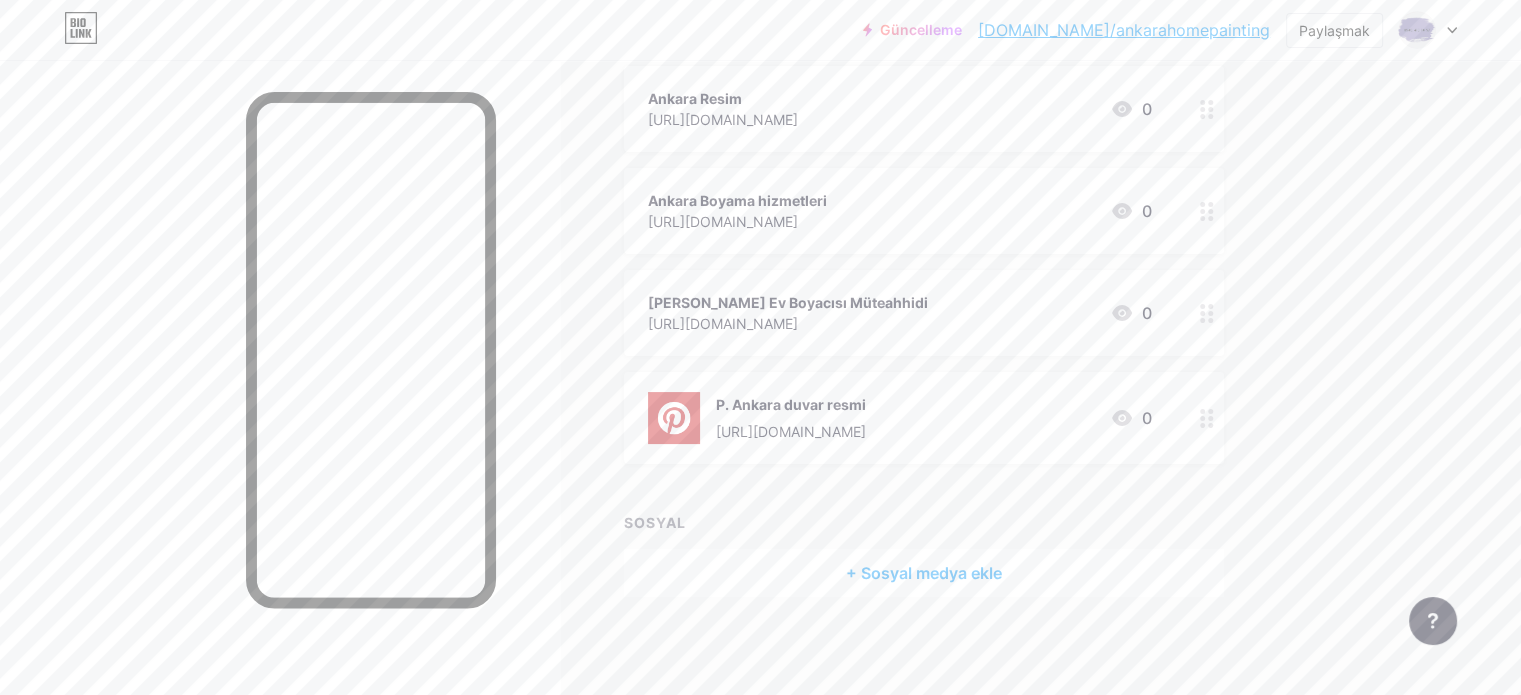 click on "+ Sosyal medya ekle" at bounding box center (924, 573) 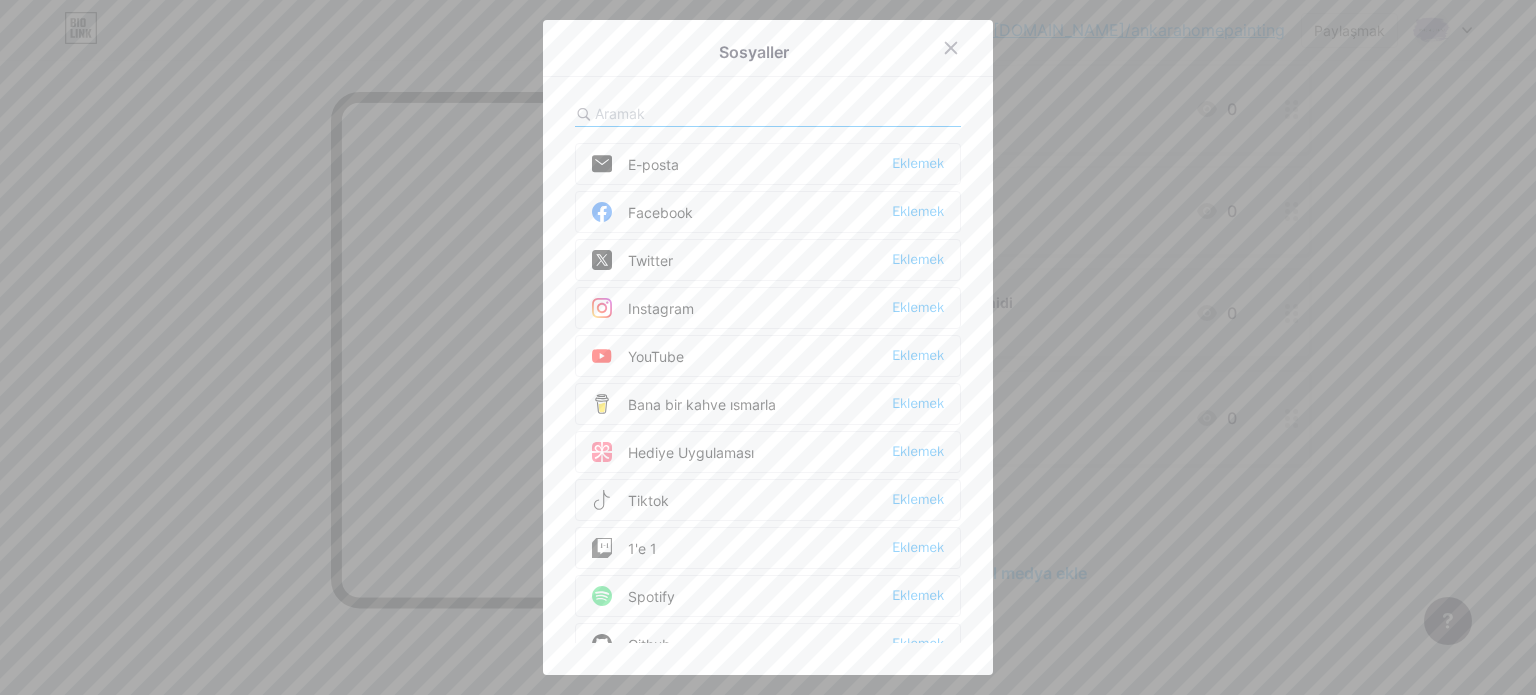 click on "E-posta
Eklemek" at bounding box center [768, 164] 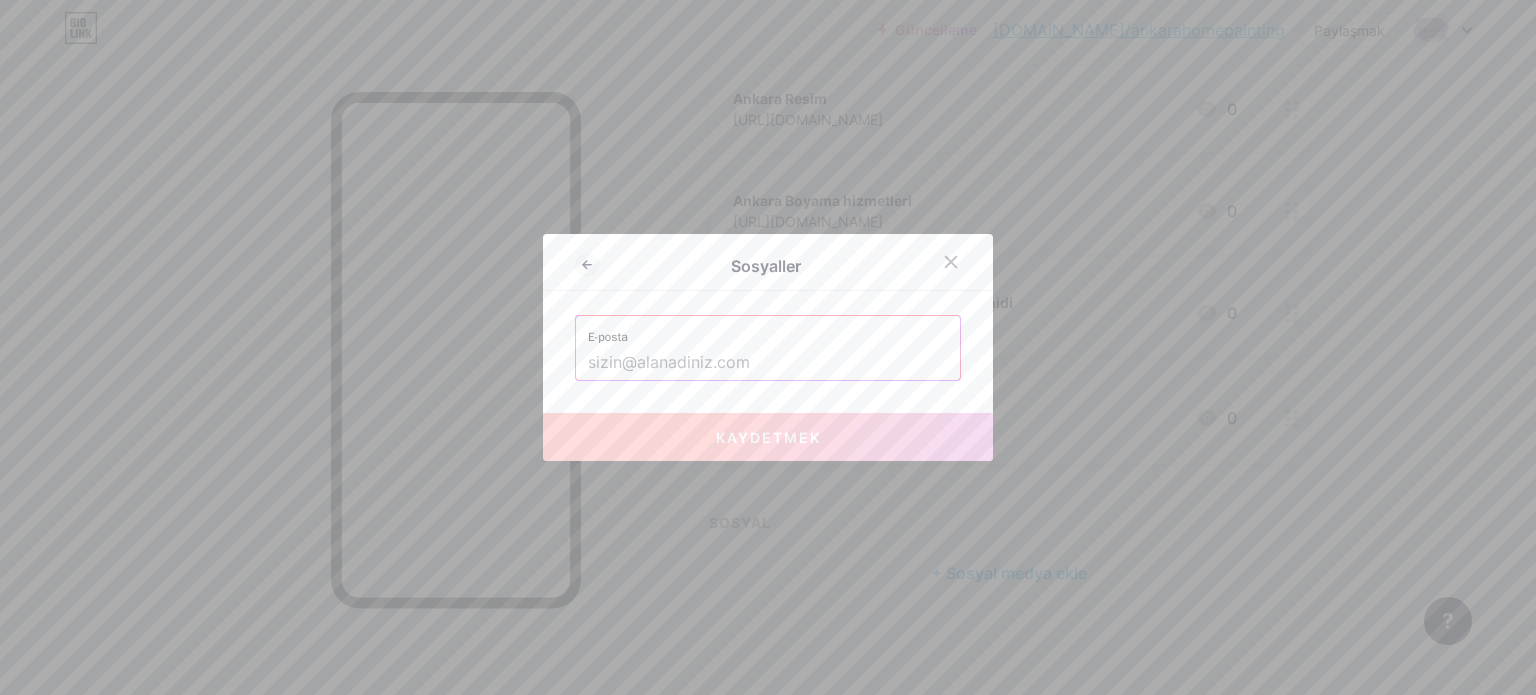 click at bounding box center (768, 363) 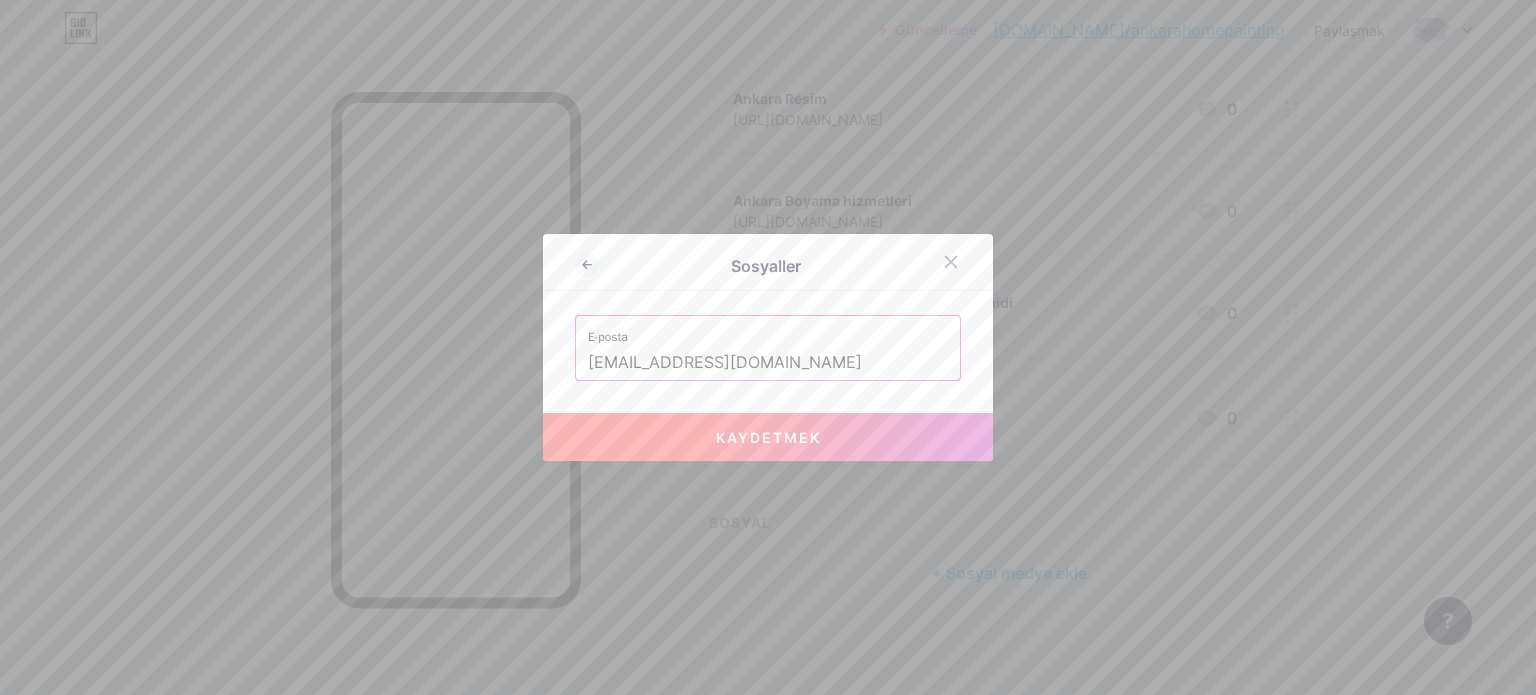 click on "Kaydetmek" at bounding box center (768, 437) 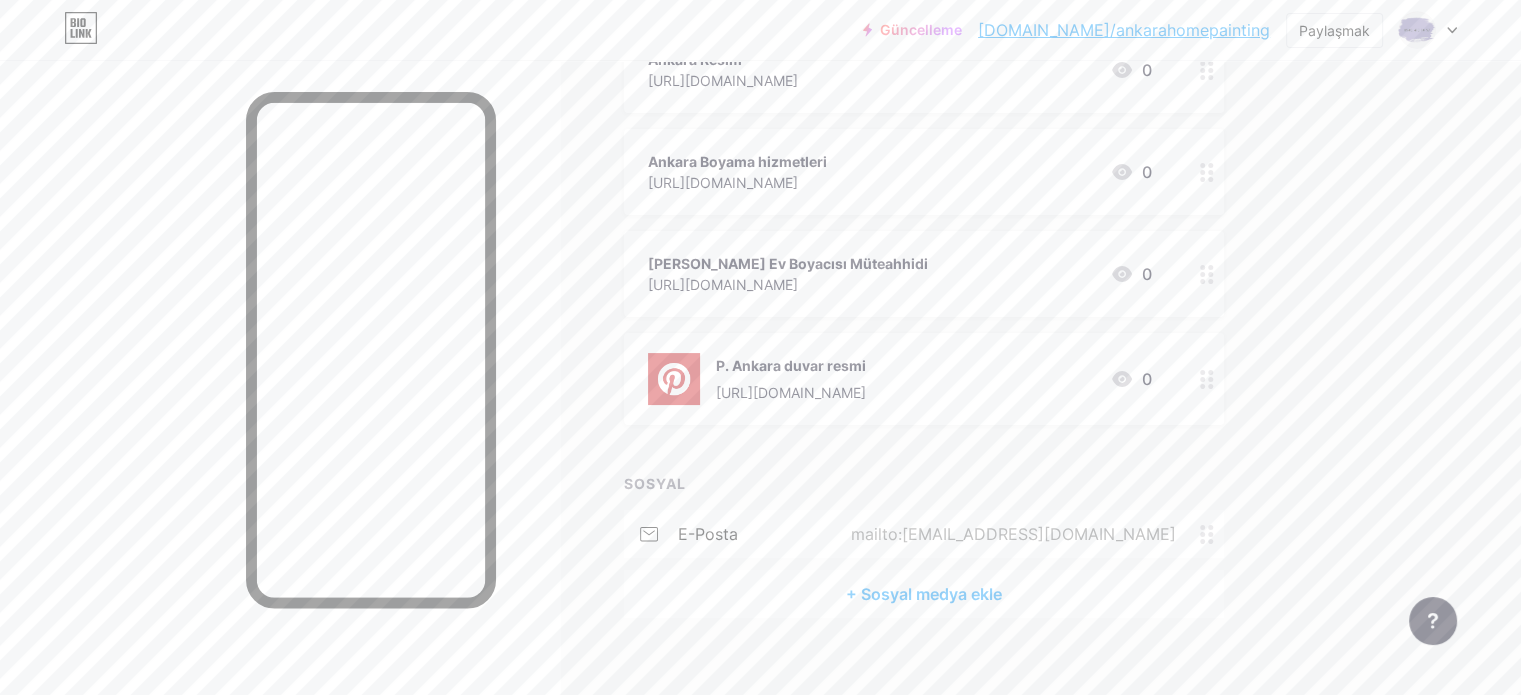 scroll, scrollTop: 309, scrollLeft: 0, axis: vertical 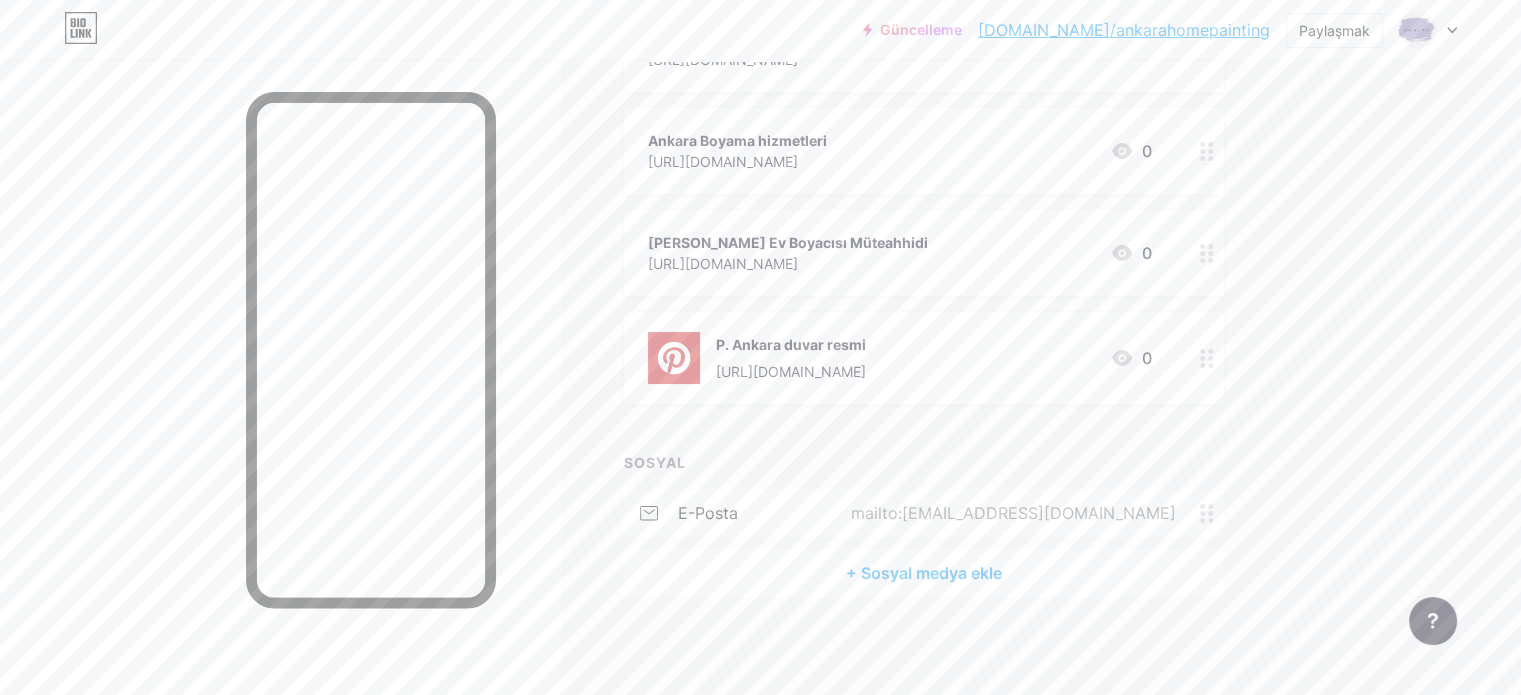 click on "+ Sosyal medya ekle" at bounding box center (924, 573) 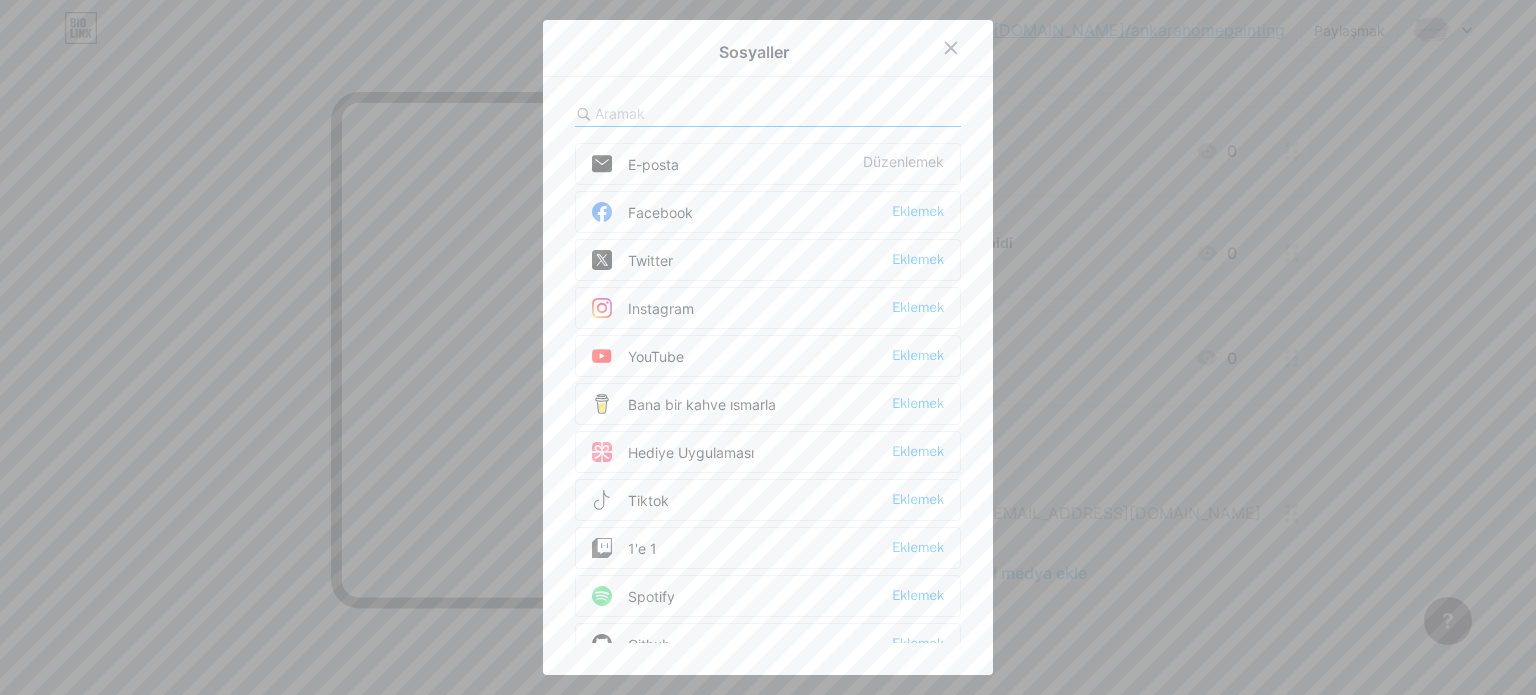 click on "Twitter
Eklemek" at bounding box center [768, 260] 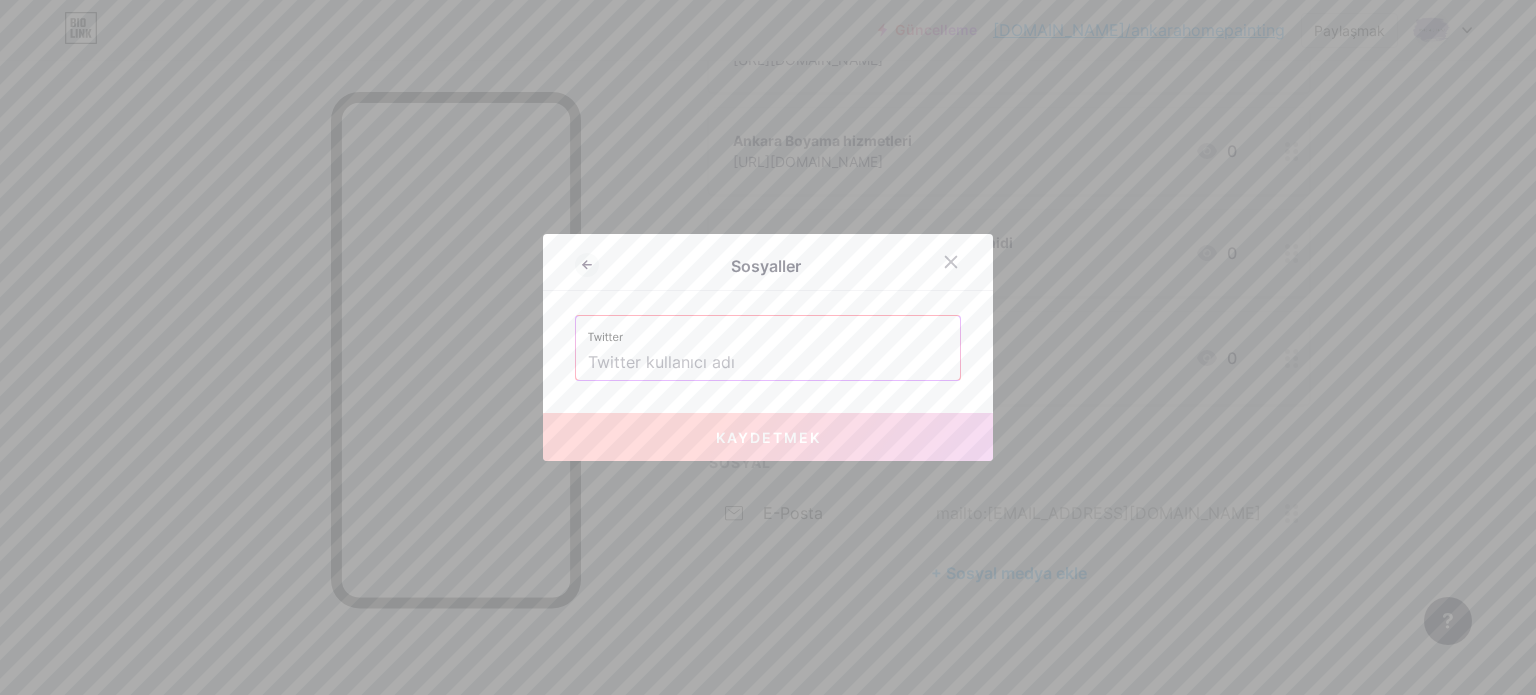 click at bounding box center (768, 363) 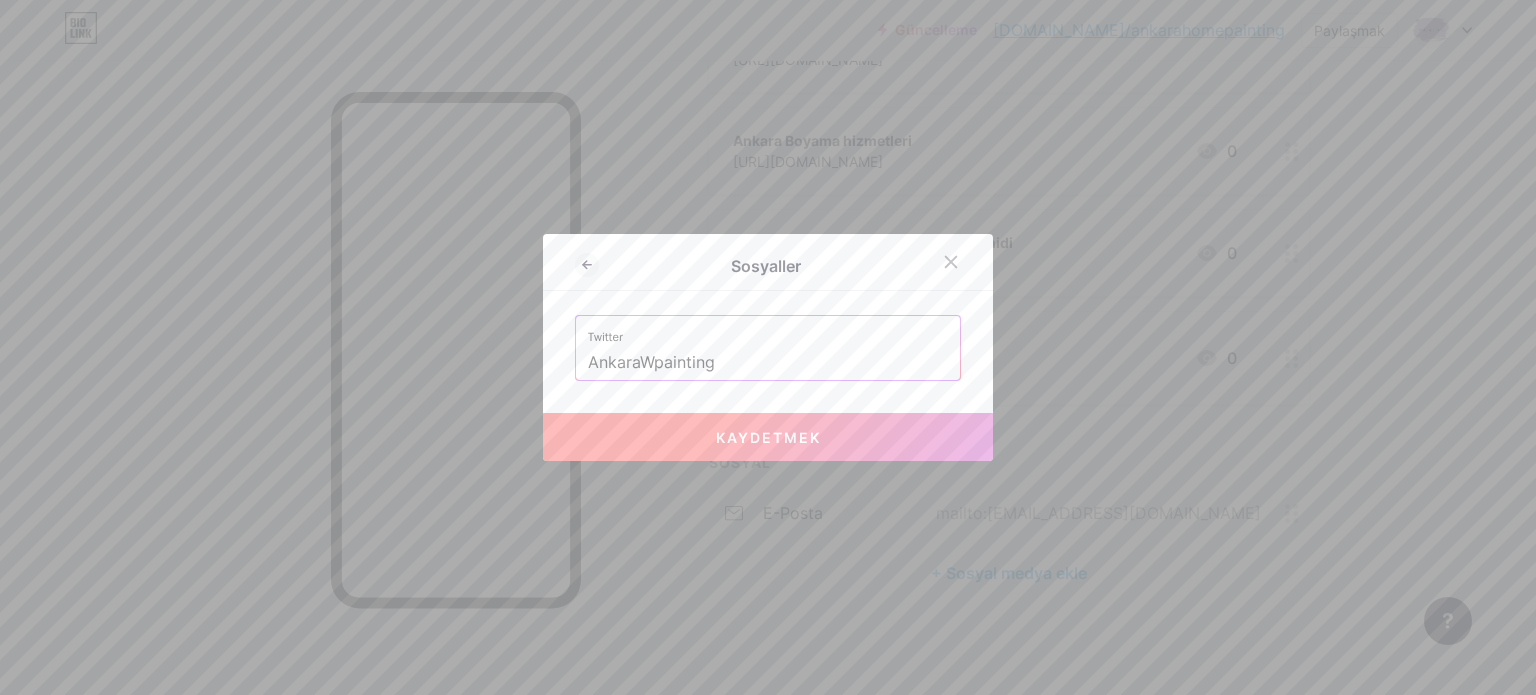 click on "Kaydetmek" at bounding box center (768, 437) 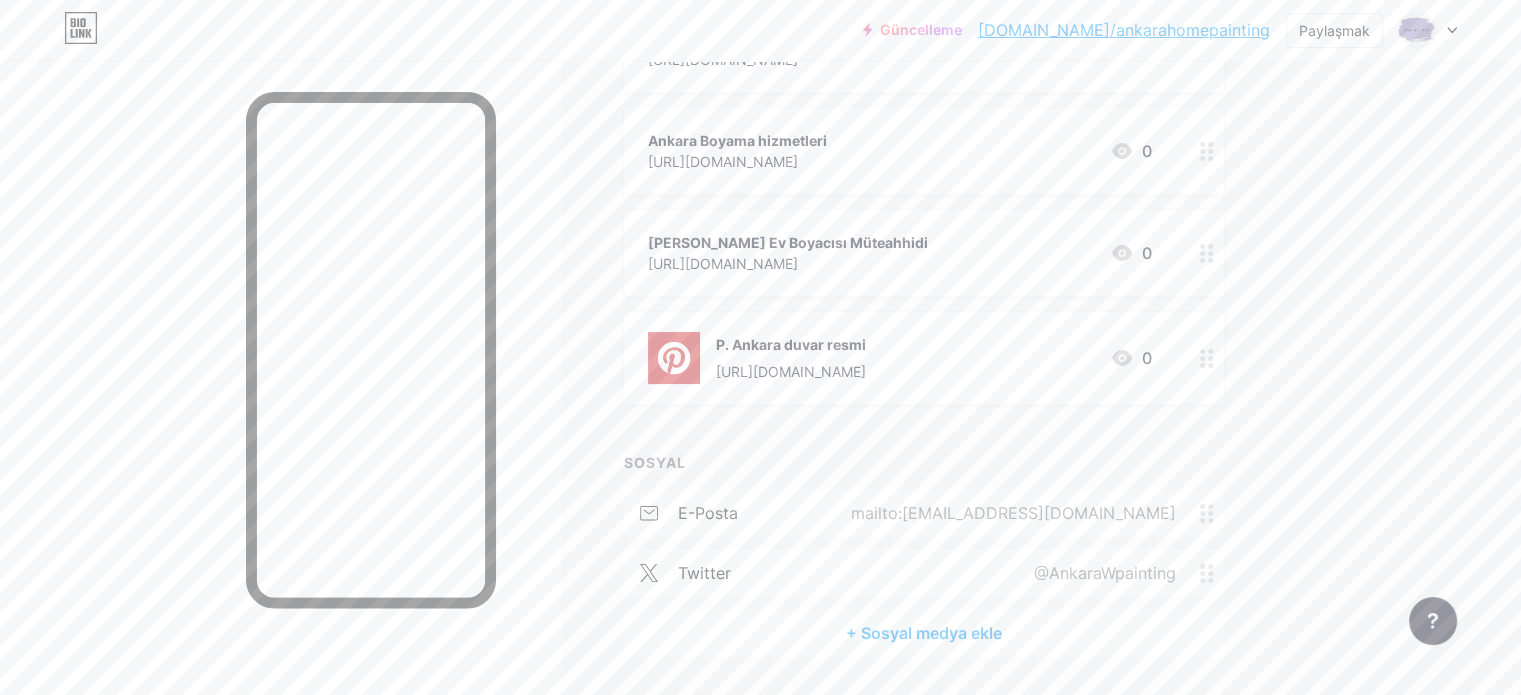 click on "+ Sosyal medya ekle" at bounding box center (924, 633) 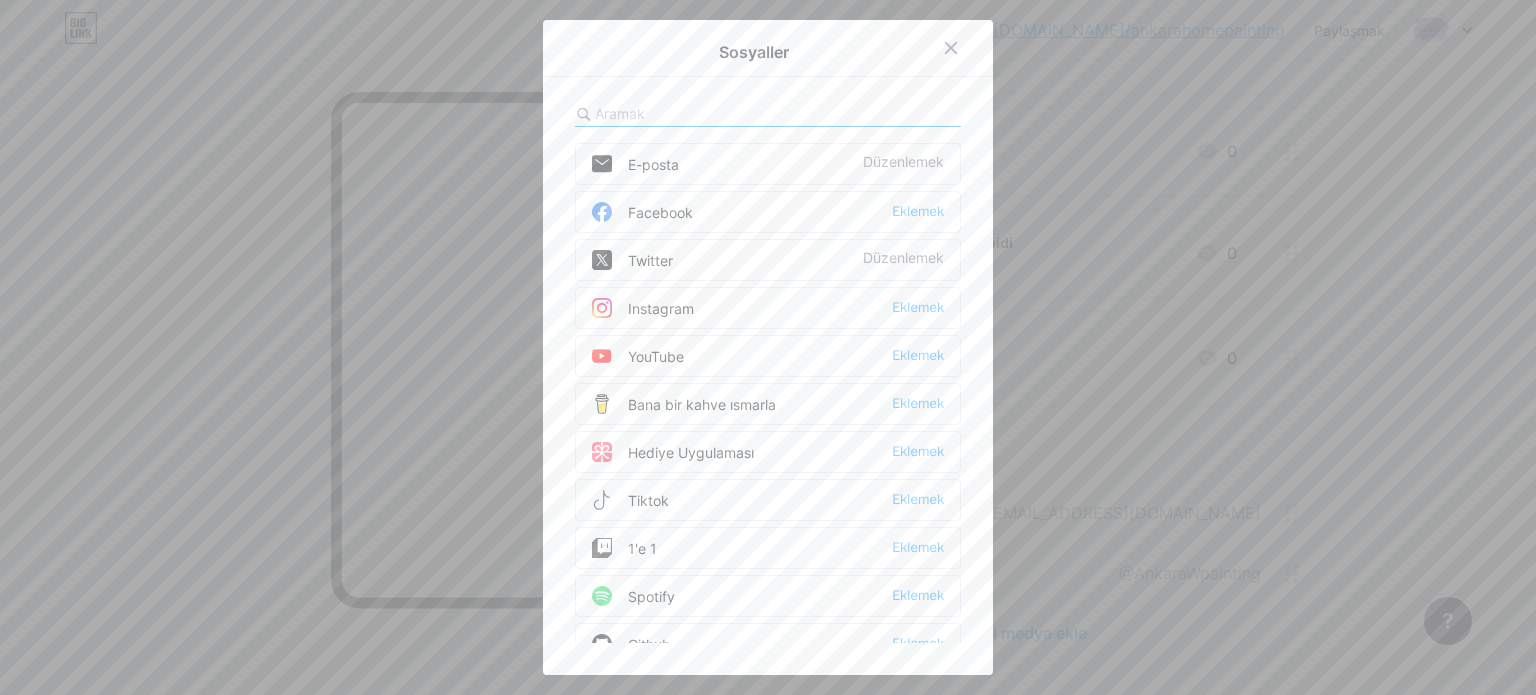 click on "Instagram" at bounding box center [661, 308] 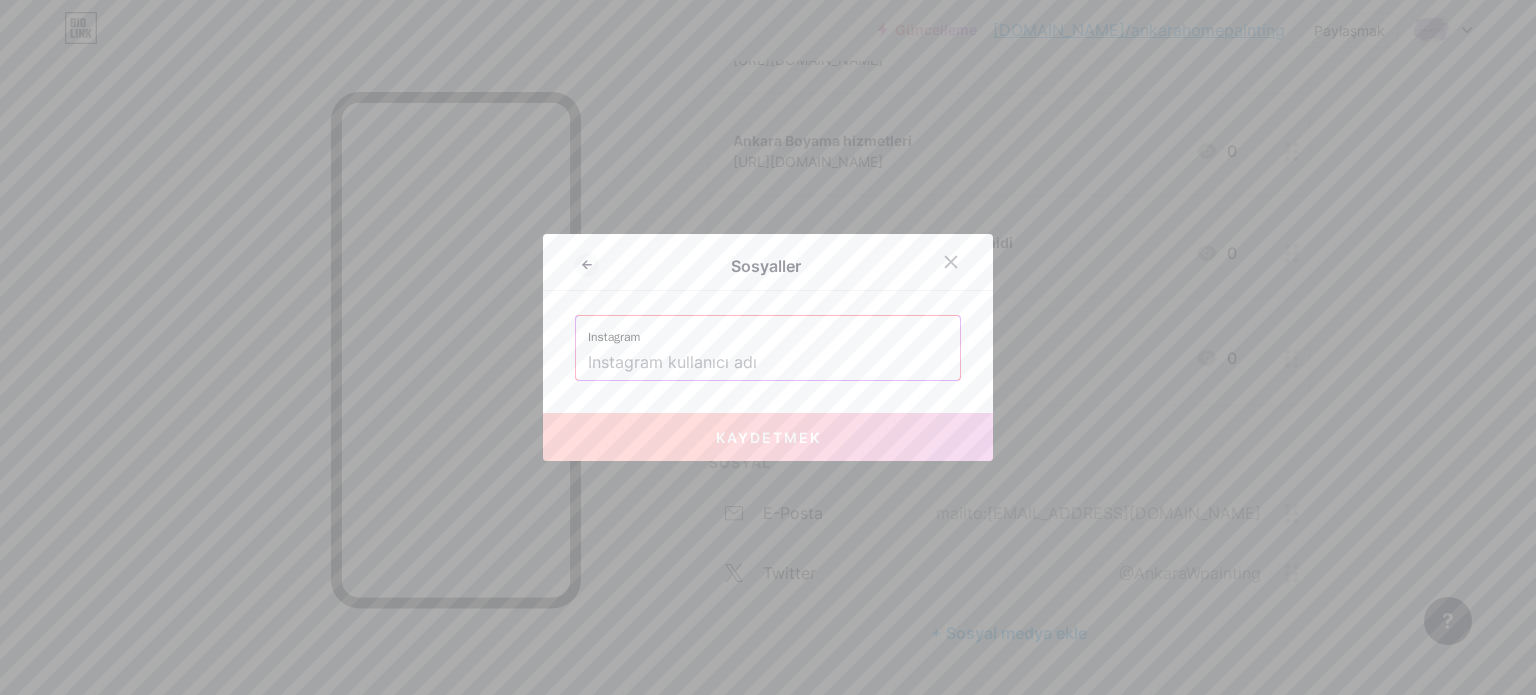 click at bounding box center [768, 363] 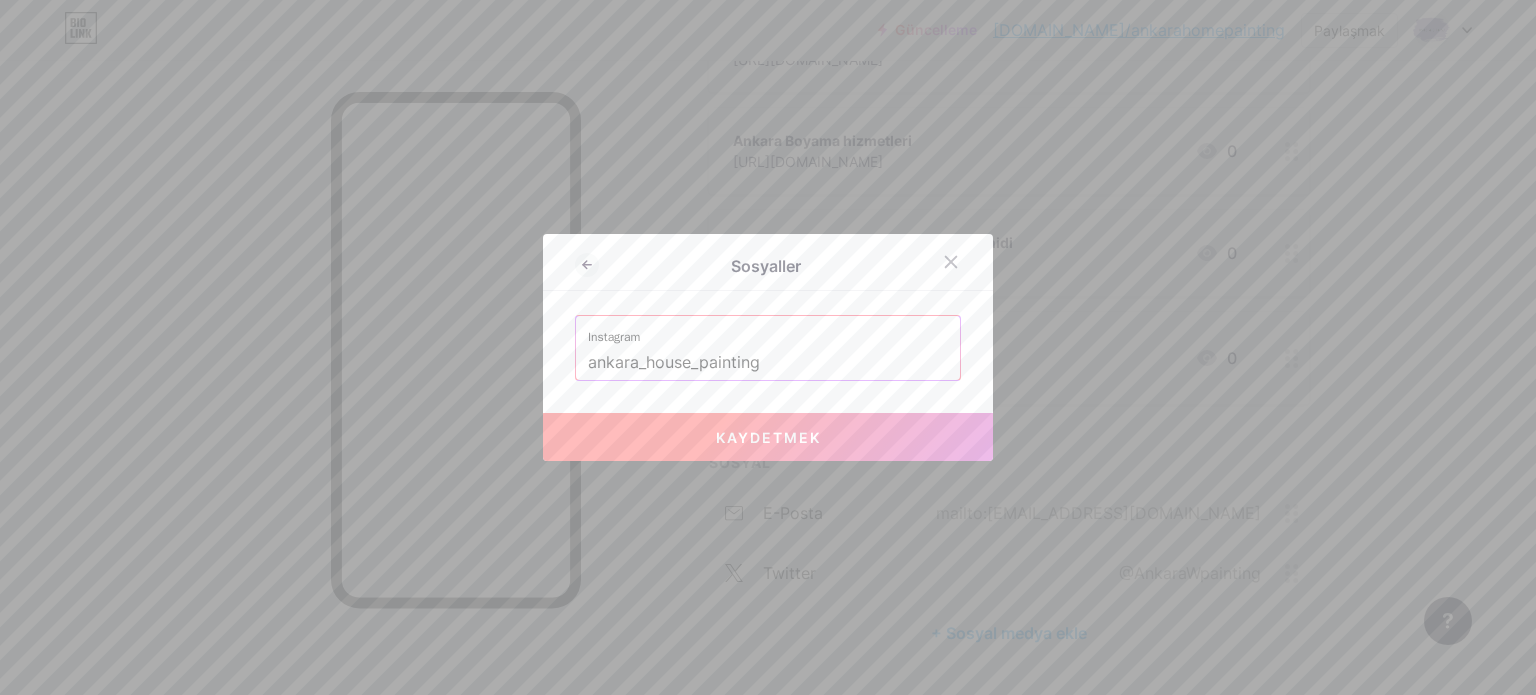 click on "Kaydetmek" at bounding box center [768, 437] 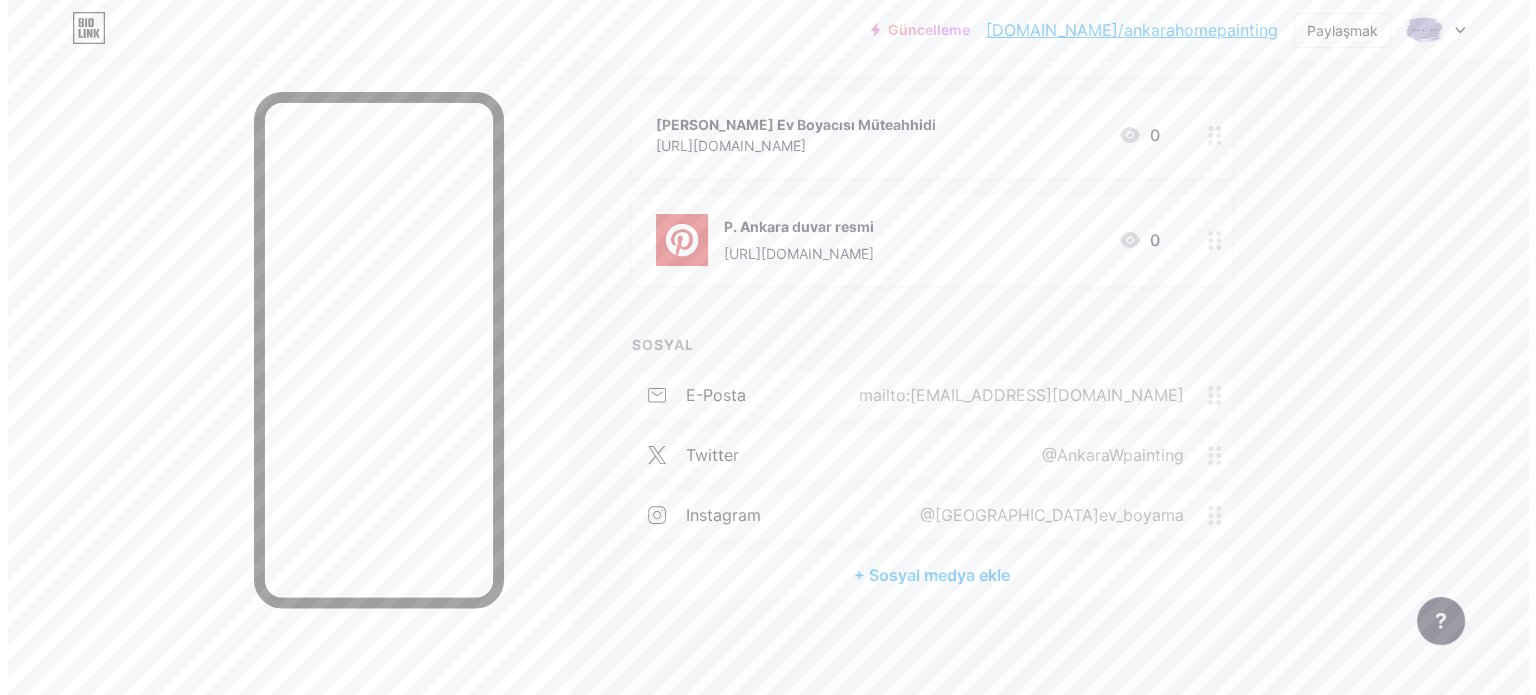 scroll, scrollTop: 429, scrollLeft: 0, axis: vertical 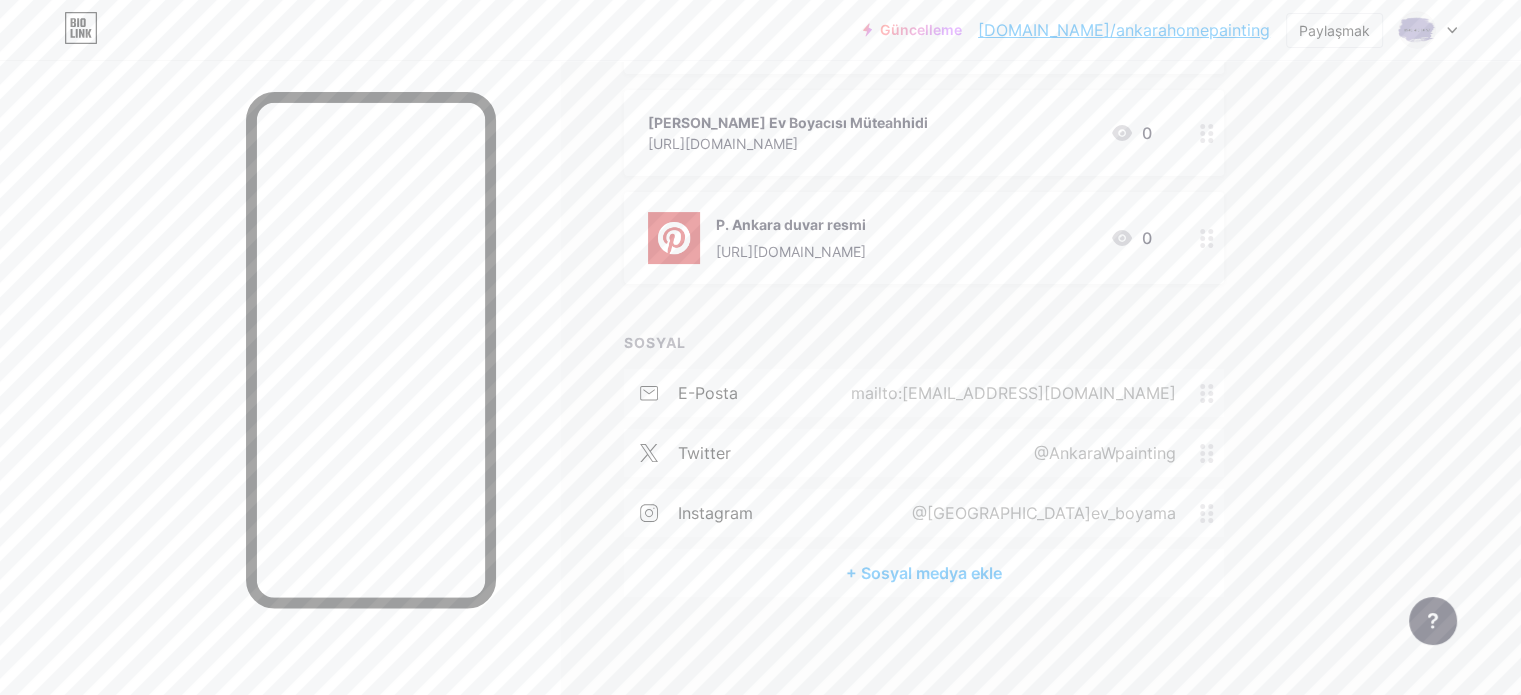 click on "+ Sosyal medya ekle" at bounding box center (924, 573) 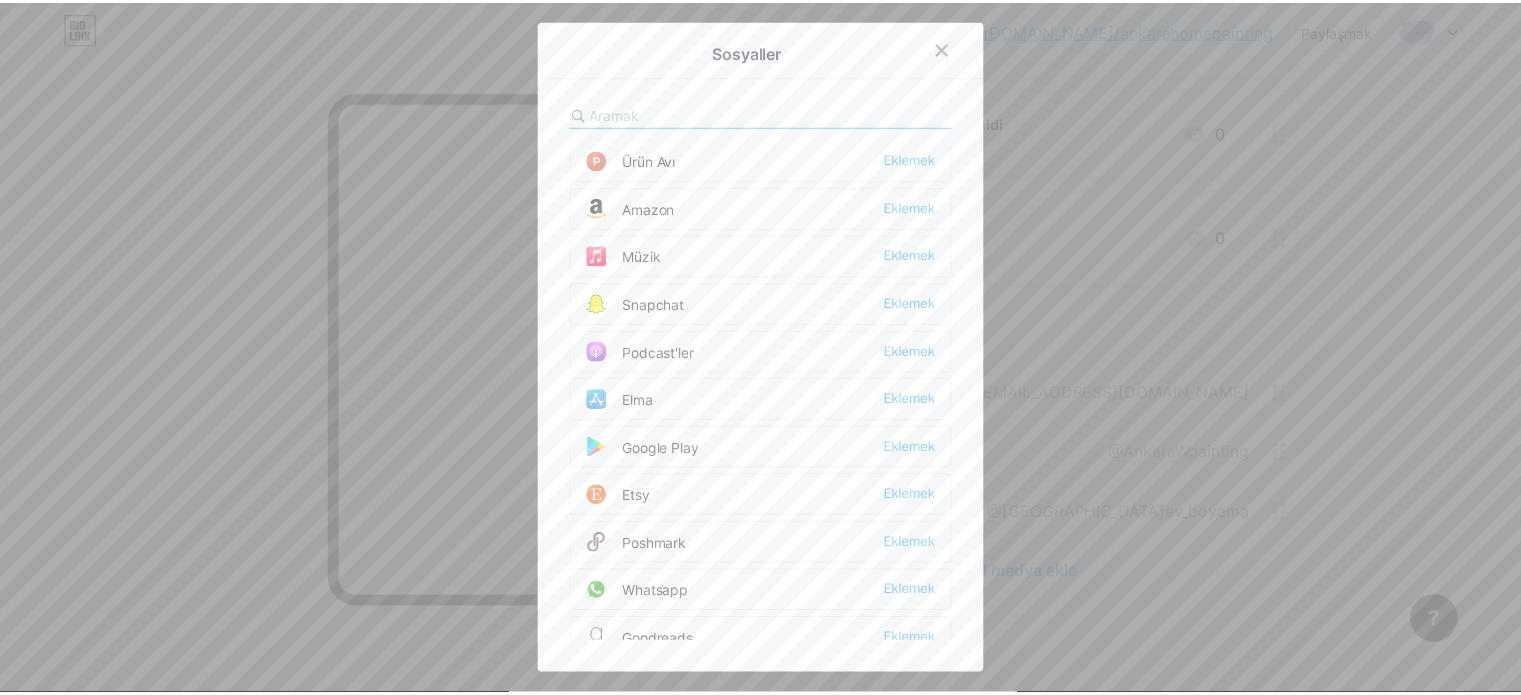 scroll, scrollTop: 1200, scrollLeft: 0, axis: vertical 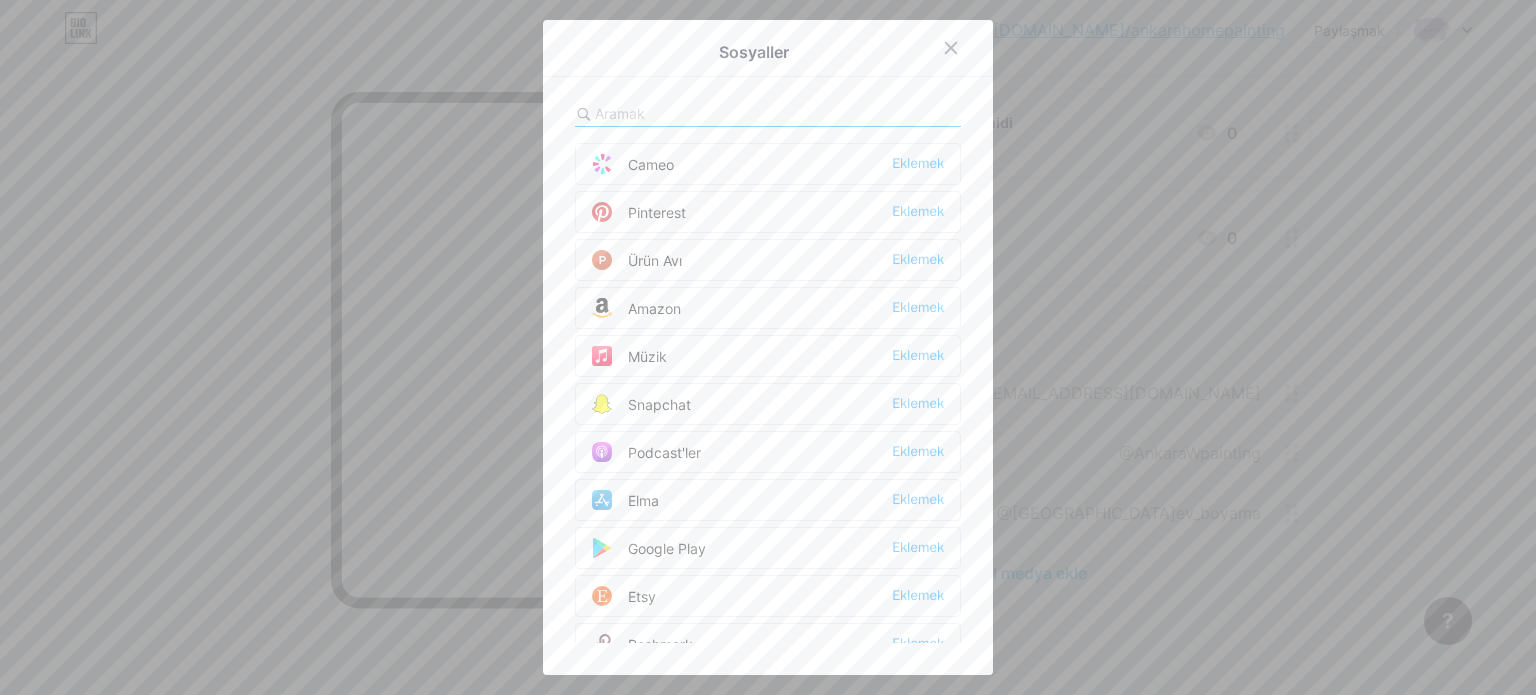 click on "Pinterest" at bounding box center [657, 212] 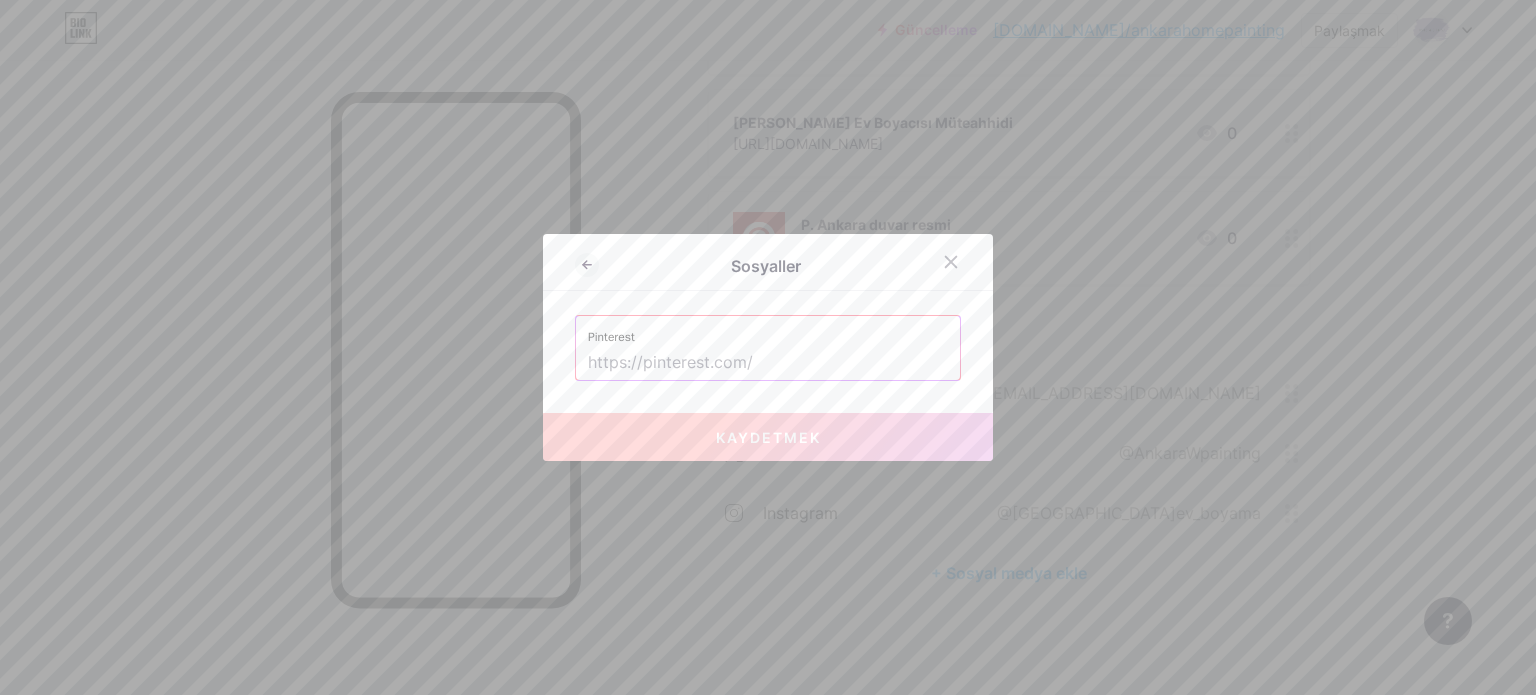 click at bounding box center [768, 363] 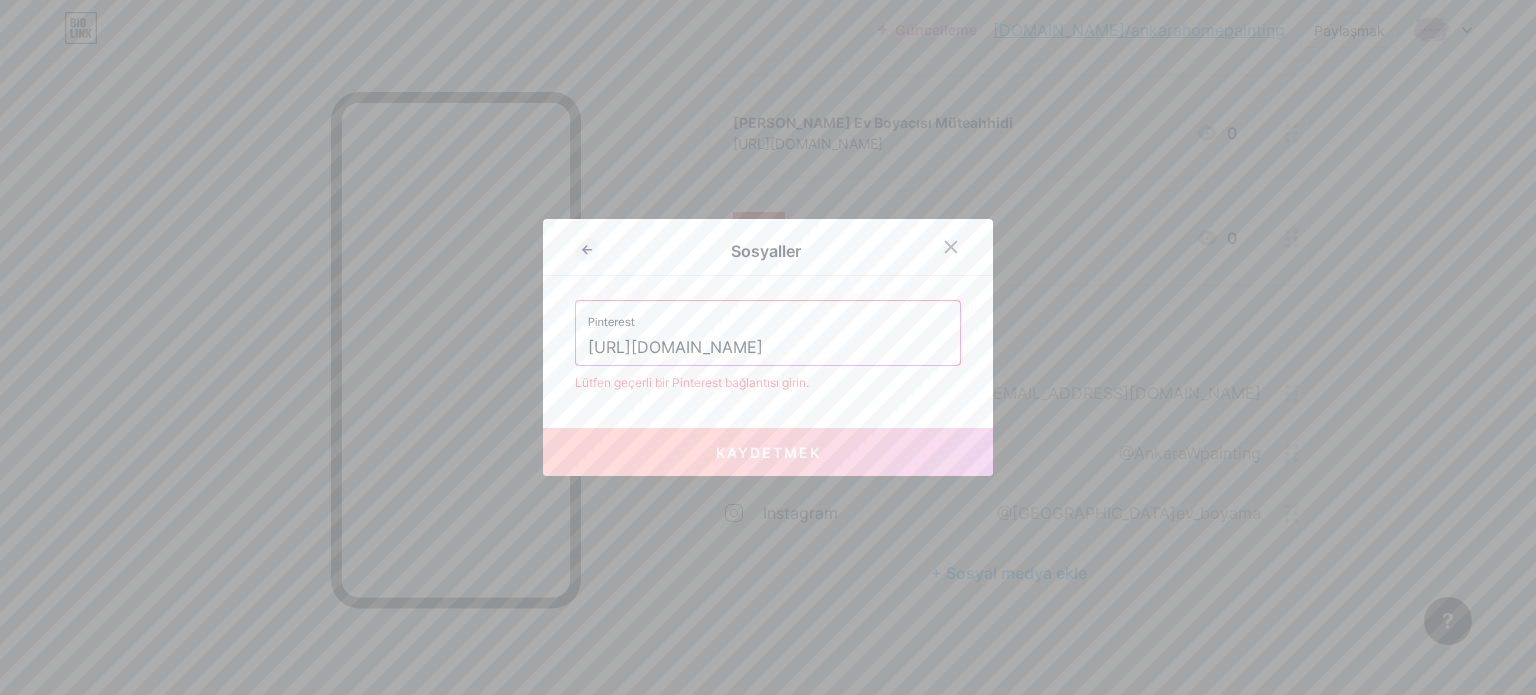 click on "[URL][DOMAIN_NAME]" at bounding box center [768, 348] 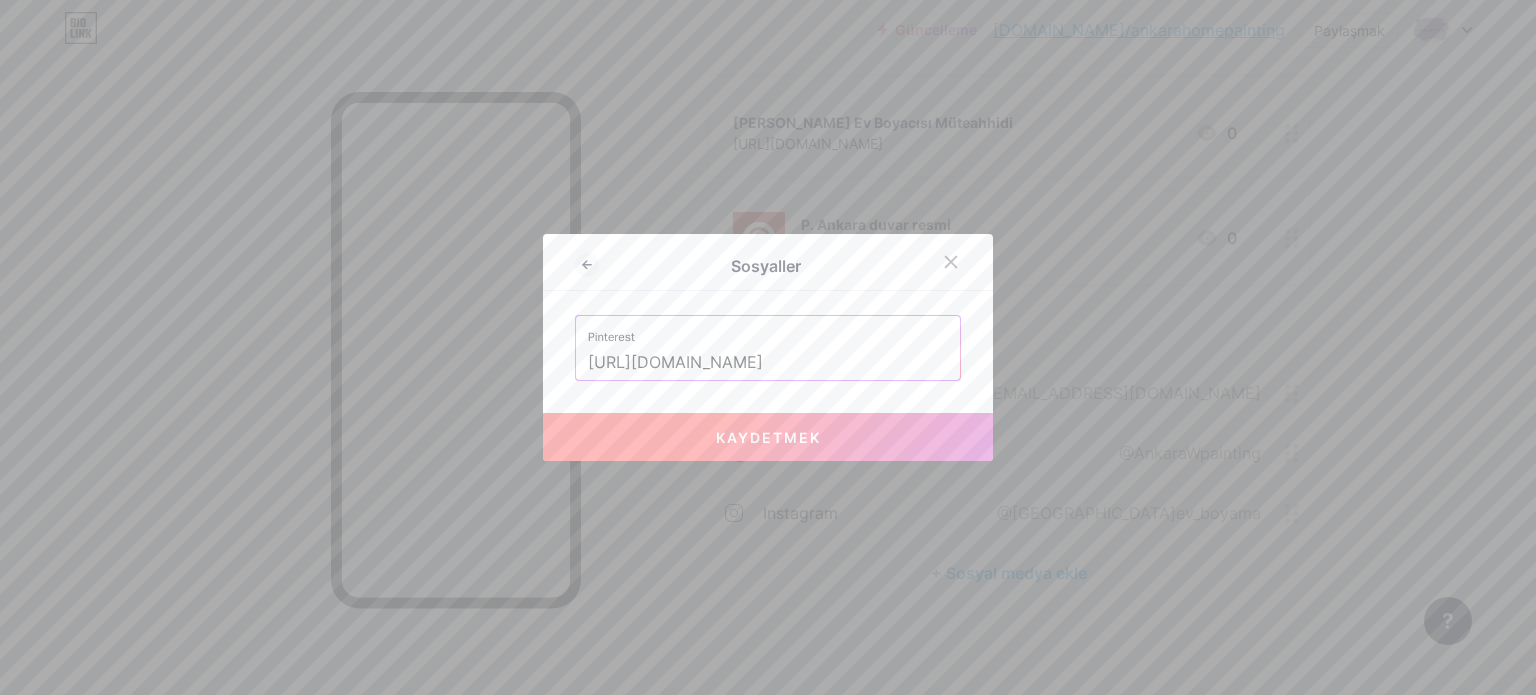 type on "[URL][DOMAIN_NAME]" 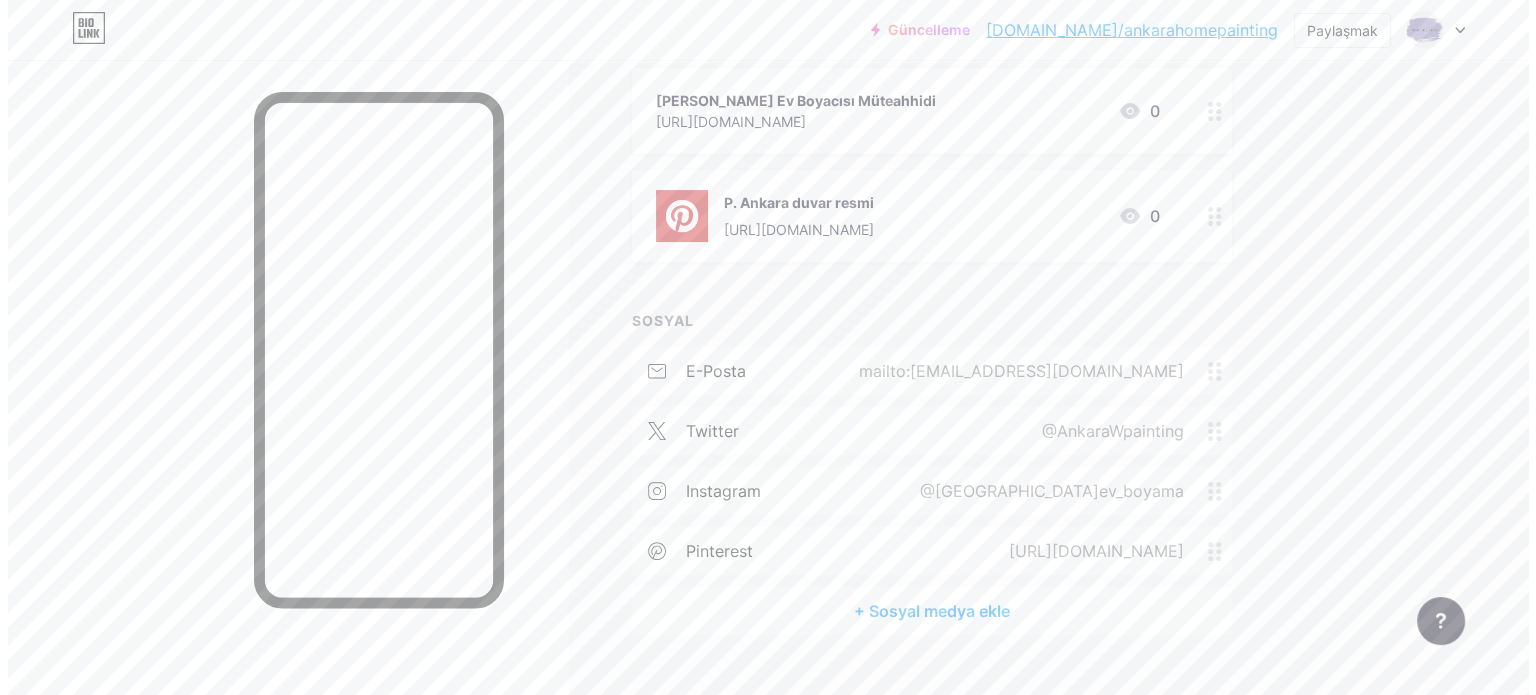 scroll, scrollTop: 489, scrollLeft: 0, axis: vertical 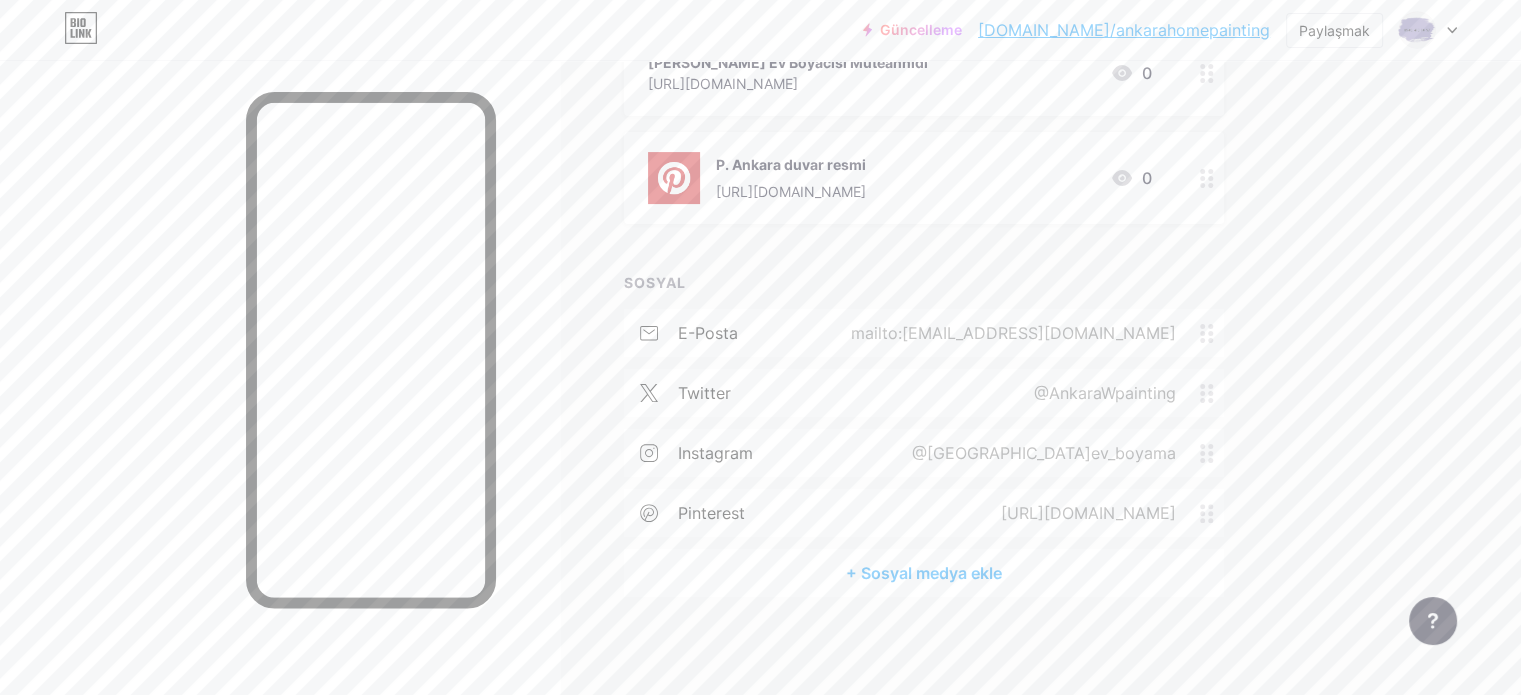 click on "[URL][DOMAIN_NAME]" at bounding box center [1084, 513] 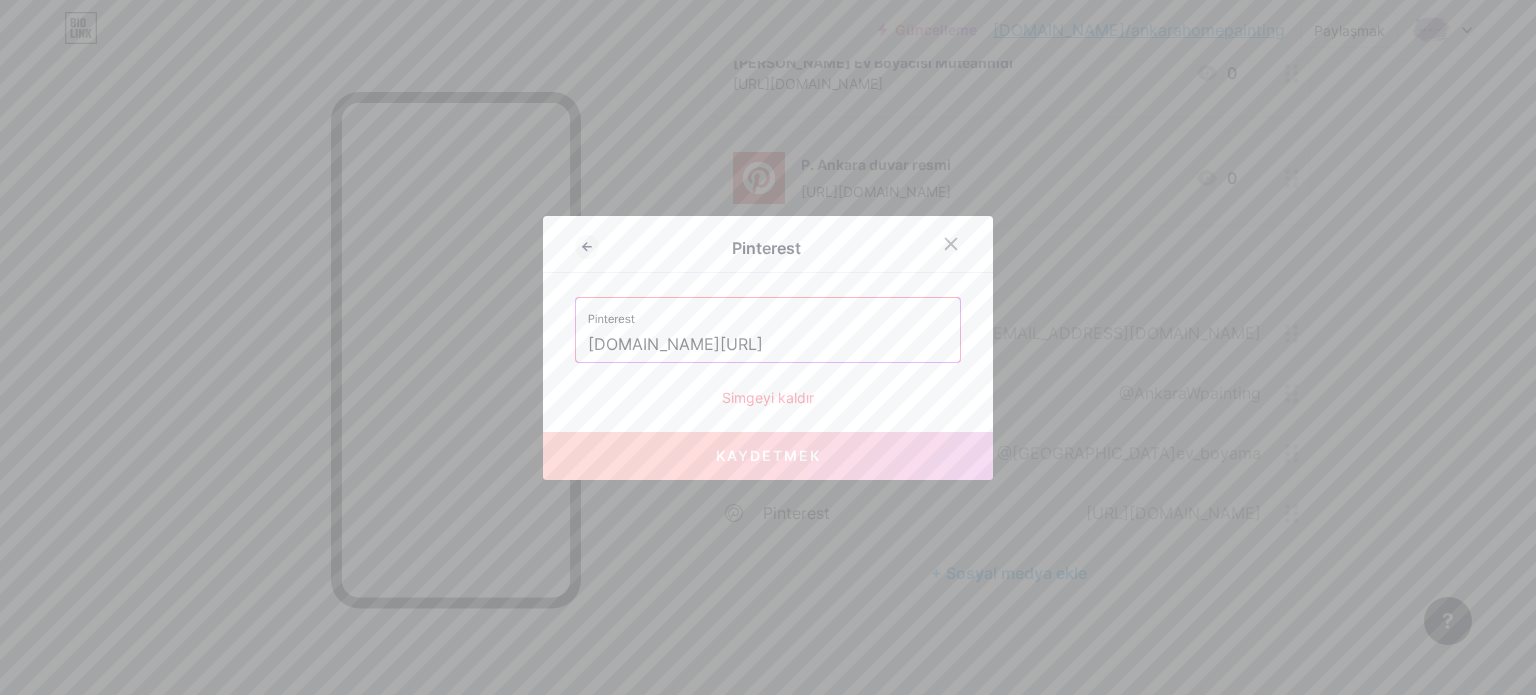 click on "[DOMAIN_NAME][URL]" at bounding box center (768, 345) 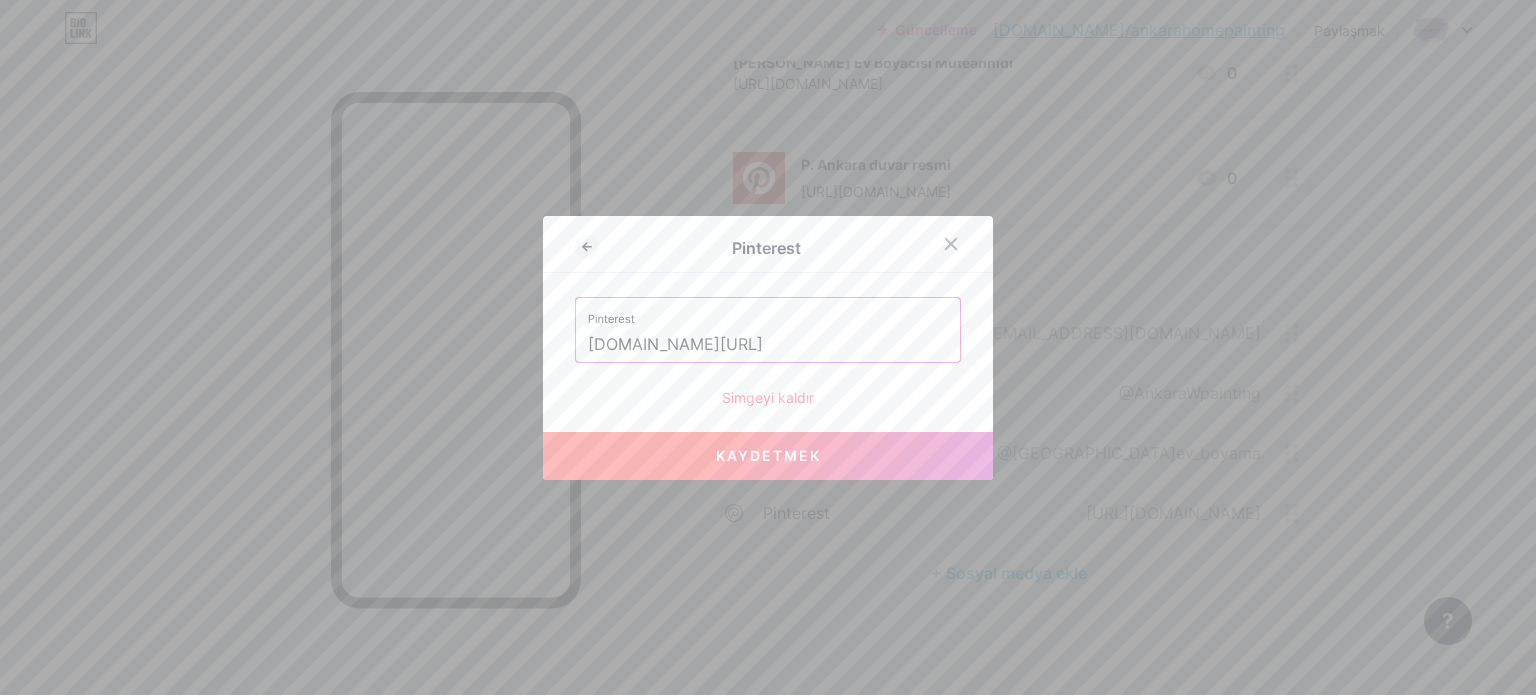 click on "Kaydetmek" at bounding box center [768, 456] 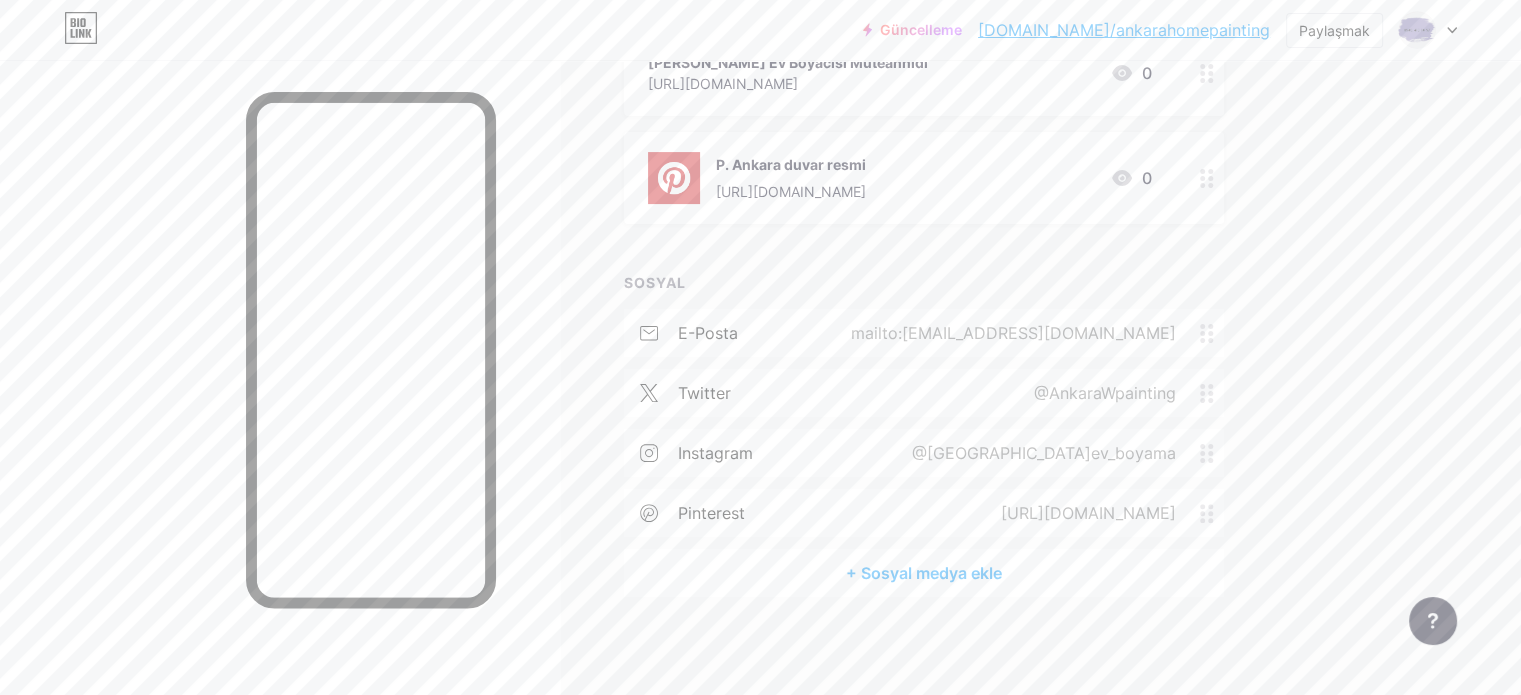click on "+ Sosyal medya ekle" at bounding box center [924, 573] 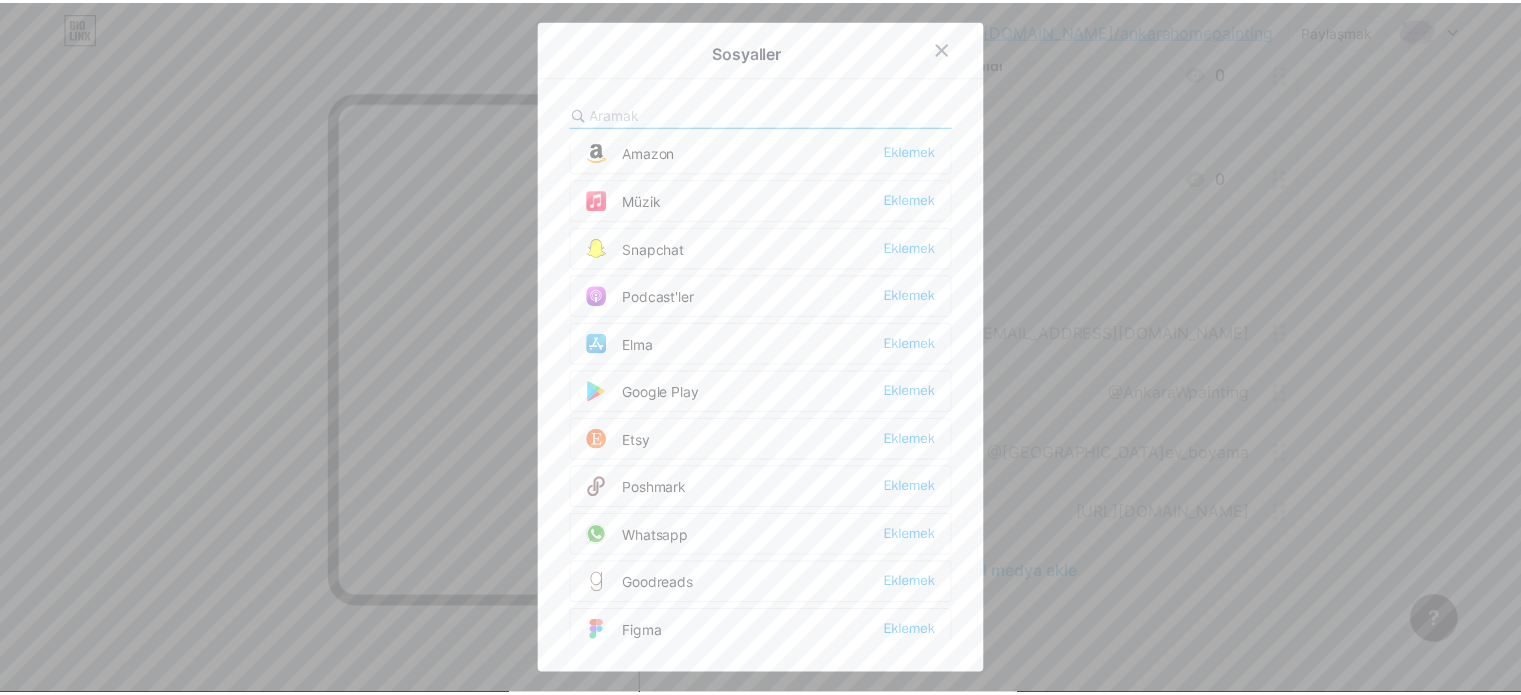 scroll, scrollTop: 1400, scrollLeft: 0, axis: vertical 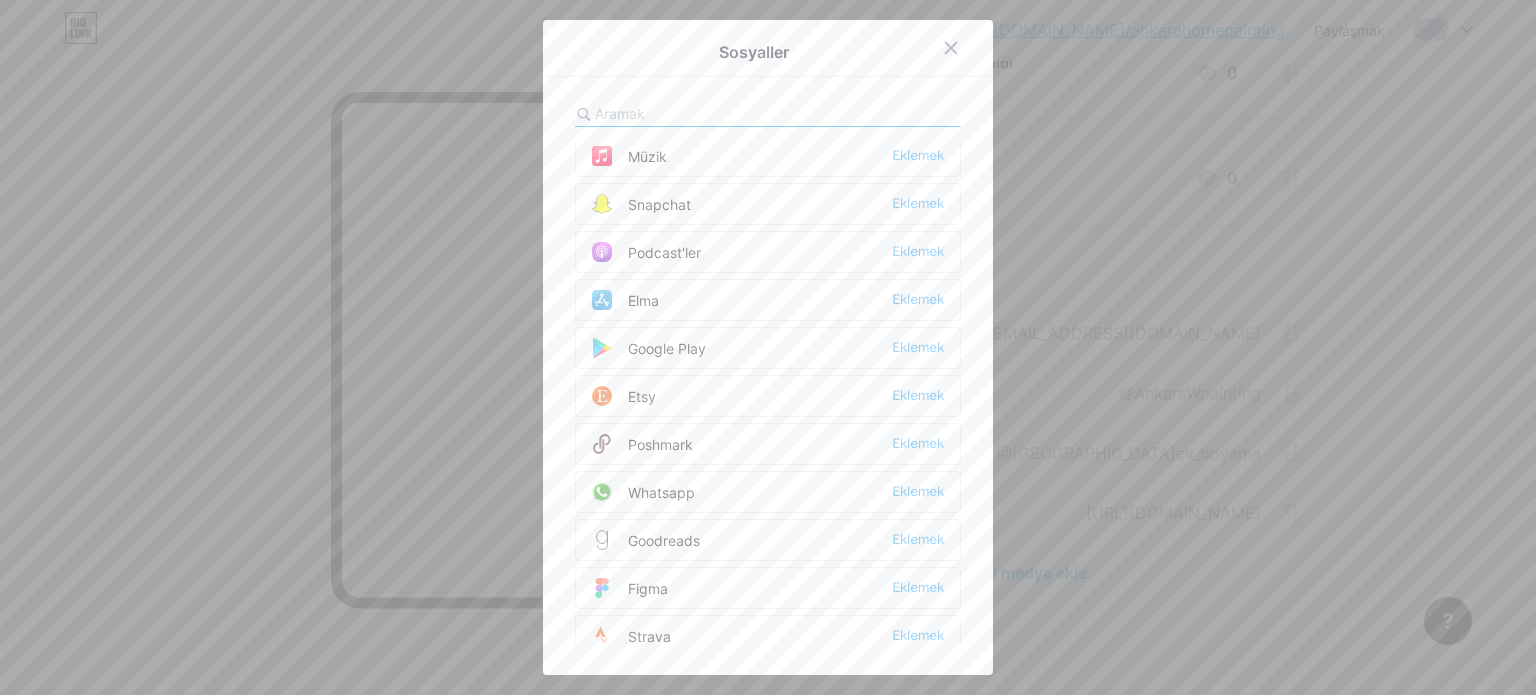 click on "Whatsapp
Eklemek" at bounding box center [768, 492] 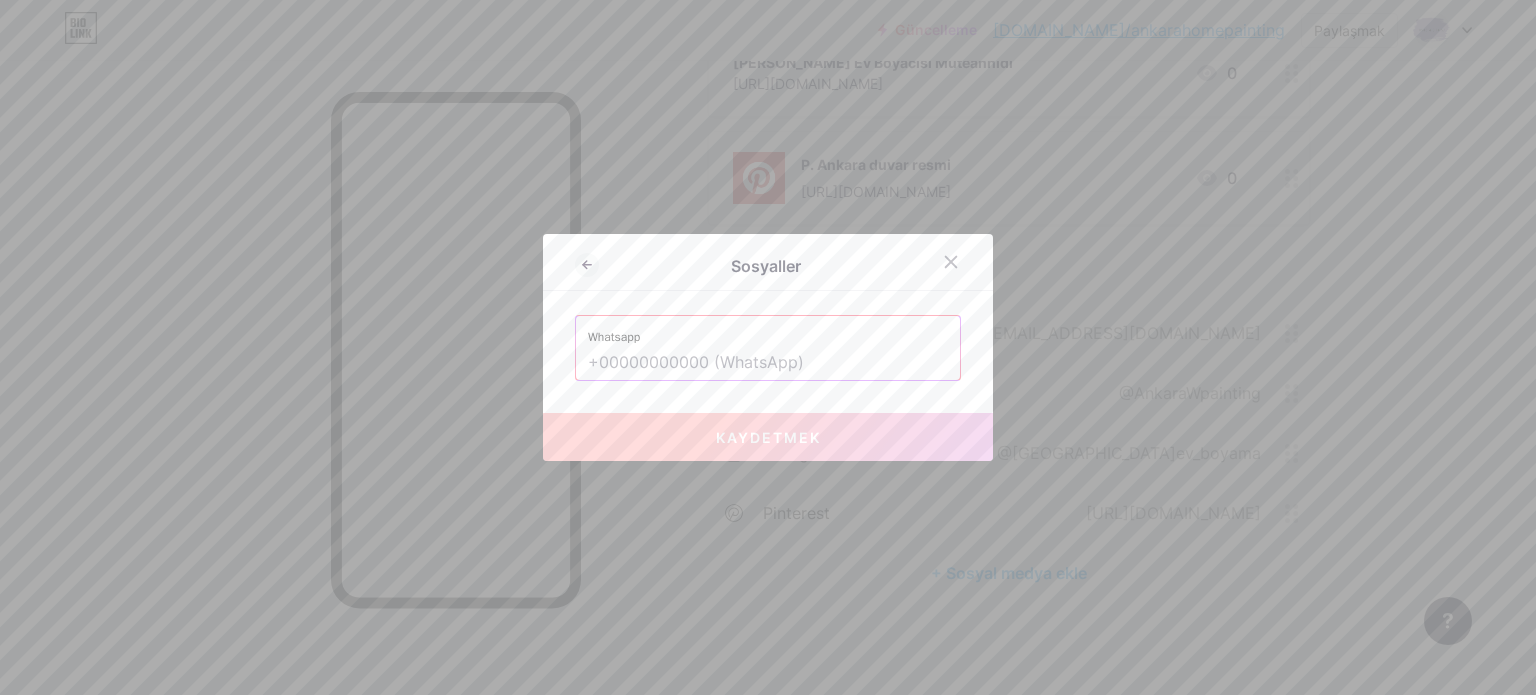 click at bounding box center [768, 363] 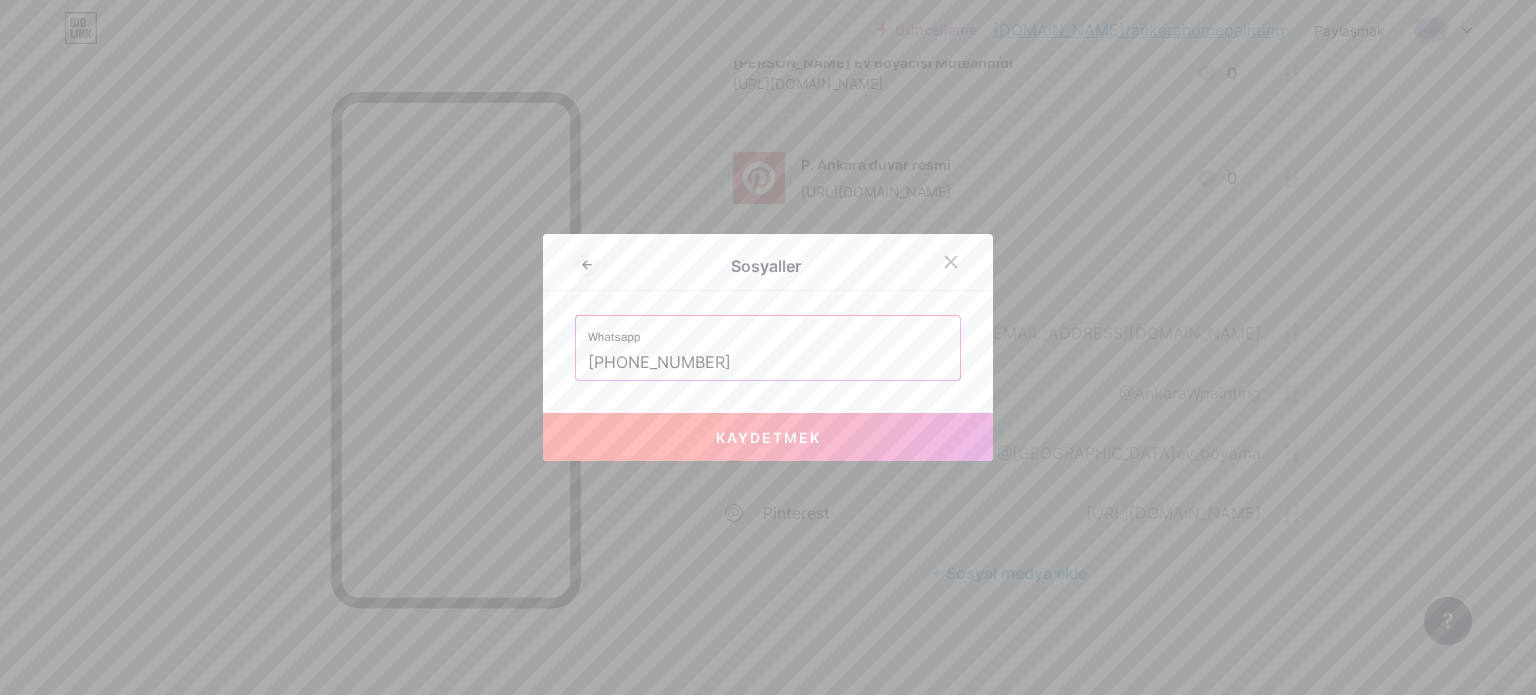 click on "Kaydetmek" at bounding box center (768, 437) 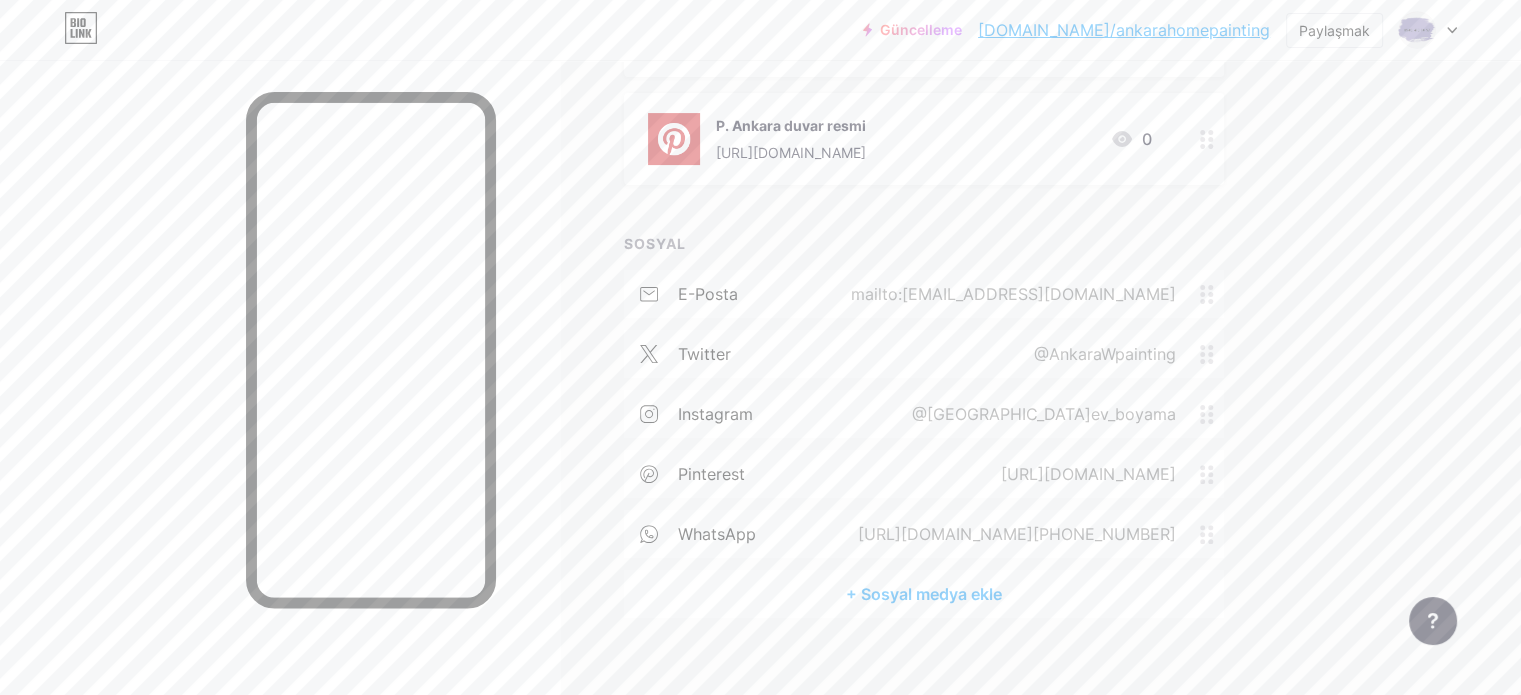 scroll, scrollTop: 549, scrollLeft: 0, axis: vertical 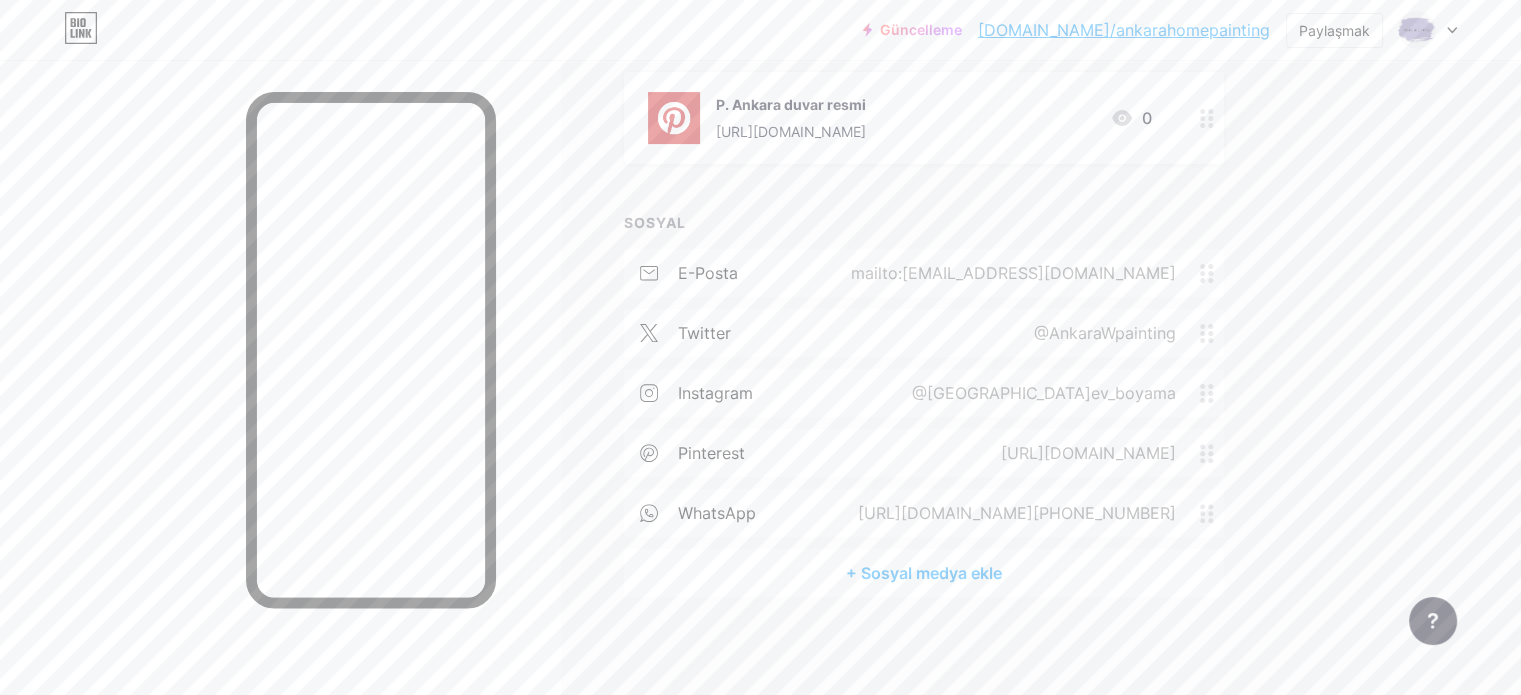 drag, startPoint x: 1014, startPoint y: 507, endPoint x: 1006, endPoint y: 383, distance: 124.2578 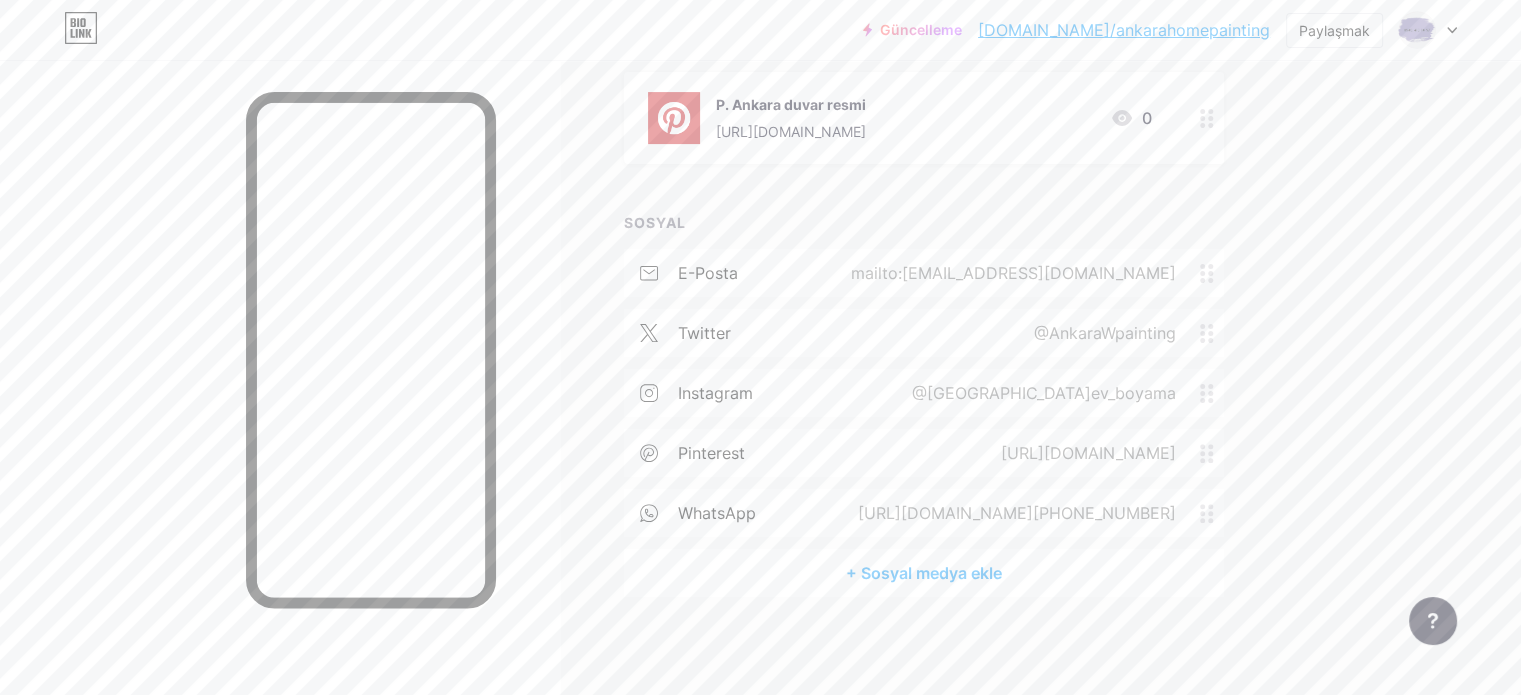 type 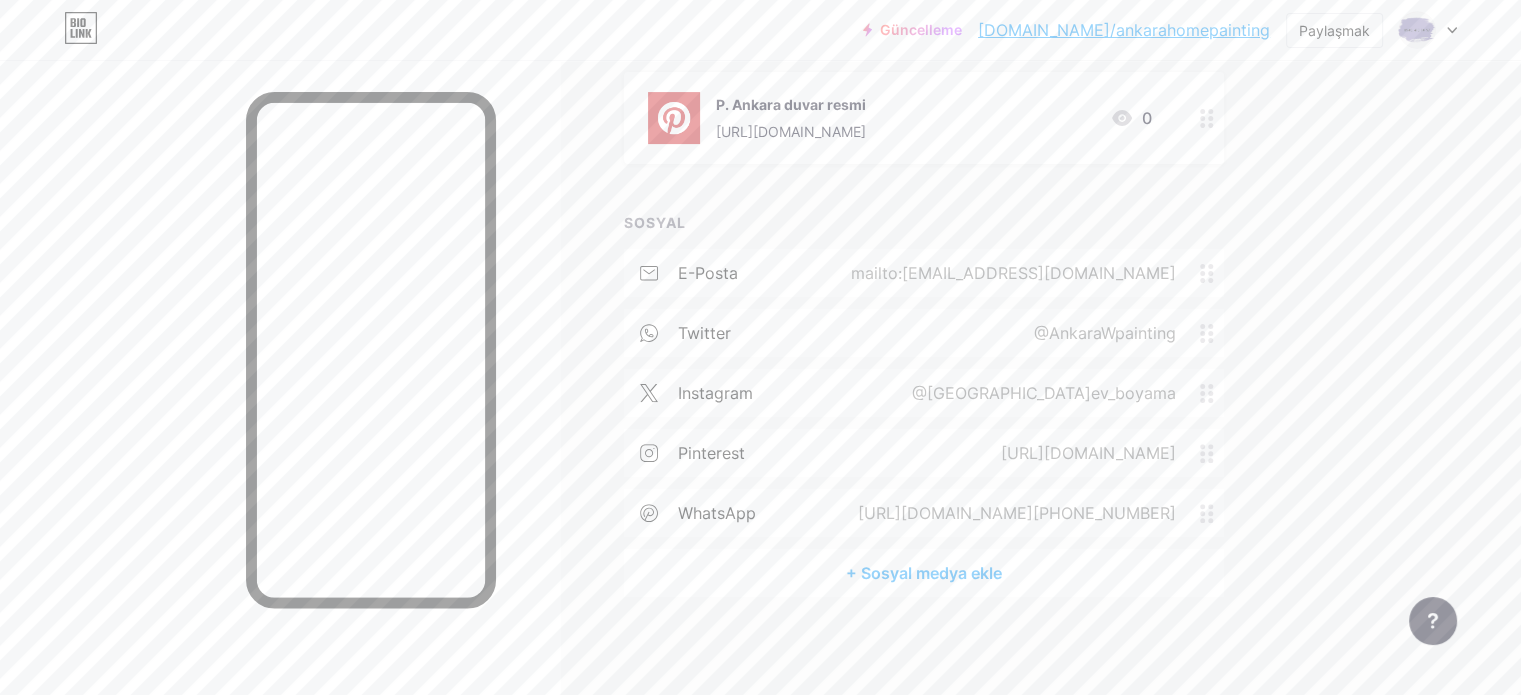 click on "Bağlantılar
Gönderiler
Tasarım
Aboneler
YENİ
İstatistikler
Ayarlar       + BAĞLANTI EKLE     + GÖMÜLÜ EKLE
+ Başlık ekle
Ankara Resim
[URL][DOMAIN_NAME]
0
Ankara Boyama hizmetleri
[URL][DOMAIN_NAME]
0
İ. Ev Boyacısı Müteahhidi
[URL][DOMAIN_NAME]
0
P. Ankara duvar resmi
[URL][DOMAIN_NAME]
0
SOSYAL
e-posta
mailto:[EMAIL_ADDRESS][DOMAIN_NAME]
Twitter
@AnkaraWpainting                   Instagram" at bounding box center [656, 104] 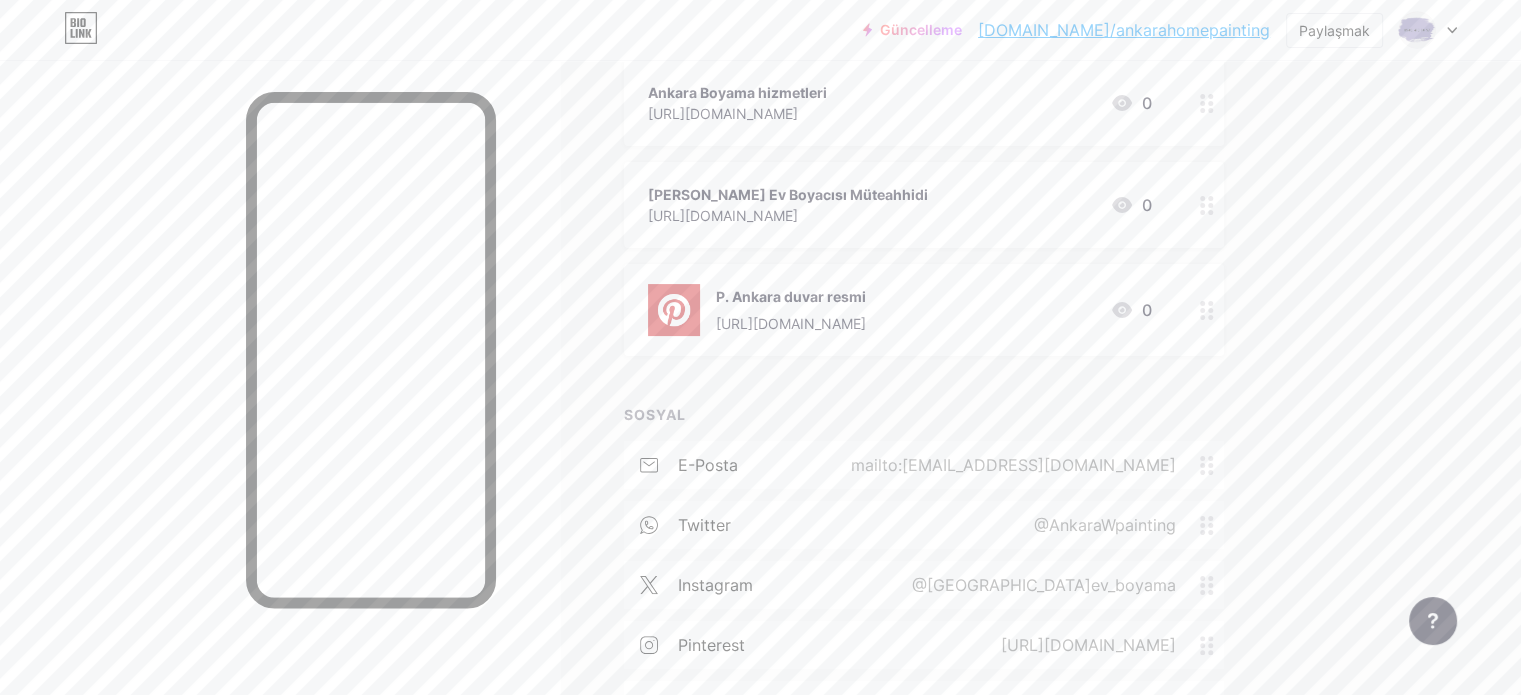 scroll, scrollTop: 349, scrollLeft: 0, axis: vertical 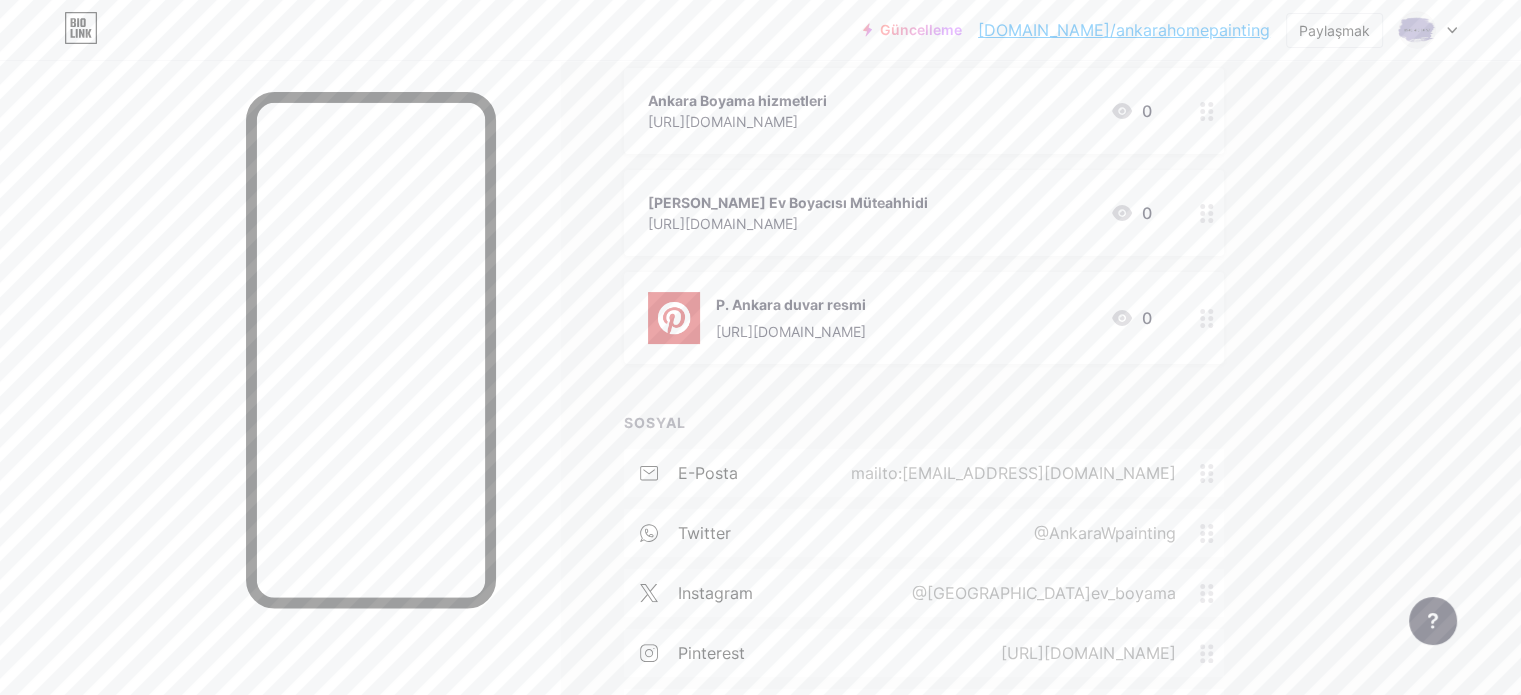 click at bounding box center (1207, 318) 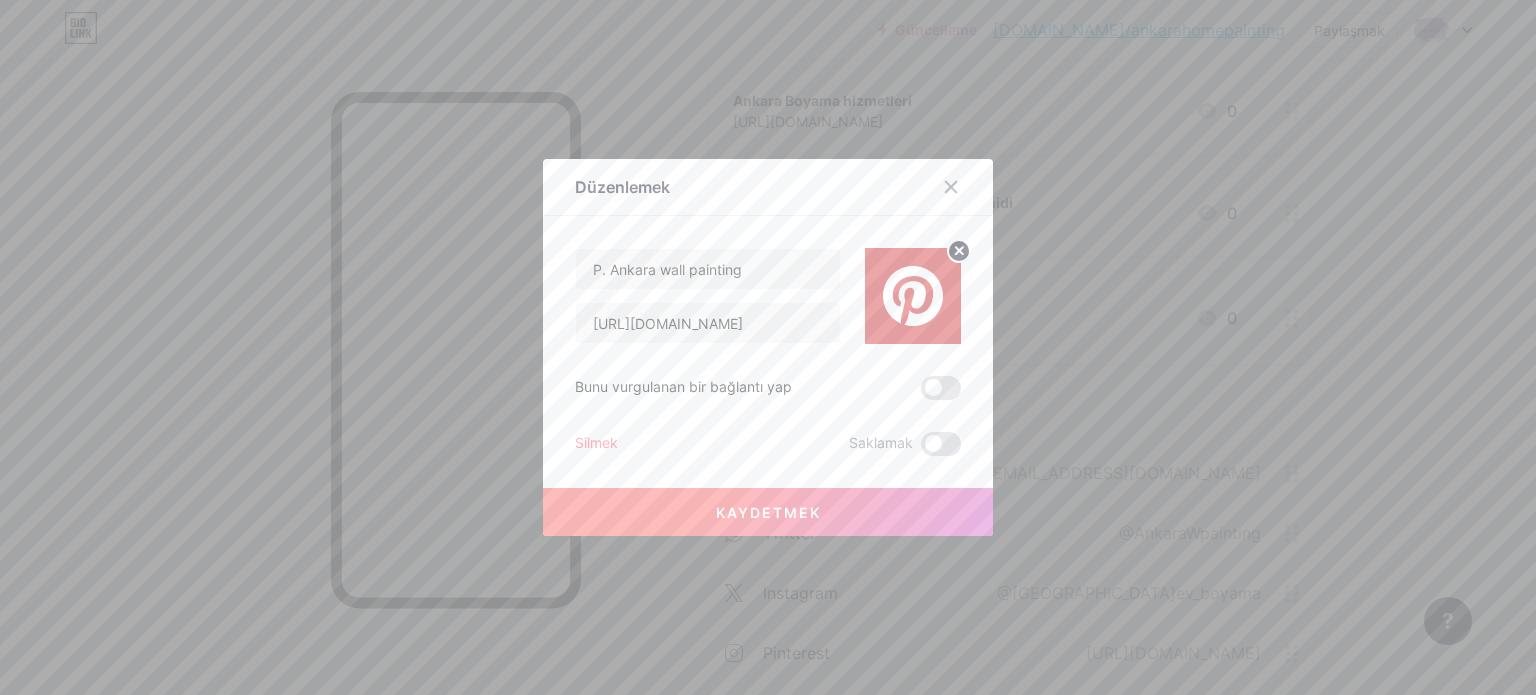 click on "Silmek" at bounding box center [596, 442] 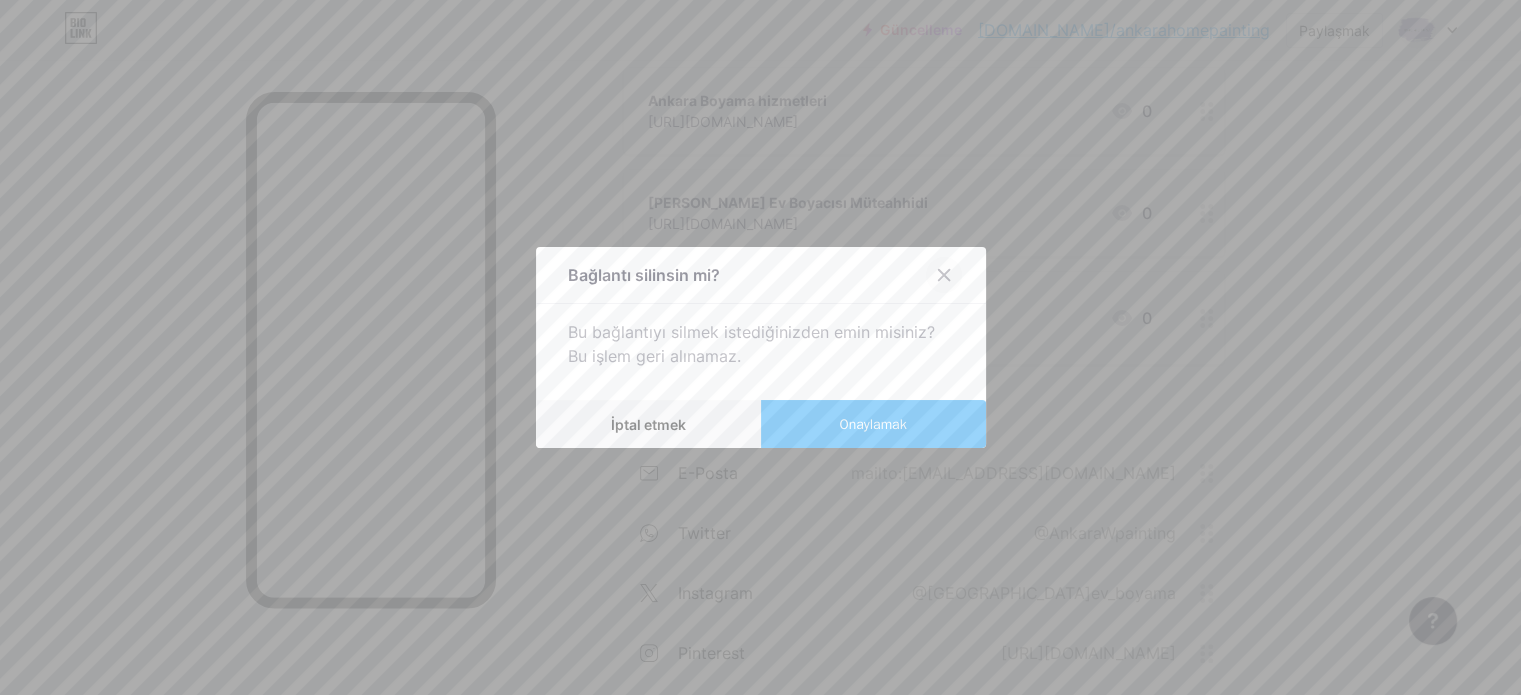 click 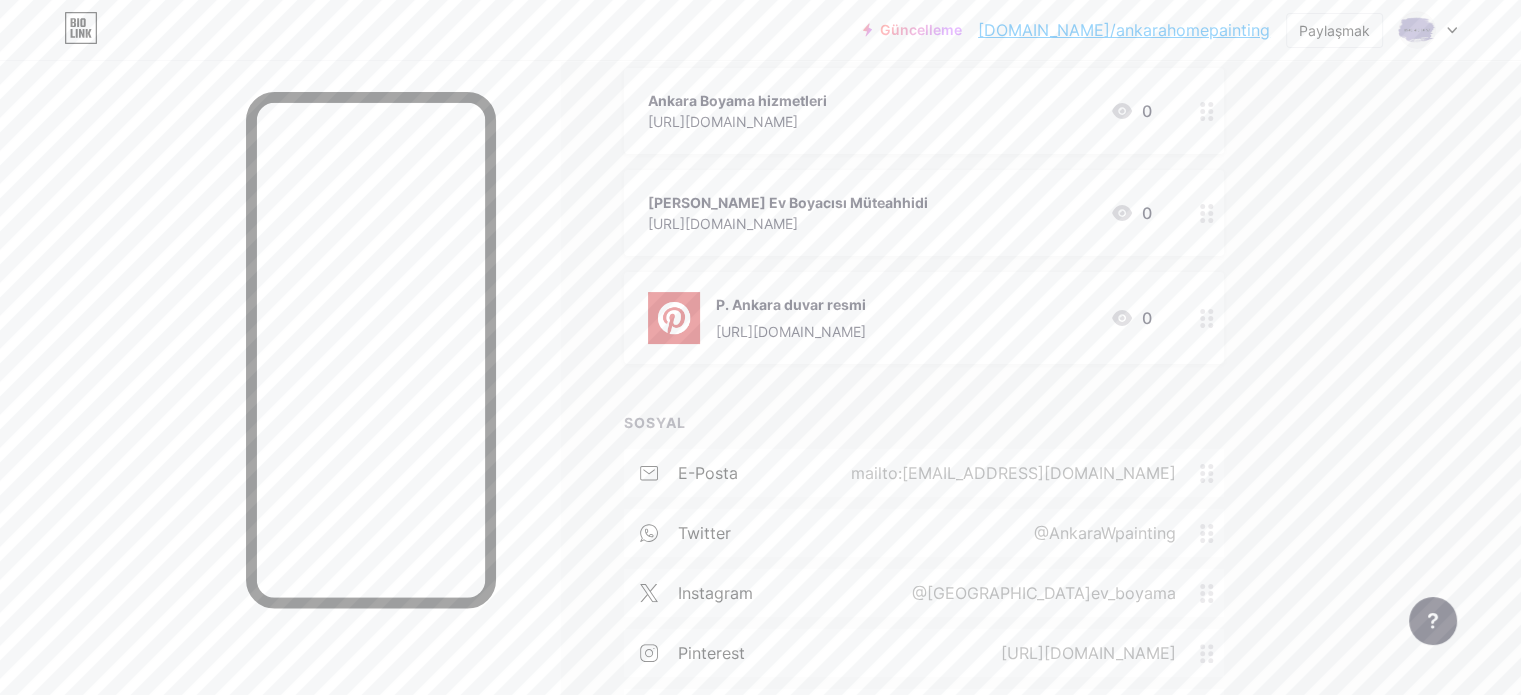 click on "Güncelleme   [DOMAIN_NAME]/[GEOGRAPHIC_DATA]...   [DOMAIN_NAME]/ankarahomepainting   Paylaşmak               Hesapları değiştir     Ev Boyama Müteahhidi   [DOMAIN_NAME]/ankarahomepainting       + Yeni bir sayfa ekle       Hesap ayarları   Çıkış yap   Bağlantı Kopyalandı
Bağlantılar
Gönderiler
Tasarım
Aboneler
YENİ
İstatistikler
Ayarlar       + BAĞLANTI EKLE     + GÖMÜLÜ EKLE
+ Başlık ekle
Ankara Resim
[URL][DOMAIN_NAME]
0
Ankara Boyama hizmetleri
[URL][DOMAIN_NAME]
0
İ. Ev Boyacısı Müteahhidi
[URL][DOMAIN_NAME]
0
P. Ankara duvar resmi" at bounding box center (760, 274) 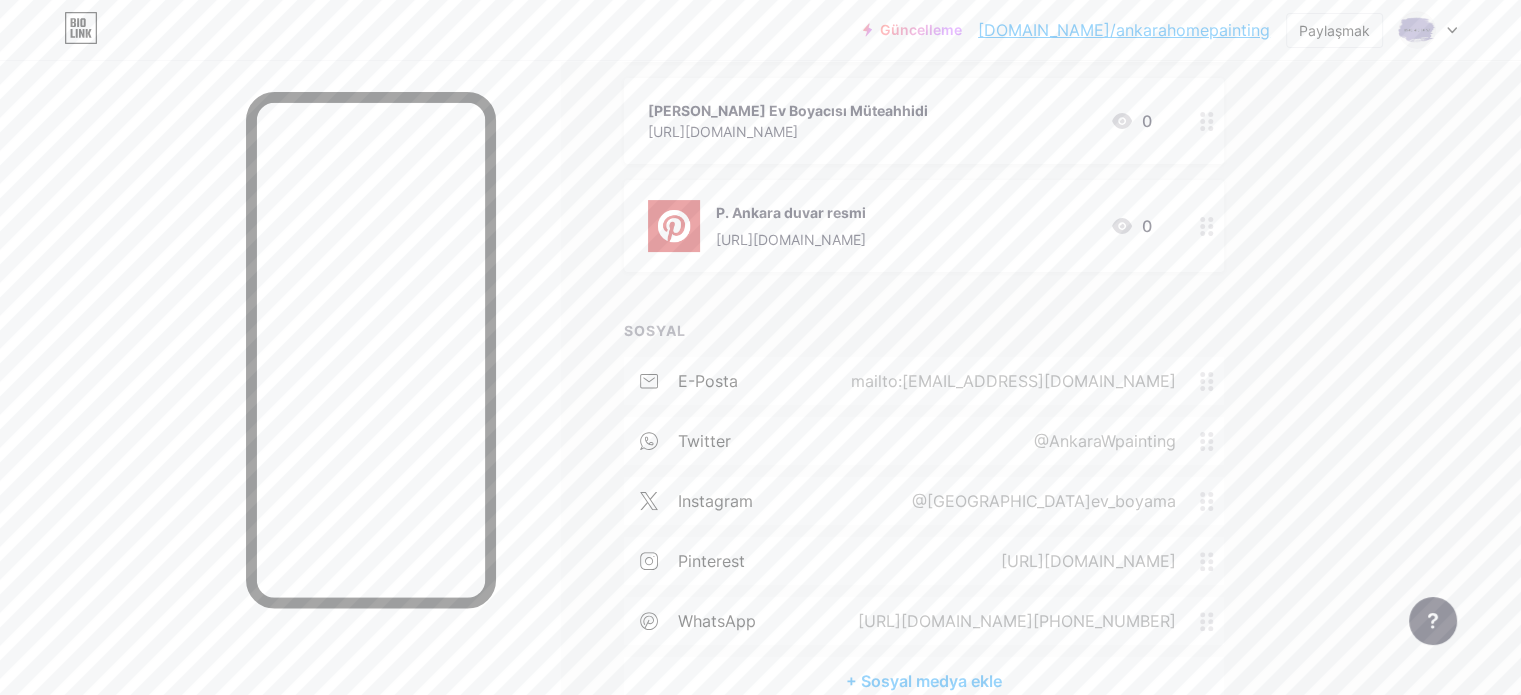 scroll, scrollTop: 549, scrollLeft: 0, axis: vertical 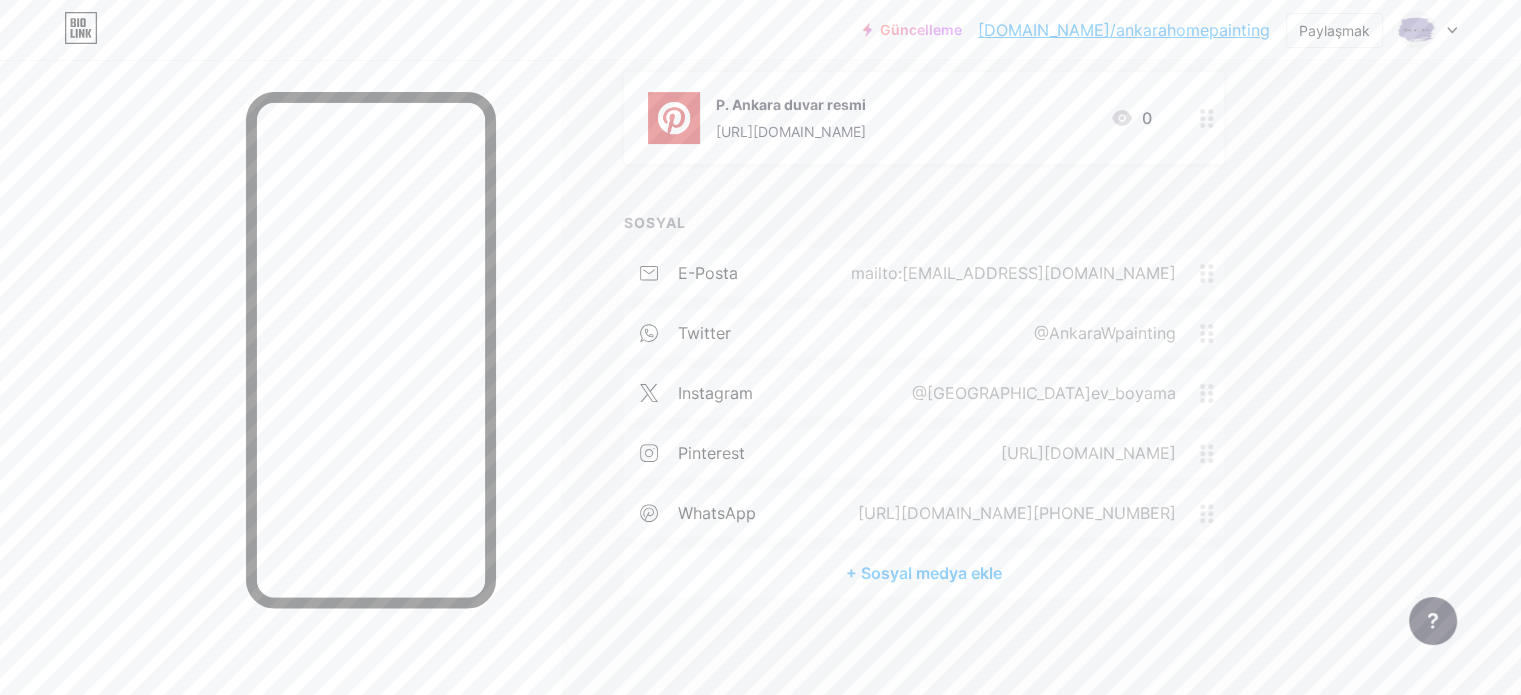 click on "+ Sosyal medya ekle" at bounding box center [924, 573] 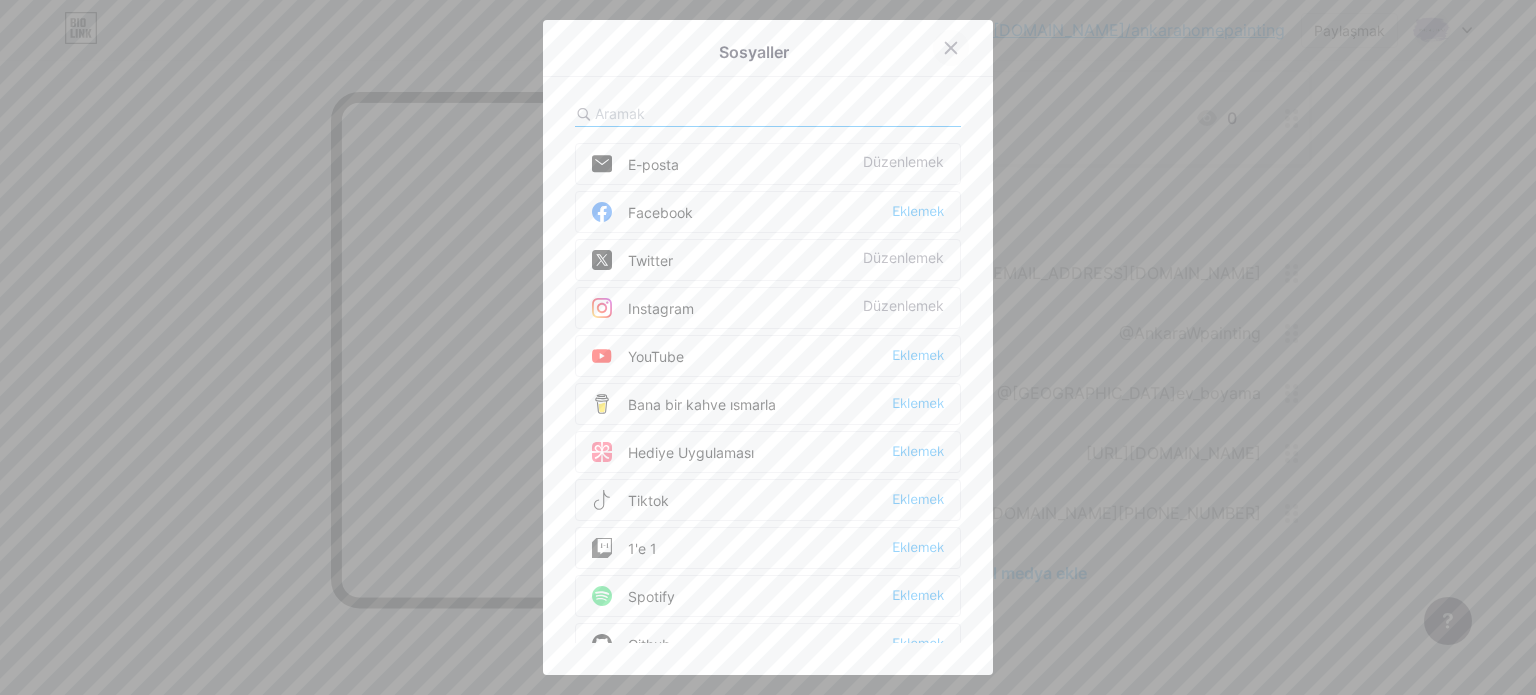 click 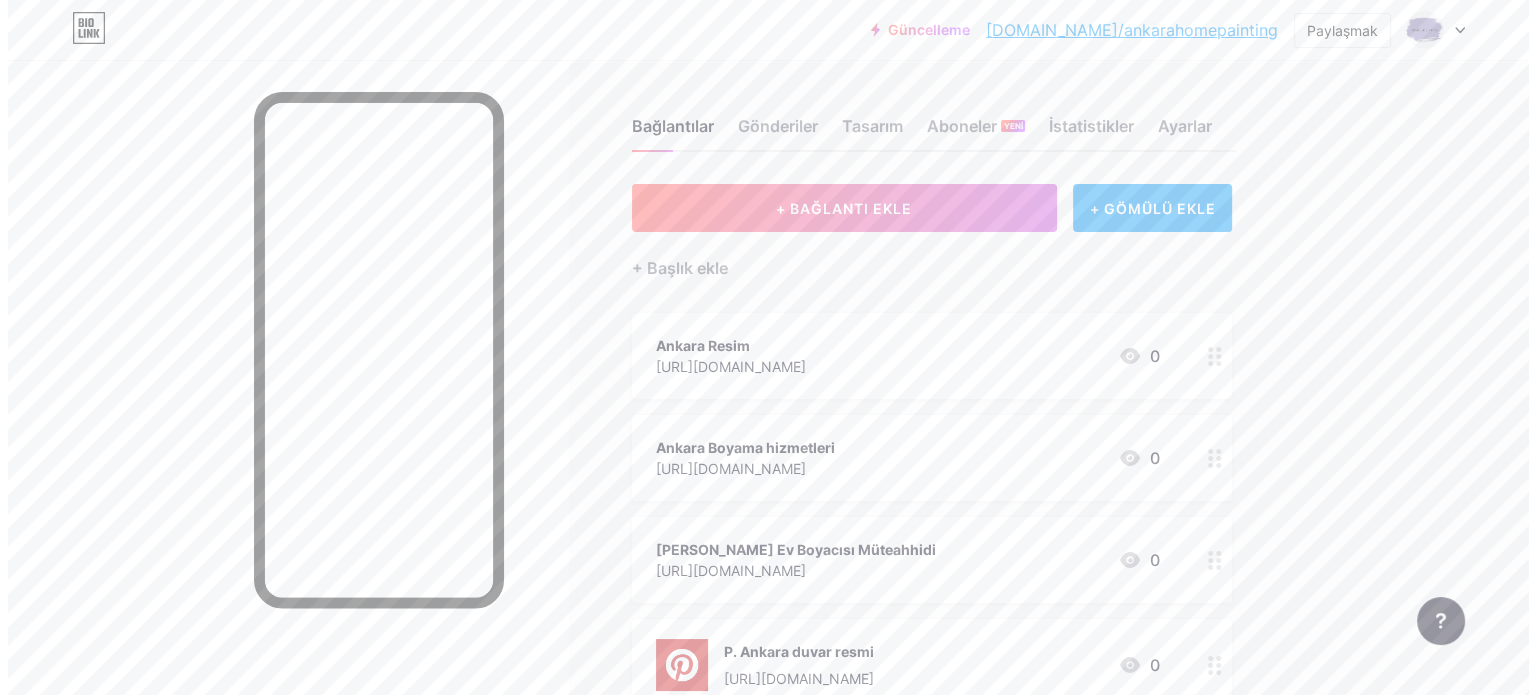 scroll, scrollTop: 0, scrollLeft: 0, axis: both 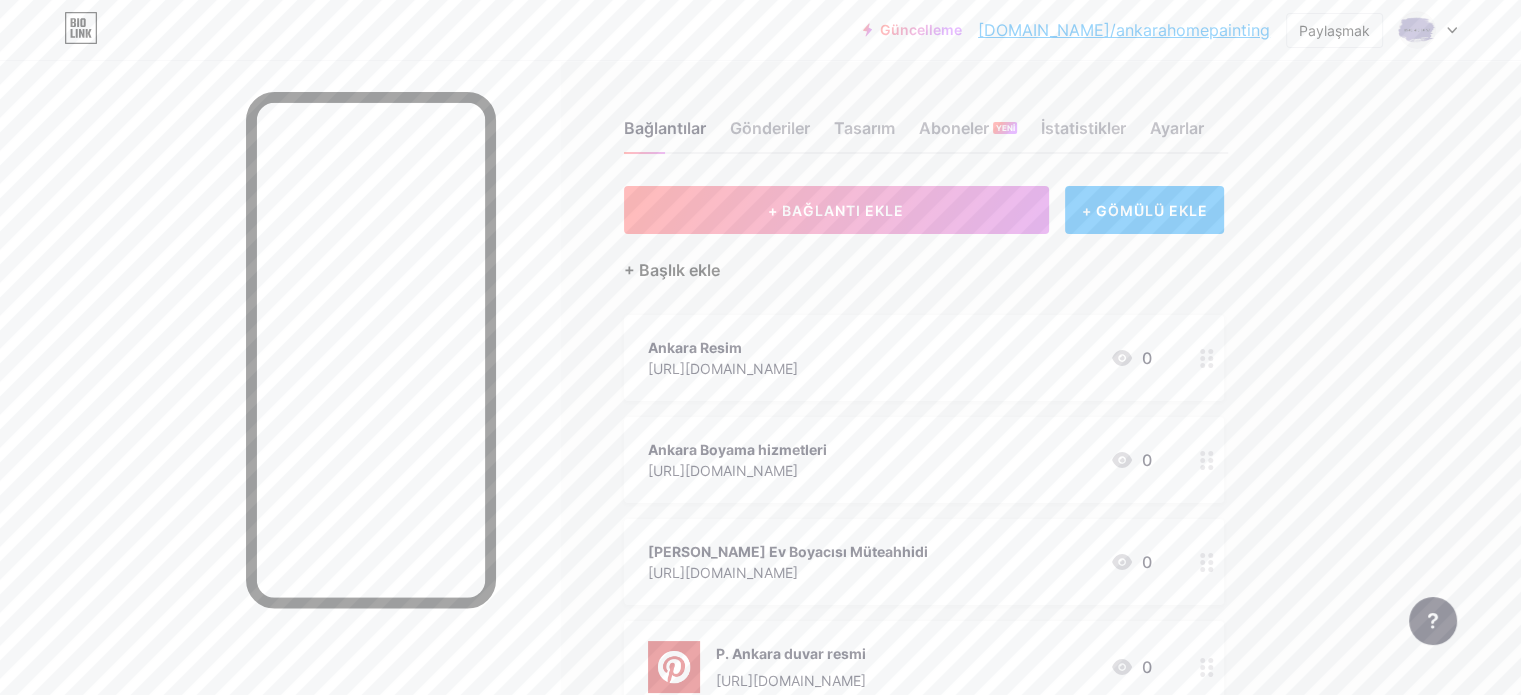 click on "+ Başlık ekle" at bounding box center [672, 270] 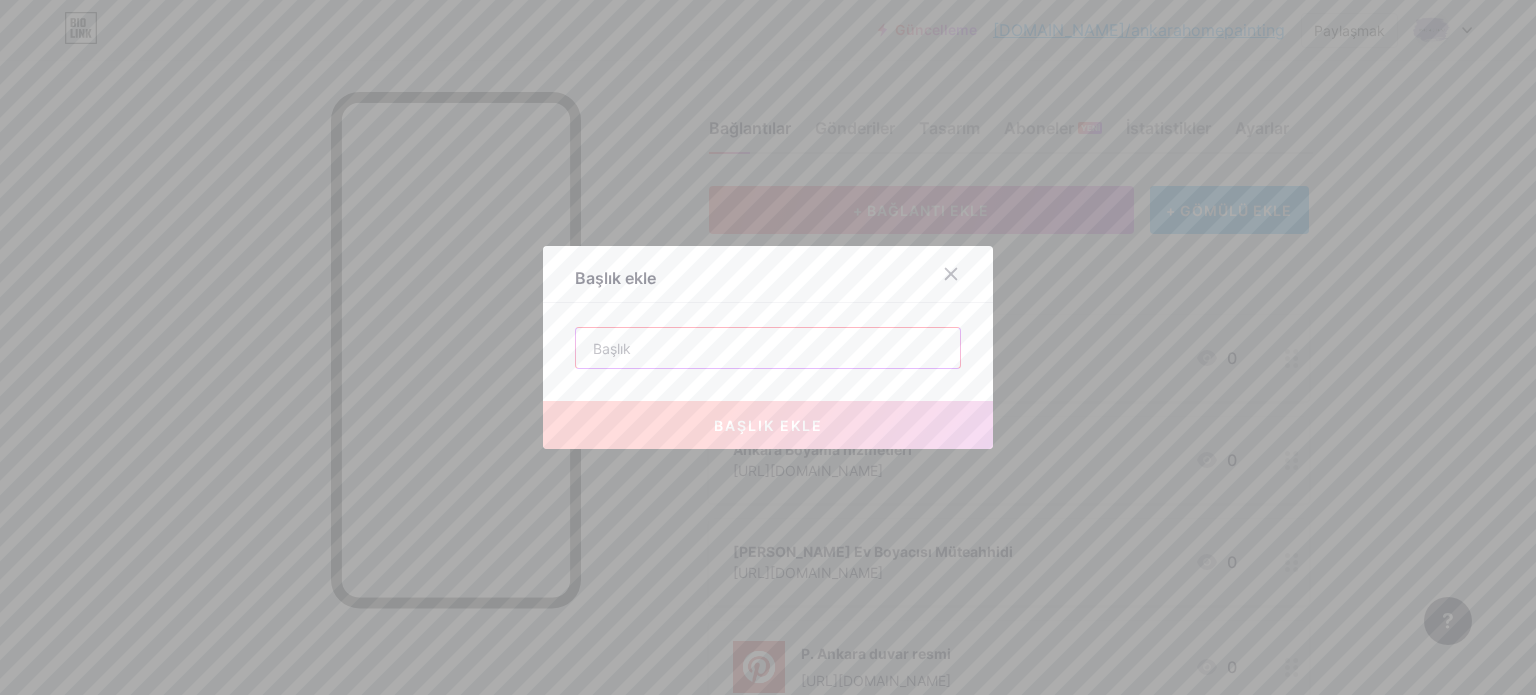 click at bounding box center (768, 348) 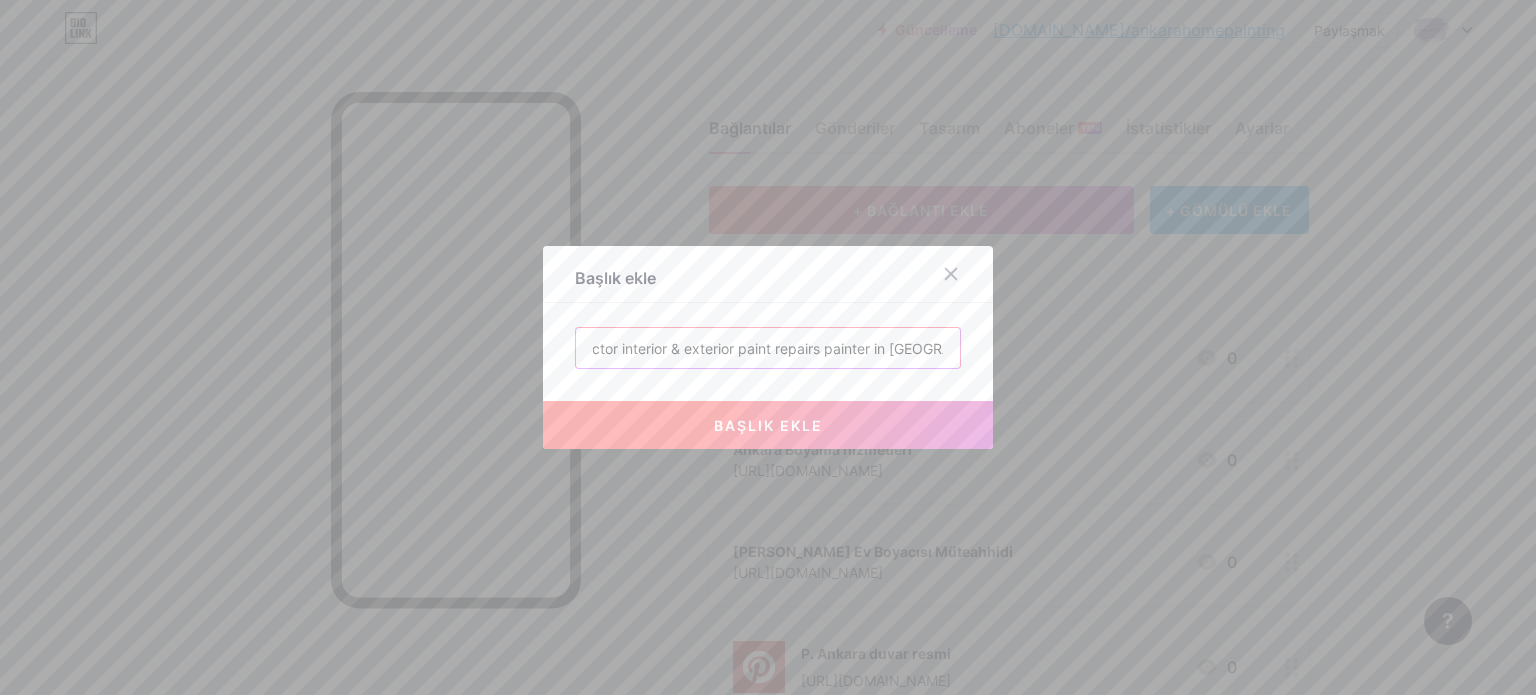 scroll, scrollTop: 0, scrollLeft: 157, axis: horizontal 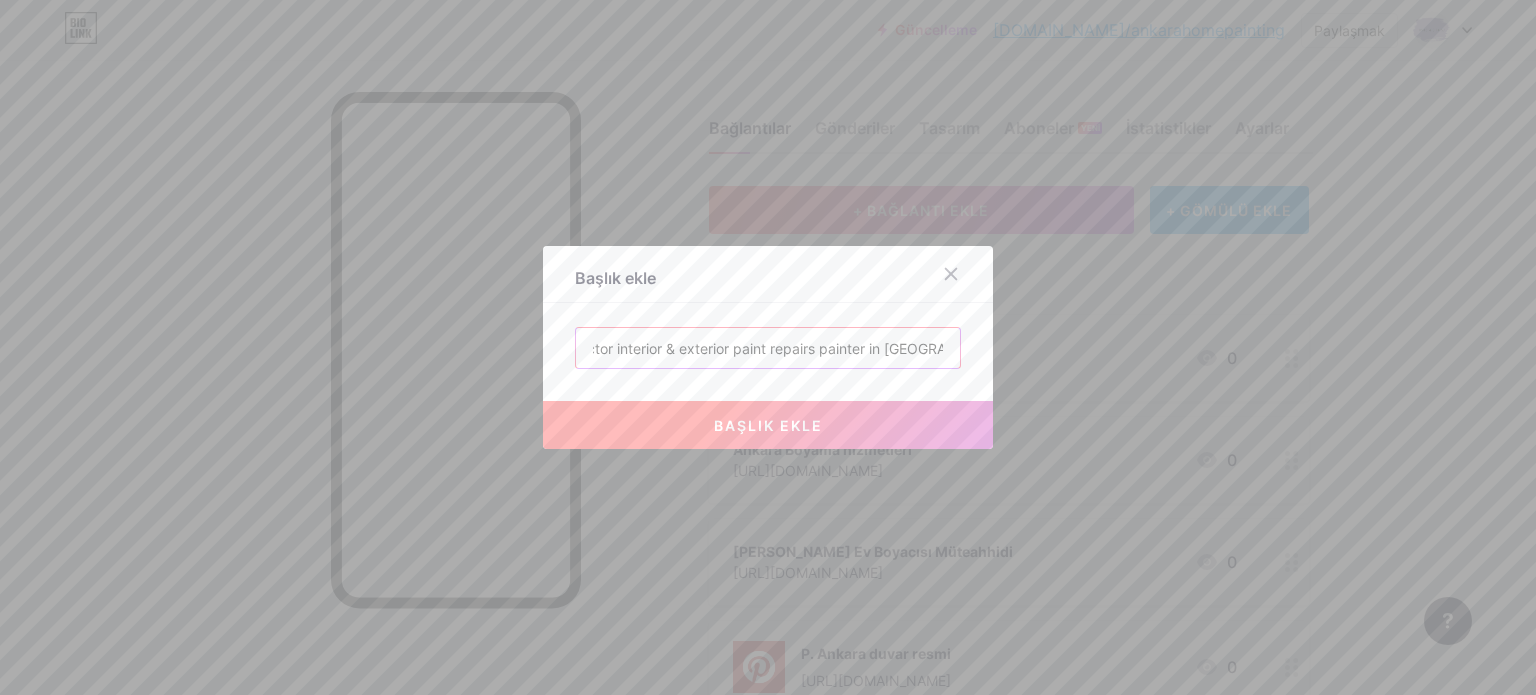 drag, startPoint x: 932, startPoint y: 351, endPoint x: 949, endPoint y: 353, distance: 17.117243 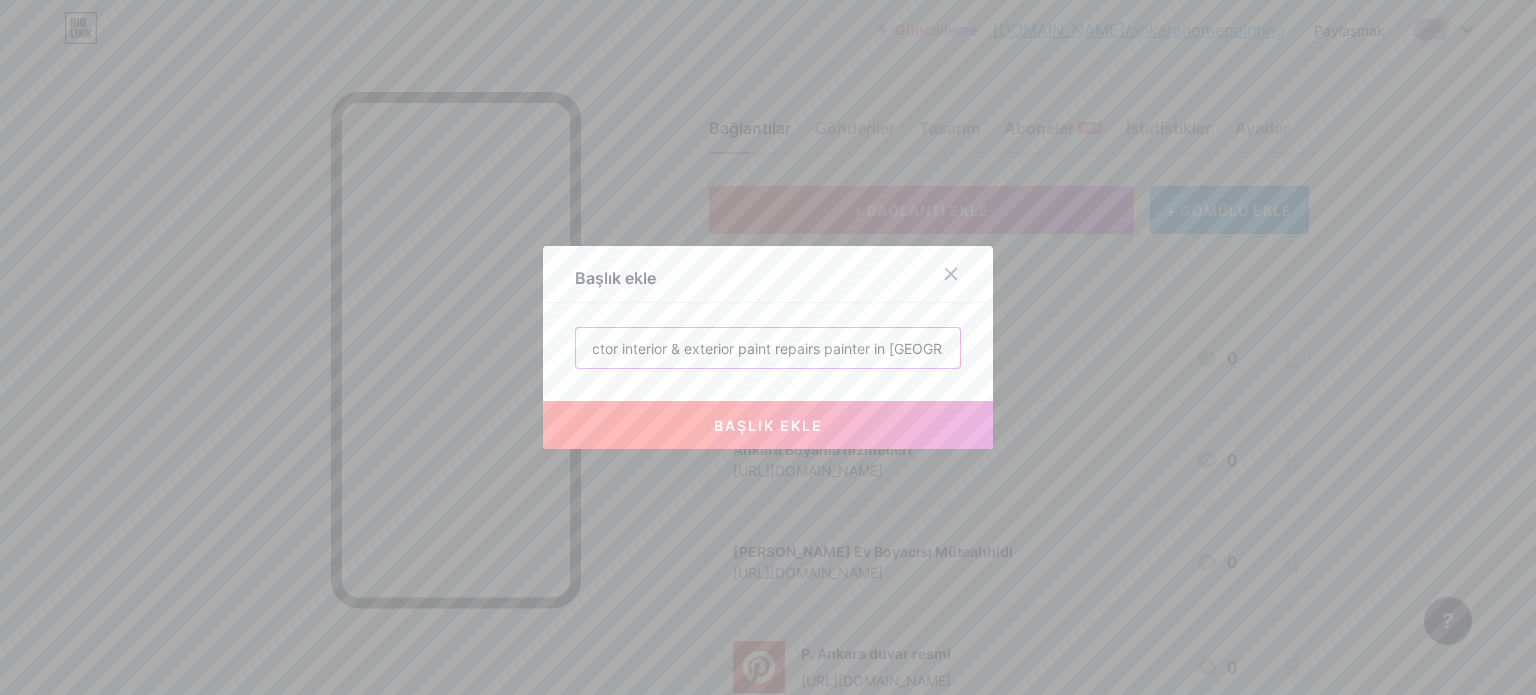 type on "Ankara Painting Contractor interior & exterior paint repairs painter in [GEOGRAPHIC_DATA]" 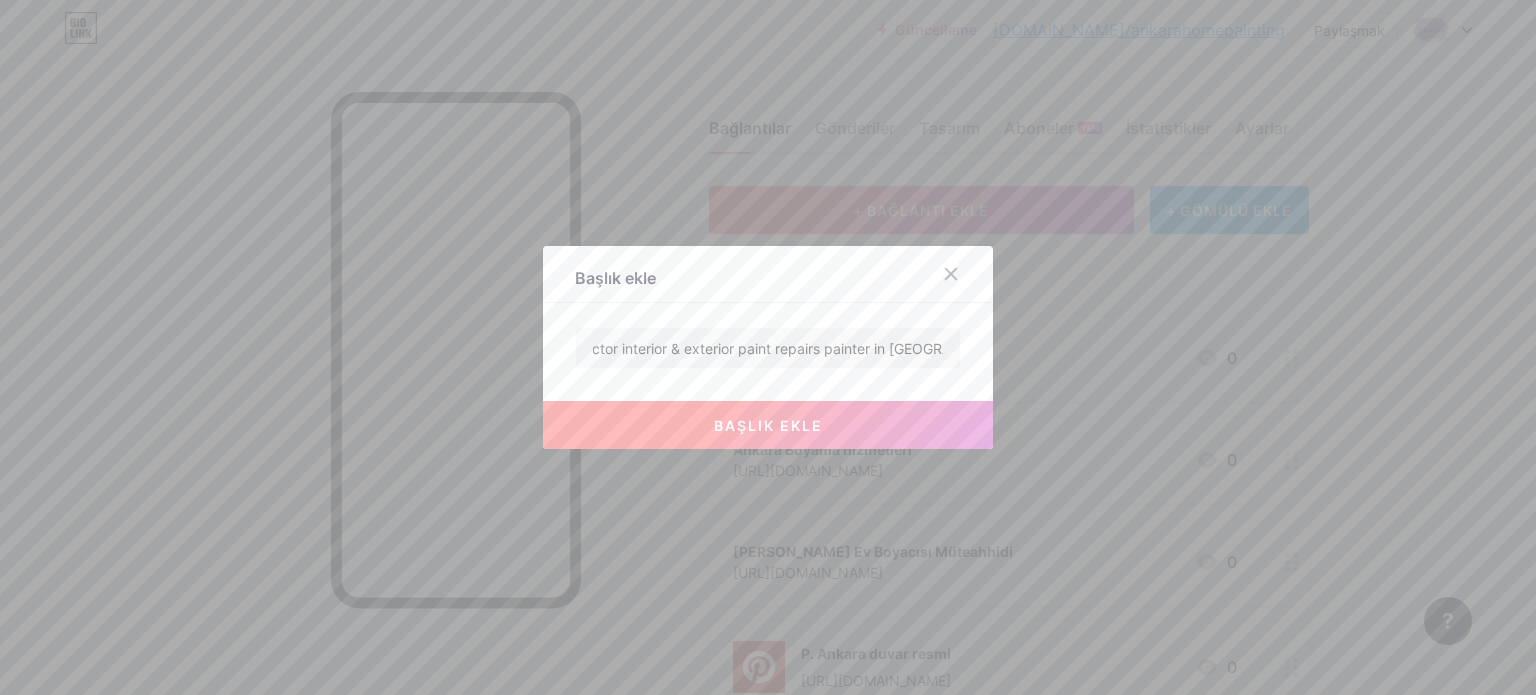 click on "başlık ekle" at bounding box center (768, 425) 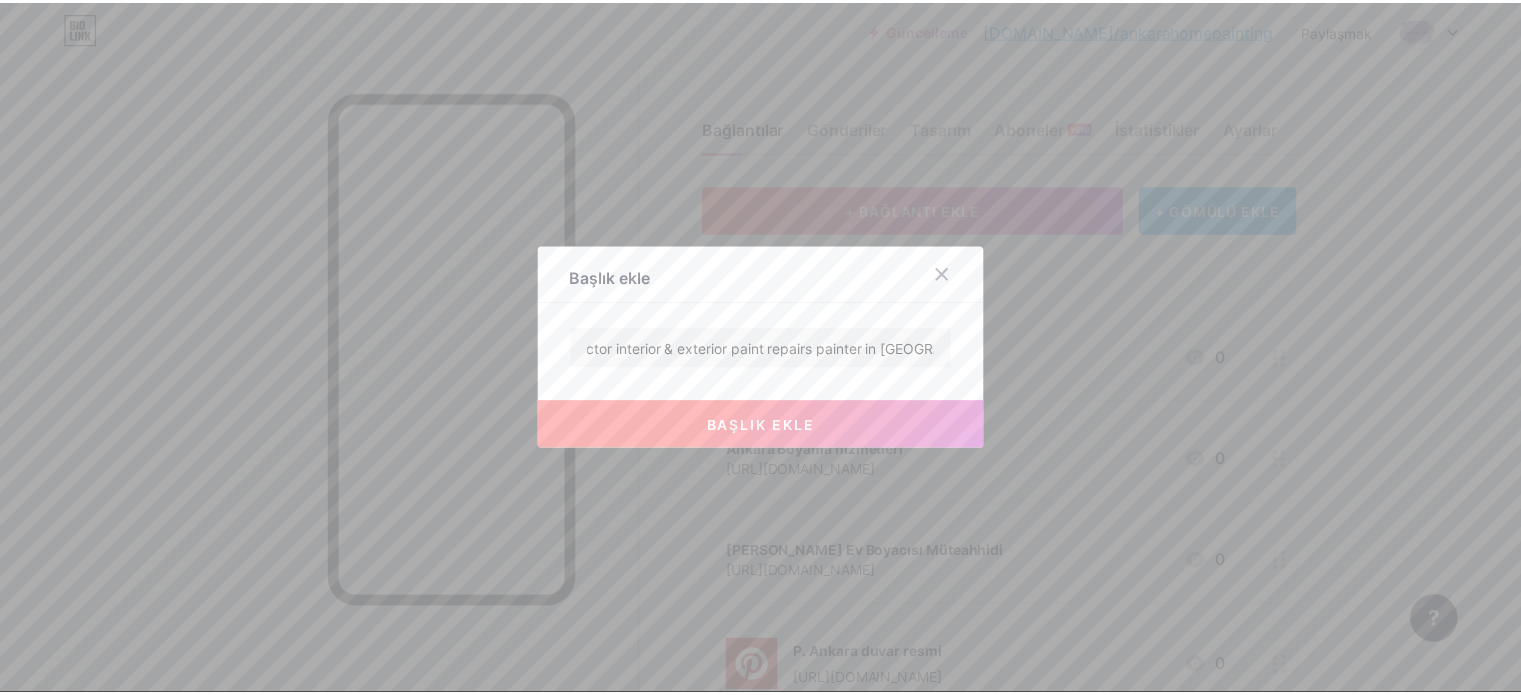 scroll, scrollTop: 0, scrollLeft: 0, axis: both 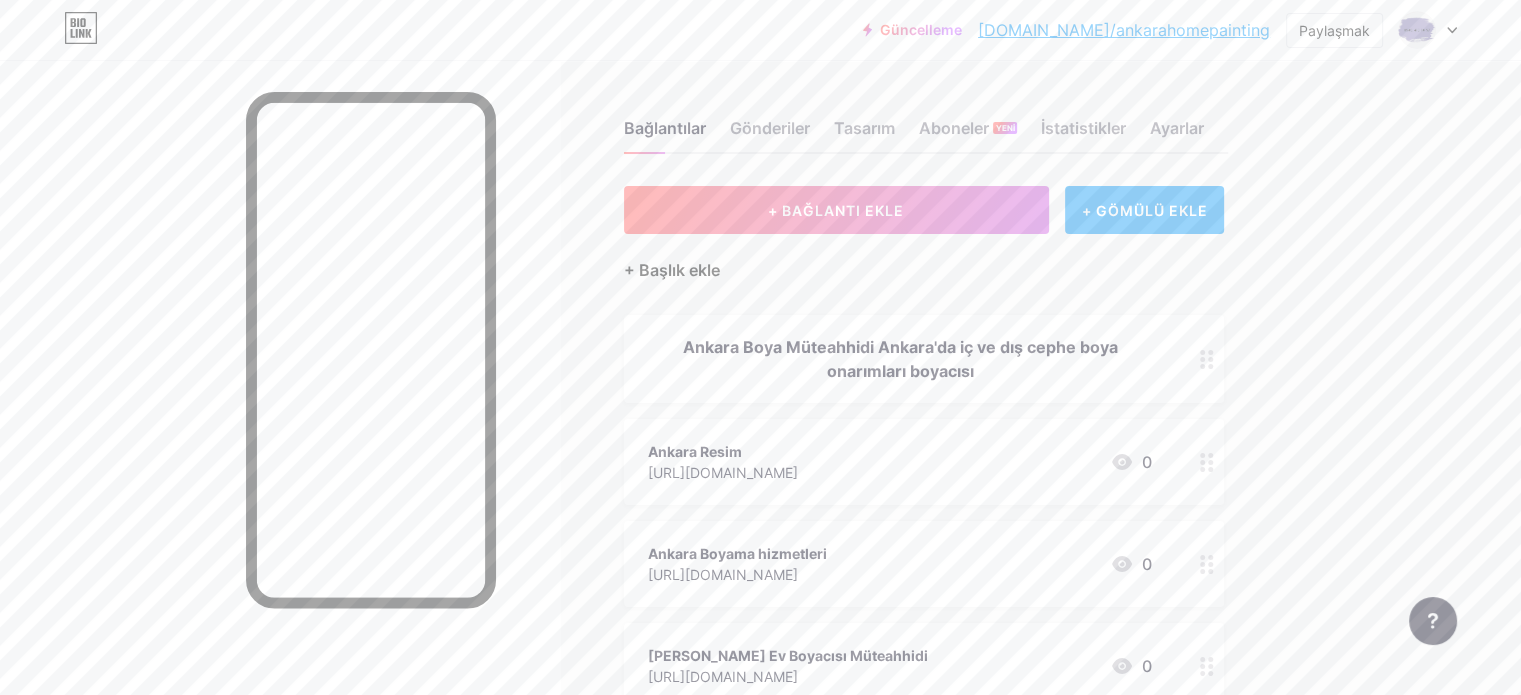 click on "+ Başlık ekle" at bounding box center (672, 270) 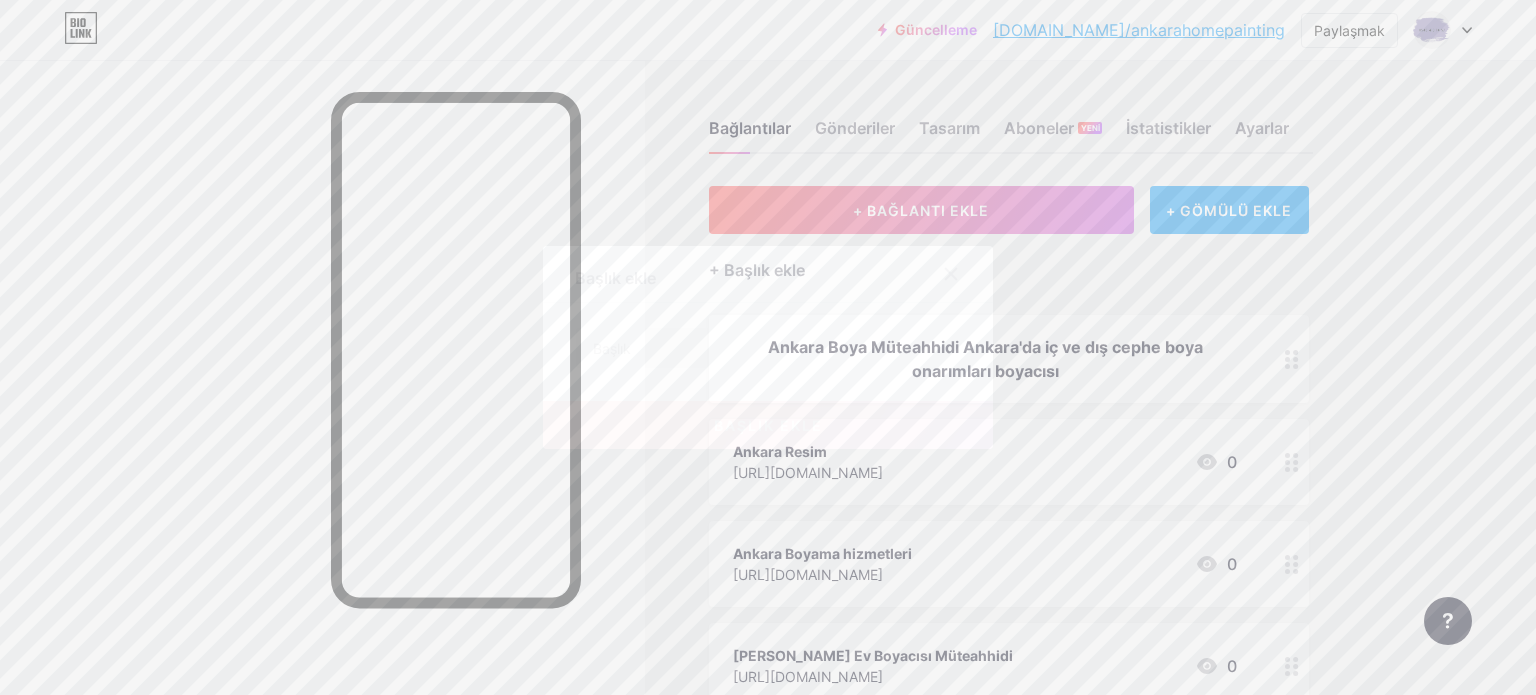click 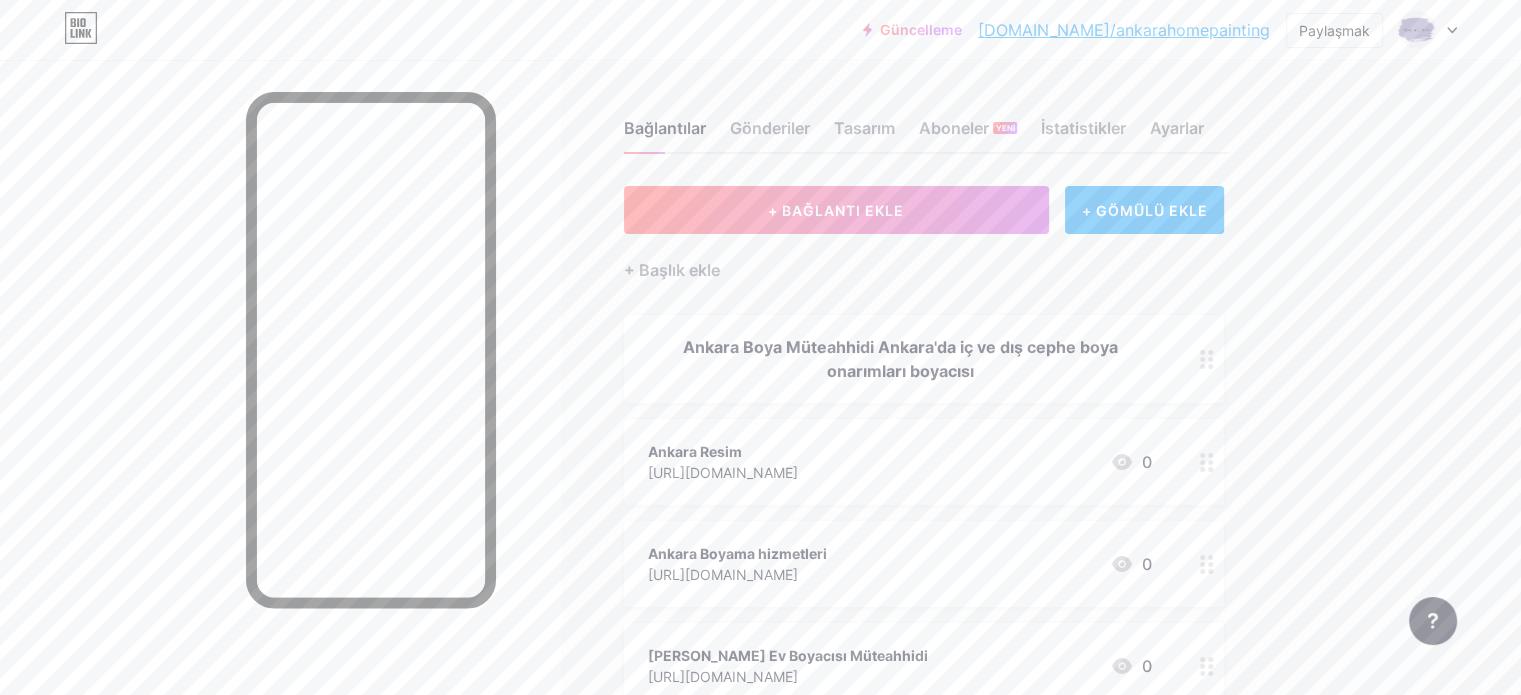 click on "Bağlantılar
Gönderiler
Tasarım
Aboneler
YENİ
İstatistikler
Ayarlar       + BAĞLANTI EKLE     + GÖMÜLÜ EKLE
+ Başlık ekle
Ankara Boya Müteahhidi Ankara'da iç ve dış cephe boya onarımları boyacısı
Ankara Resim
[URL][DOMAIN_NAME]
0
Ankara Boyama hizmetleri
[URL][DOMAIN_NAME]
0
İ. Ev Boyacısı Müteahhidi
[URL][DOMAIN_NAME]
0
P. Ankara duvar resmi
[URL][DOMAIN_NAME]
0
SOSYAL
e-posta
mailto:[EMAIL_ADDRESS][DOMAIN_NAME]" at bounding box center (656, 705) 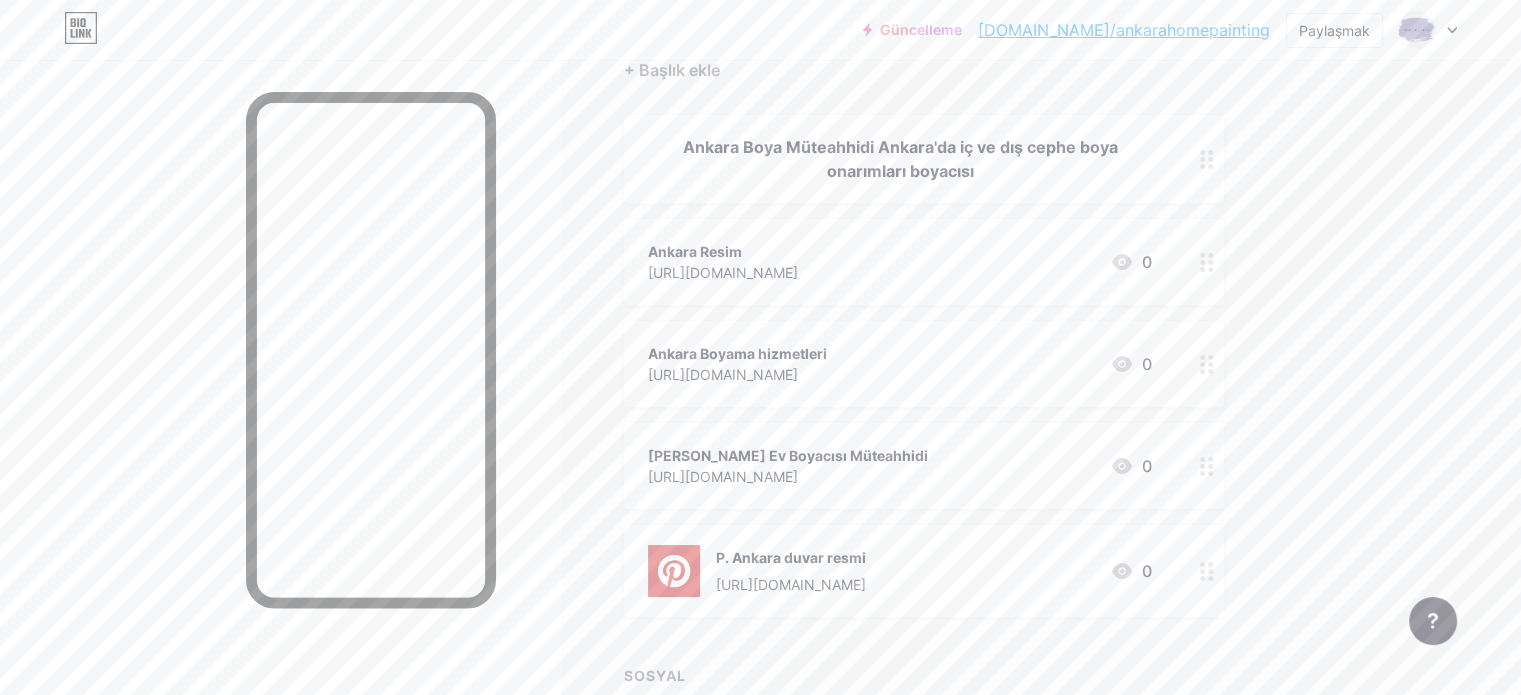 scroll, scrollTop: 100, scrollLeft: 0, axis: vertical 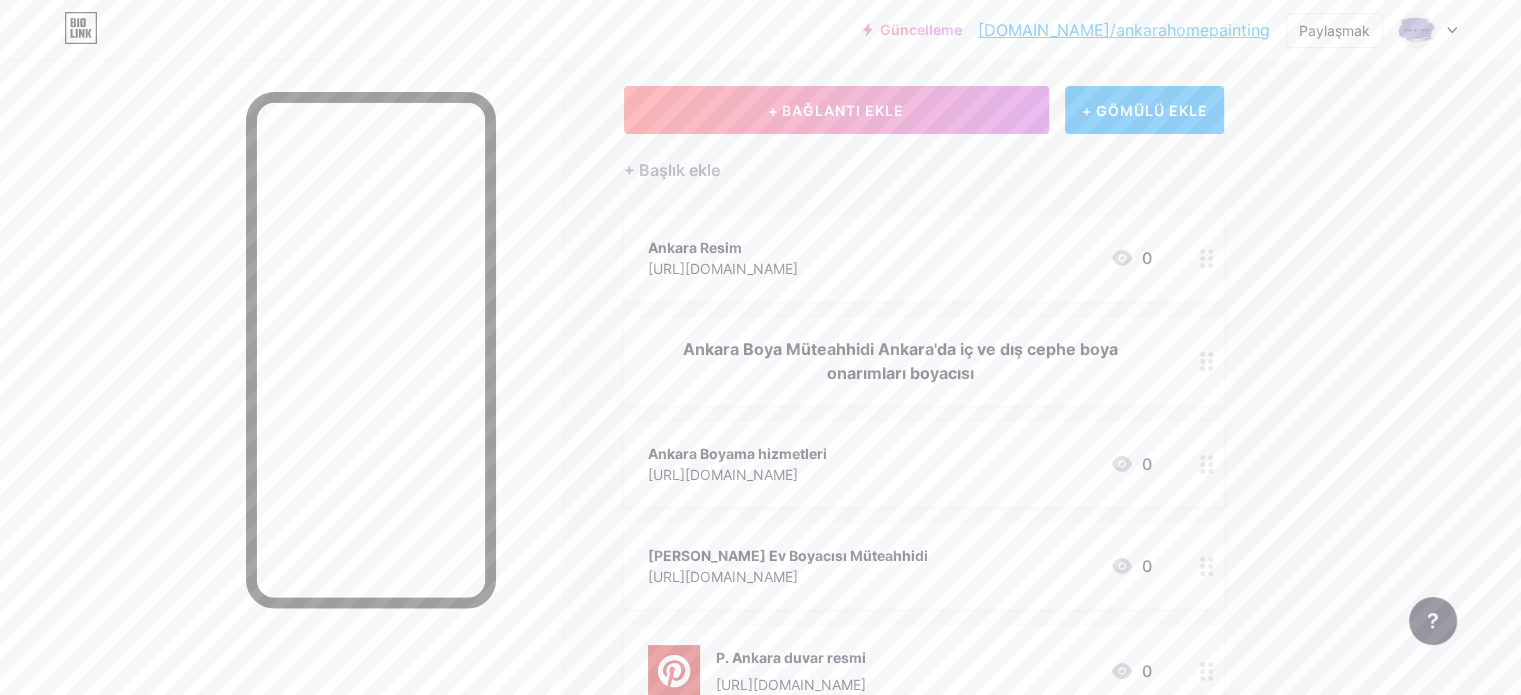click on "Bağlantılar
Gönderiler
Tasarım
Aboneler
YENİ
İstatistikler
Ayarlar       + BAĞLANTI EKLE     + GÖMÜLÜ EKLE
+ Başlık ekle
Ankara Resim
[URL][DOMAIN_NAME]
0
Ankara Boya Müteahhidi Ankara'da iç ve dış cephe boya onarımları boyacısı
Ankara Boyama hizmetleri
[URL][DOMAIN_NAME]
0
İ. Ev Boyacısı Müteahhidi
[URL][DOMAIN_NAME]
0
P. Ankara duvar resmi
[URL][DOMAIN_NAME]
0
SOSYAL
e-posta
mailto:[EMAIL_ADDRESS][DOMAIN_NAME]" at bounding box center (656, 605) 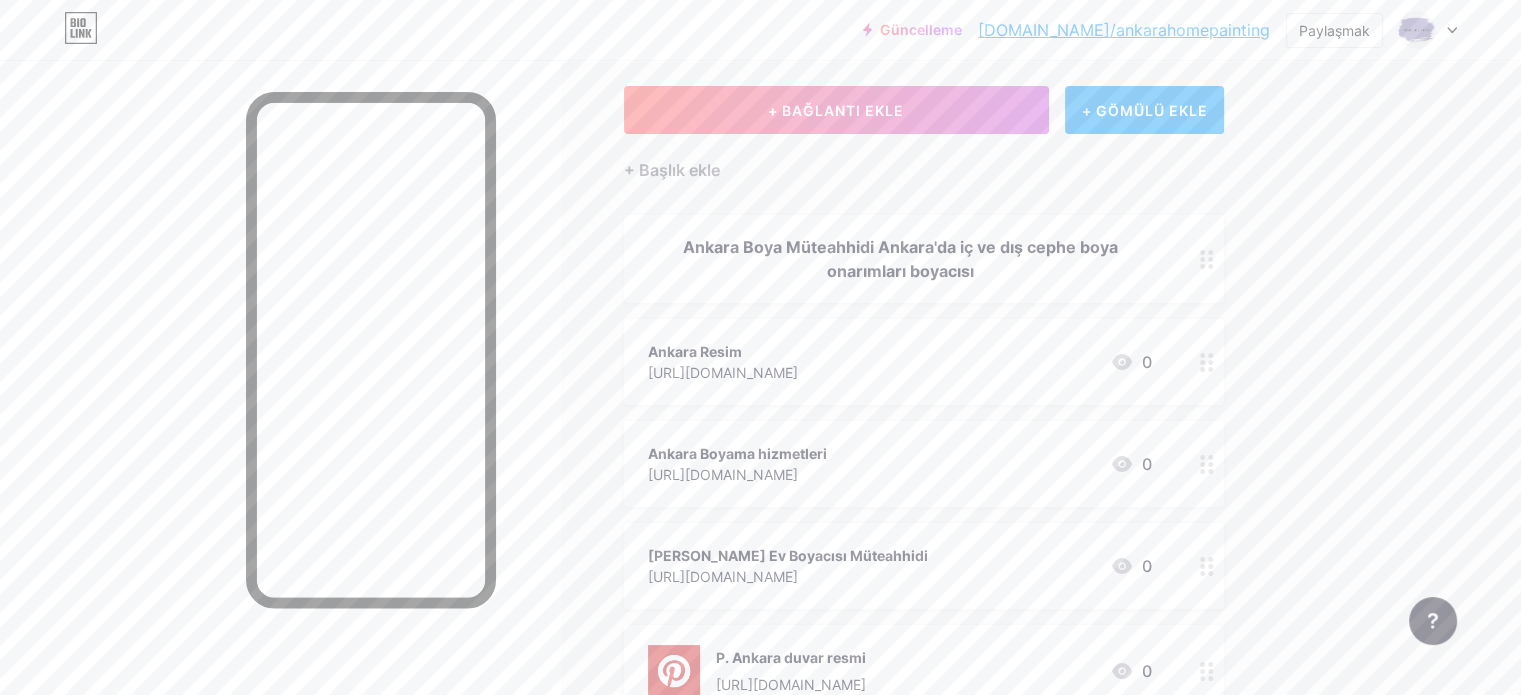click on "Bağlantılar
Gönderiler
Tasarım
Aboneler
YENİ
İstatistikler
Ayarlar       + BAĞLANTI EKLE     + GÖMÜLÜ EKLE
+ Başlık ekle
Ankara Boya Müteahhidi Ankara'da iç ve dış cephe boya onarımları boyacısı
Ankara Resim
[URL][DOMAIN_NAME]
0
Ankara Boyama hizmetleri
[URL][DOMAIN_NAME]
0
İ. Ev Boyacısı Müteahhidi
[URL][DOMAIN_NAME]
0
P. Ankara duvar resmi
[URL][DOMAIN_NAME]
0
SOSYAL
e-posta
mailto:[EMAIL_ADDRESS][DOMAIN_NAME]" at bounding box center (656, 605) 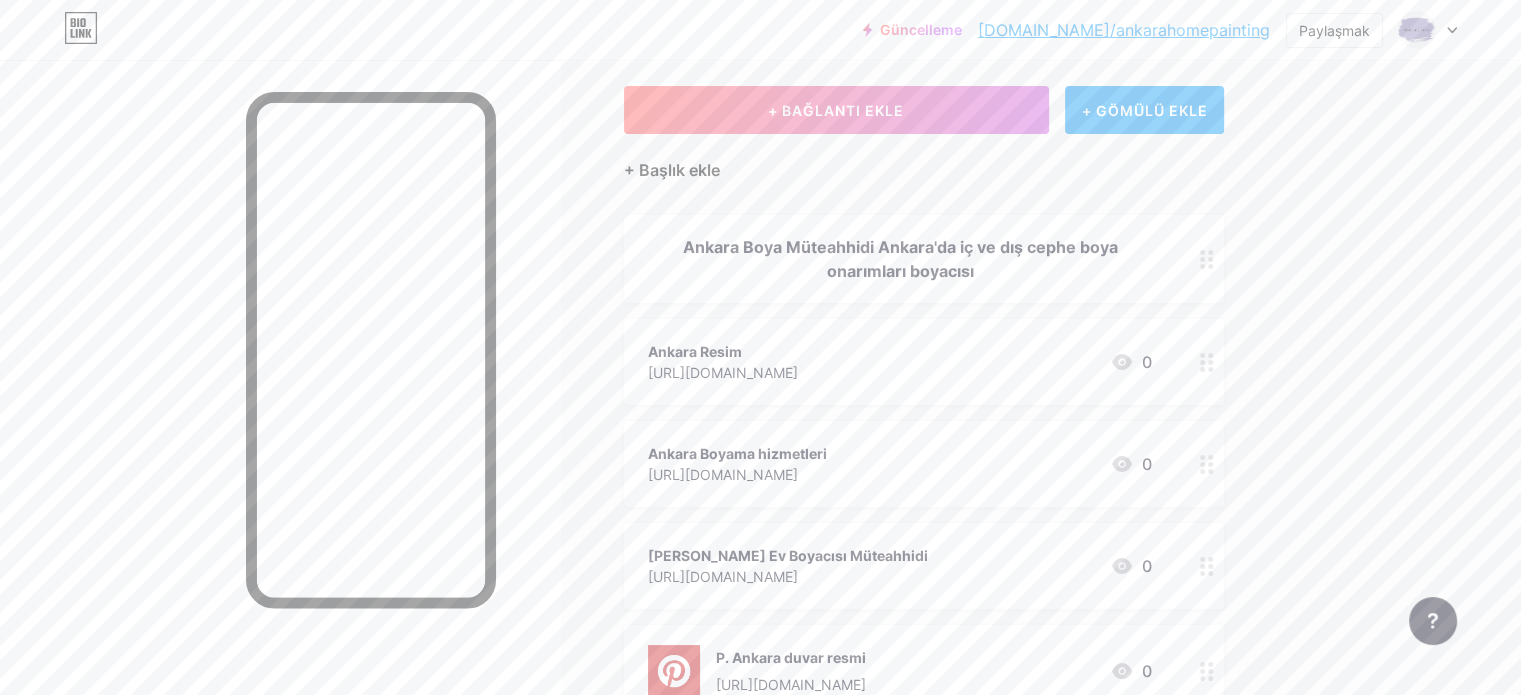 click on "+ Başlık ekle" at bounding box center [672, 170] 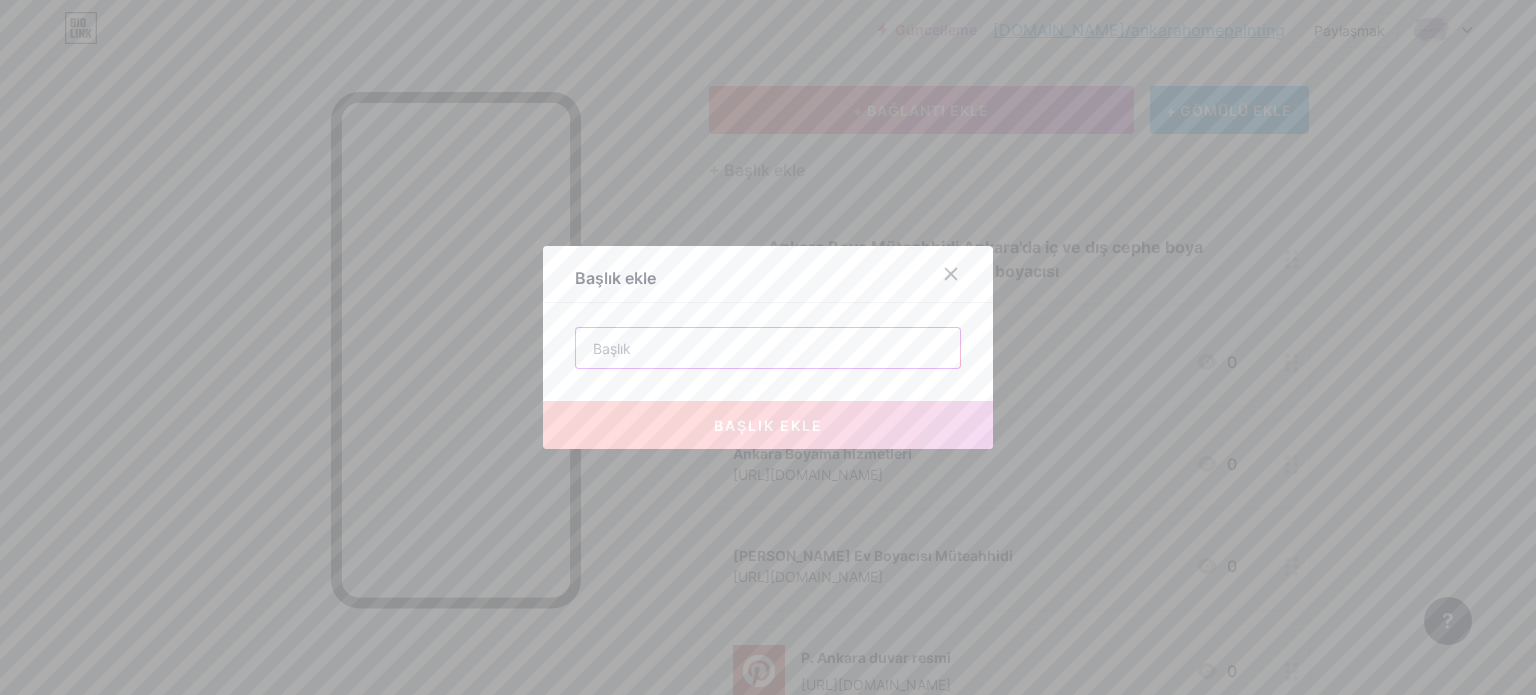 click at bounding box center [768, 348] 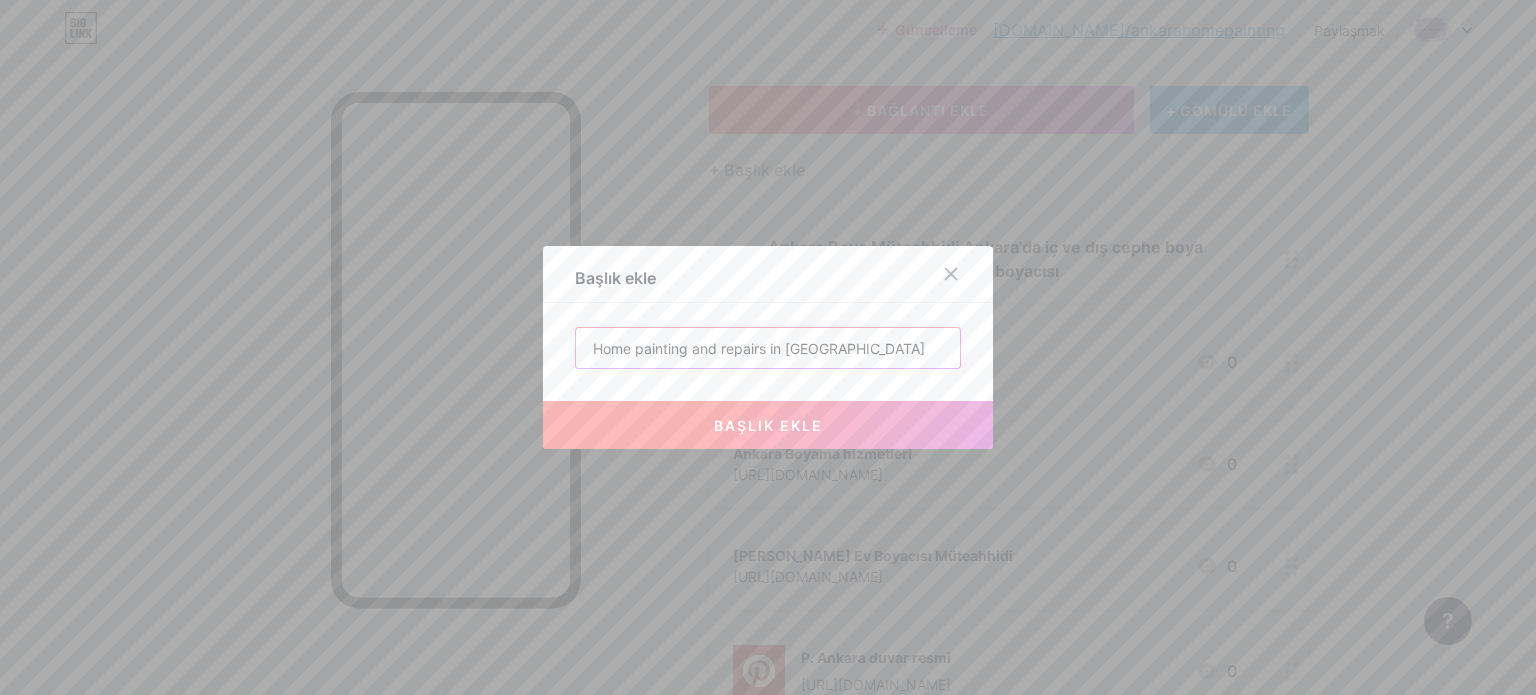 type on "Home painting and repairs in [GEOGRAPHIC_DATA]" 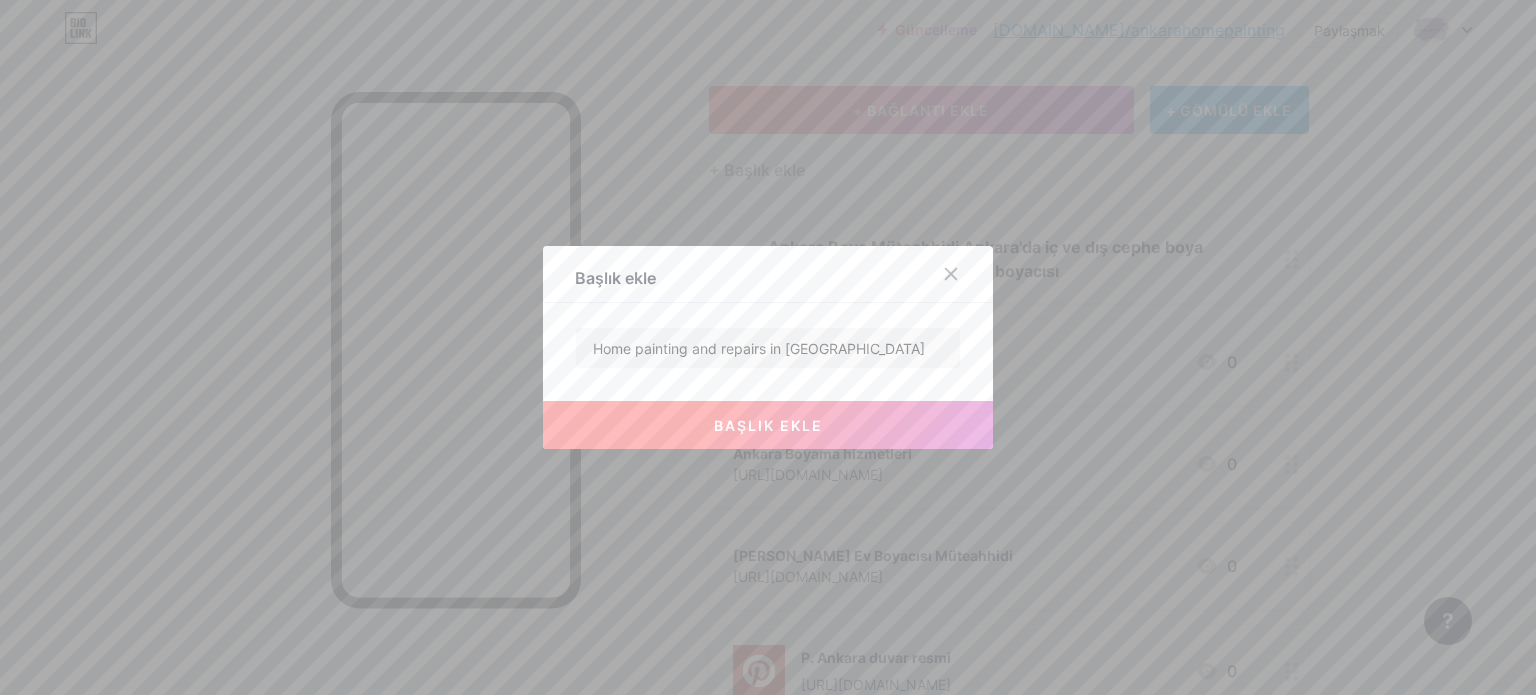 click on "başlık ekle" at bounding box center (768, 425) 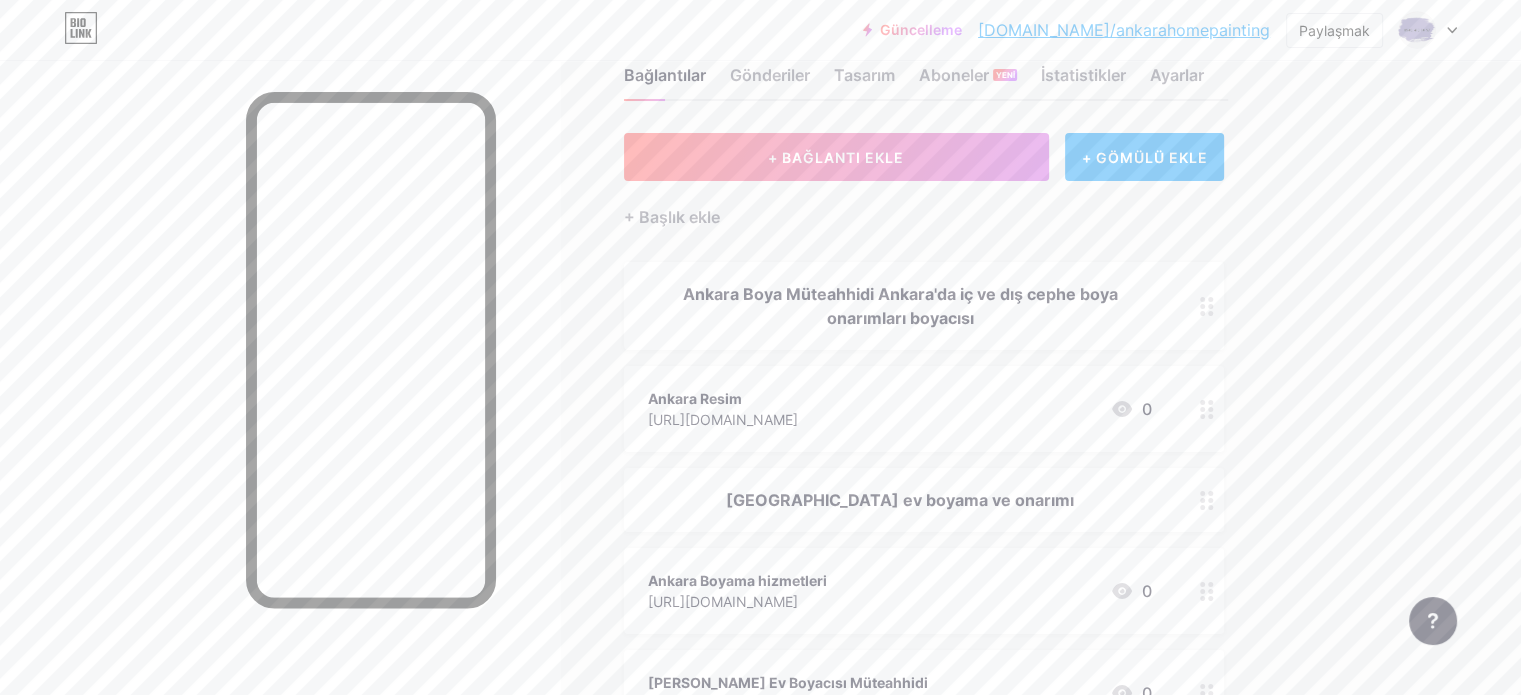 scroll, scrollTop: 0, scrollLeft: 0, axis: both 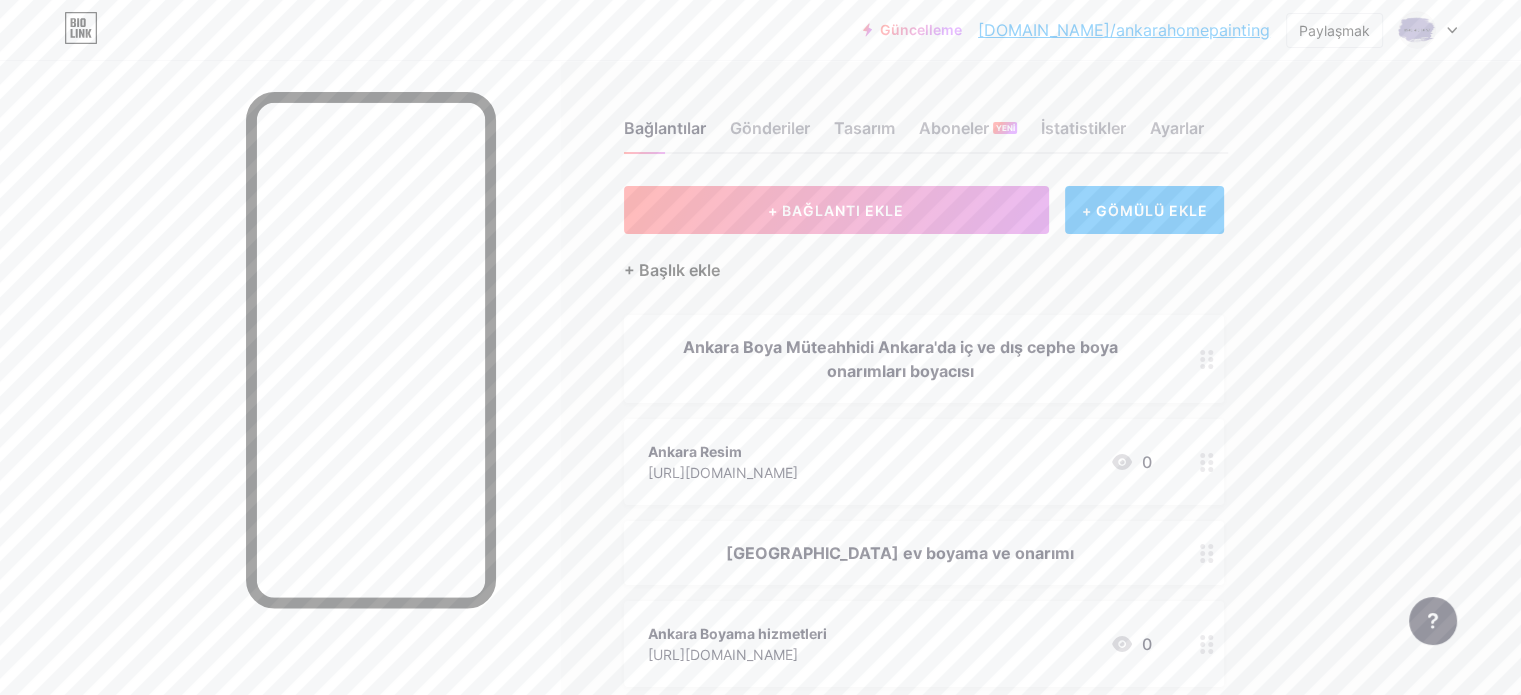 click on "+ Başlık ekle" at bounding box center (672, 270) 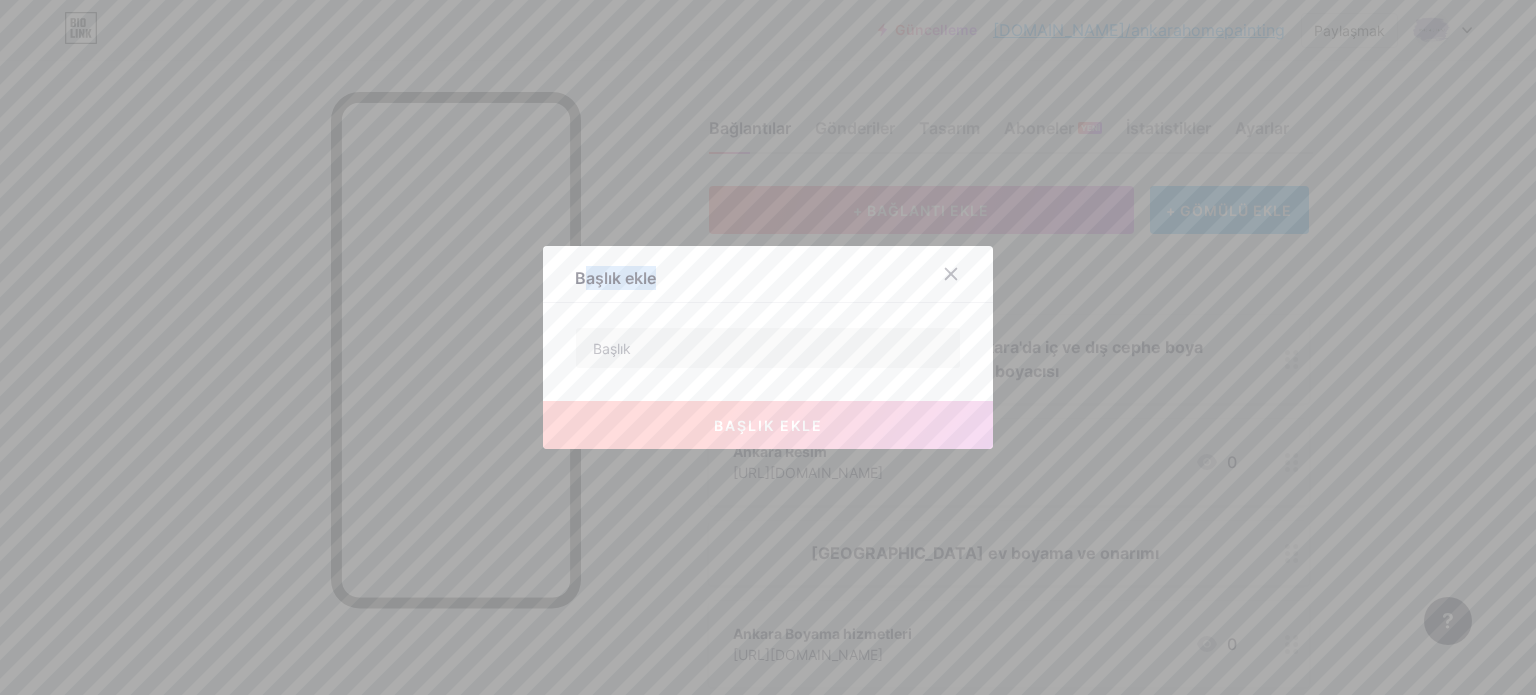 drag, startPoint x: 714, startPoint y: 269, endPoint x: 576, endPoint y: 297, distance: 140.81194 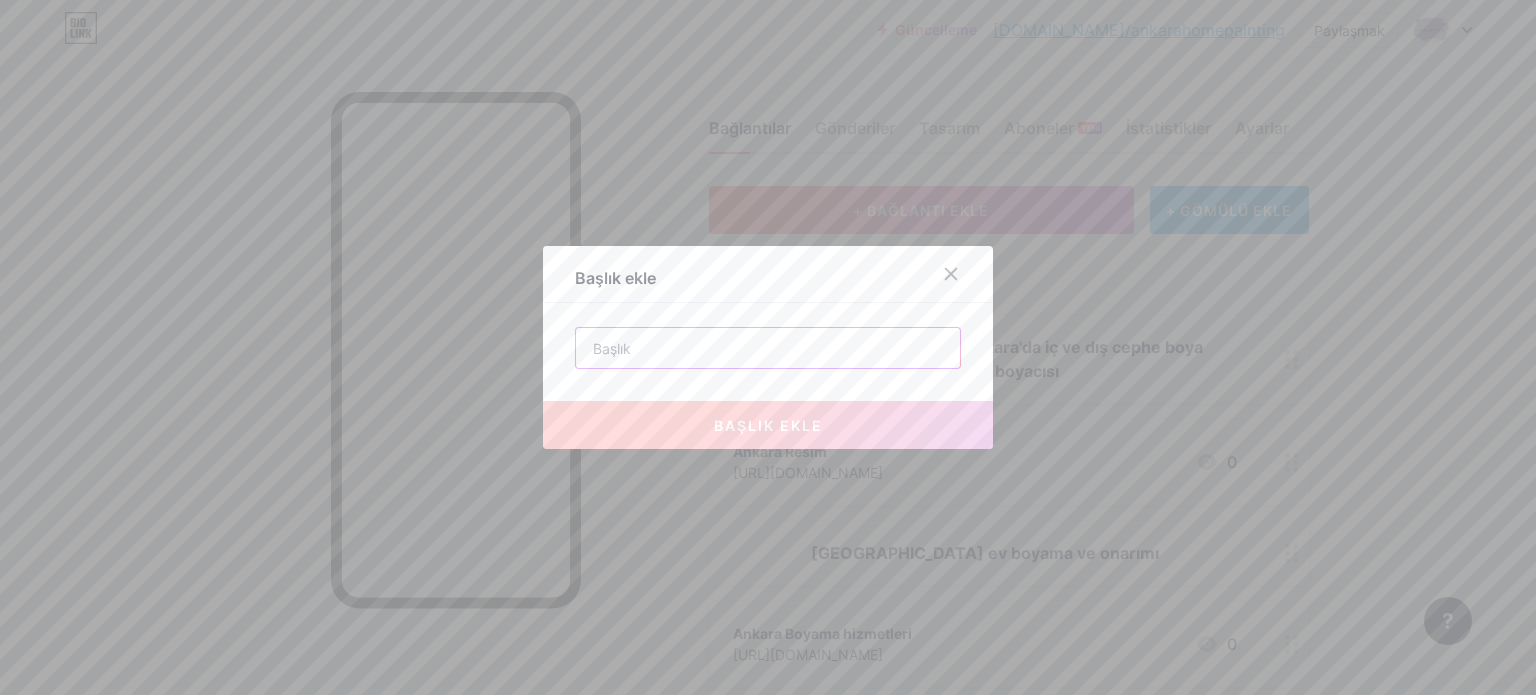 click at bounding box center [768, 348] 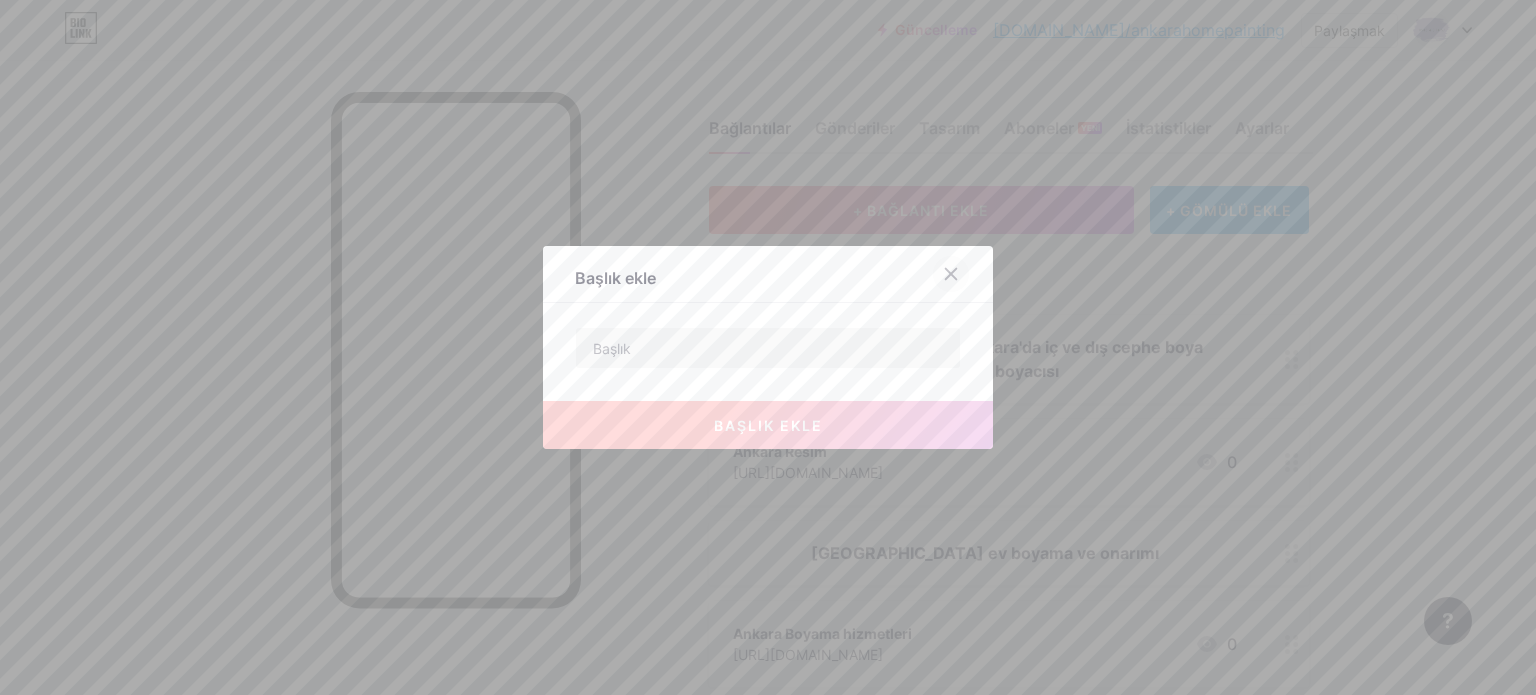 click 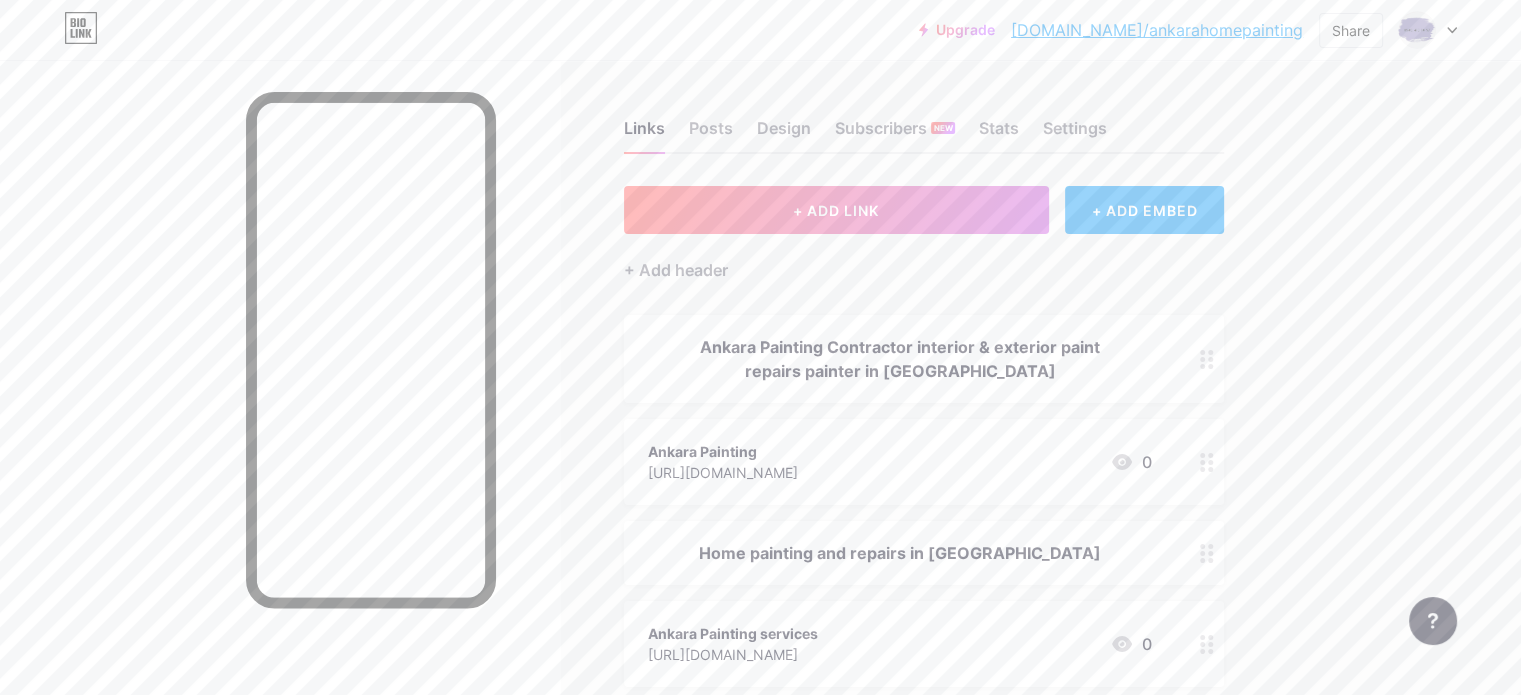 click on "Links
Posts
Design
Subscribers
NEW
Stats
Settings       + ADD LINK     + ADD EMBED
+ Add header
Ankara Painting Contractor interior & exterior paint repairs painter in [GEOGRAPHIC_DATA]
[GEOGRAPHIC_DATA] Painting
[URL][DOMAIN_NAME]
0
Home painting and repairs in [GEOGRAPHIC_DATA]
Ankara Painting services
[URL][DOMAIN_NAME]
0
İ. Home Painter Contractor
[URL][DOMAIN_NAME]
0
P. Ankara wall painting
[URL][DOMAIN_NAME]
0
SOCIALS
email
twitter" at bounding box center [654, 745] 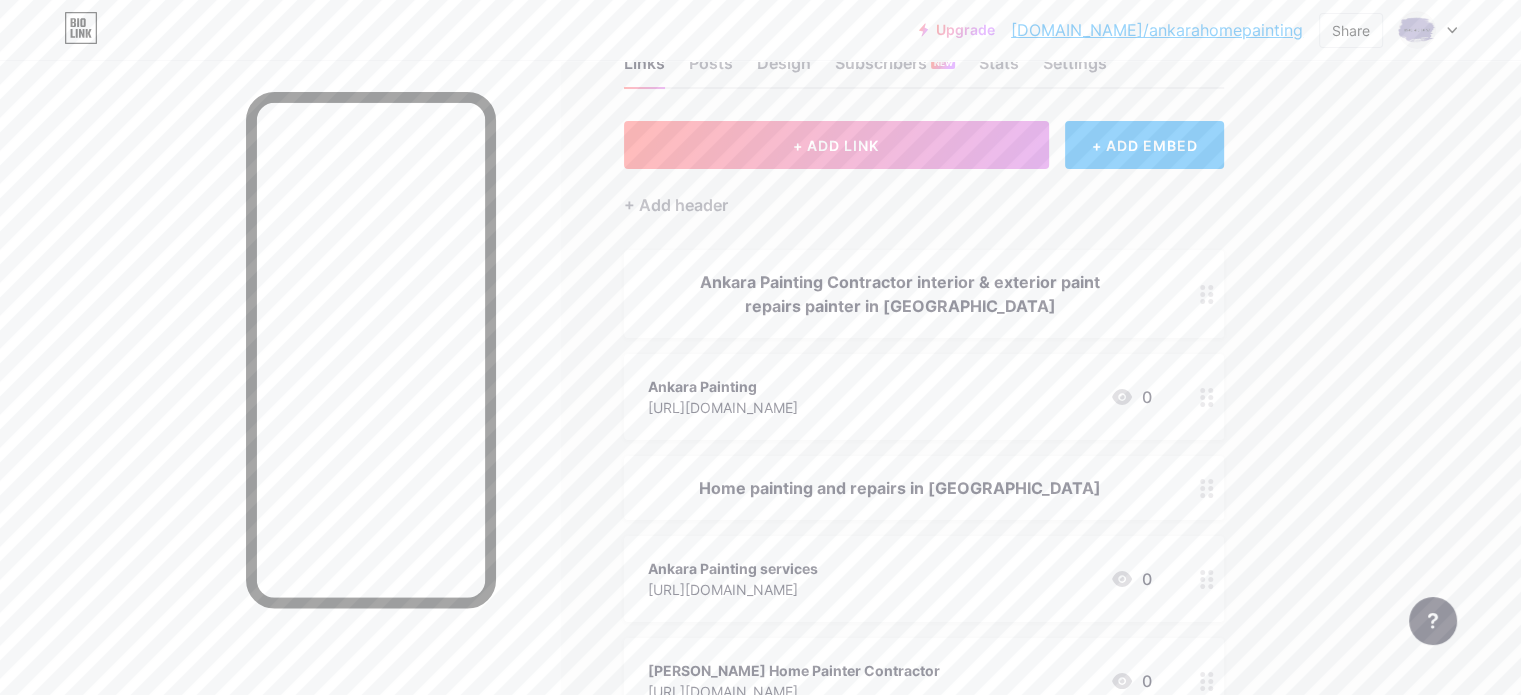 scroll, scrollTop: 100, scrollLeft: 0, axis: vertical 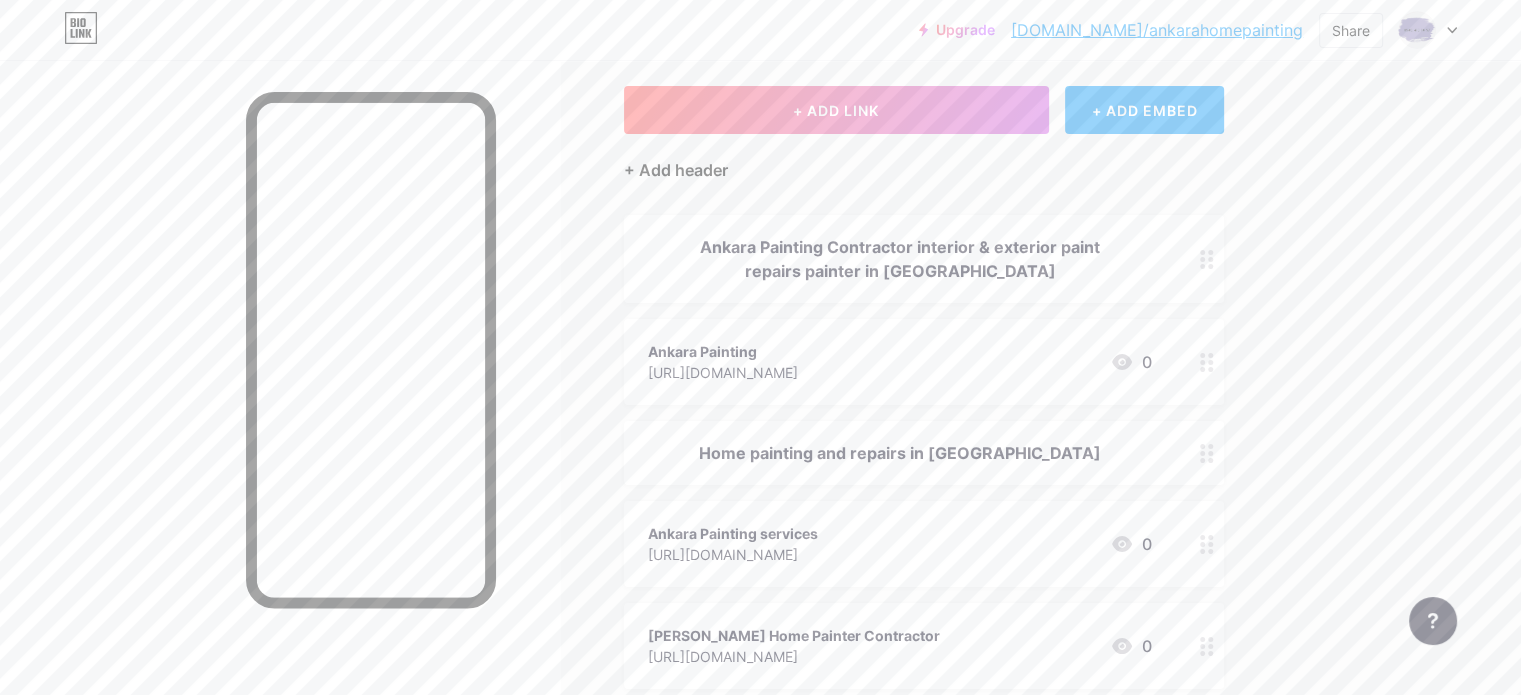 click on "+ Add header" at bounding box center (676, 170) 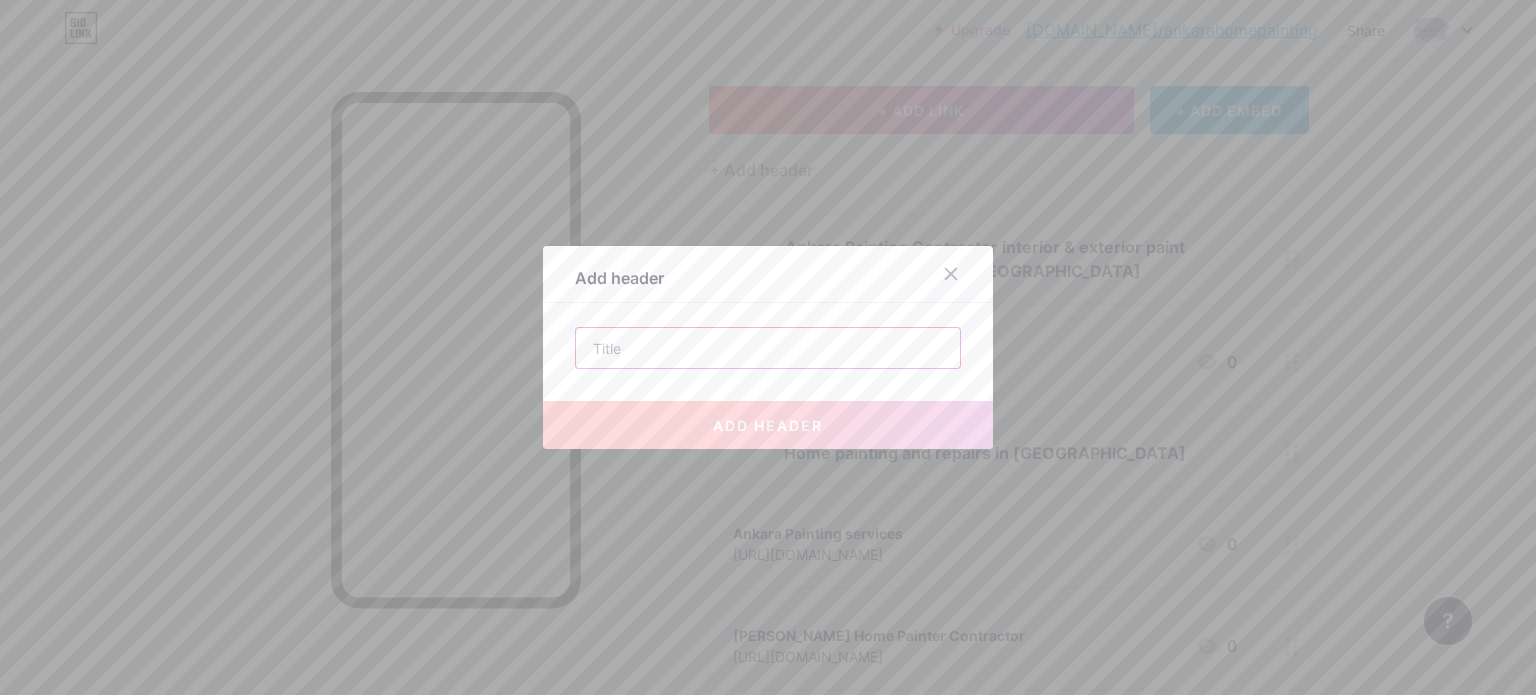 click at bounding box center (768, 348) 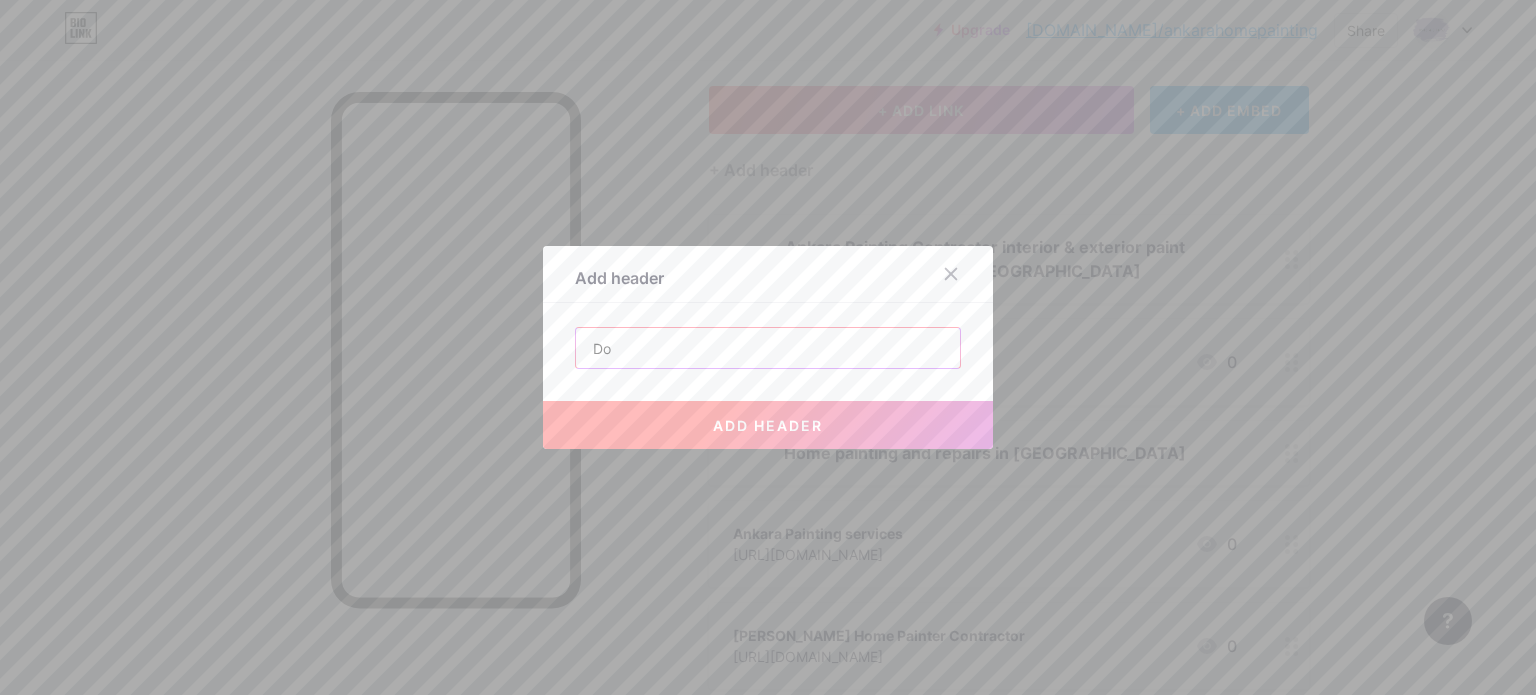 type on "D" 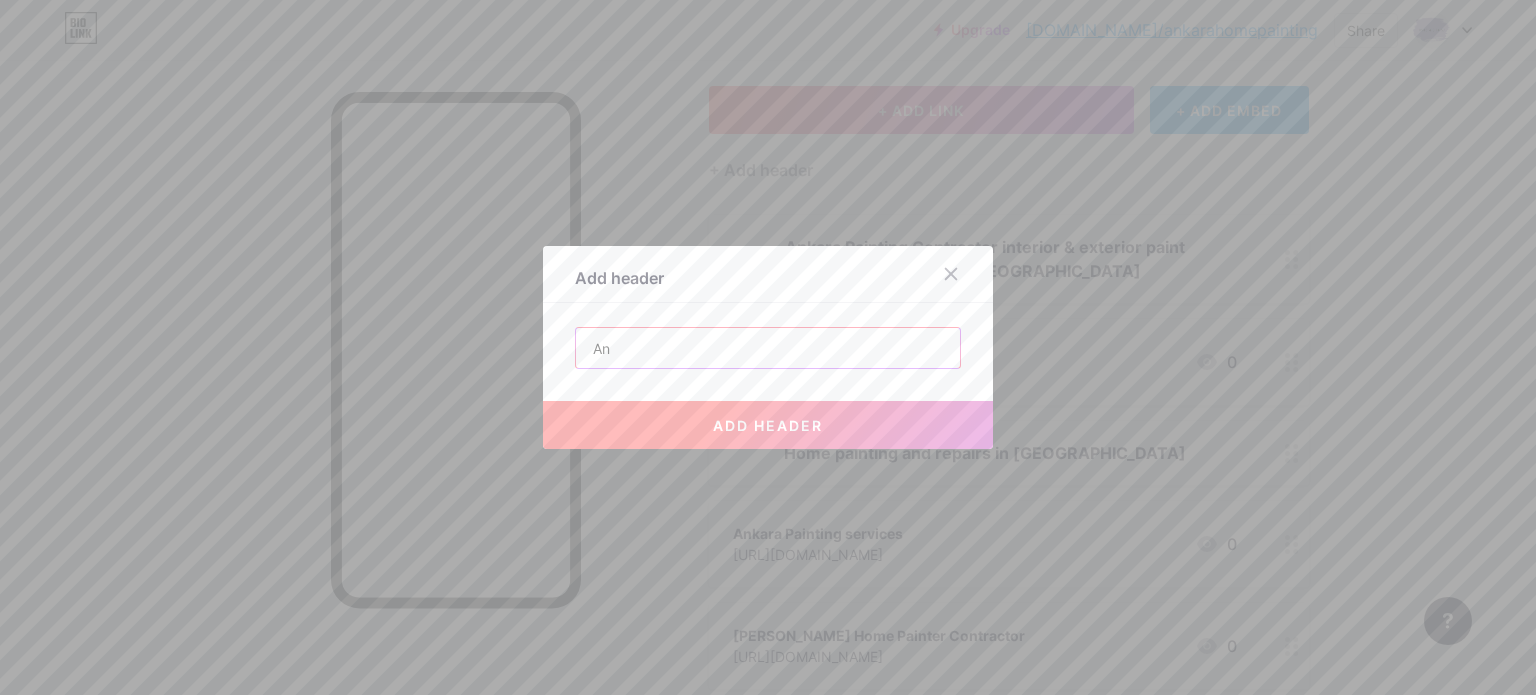 type on "A" 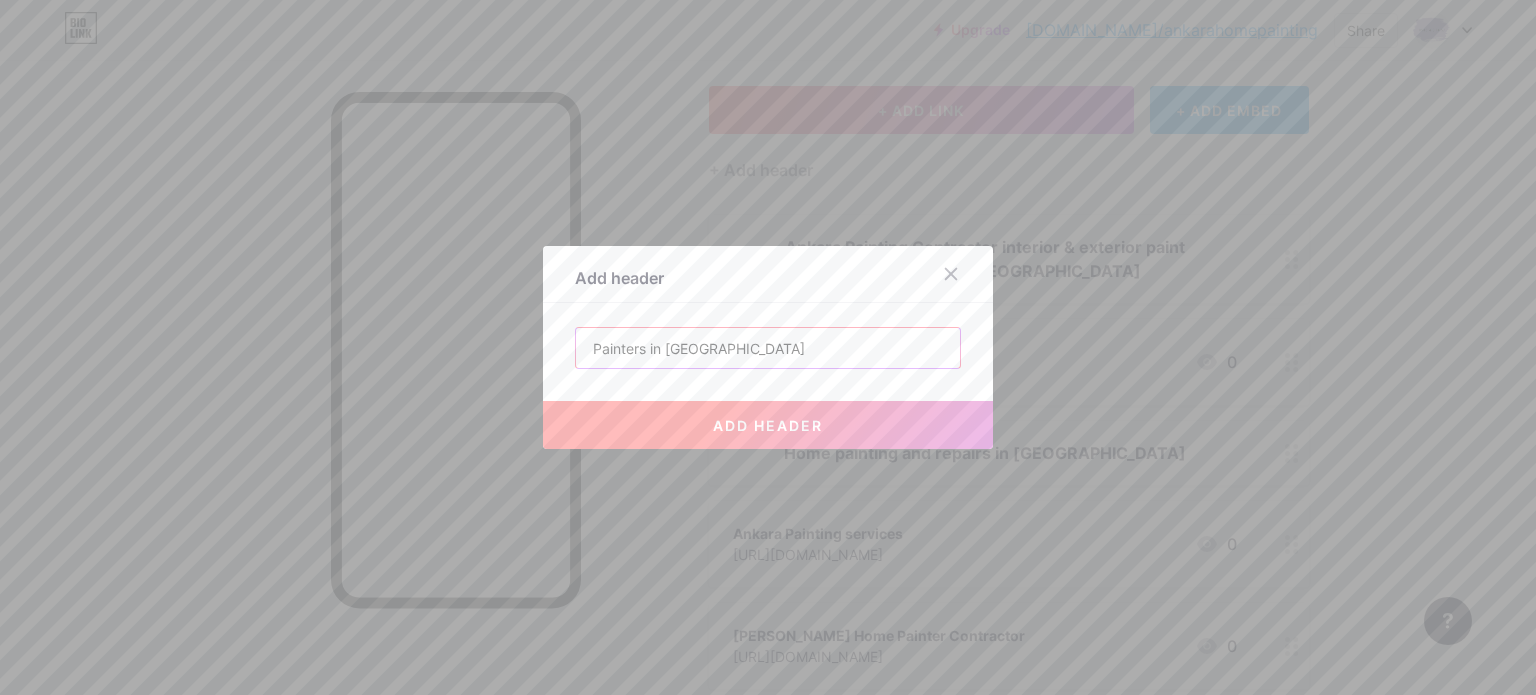 type on "Painters in [GEOGRAPHIC_DATA]" 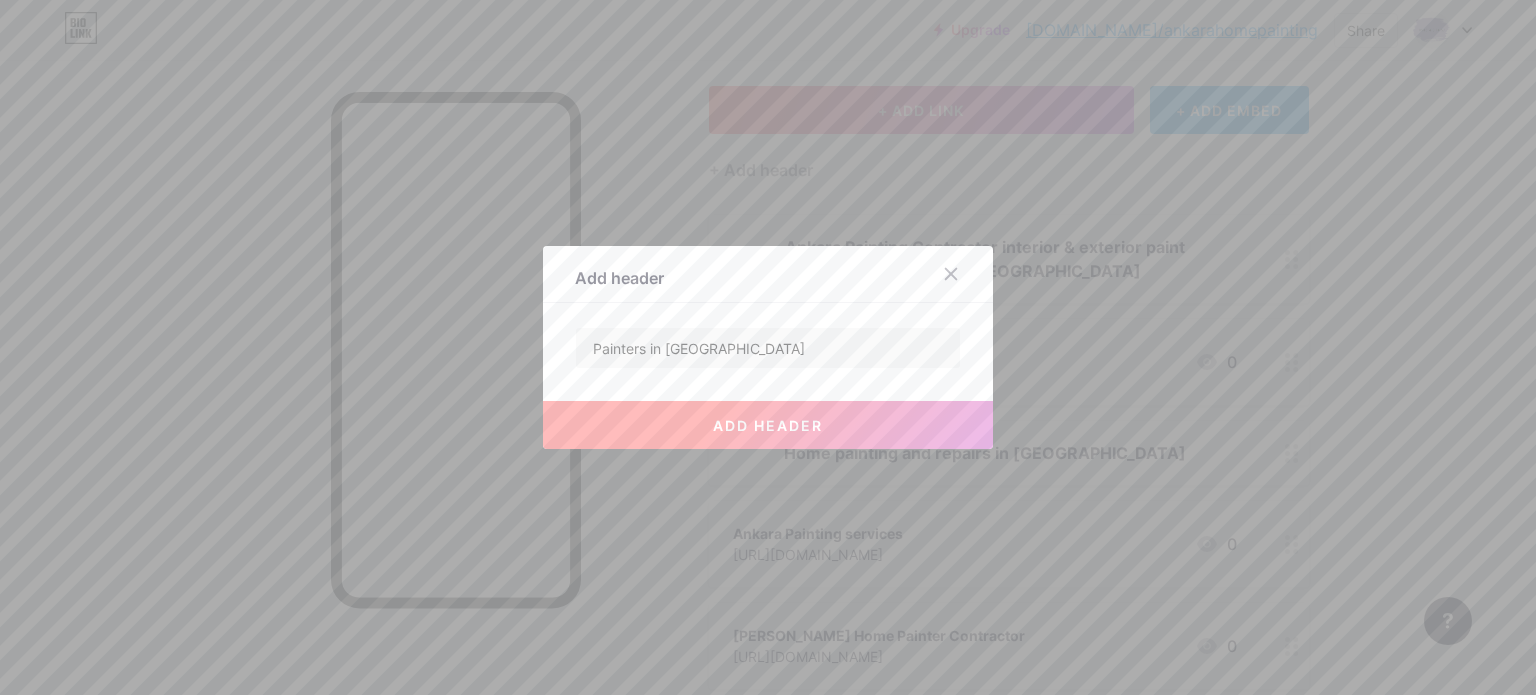 click on "add header" at bounding box center [768, 425] 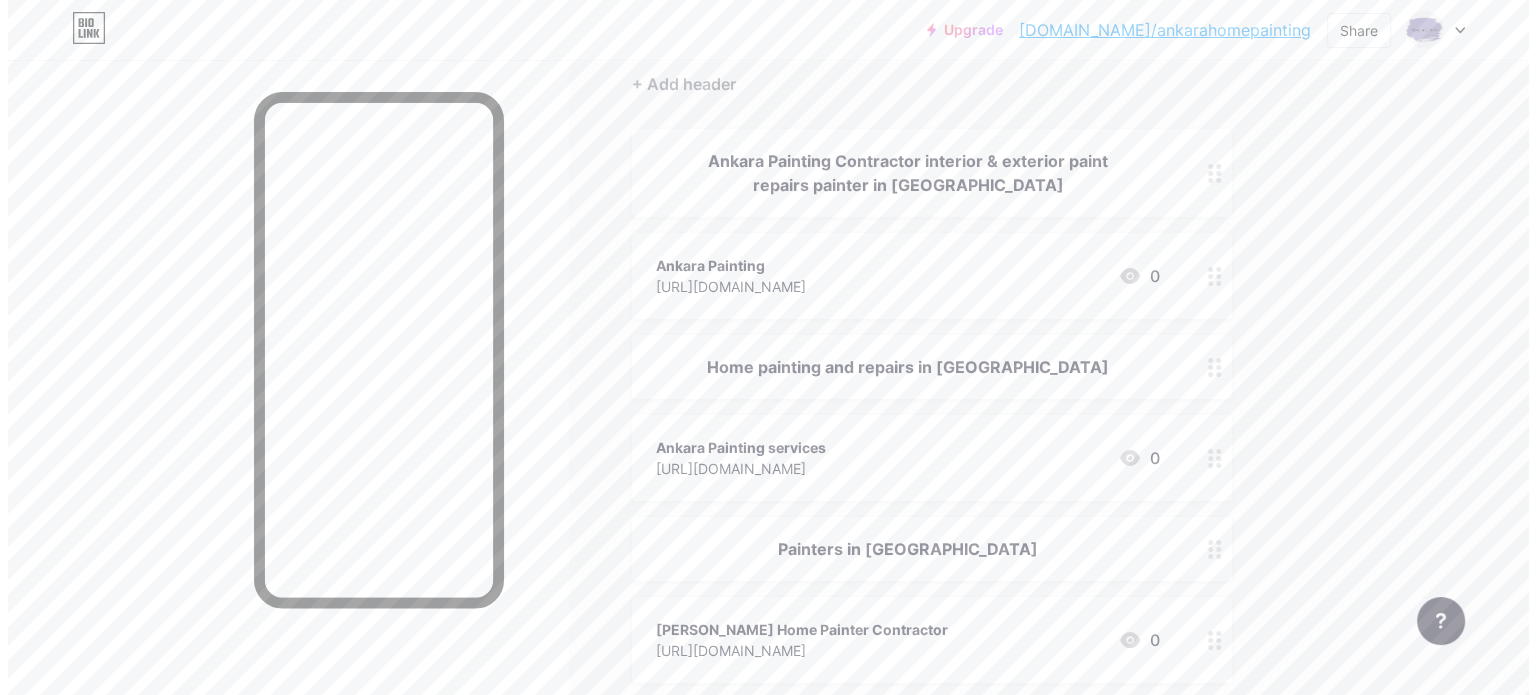 scroll, scrollTop: 100, scrollLeft: 0, axis: vertical 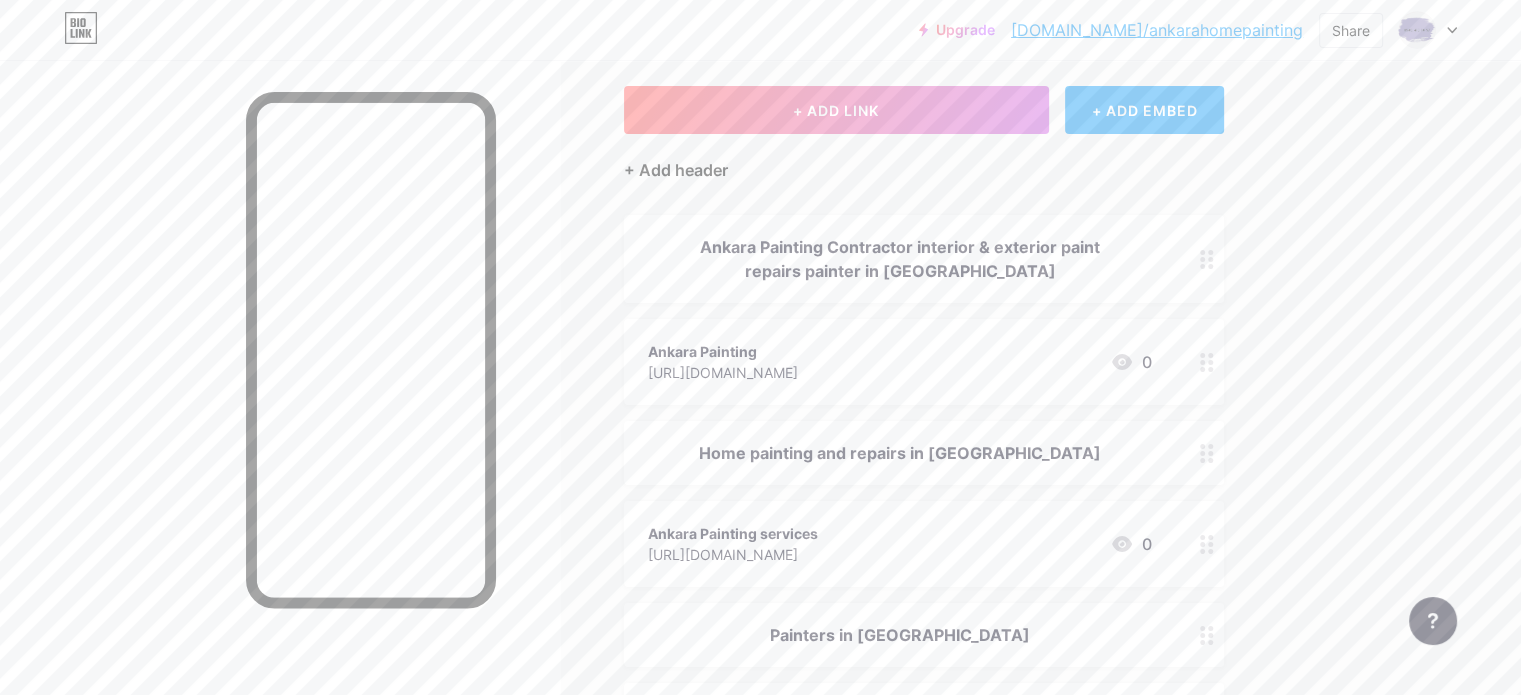 click on "+ Add header" at bounding box center [676, 170] 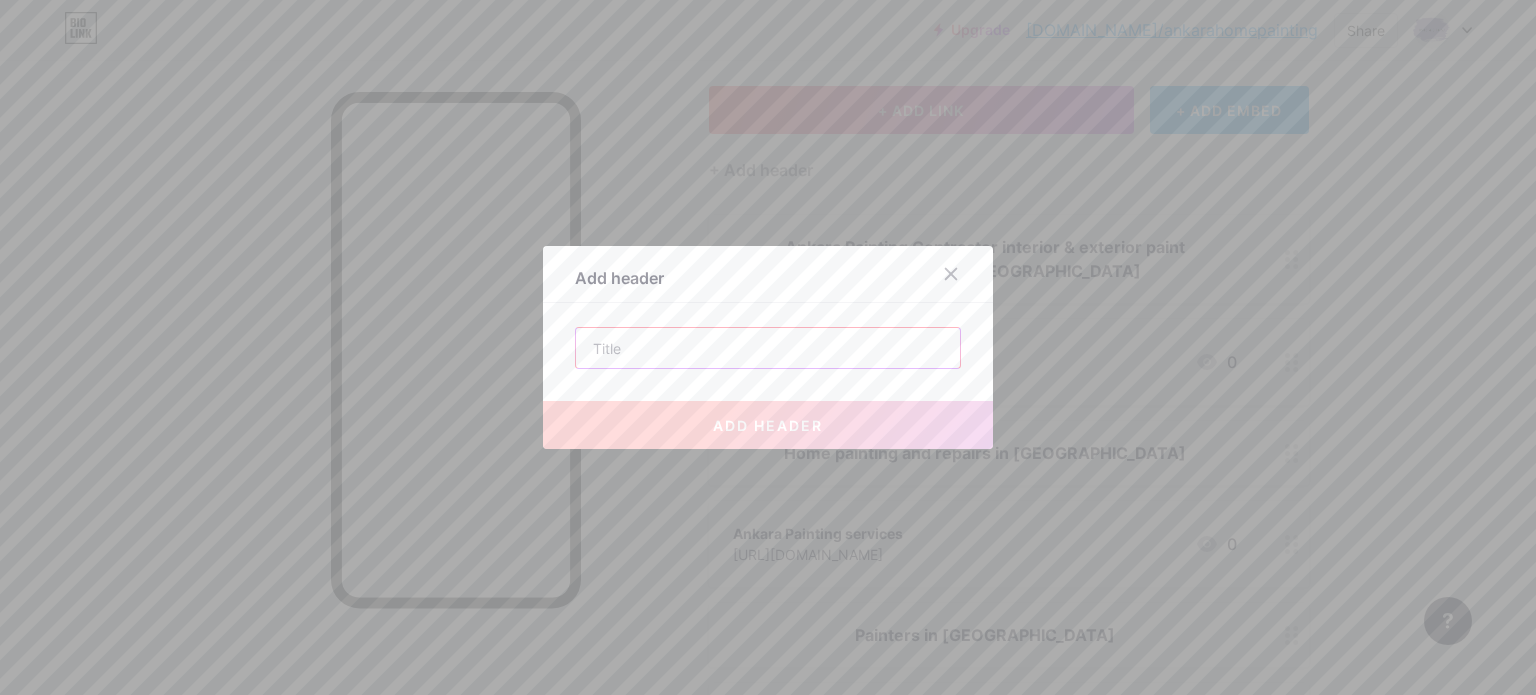 click at bounding box center [768, 348] 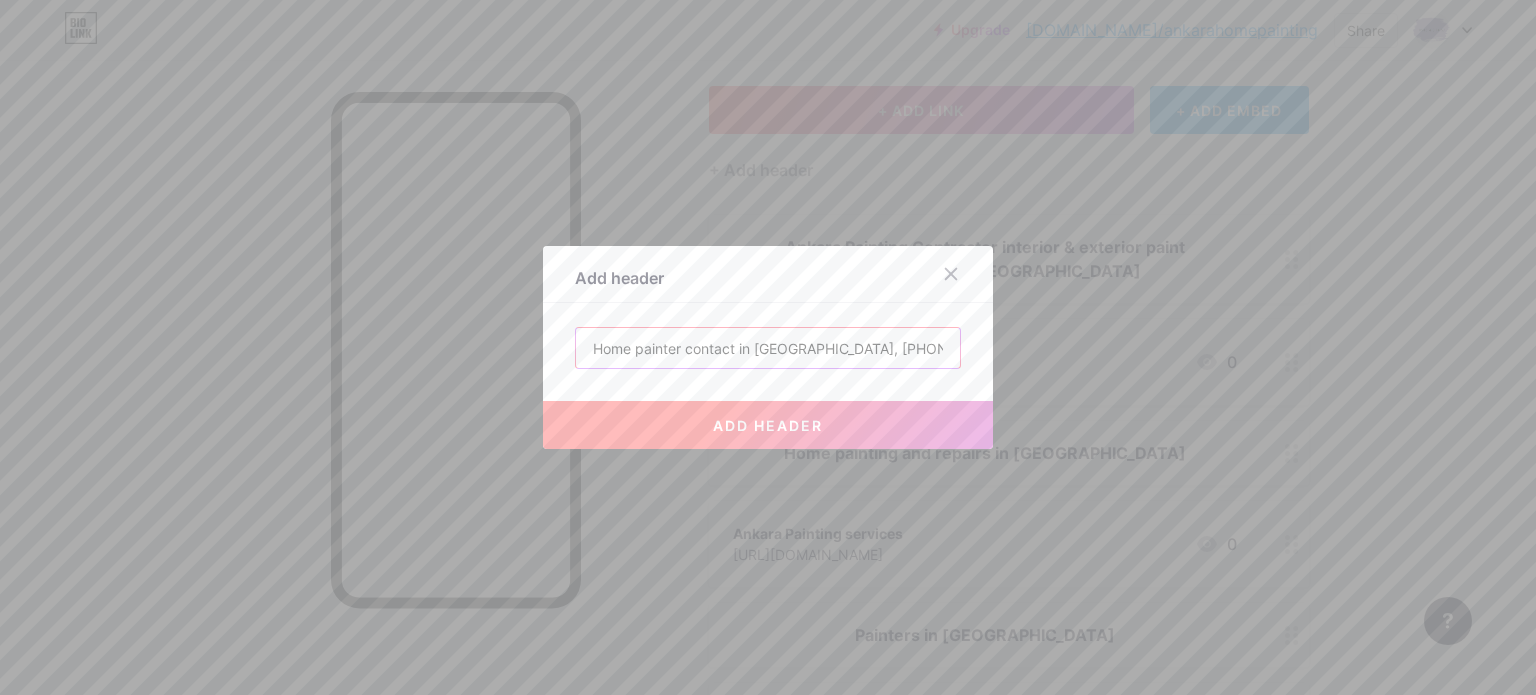 scroll, scrollTop: 0, scrollLeft: 5, axis: horizontal 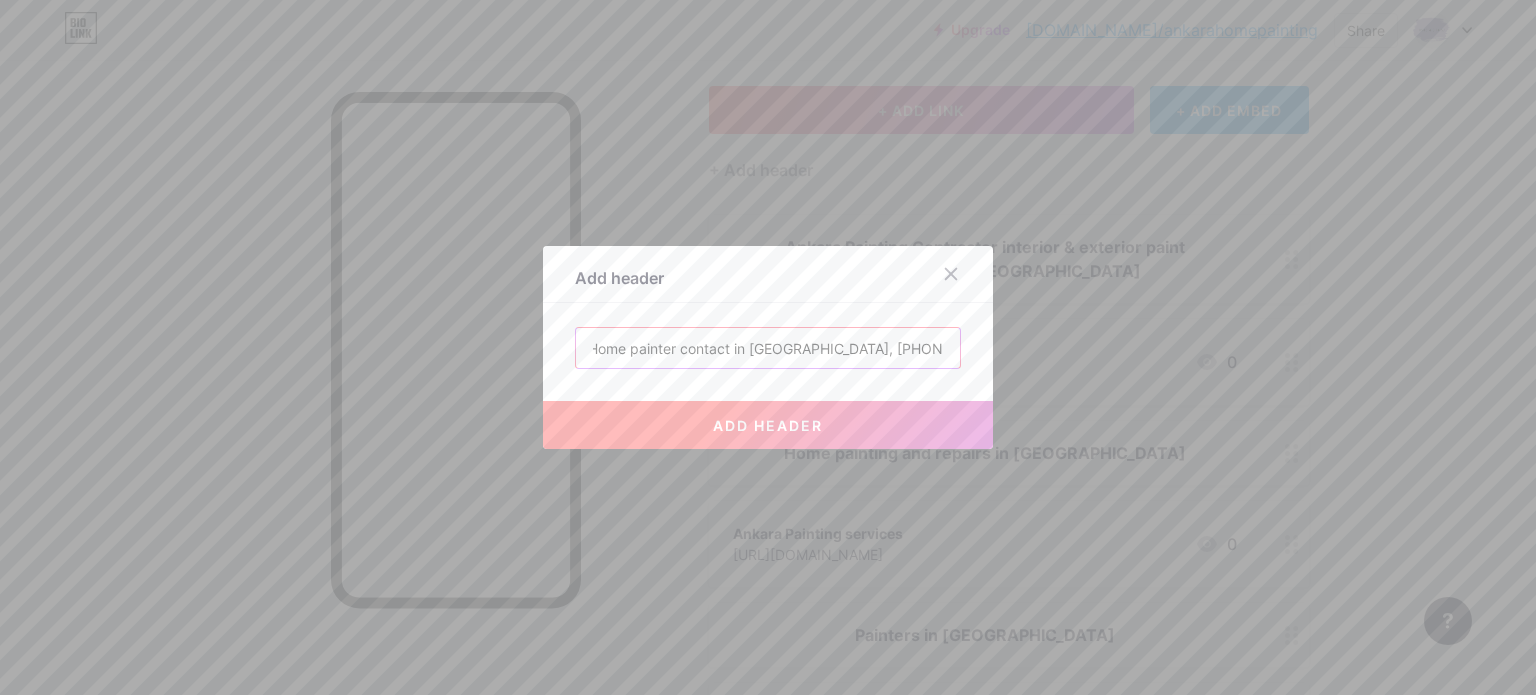click on "Home painter contact in [GEOGRAPHIC_DATA], [PHONE_NUMBER]" at bounding box center (768, 348) 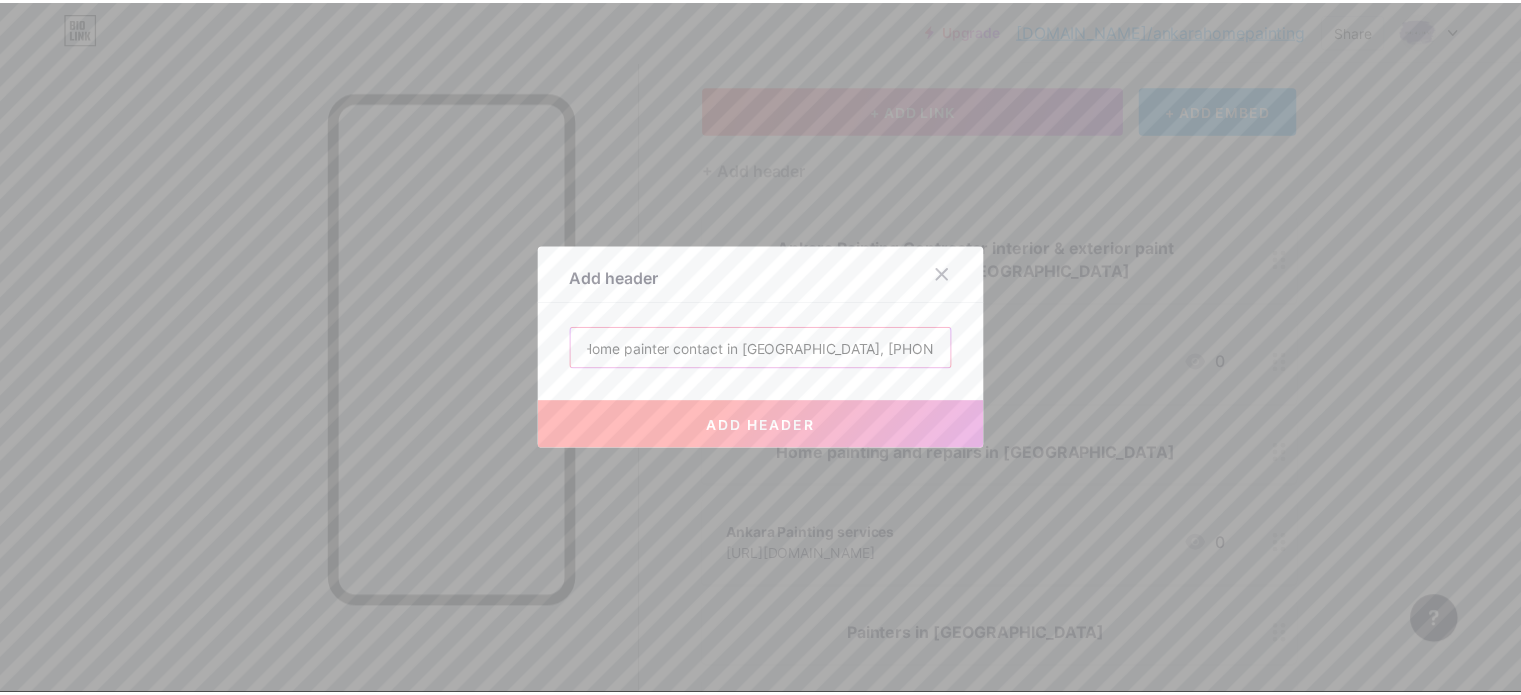 scroll, scrollTop: 0, scrollLeft: 0, axis: both 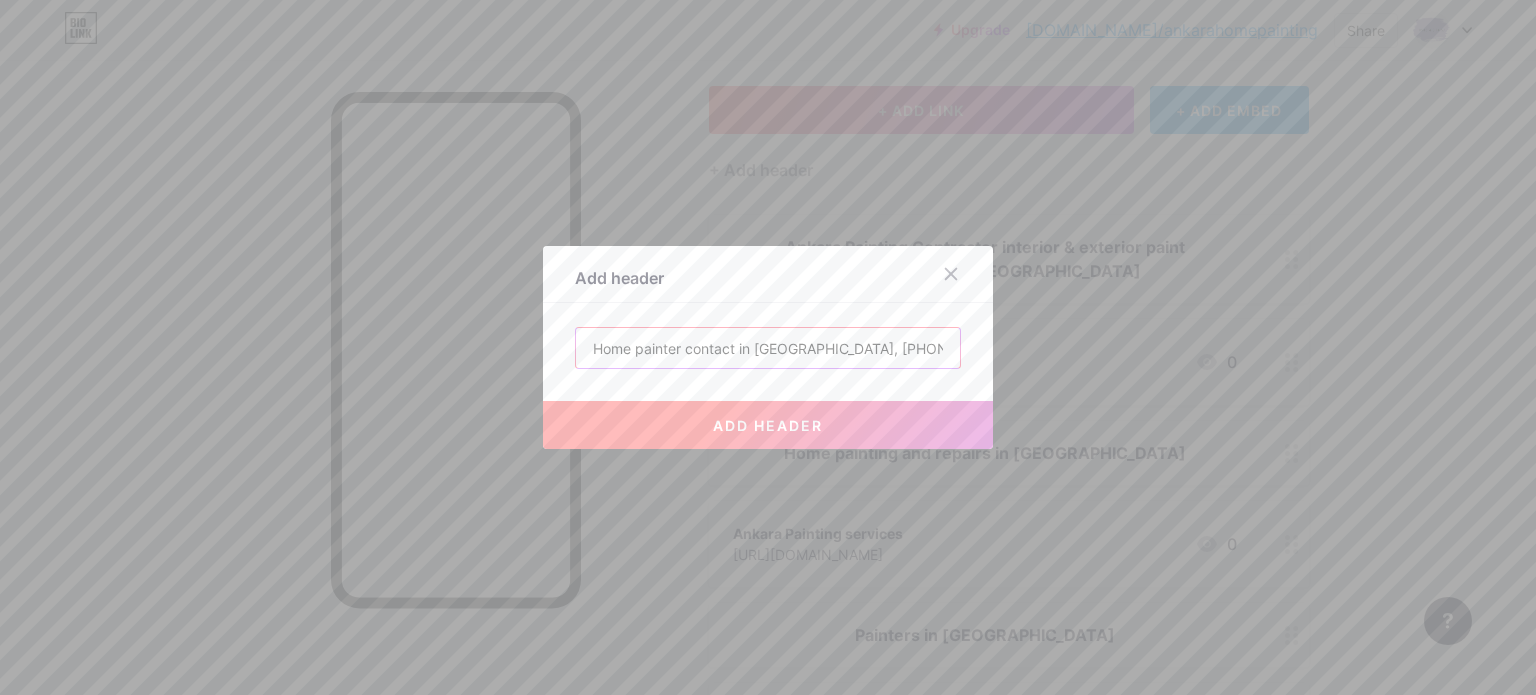 type on "Home painter contact in [GEOGRAPHIC_DATA], [PHONE_NUMBER]" 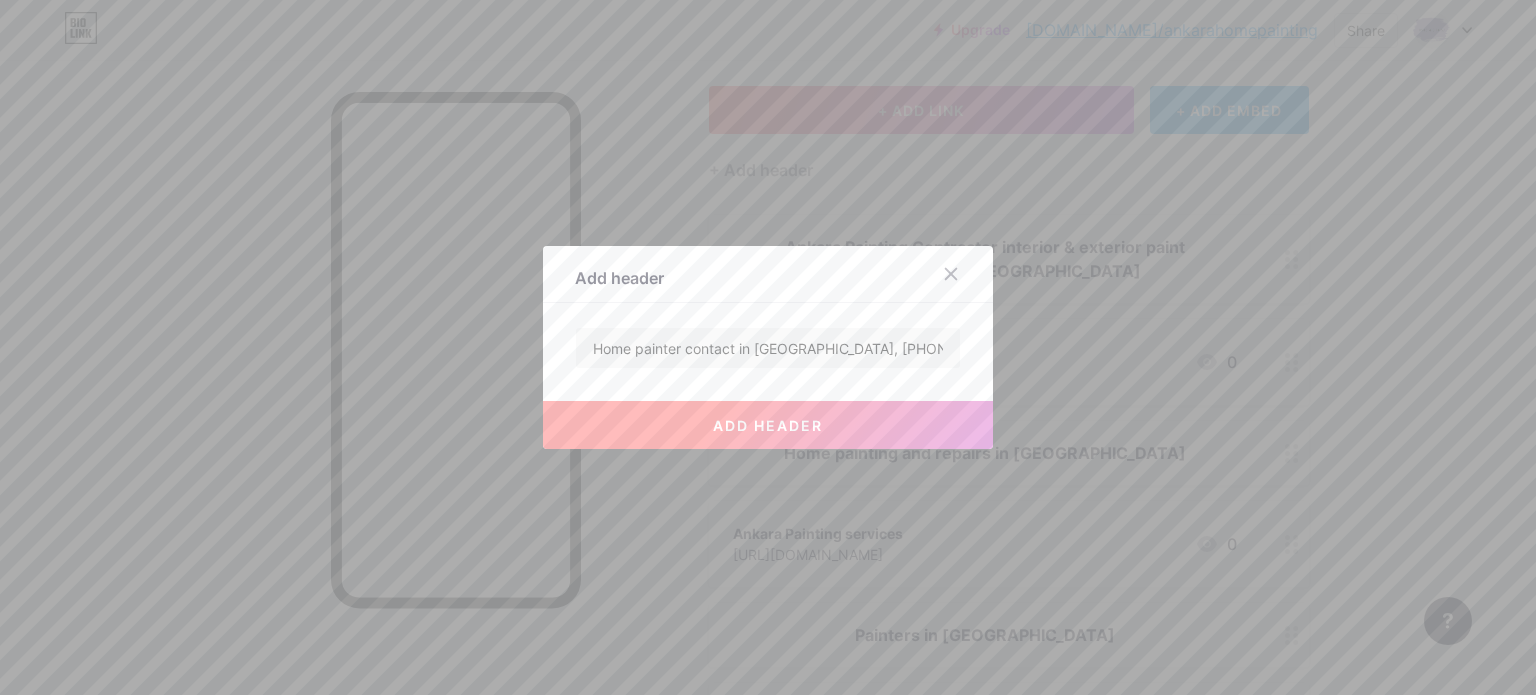 click on "add header" at bounding box center [768, 425] 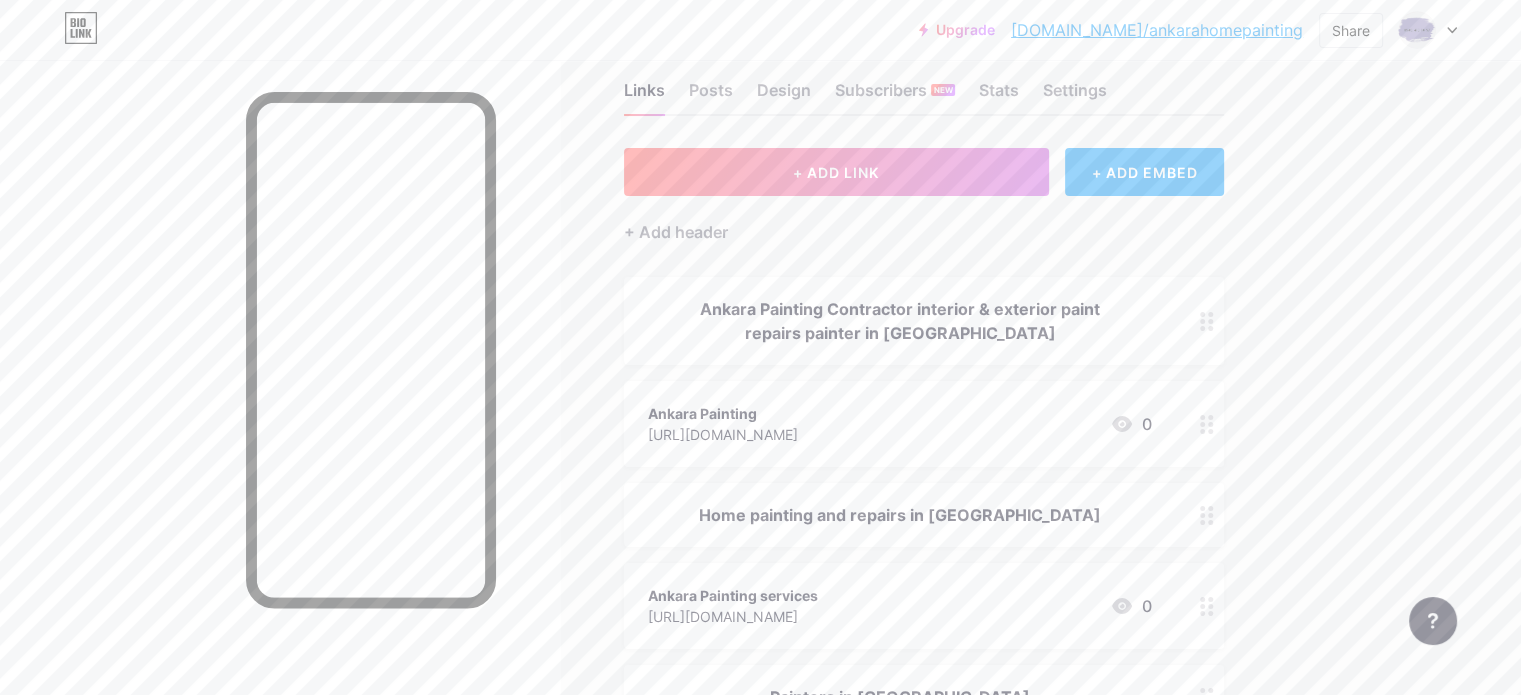 scroll, scrollTop: 0, scrollLeft: 0, axis: both 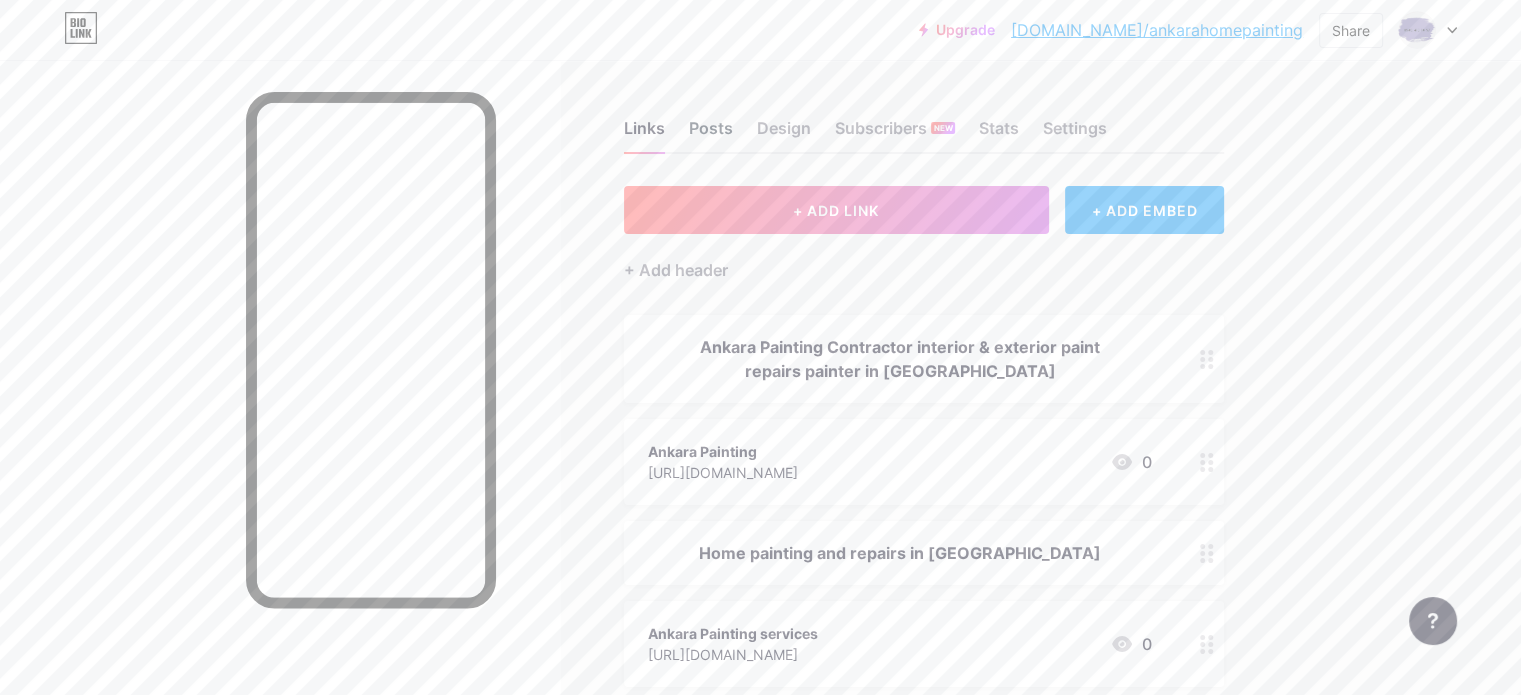 click on "Posts" at bounding box center [711, 134] 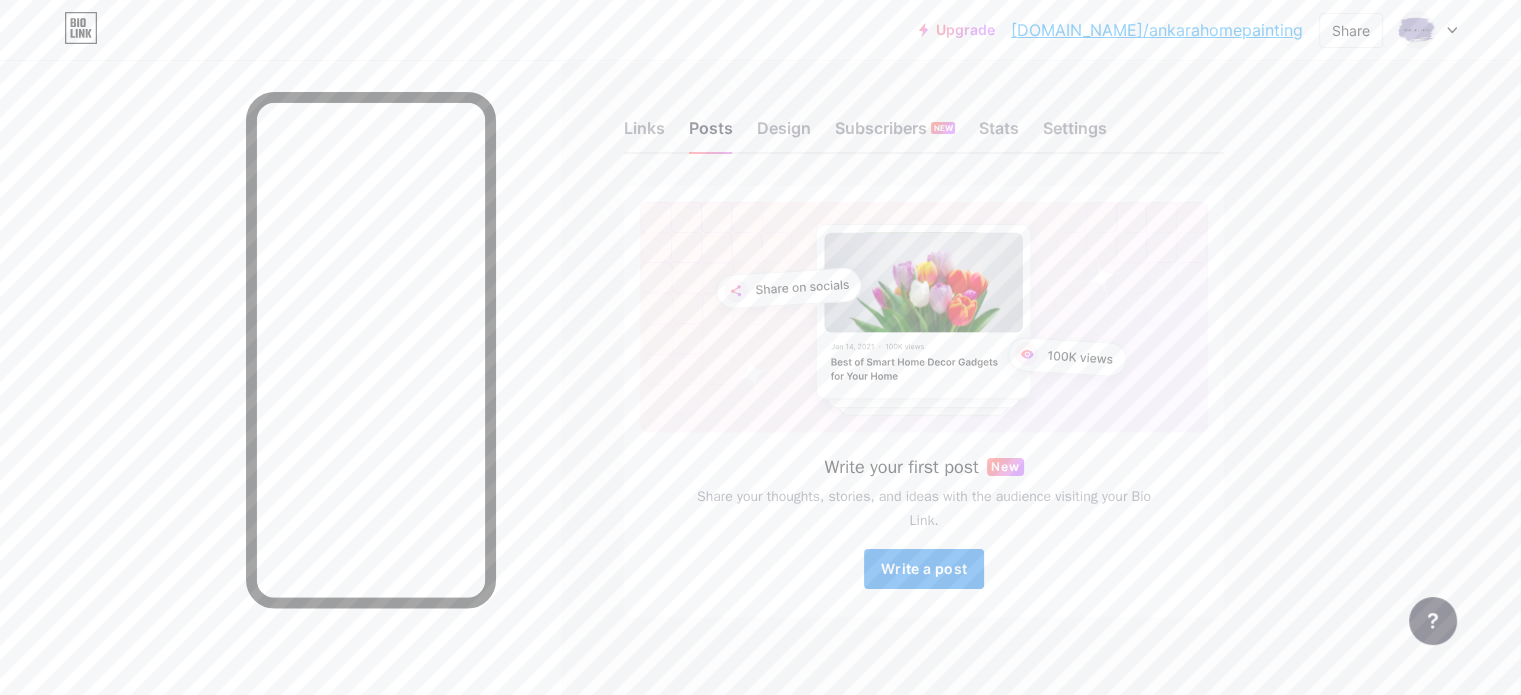 click on "Write a post" at bounding box center (924, 568) 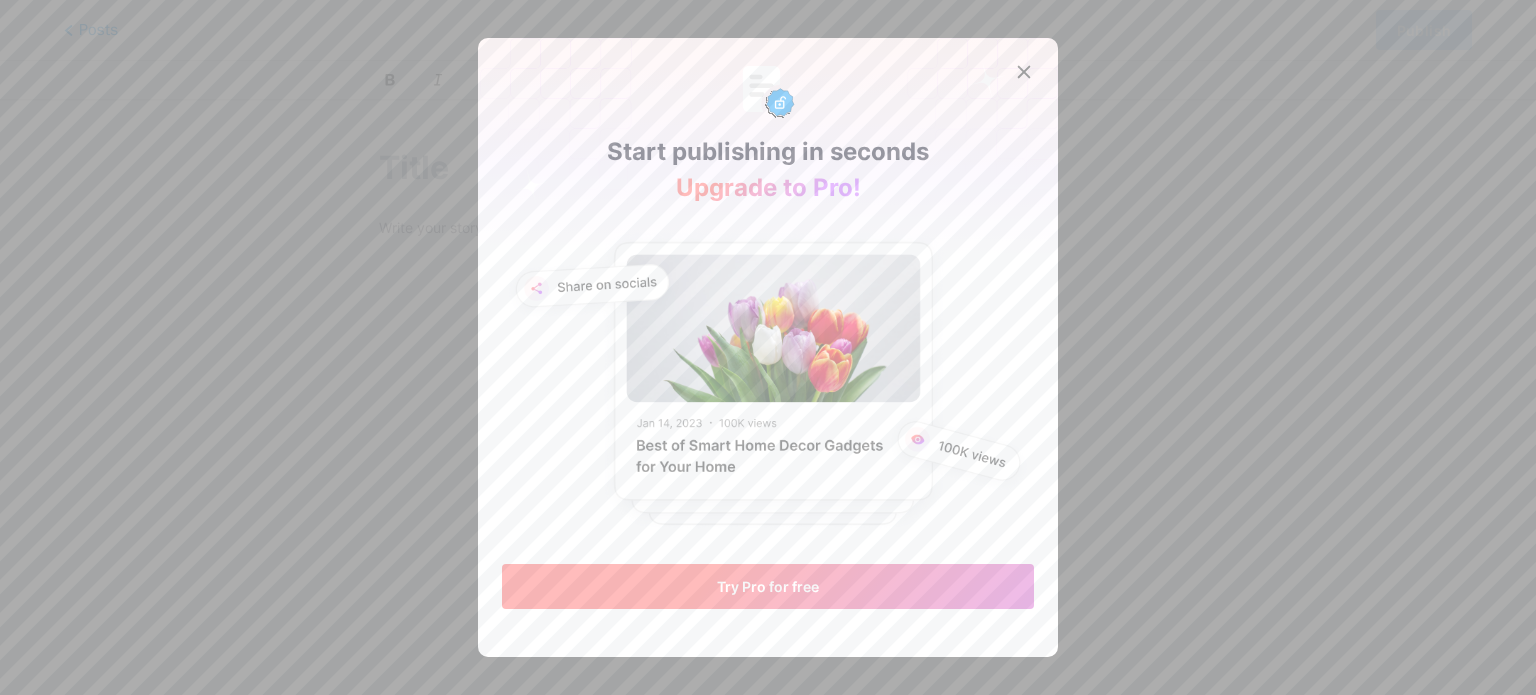 click on "Try Pro for free" at bounding box center [768, 586] 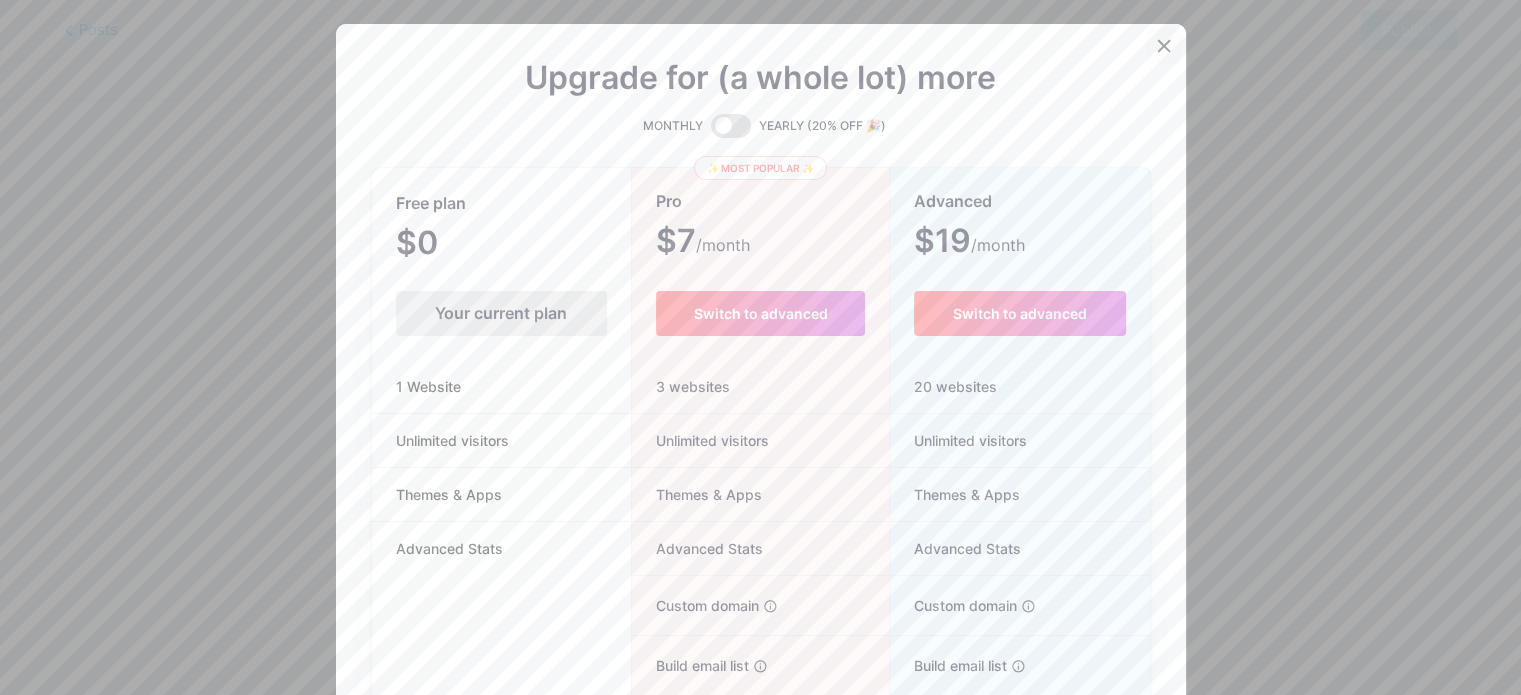 click 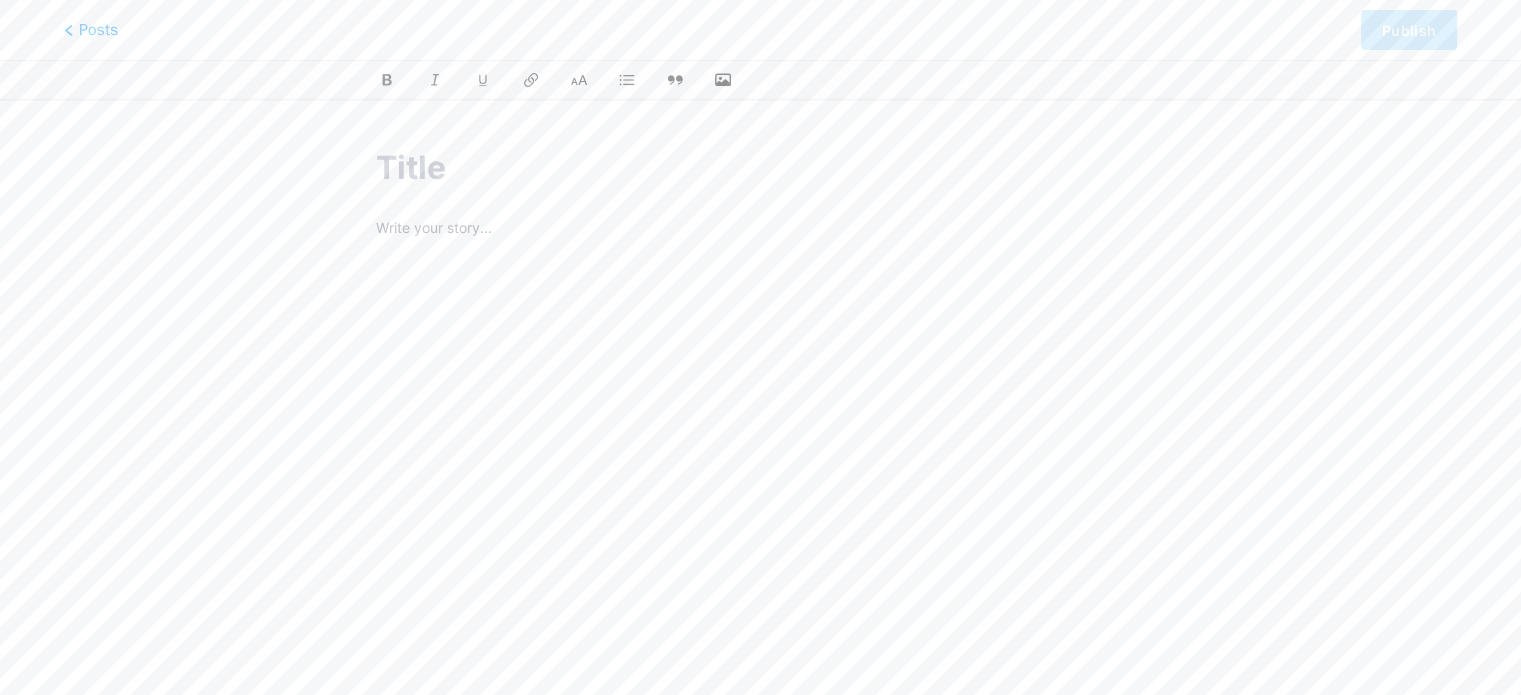 click at bounding box center (760, 168) 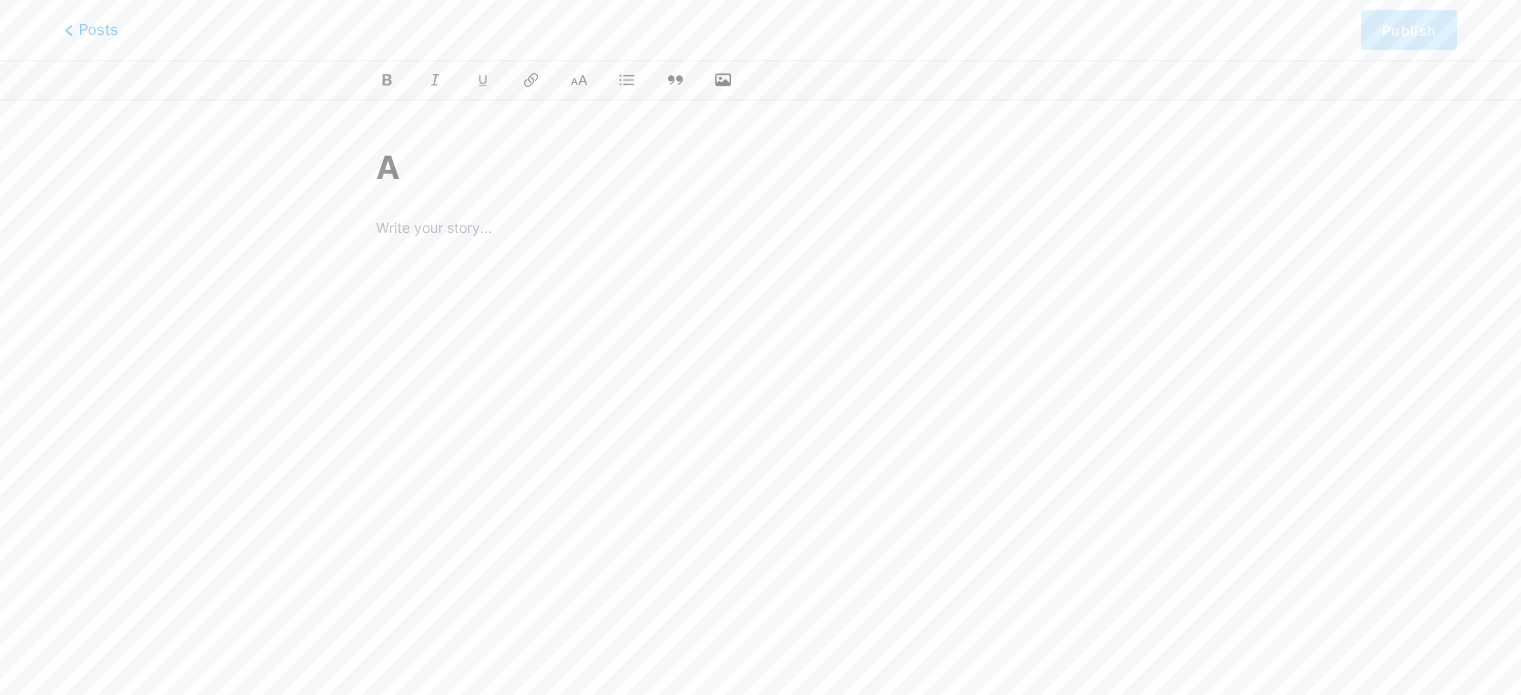 type on "AN" 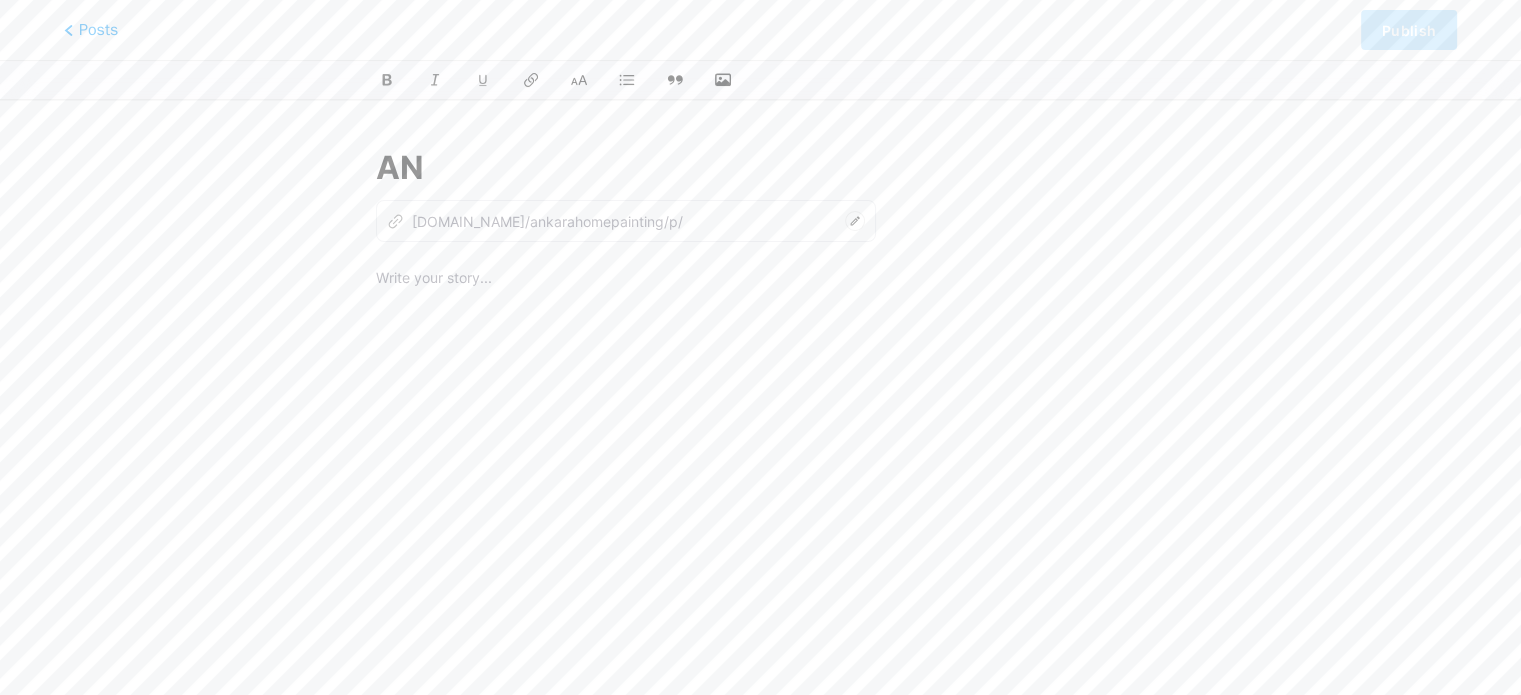type on "an" 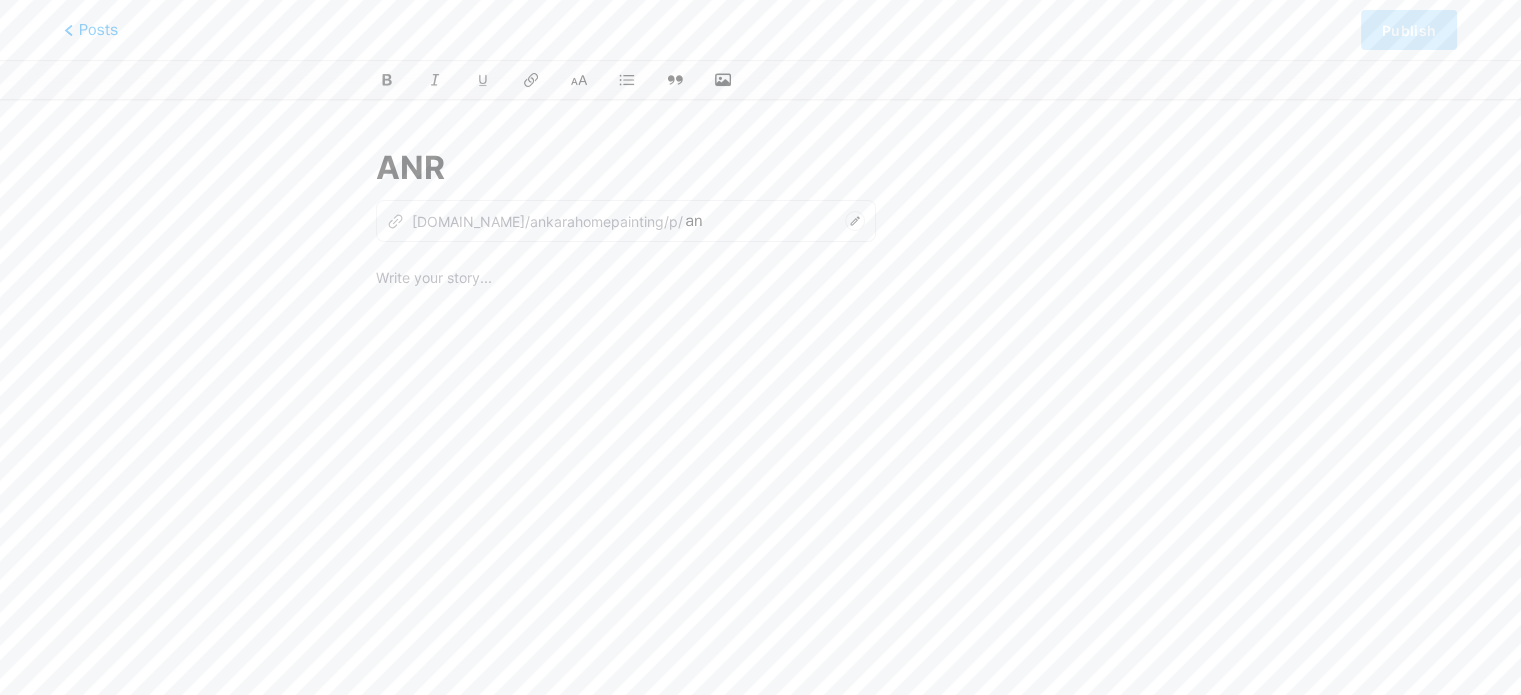 type on "ANRA" 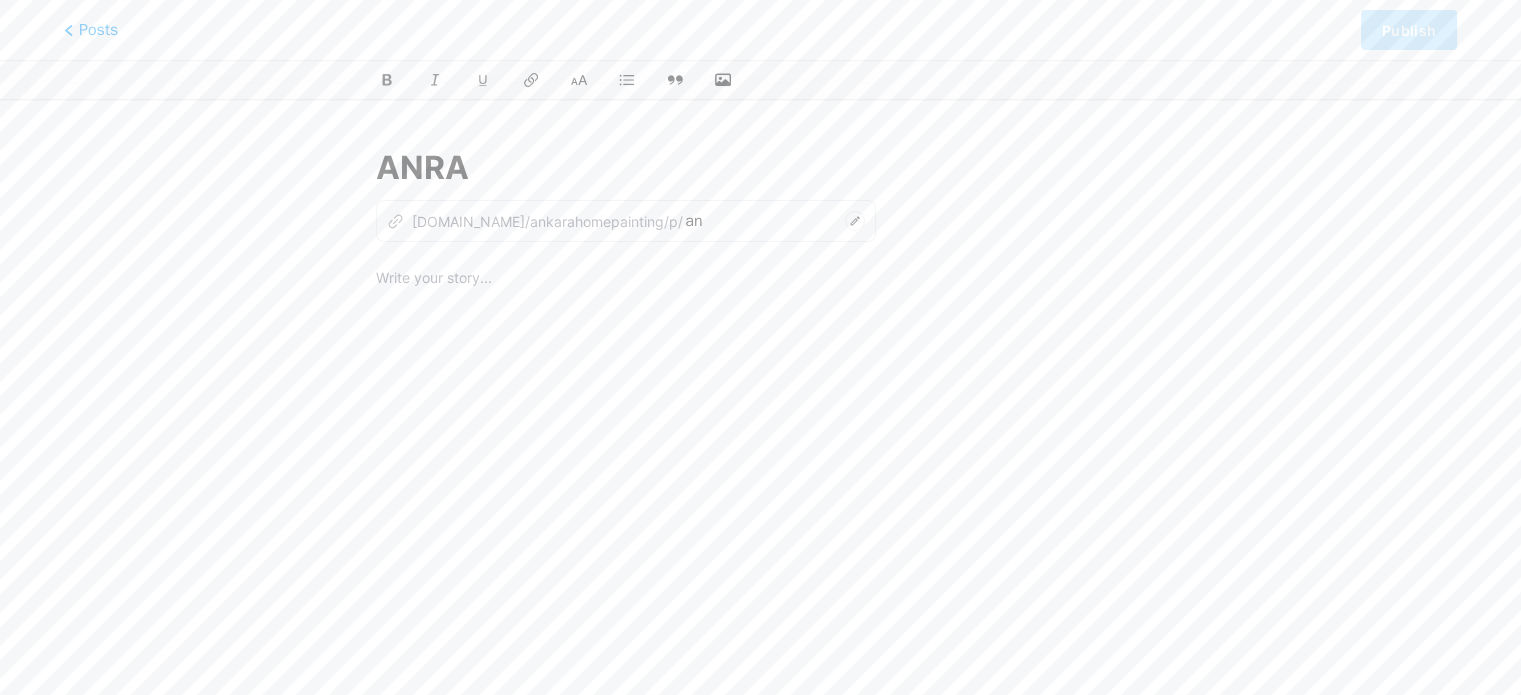 type on "anra" 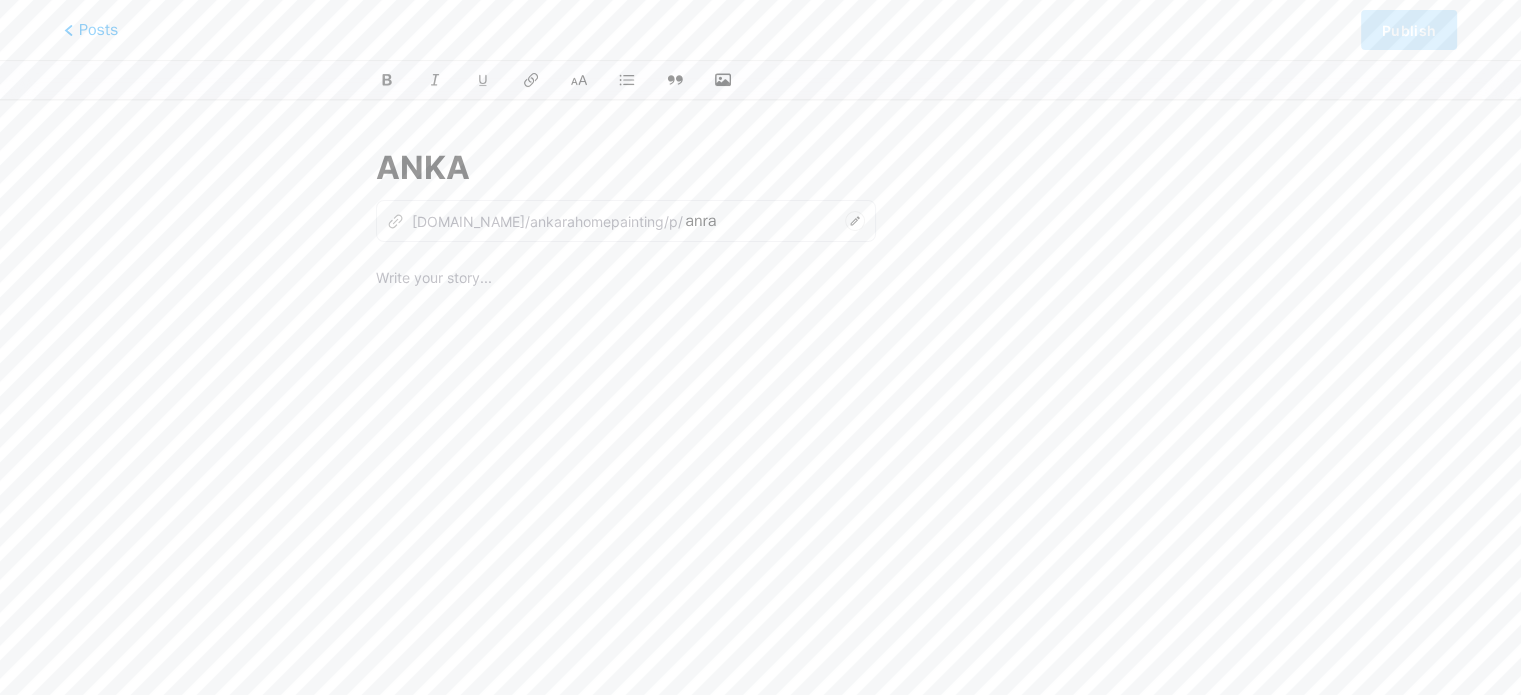 type on "ANKAR" 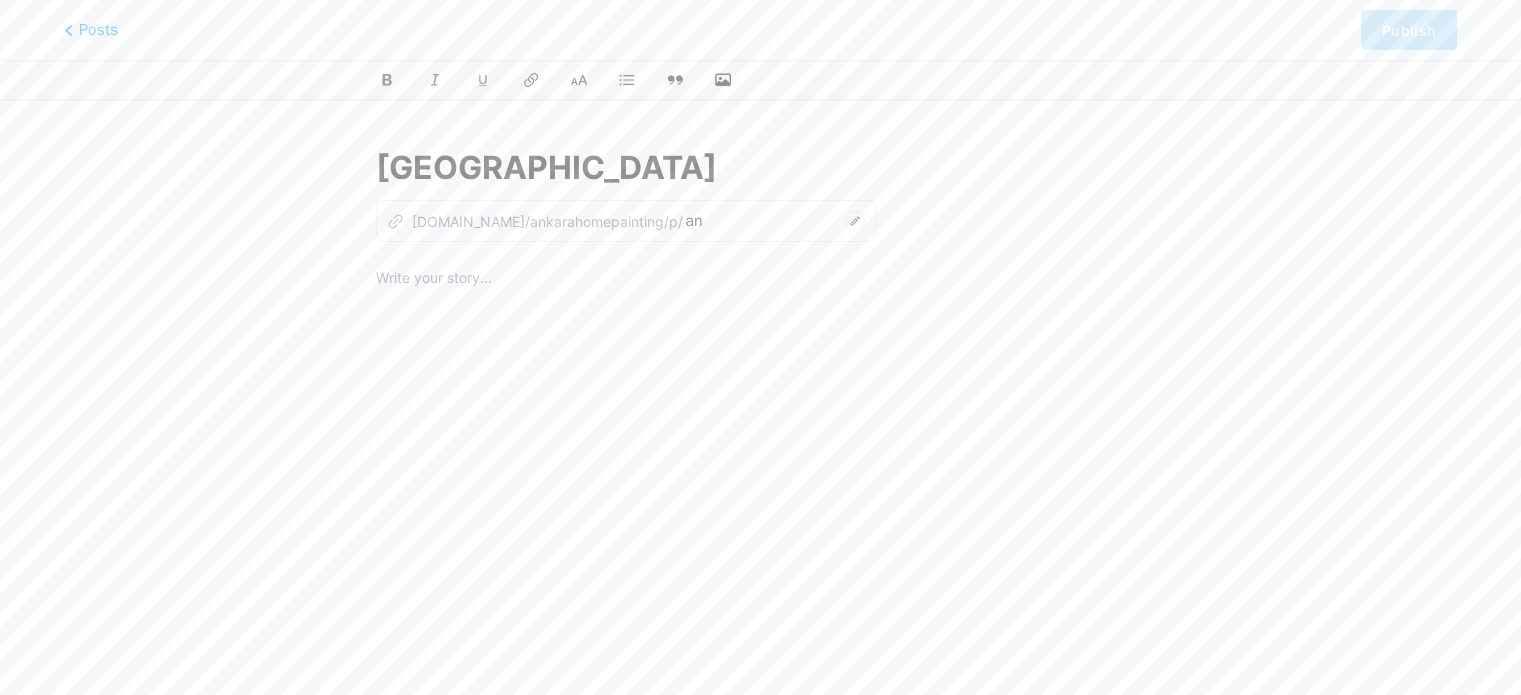 type on "ANKARA P" 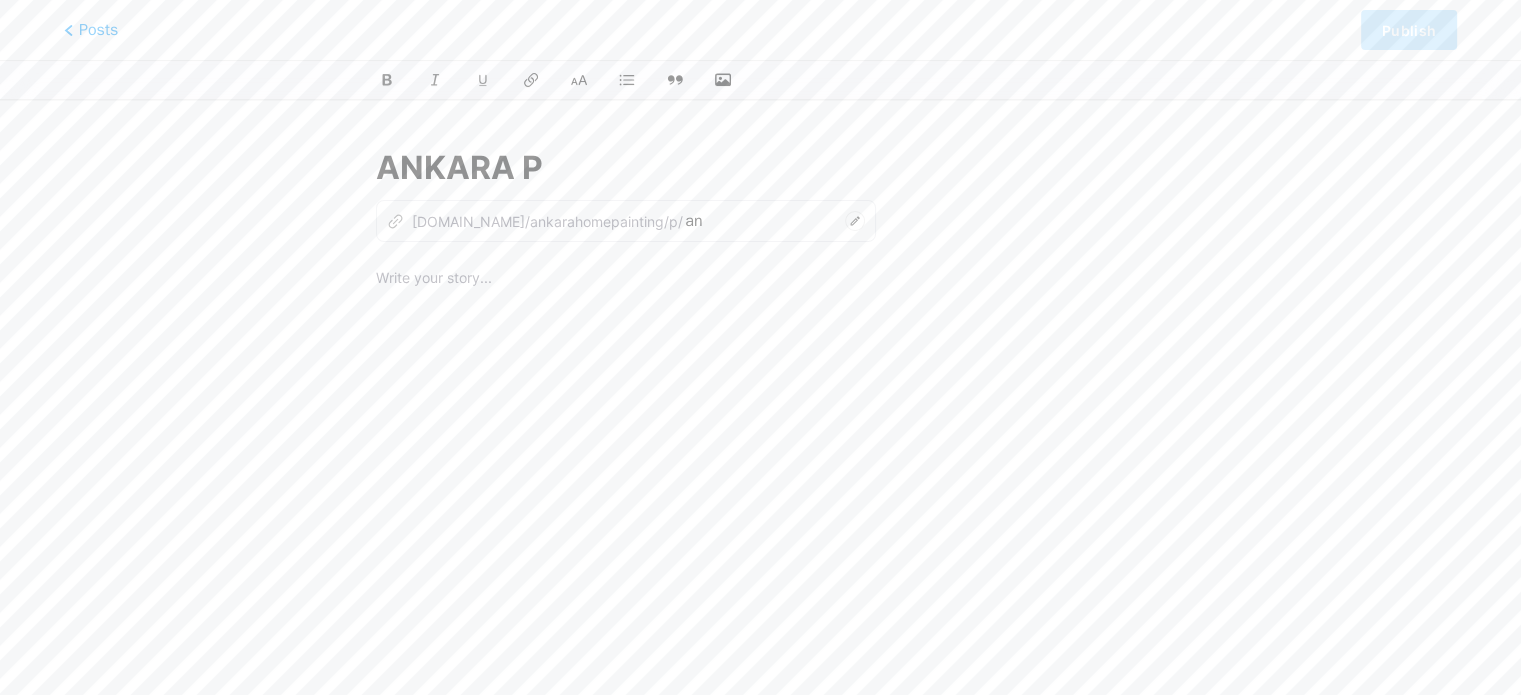 type on "[GEOGRAPHIC_DATA]" 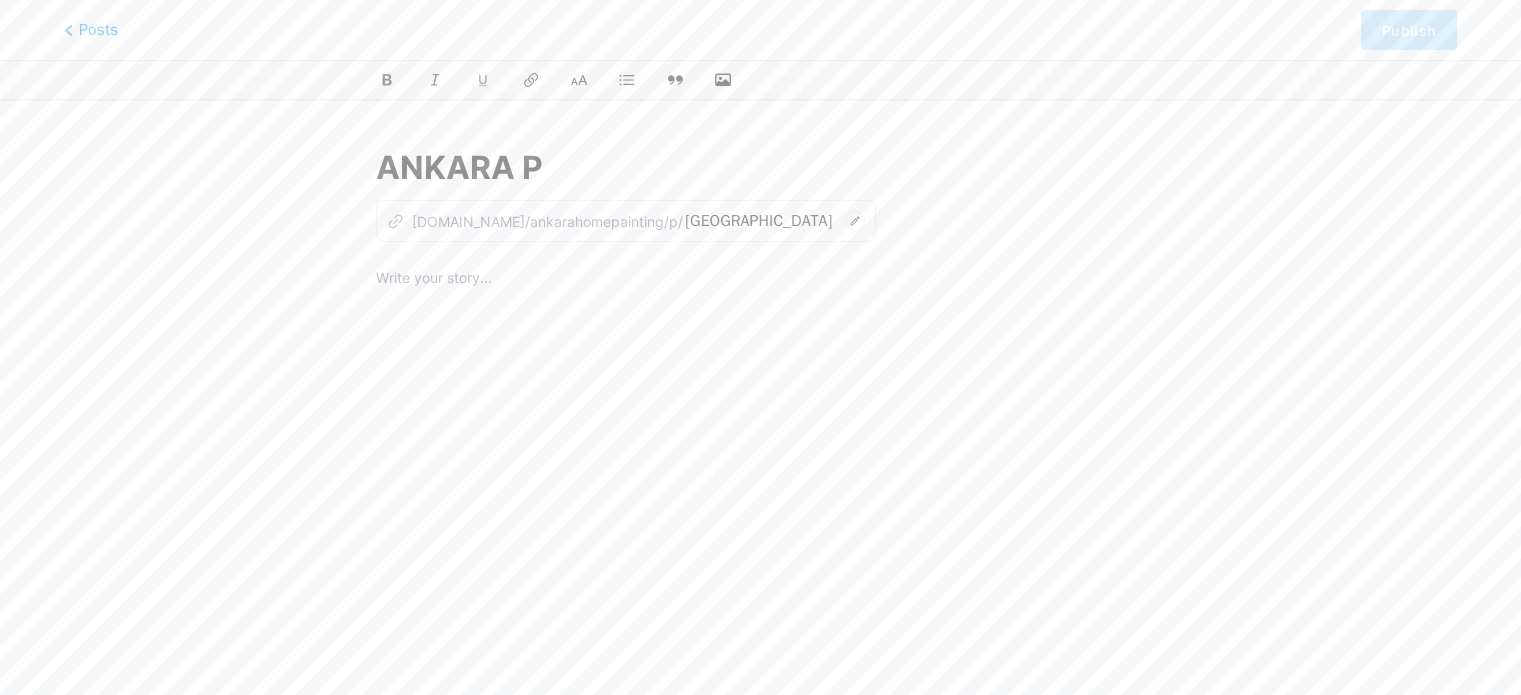 type on "[GEOGRAPHIC_DATA] [GEOGRAPHIC_DATA]" 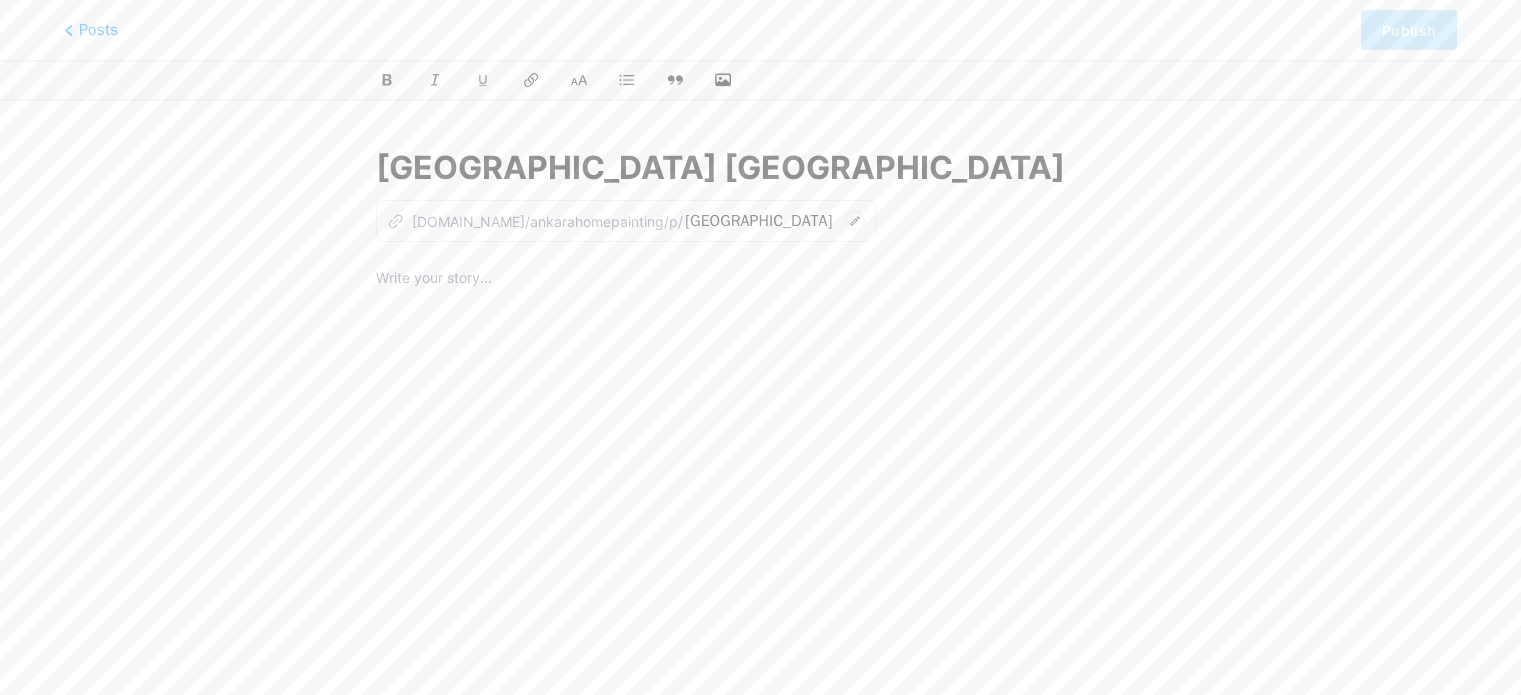 type on "ankara-[GEOGRAPHIC_DATA]" 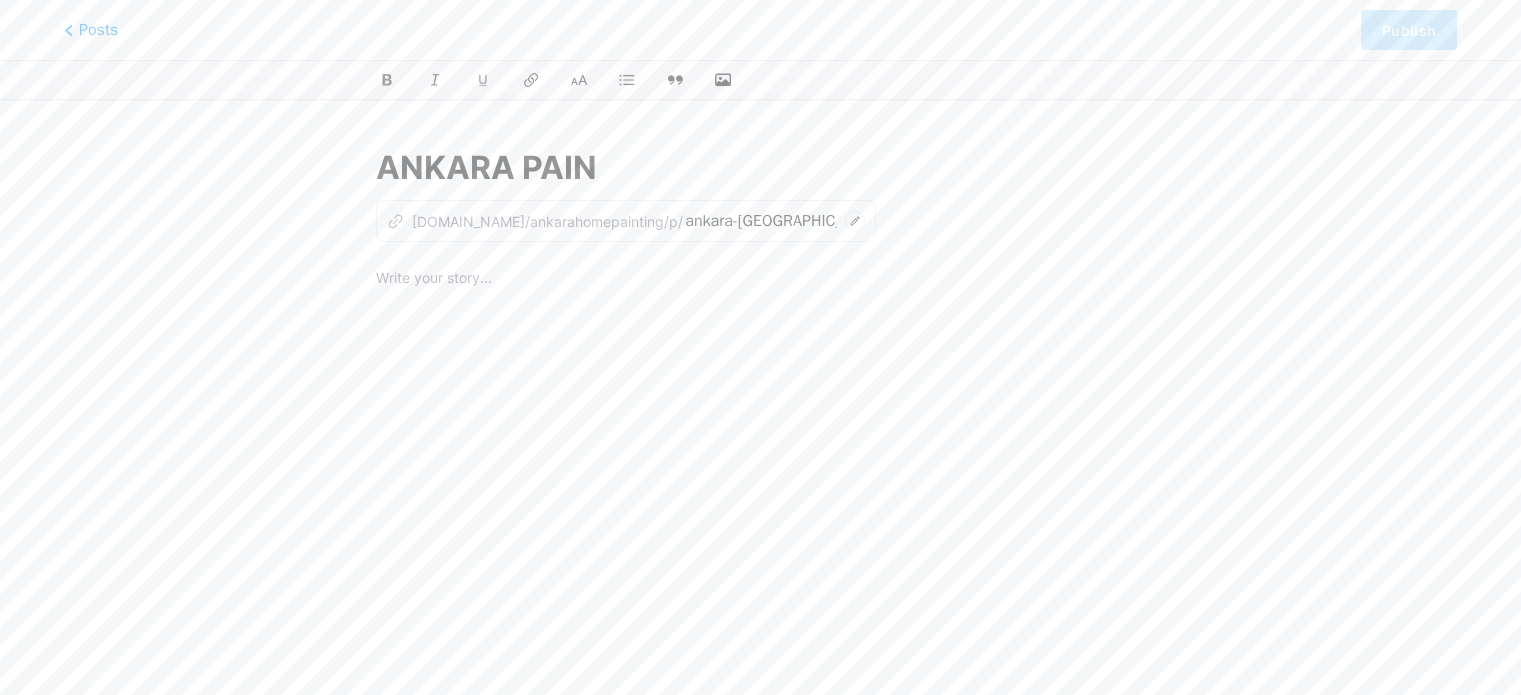 type on "ANKARA PAINT" 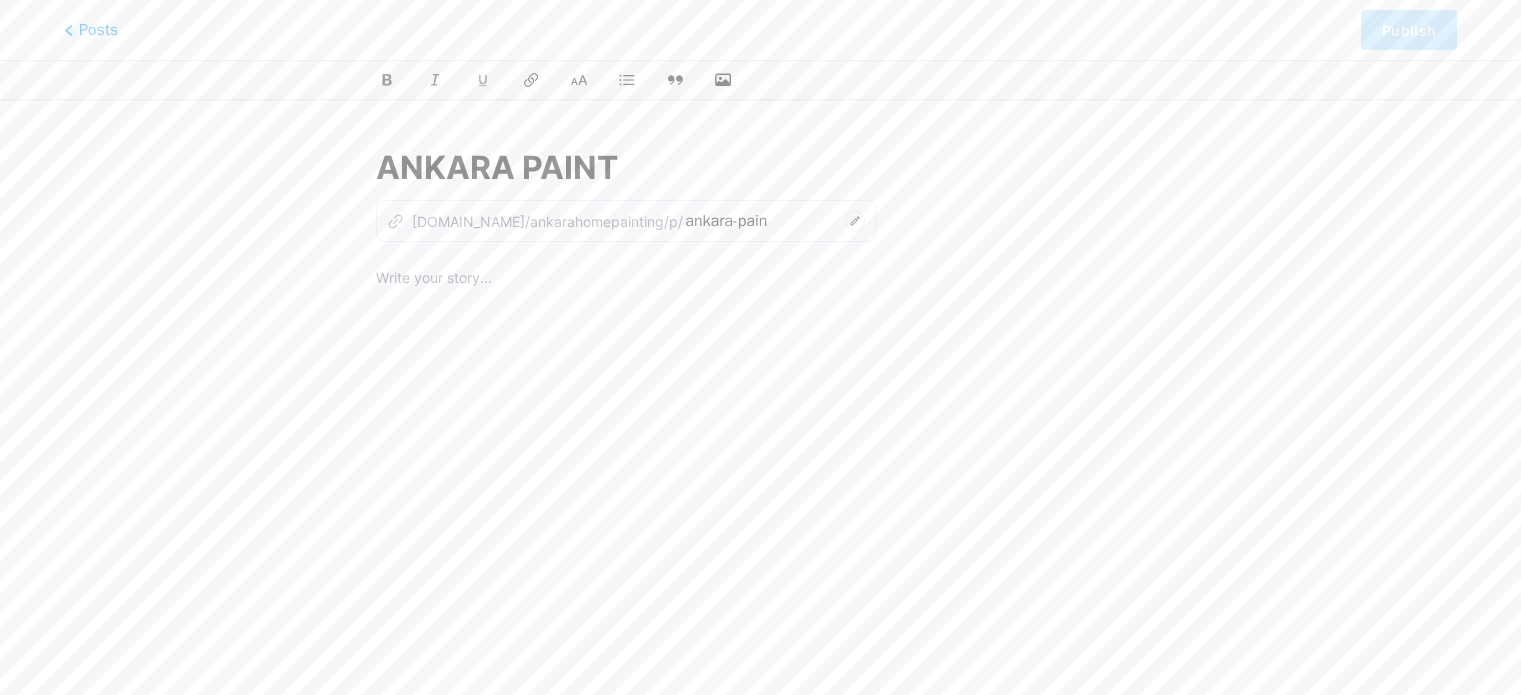type on "ankara-paint" 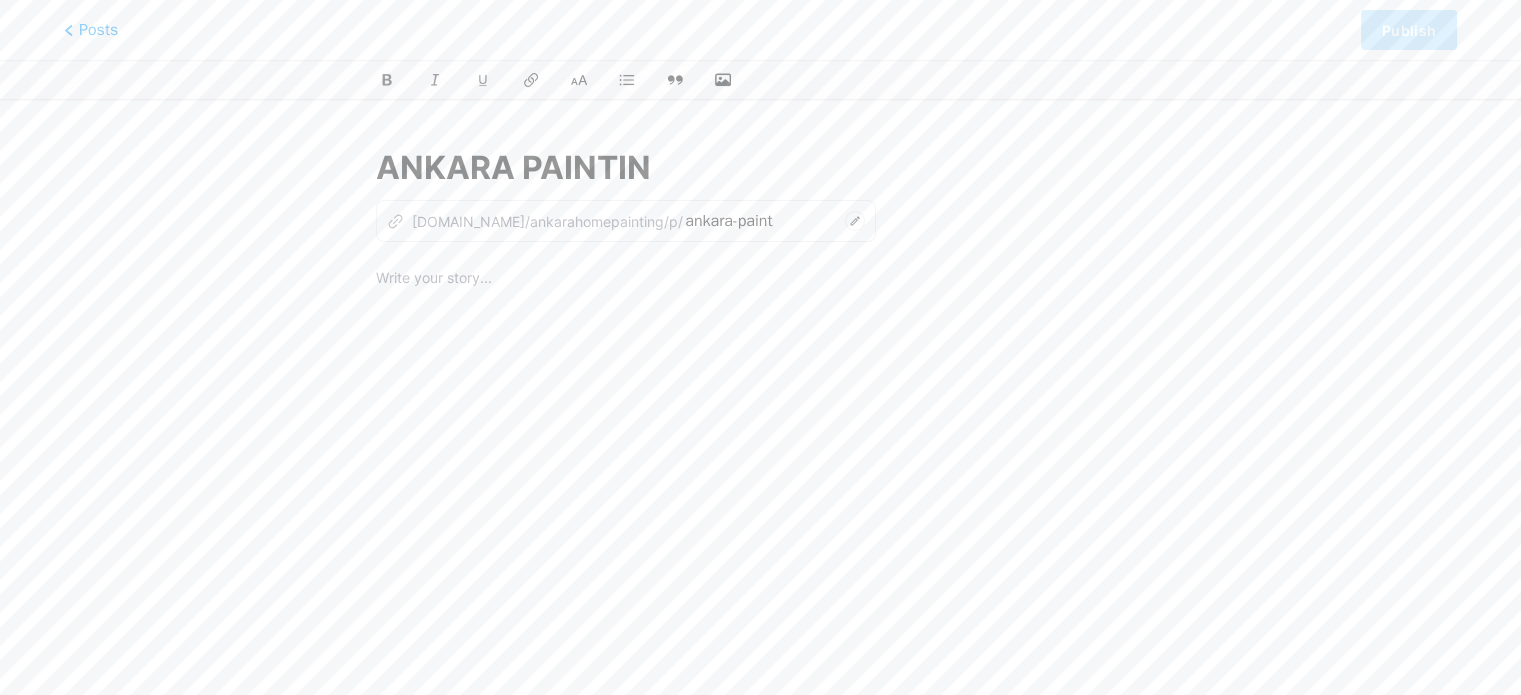 type on "ANKARA PAINTING" 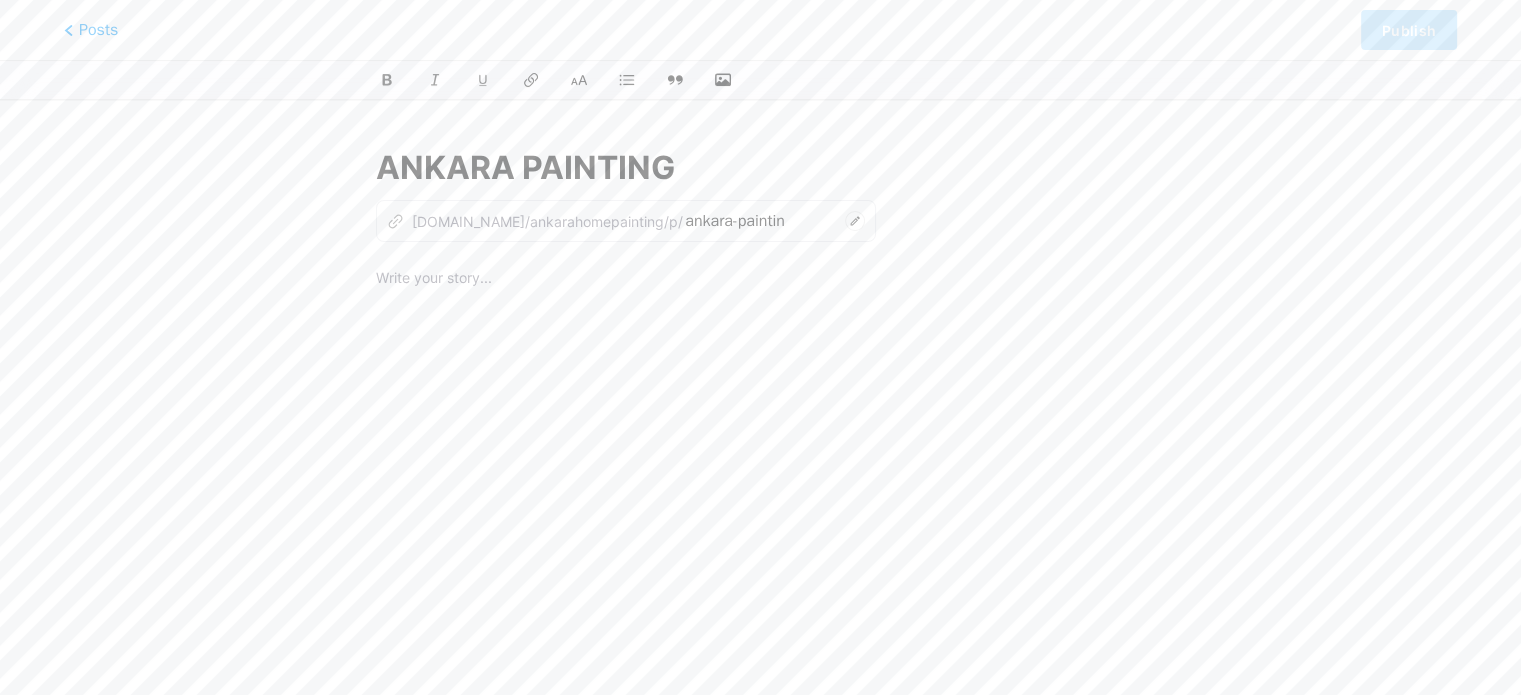 type on "ankara-painting" 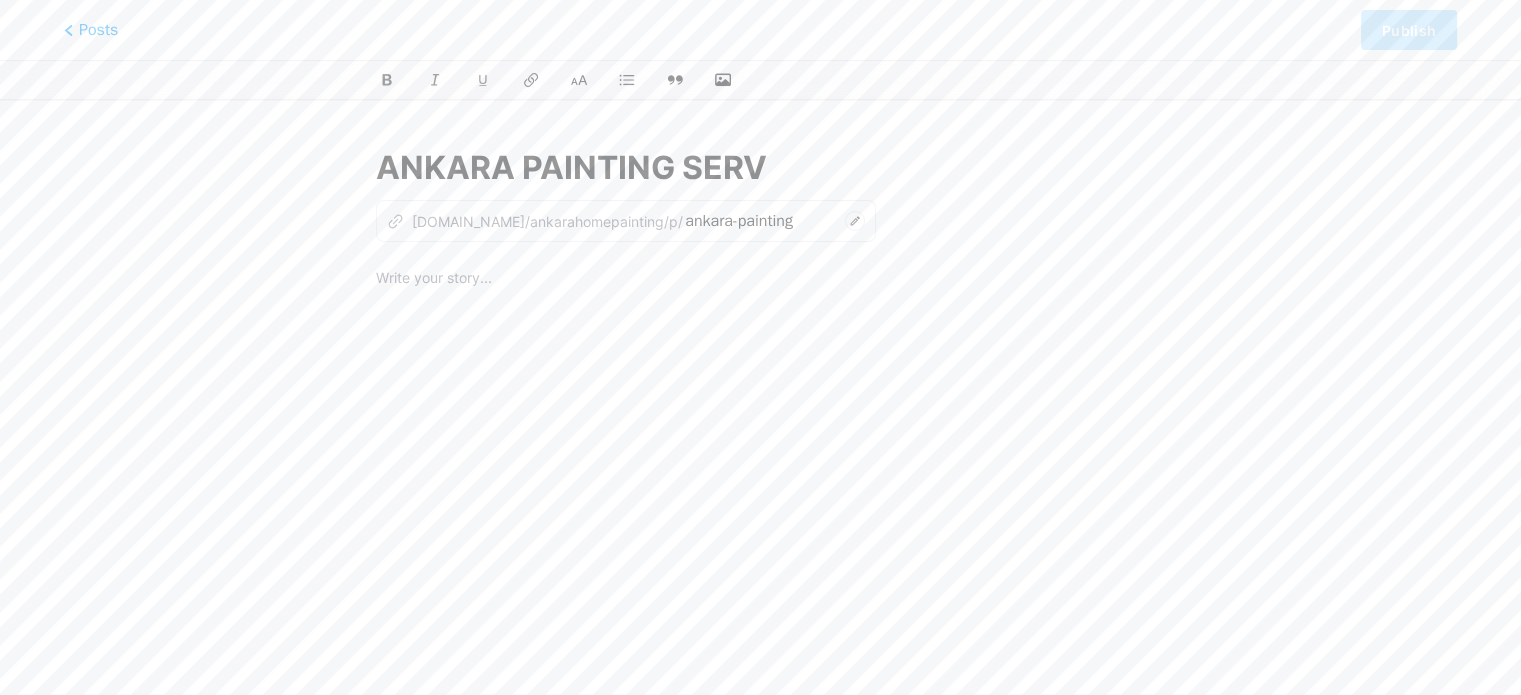 type on "ANKARA PAINTING SERVİ" 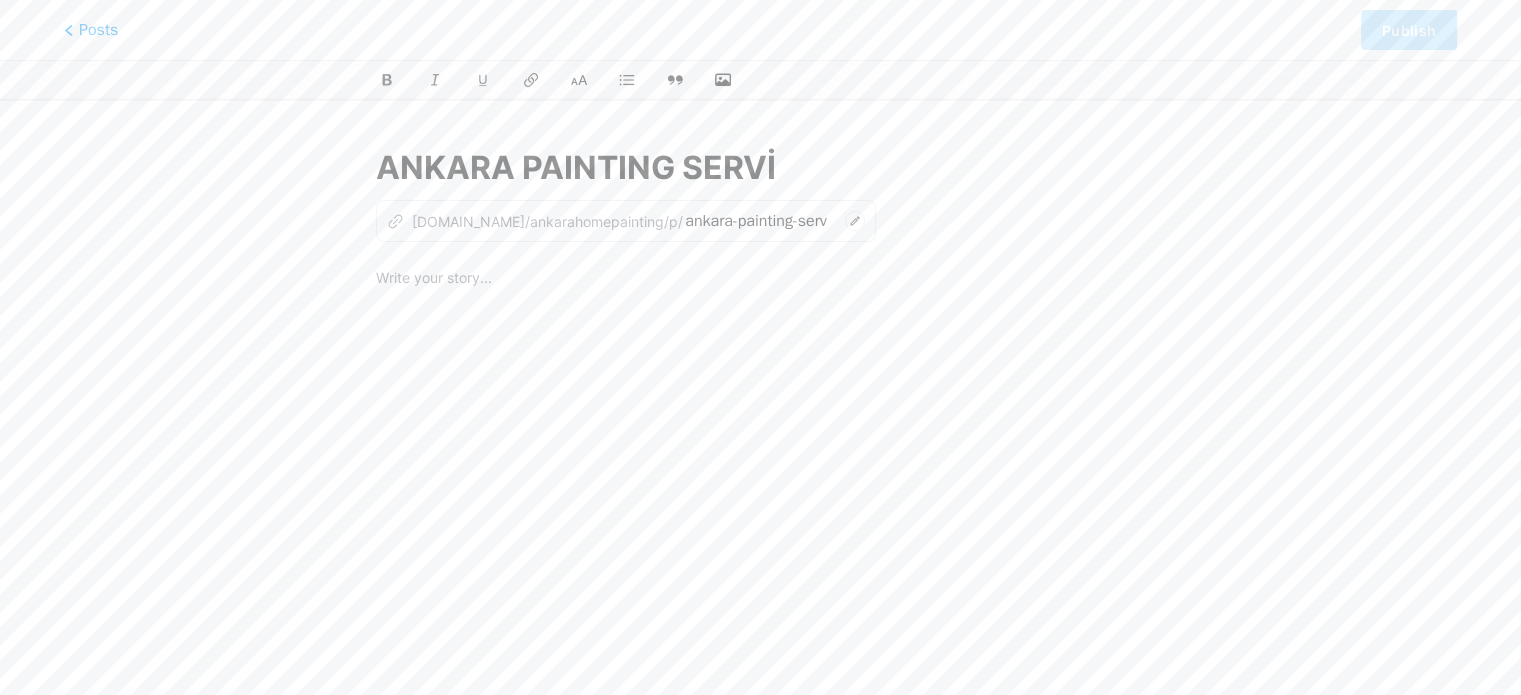 type on "ankara-painting-servi" 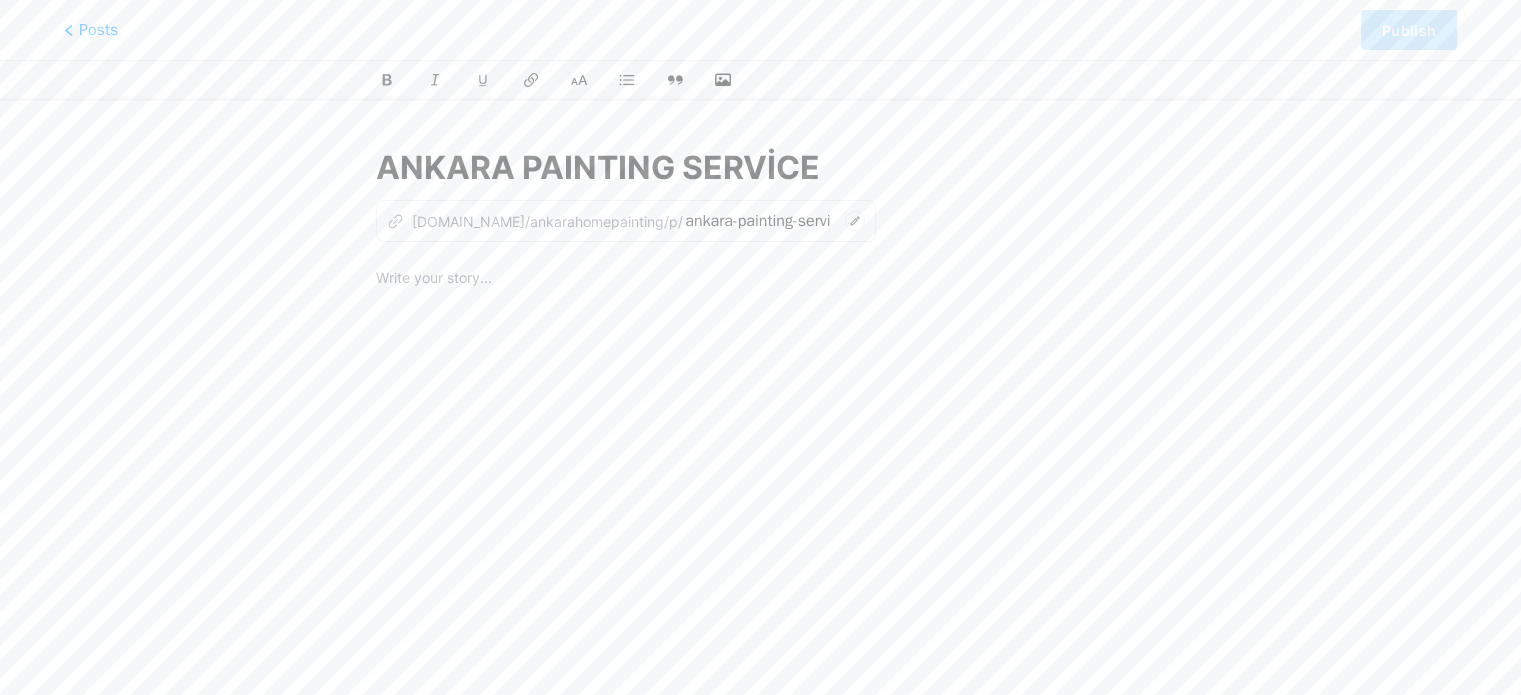 type on "ANKARA PAINTING SERVİCES" 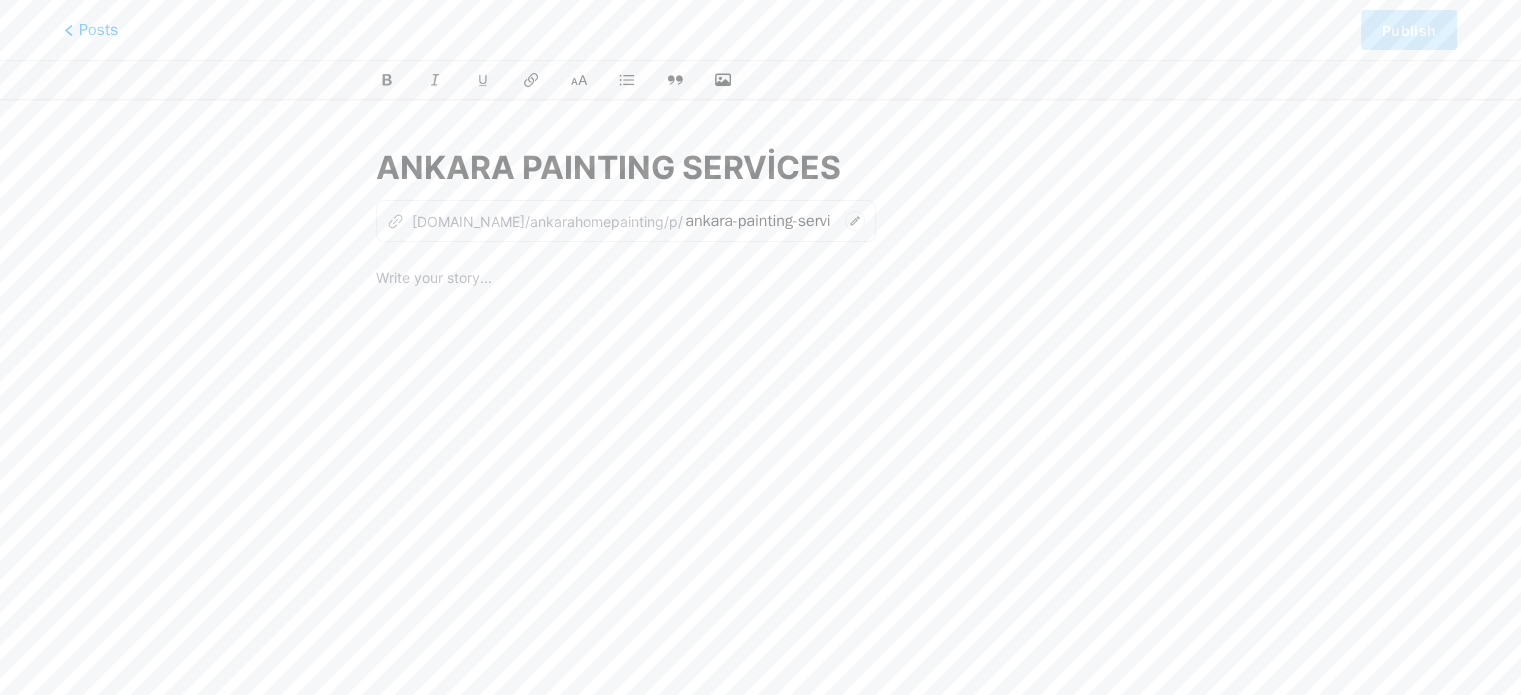type on "ankara-painting-services" 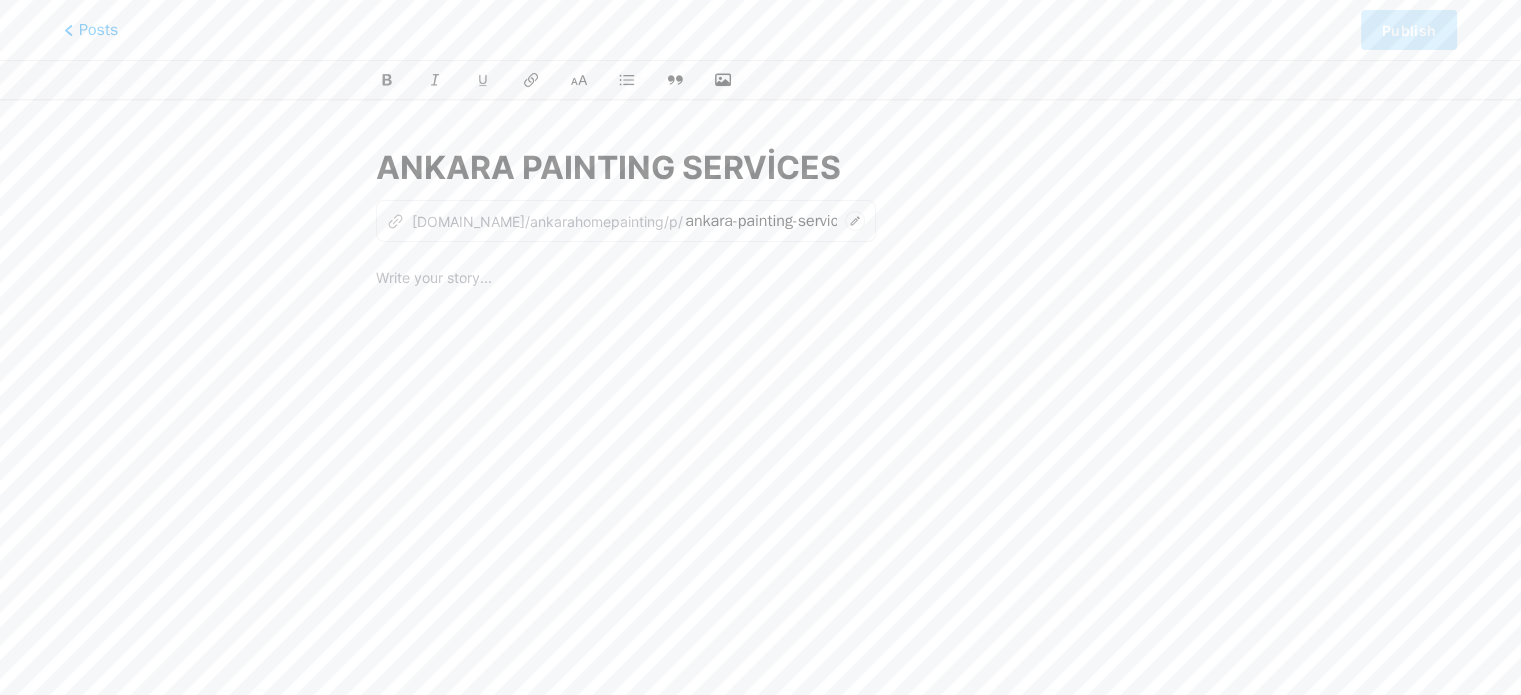 type on "ANKARA PAINTING SERVİCES" 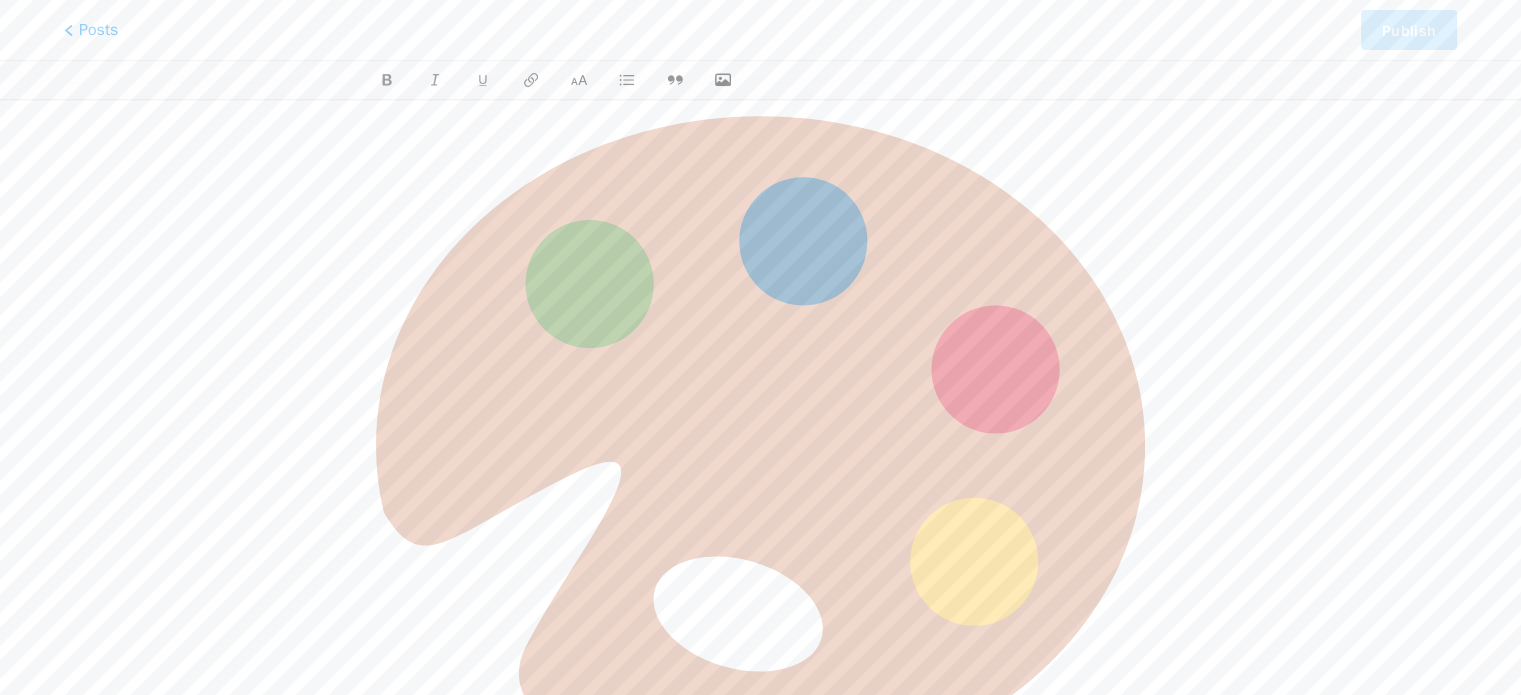 scroll, scrollTop: 243, scrollLeft: 0, axis: vertical 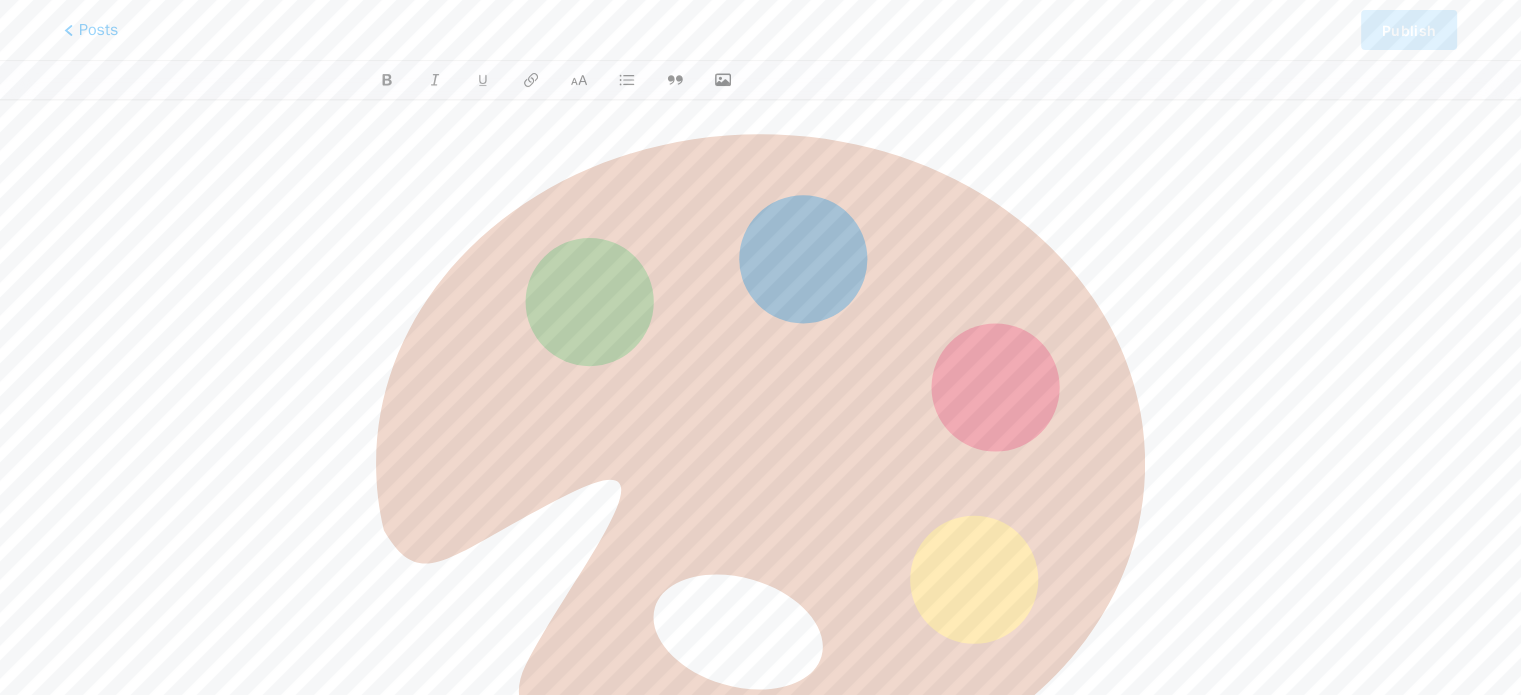 click at bounding box center [760, 451] 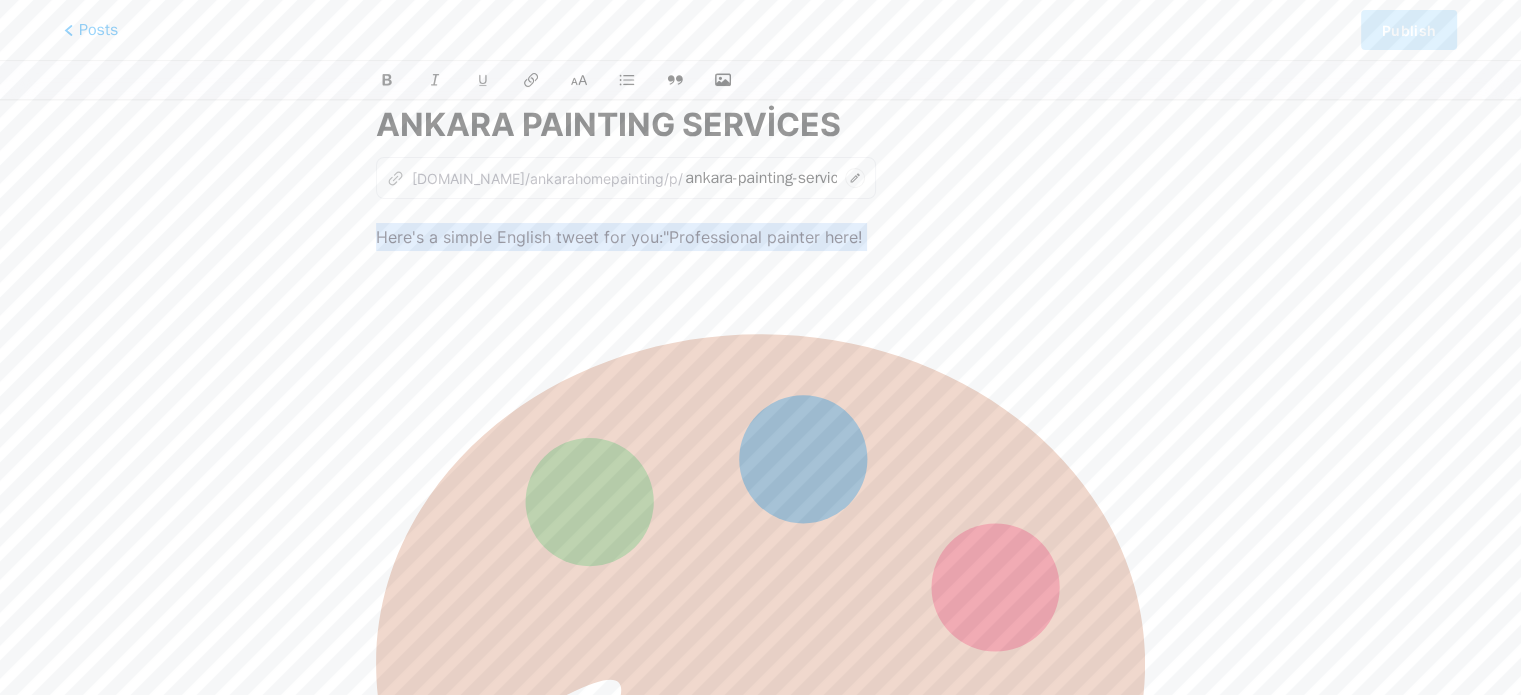 click at bounding box center [760, 651] 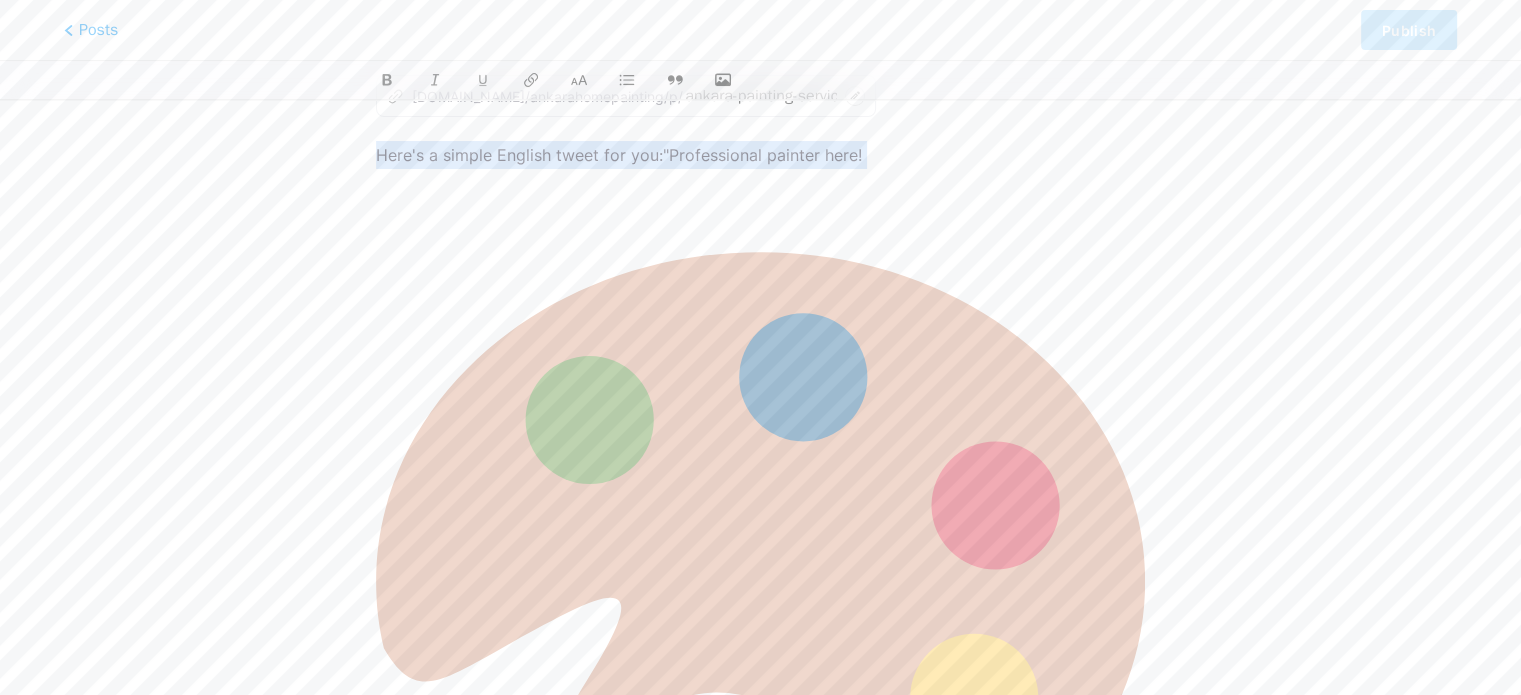 scroll, scrollTop: 243, scrollLeft: 0, axis: vertical 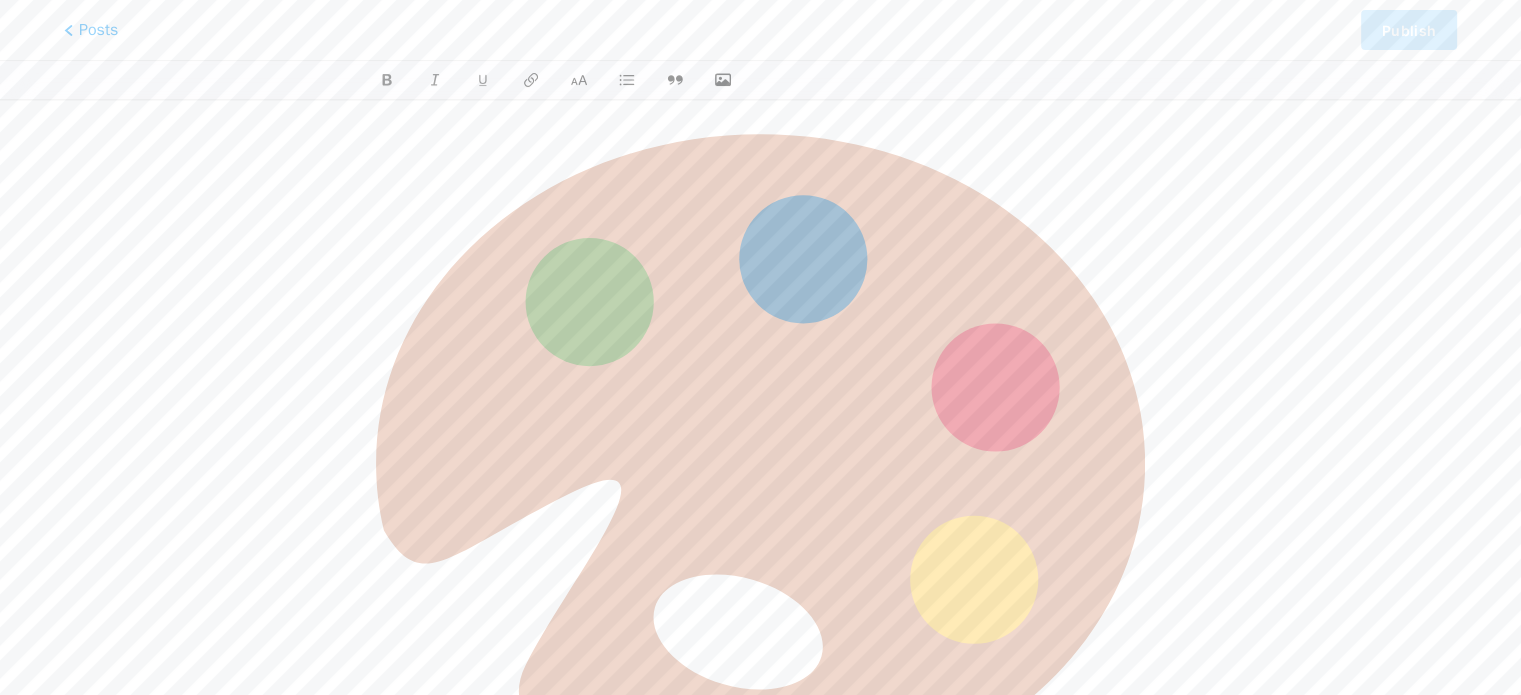 click at bounding box center [760, 451] 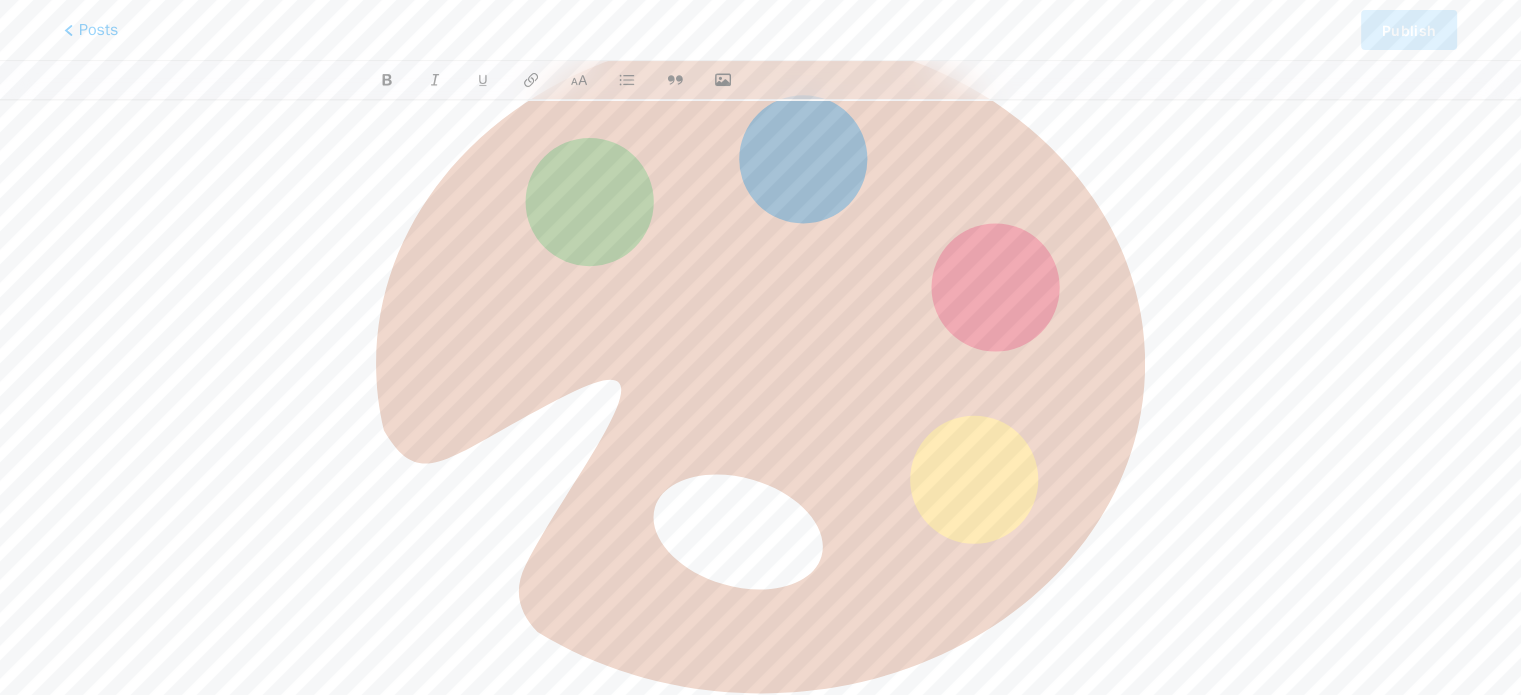click at bounding box center [760, 351] 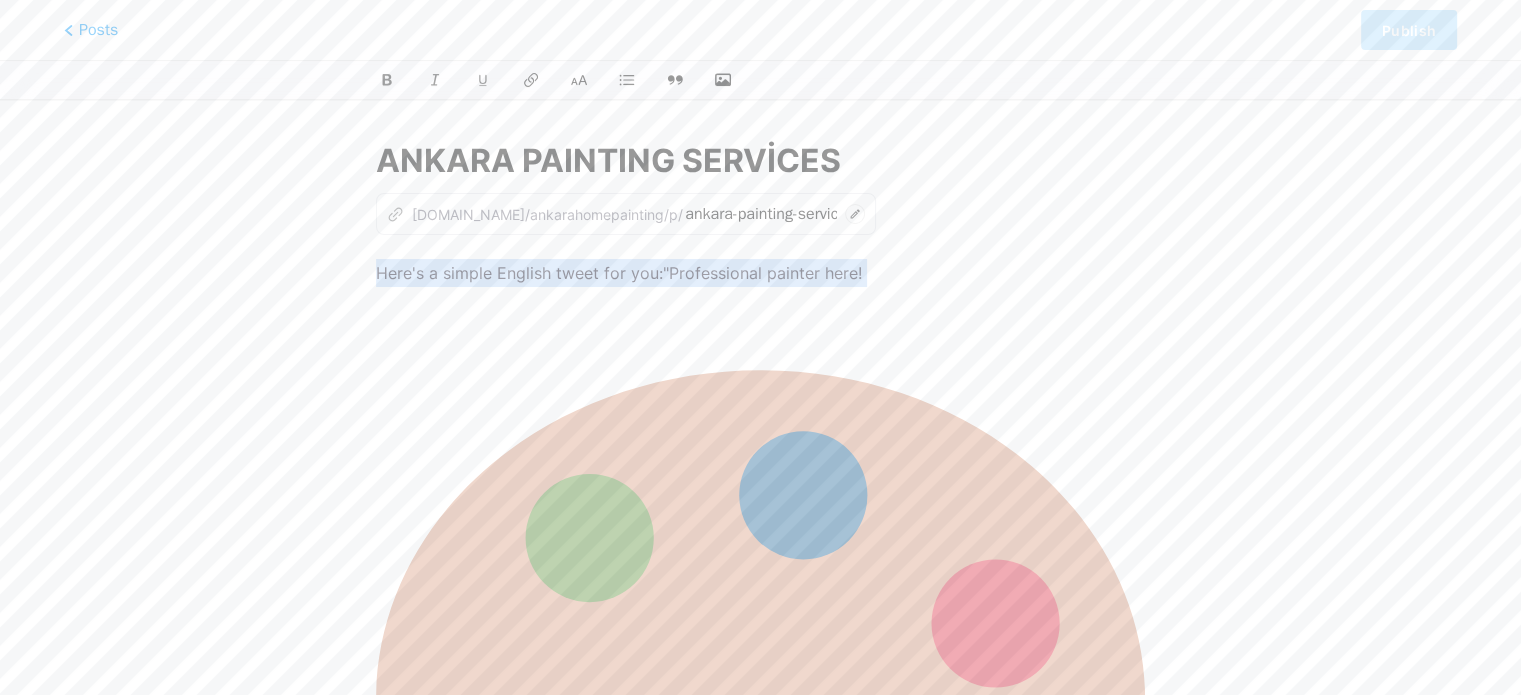 scroll, scrollTop: 0, scrollLeft: 0, axis: both 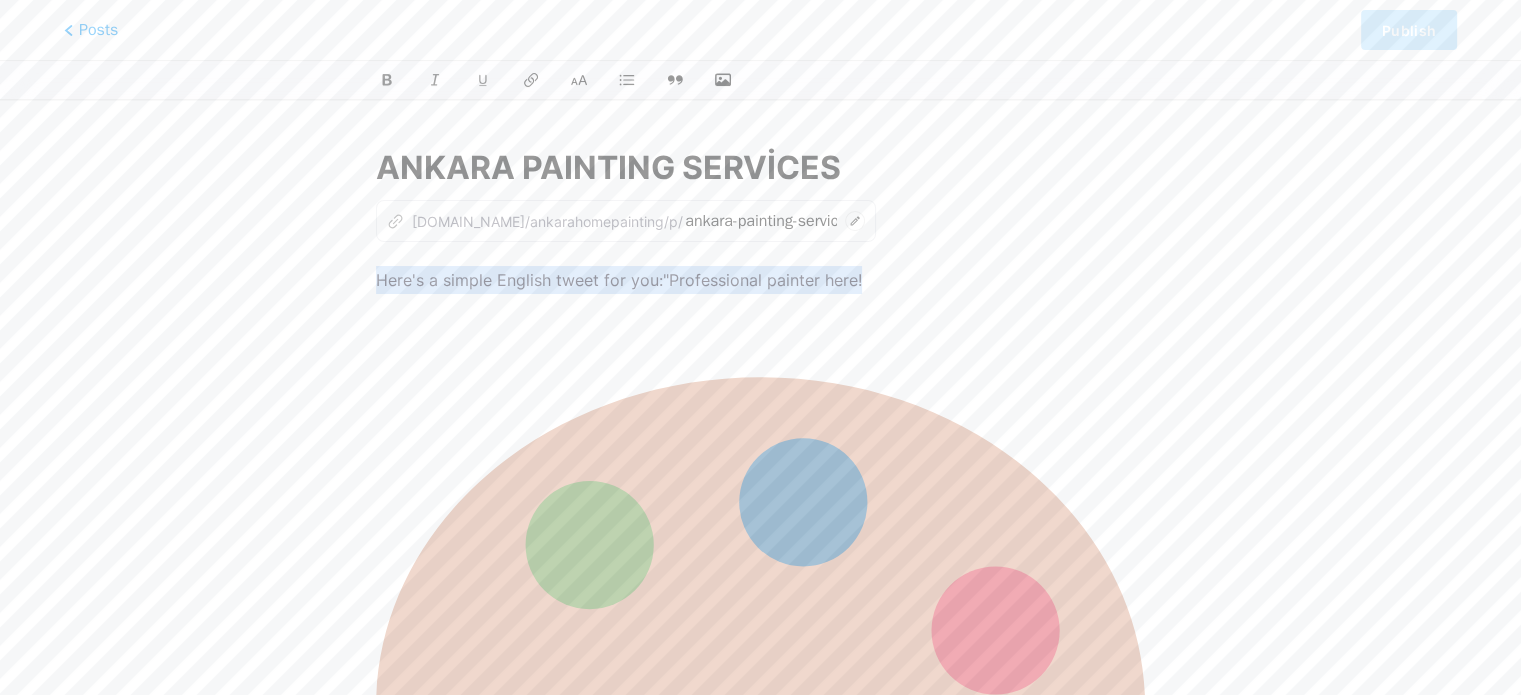 drag, startPoint x: 916, startPoint y: 276, endPoint x: 352, endPoint y: 272, distance: 564.01416 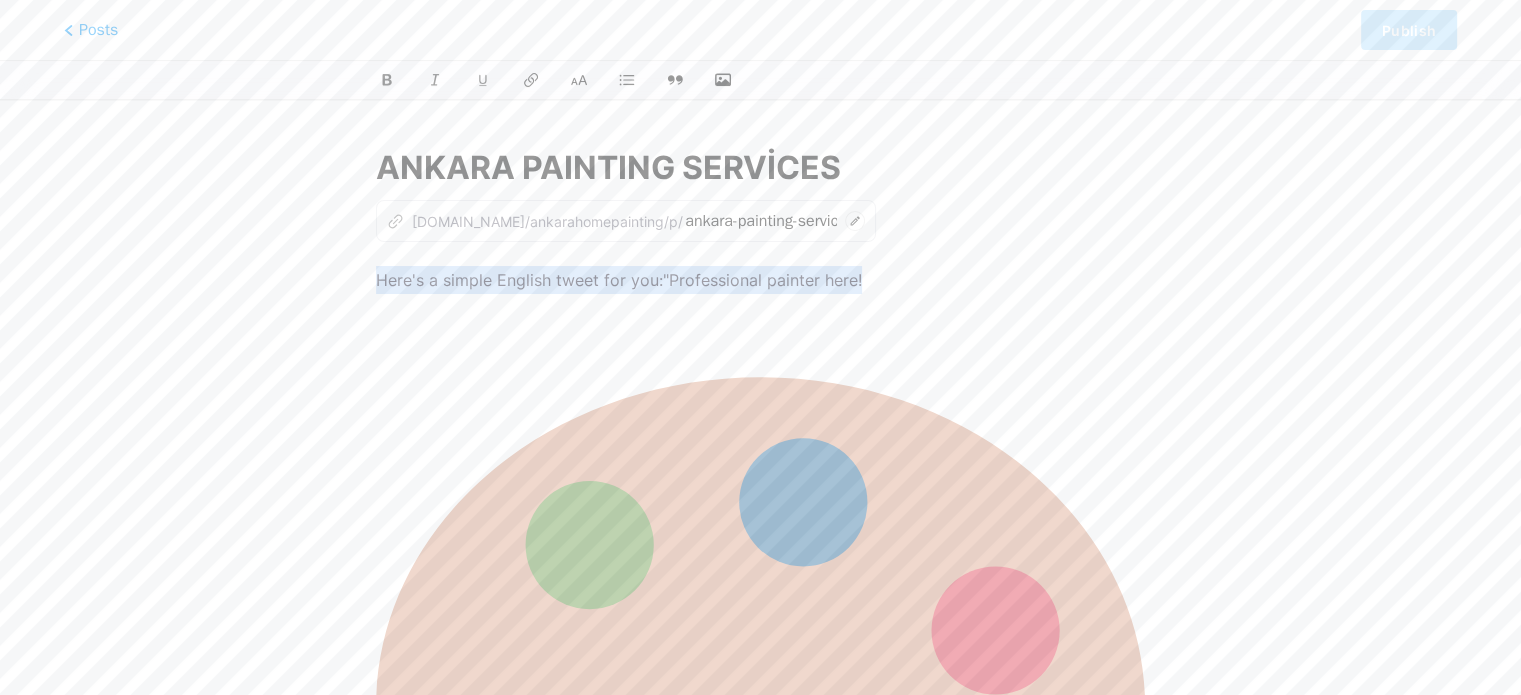 click on "ANKARA PAINTING SERVİCES         z
[DOMAIN_NAME]/ankarahomepainting/p/
[GEOGRAPHIC_DATA]-painting-services             Here's a simple English tweet for you:"Professional painter here!  Ready to transform your home with quality work. Contact me for a free quote! #Painting #HomeImprovement"Let me know if you'd like any changes!" at bounding box center (760, 663) 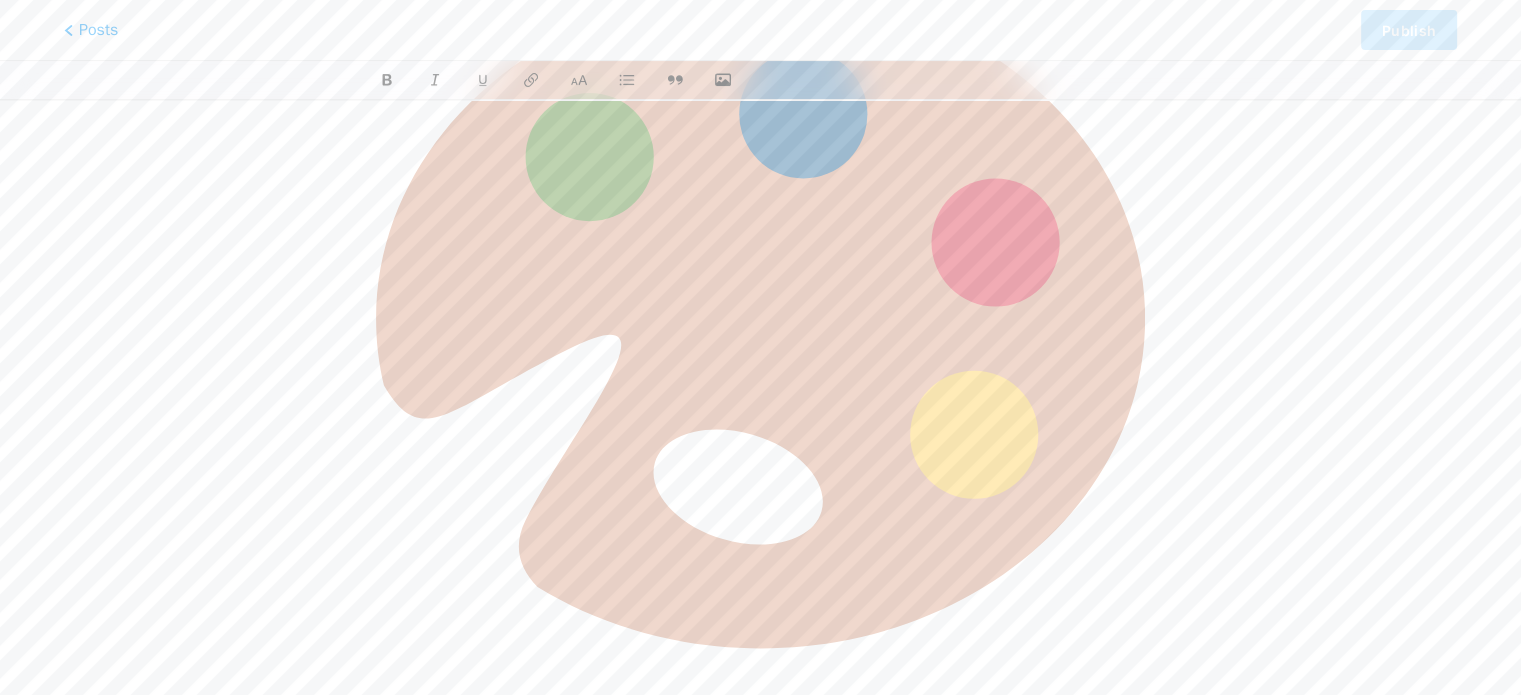 scroll, scrollTop: 500, scrollLeft: 0, axis: vertical 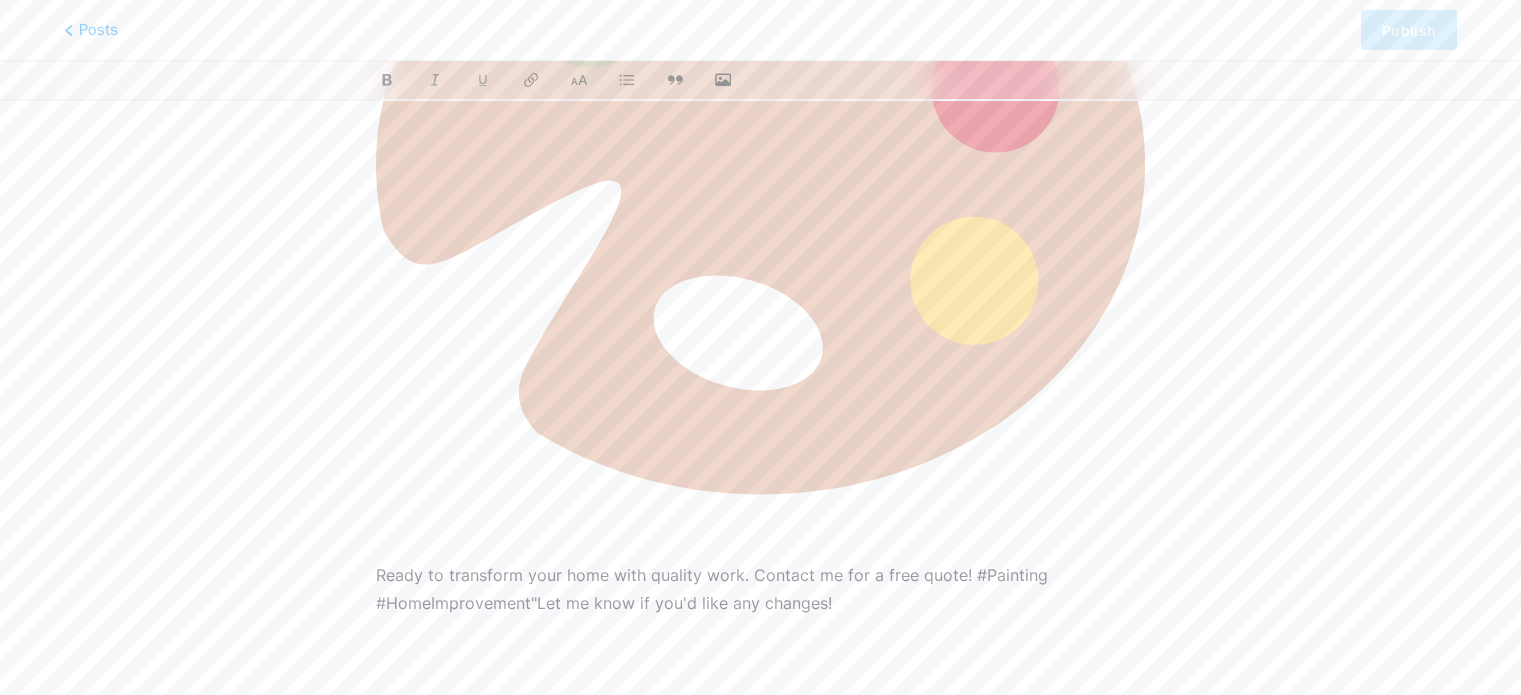 drag, startPoint x: 384, startPoint y: 612, endPoint x: 866, endPoint y: 680, distance: 486.77304 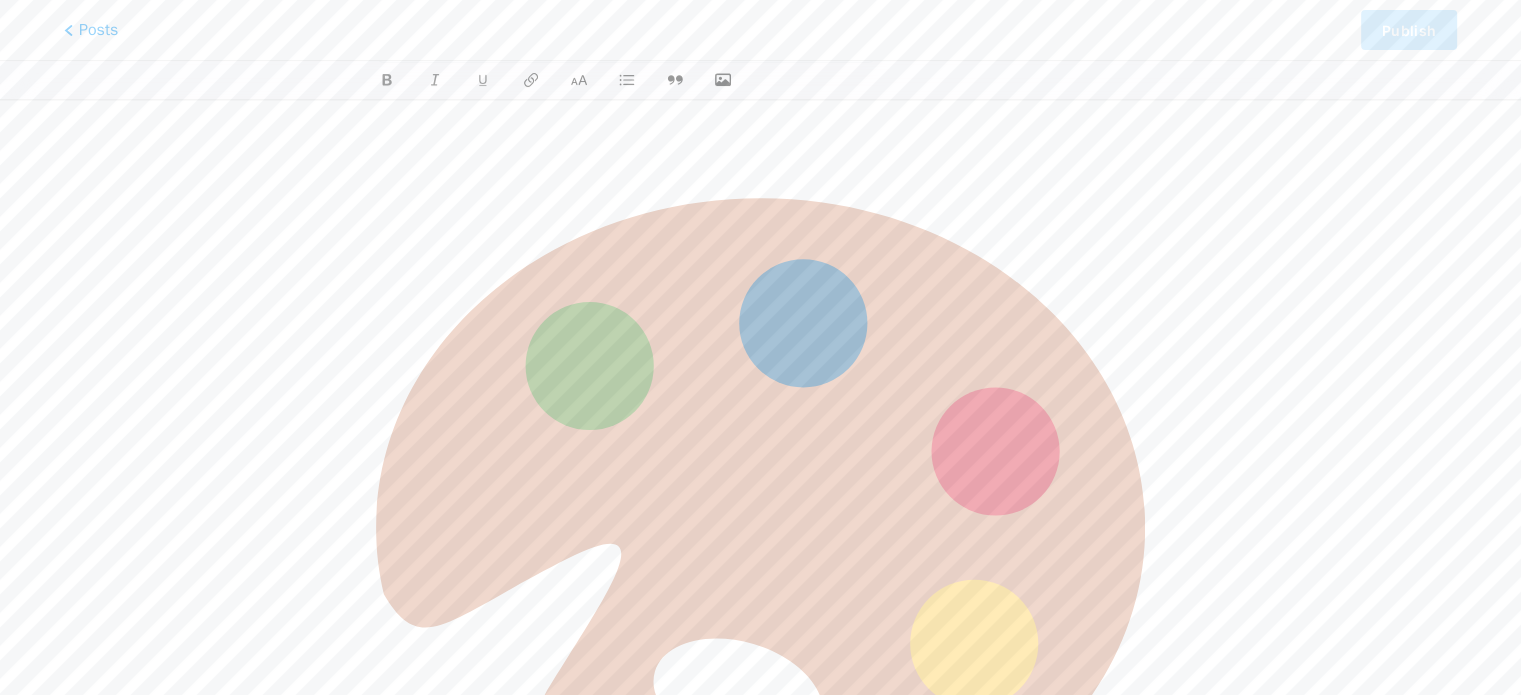scroll, scrollTop: 115, scrollLeft: 0, axis: vertical 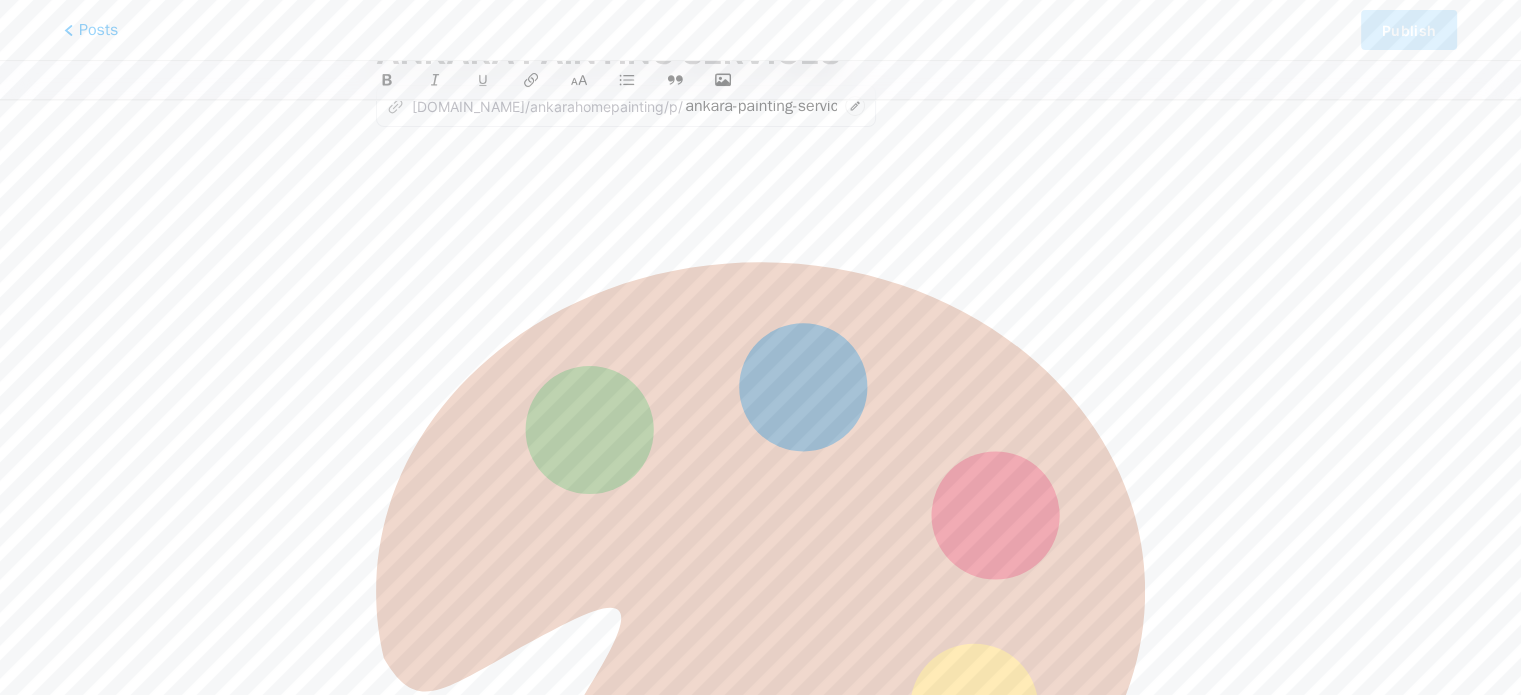 click at bounding box center [760, 165] 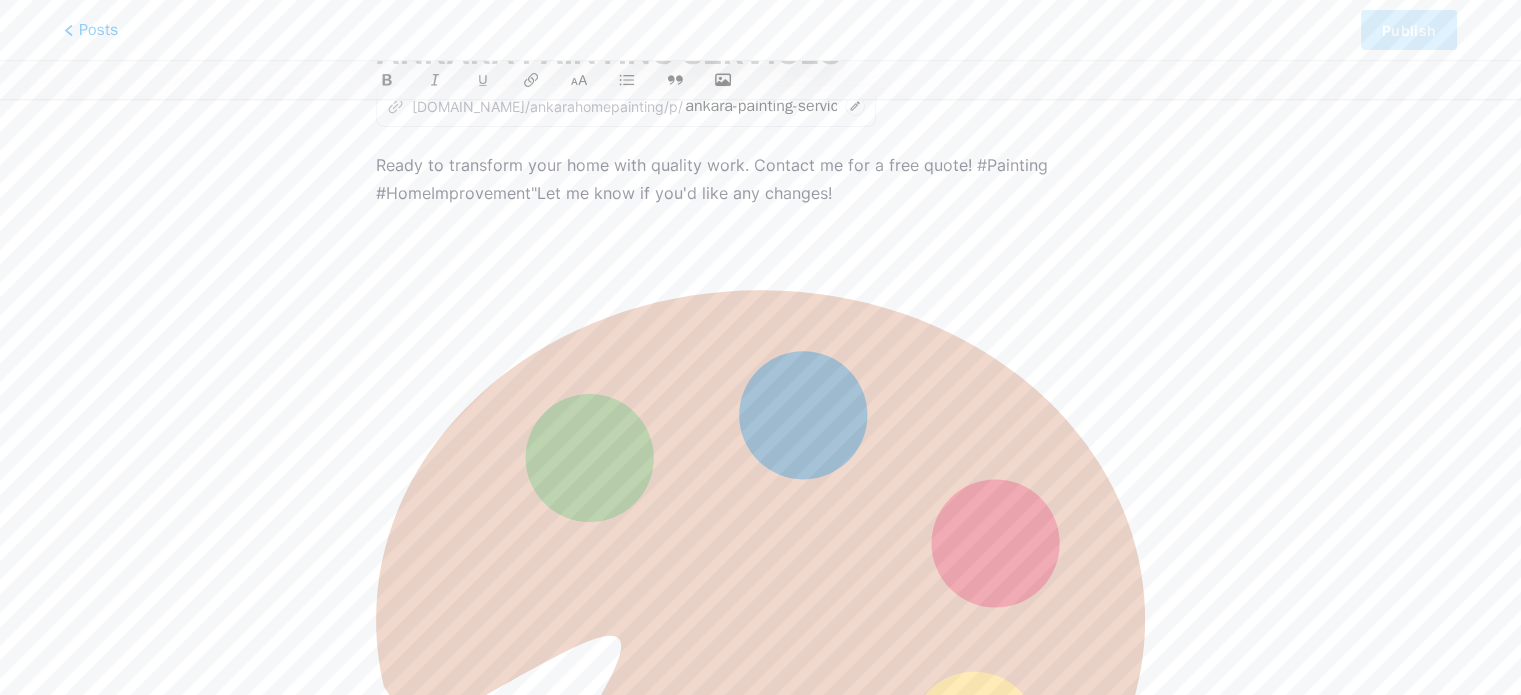 click on "Ready to transform your home with quality work. Contact me for a free quote! #Painting #HomeImprovement"Let me know if you'd like any changes!" at bounding box center (760, 179) 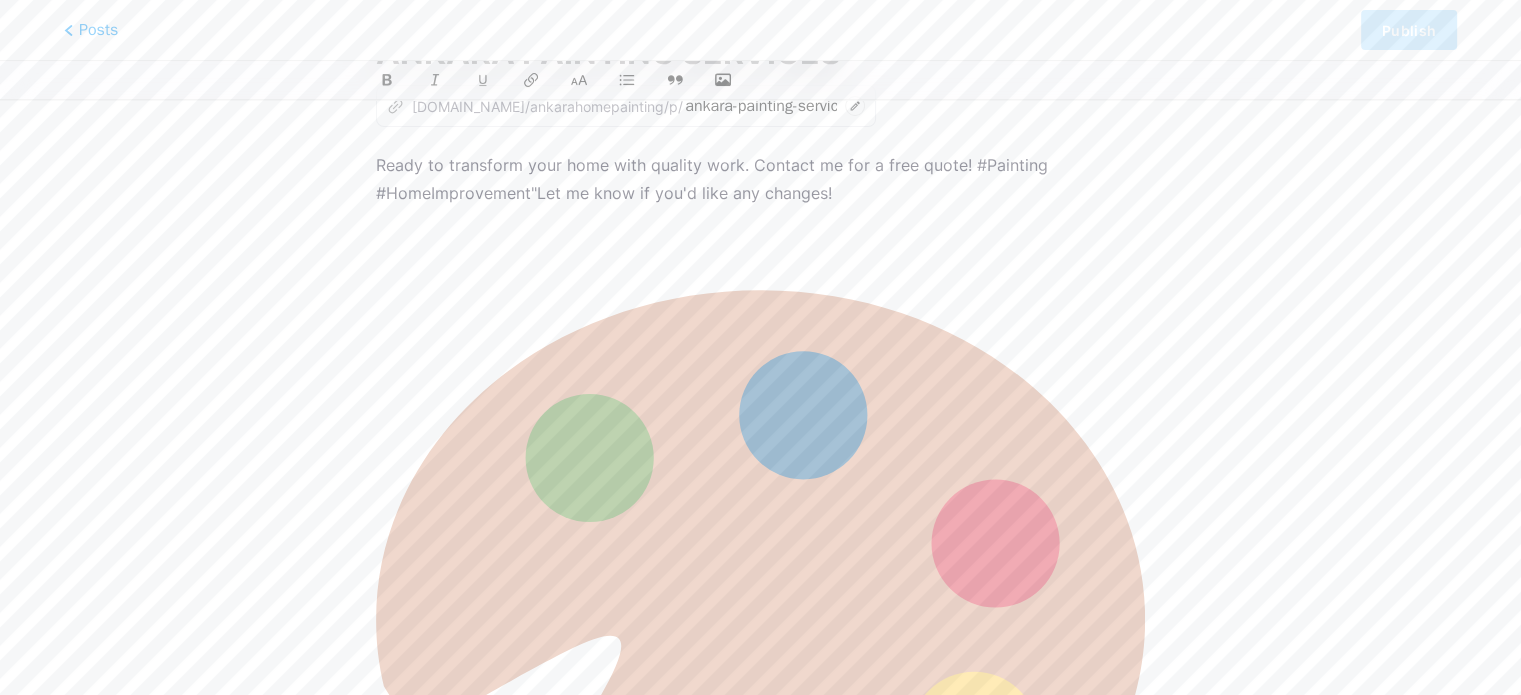 type 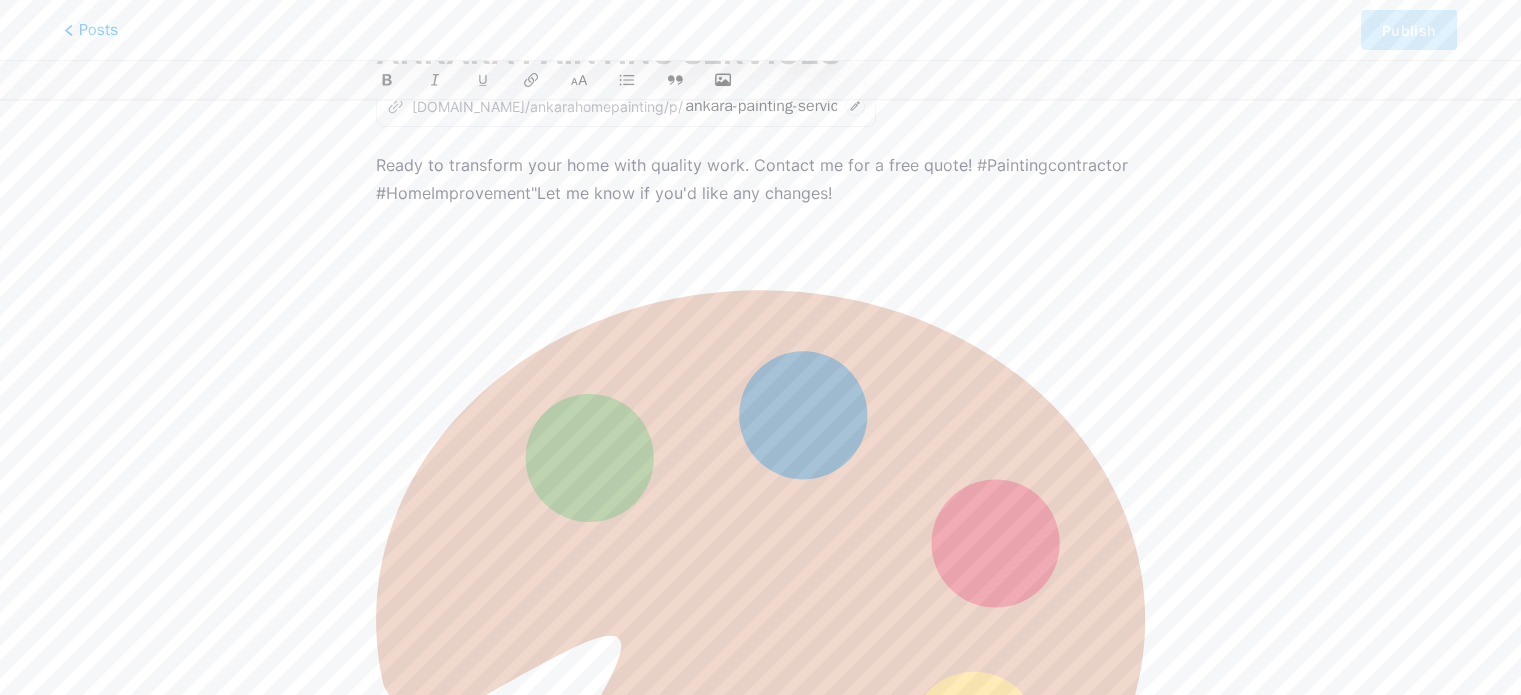 click on "Ready to transform your home with quality work. Contact me for a free quote! #Paintingcontractor #HomeImprovement"Let me know if you'd like any changes!" at bounding box center [760, 179] 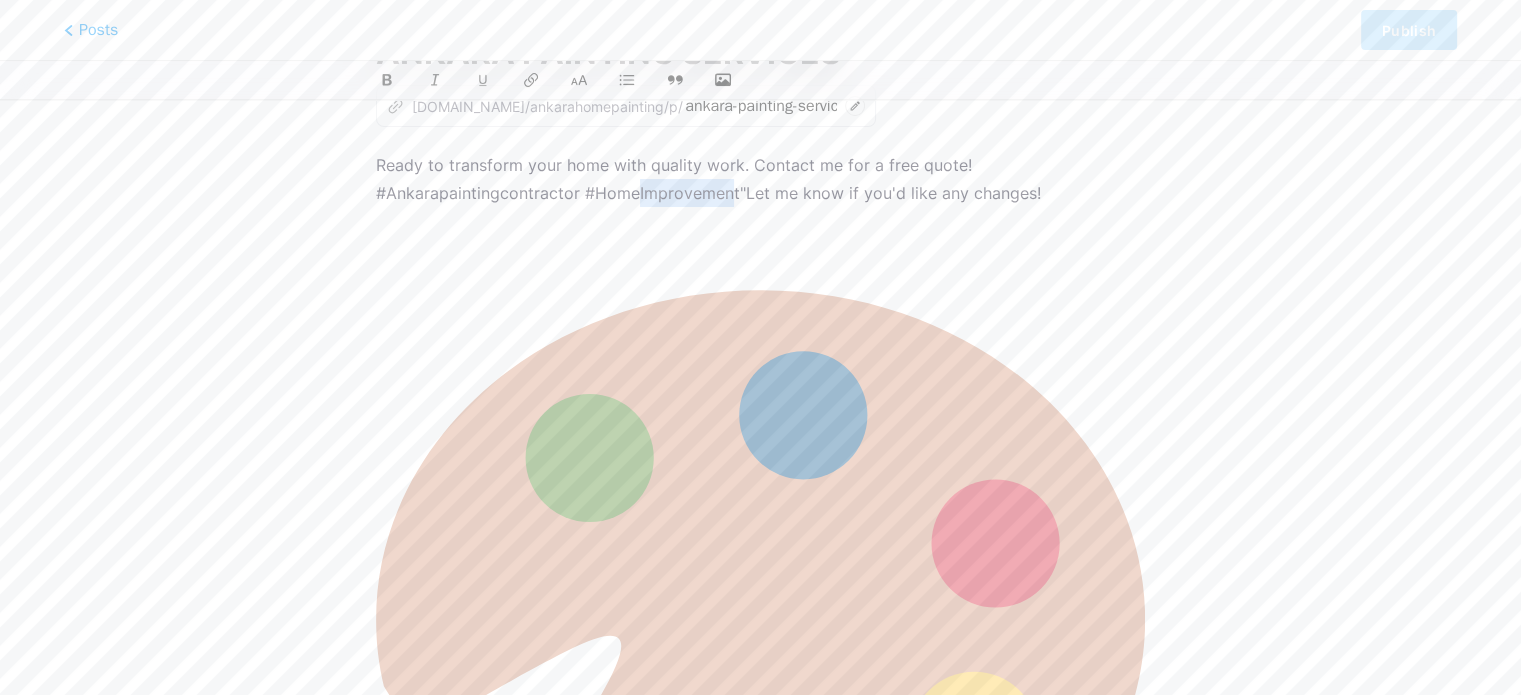 drag, startPoint x: 638, startPoint y: 188, endPoint x: 732, endPoint y: 194, distance: 94.19129 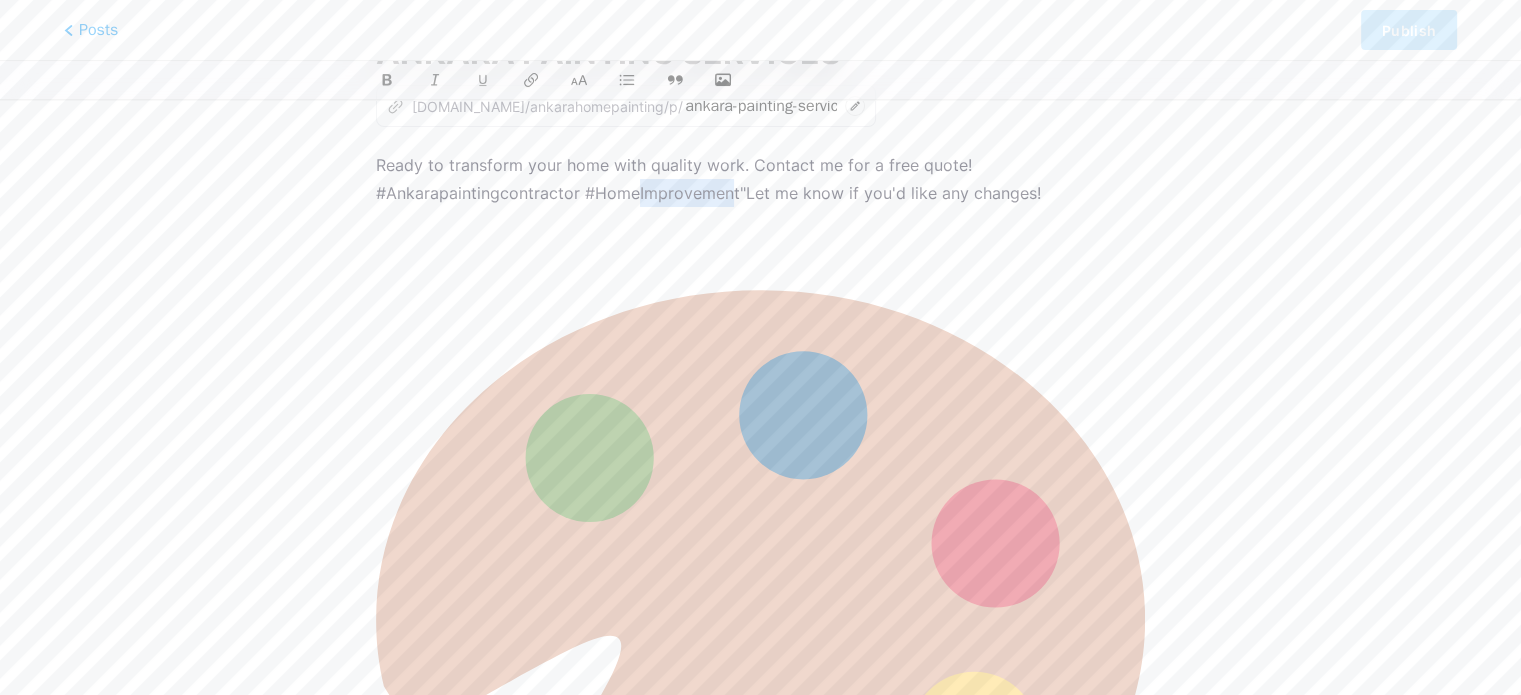 click on "Ready to transform your home with quality work. Contact me for a free quote! #Ankarapaintingcontractor #HomeImprovement"Let me know if you'd like any changes!" at bounding box center (760, 179) 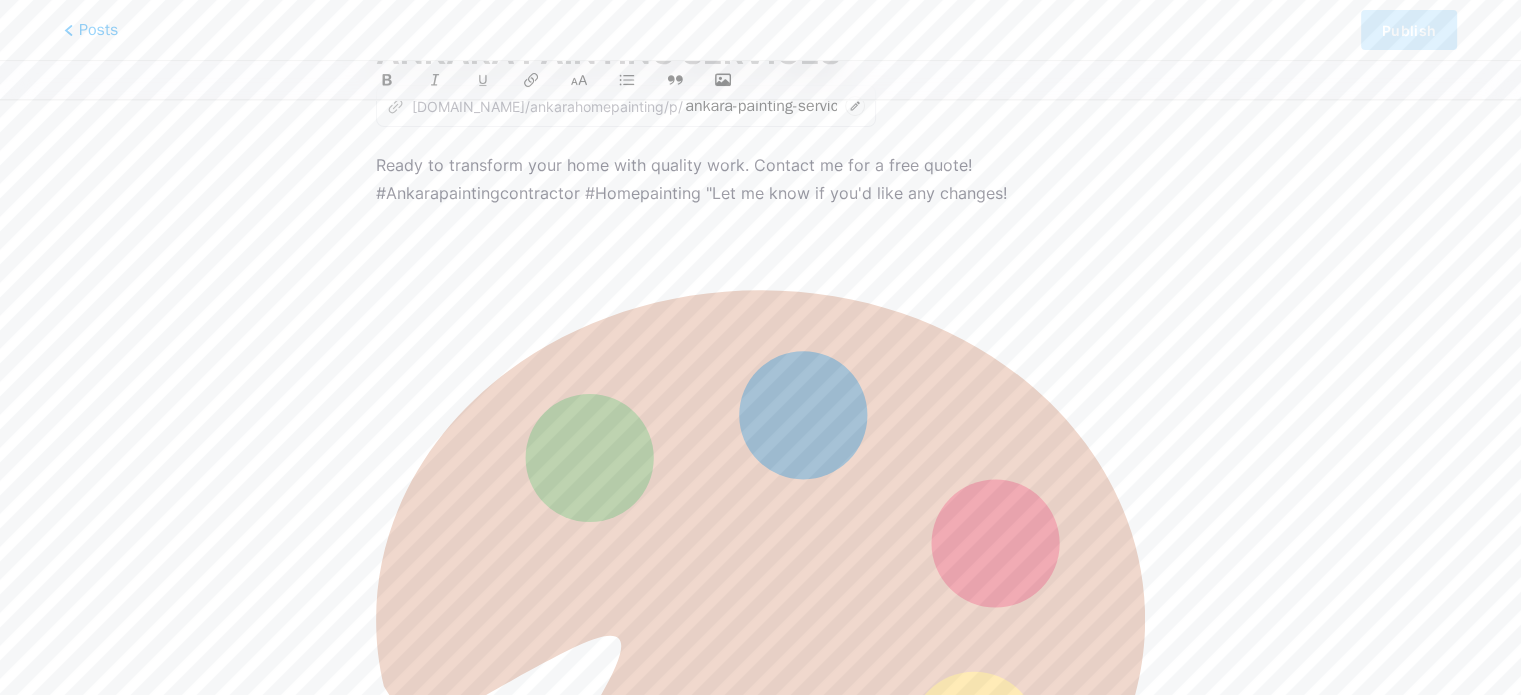 click on "Ready to transform your home with quality work. Contact me for a free quote! #Ankarapaintingcontractor #Homepainting "Let me know if you'd like any changes!" at bounding box center (760, 179) 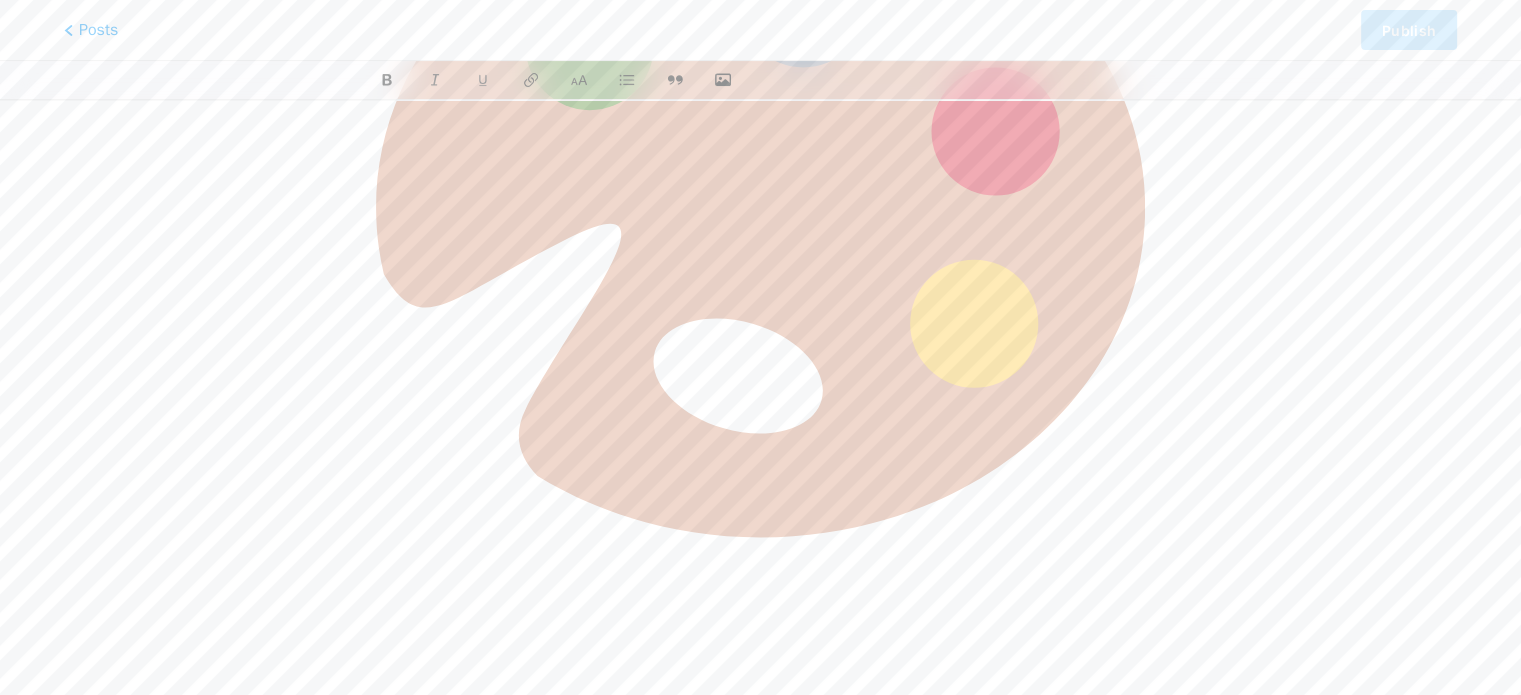 scroll, scrollTop: 543, scrollLeft: 0, axis: vertical 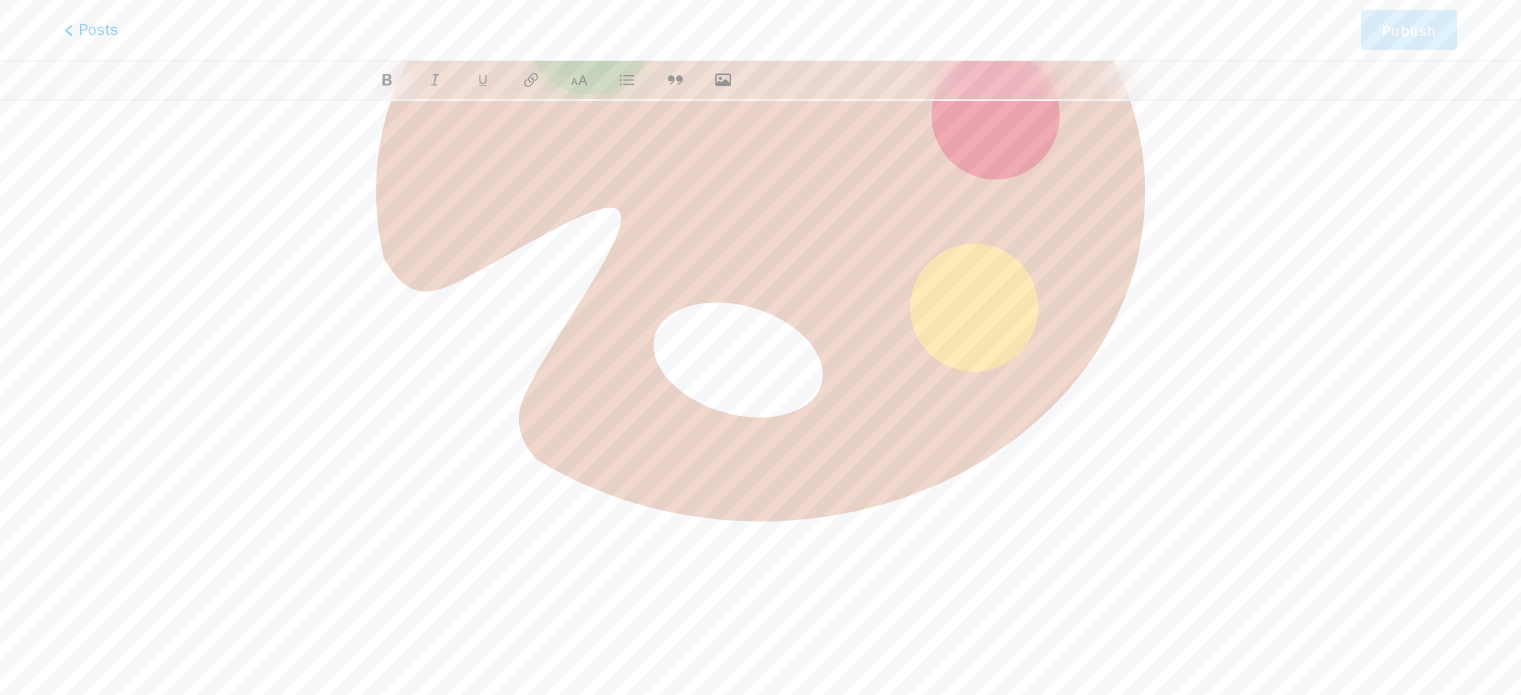 click at bounding box center (760, 179) 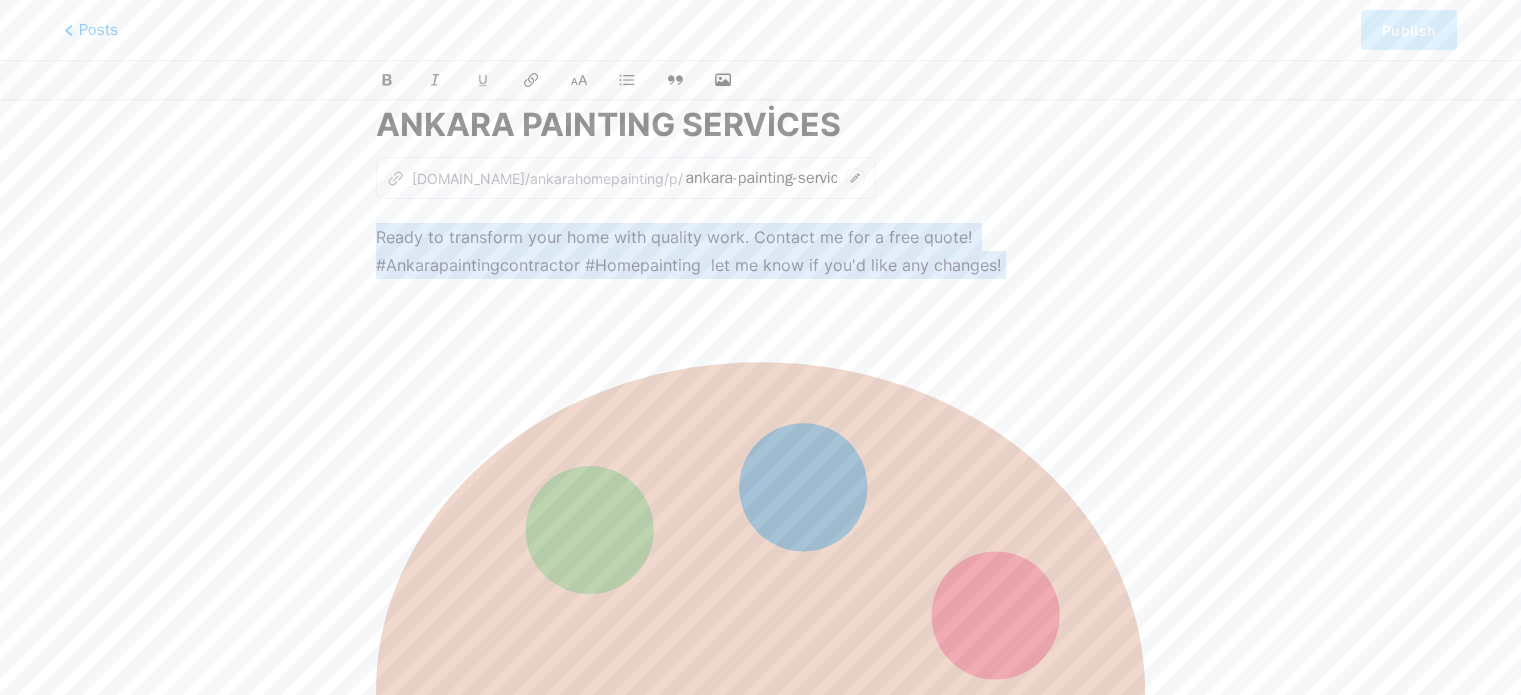 click at bounding box center [760, 679] 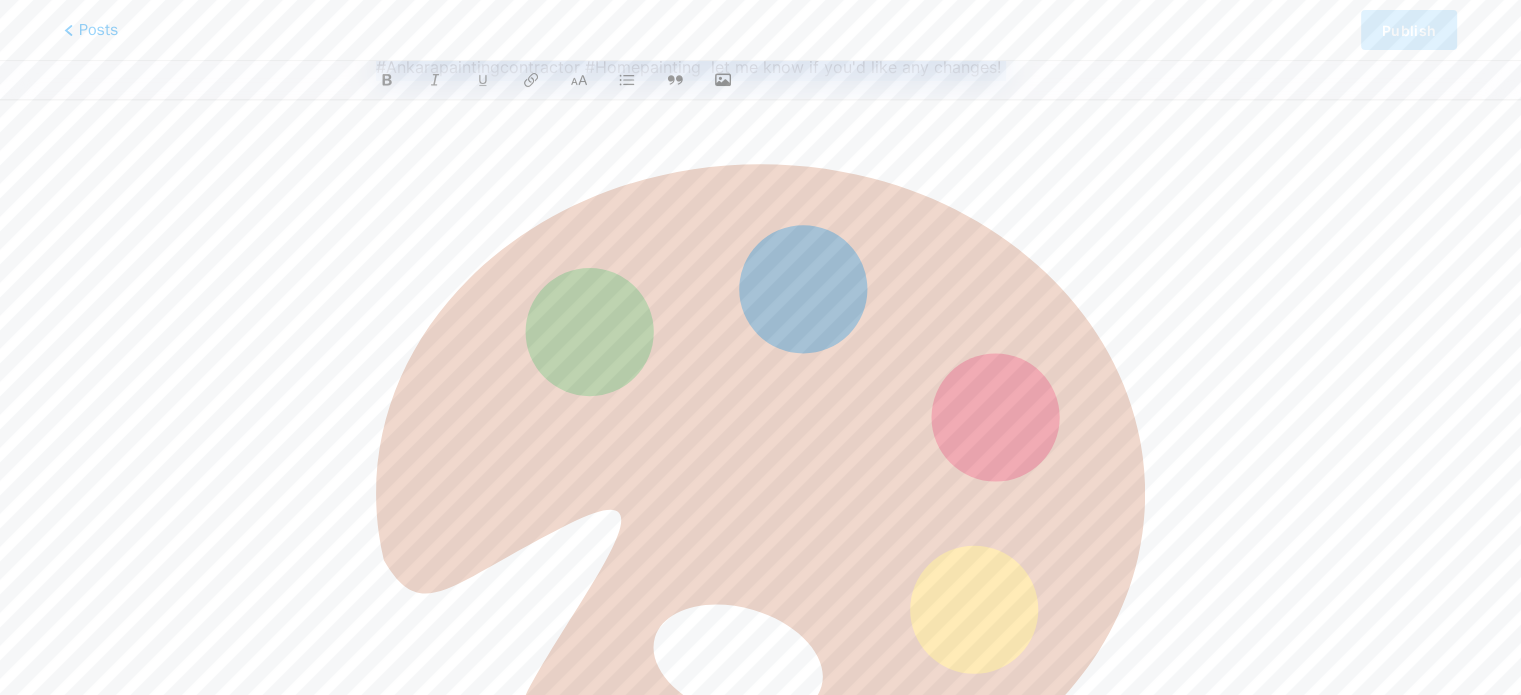 scroll, scrollTop: 243, scrollLeft: 0, axis: vertical 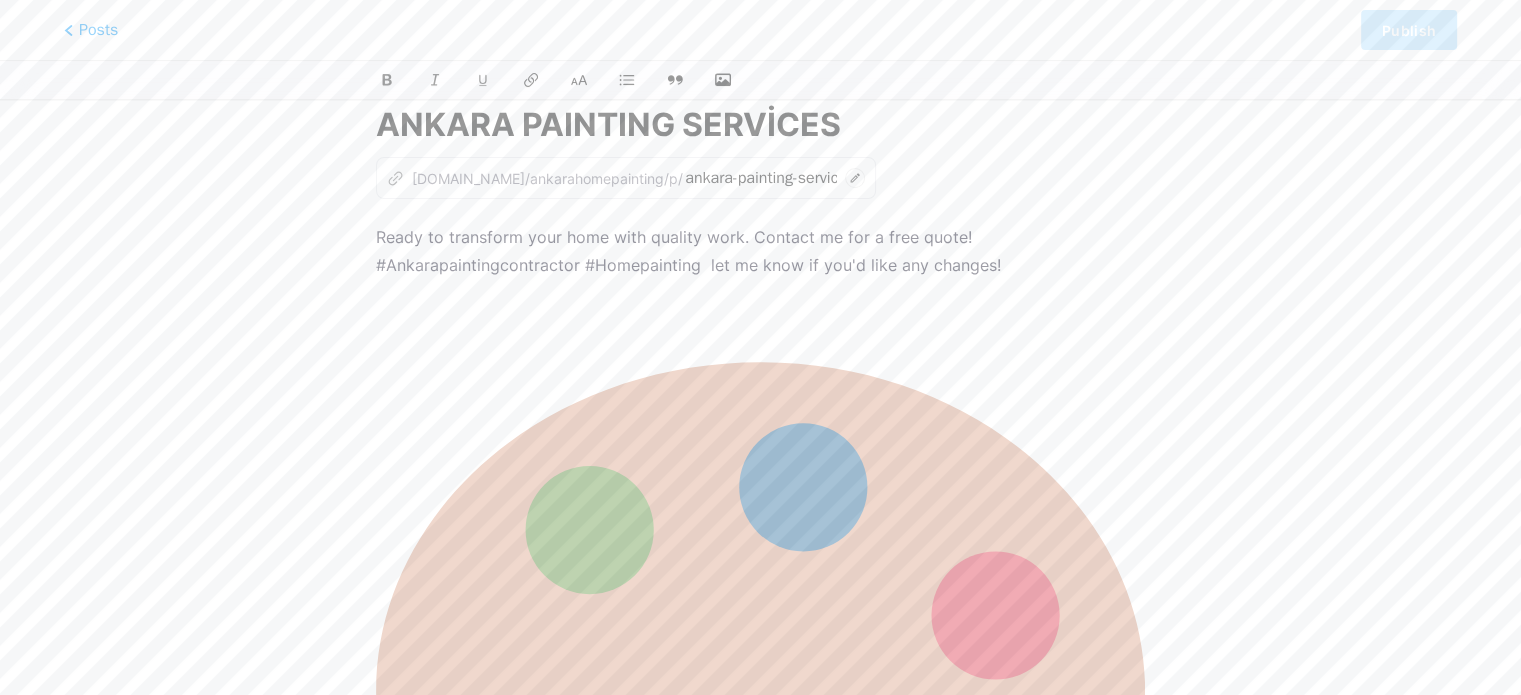 click on "Ready to transform your home with quality work. Contact me for a free quote! #Ankarapaintingcontractor #Homepainting  let me know if you'd like any changes!" at bounding box center (760, 251) 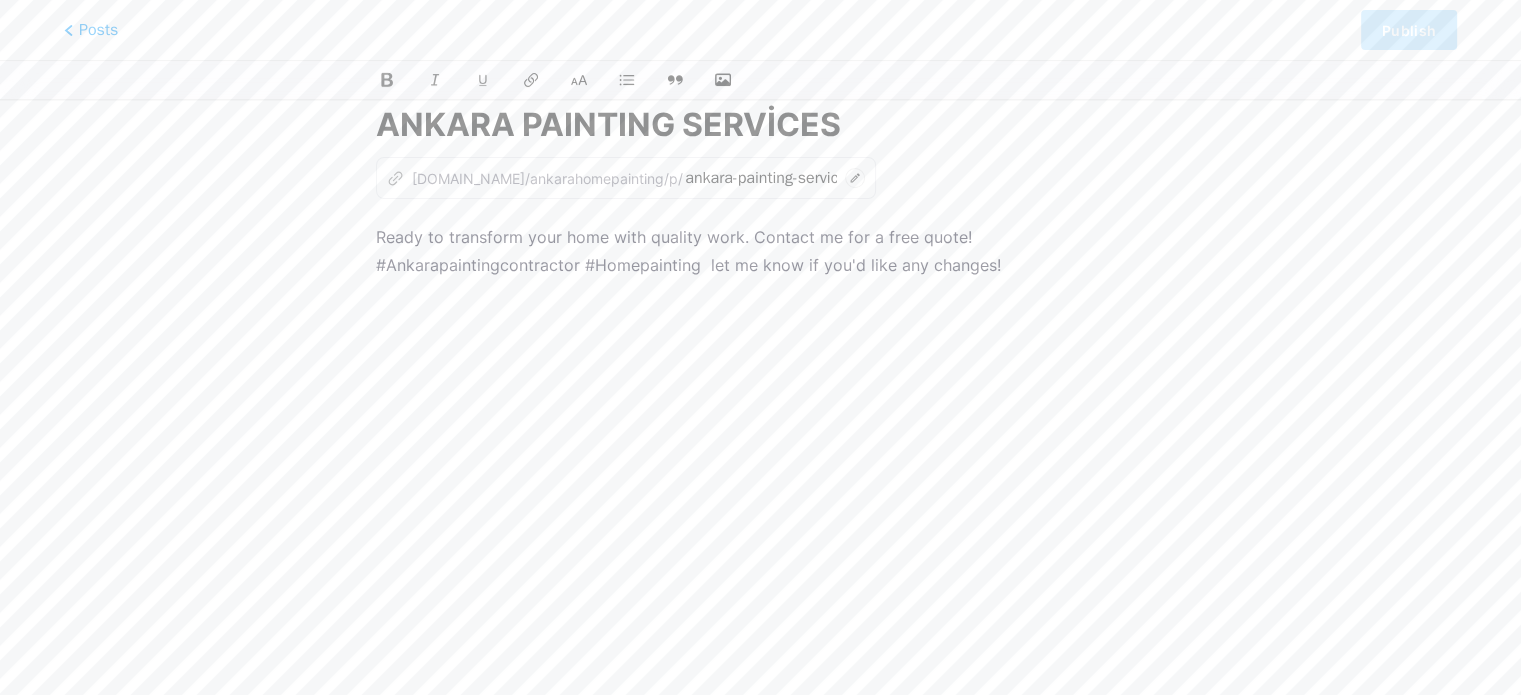click at bounding box center [387, 80] 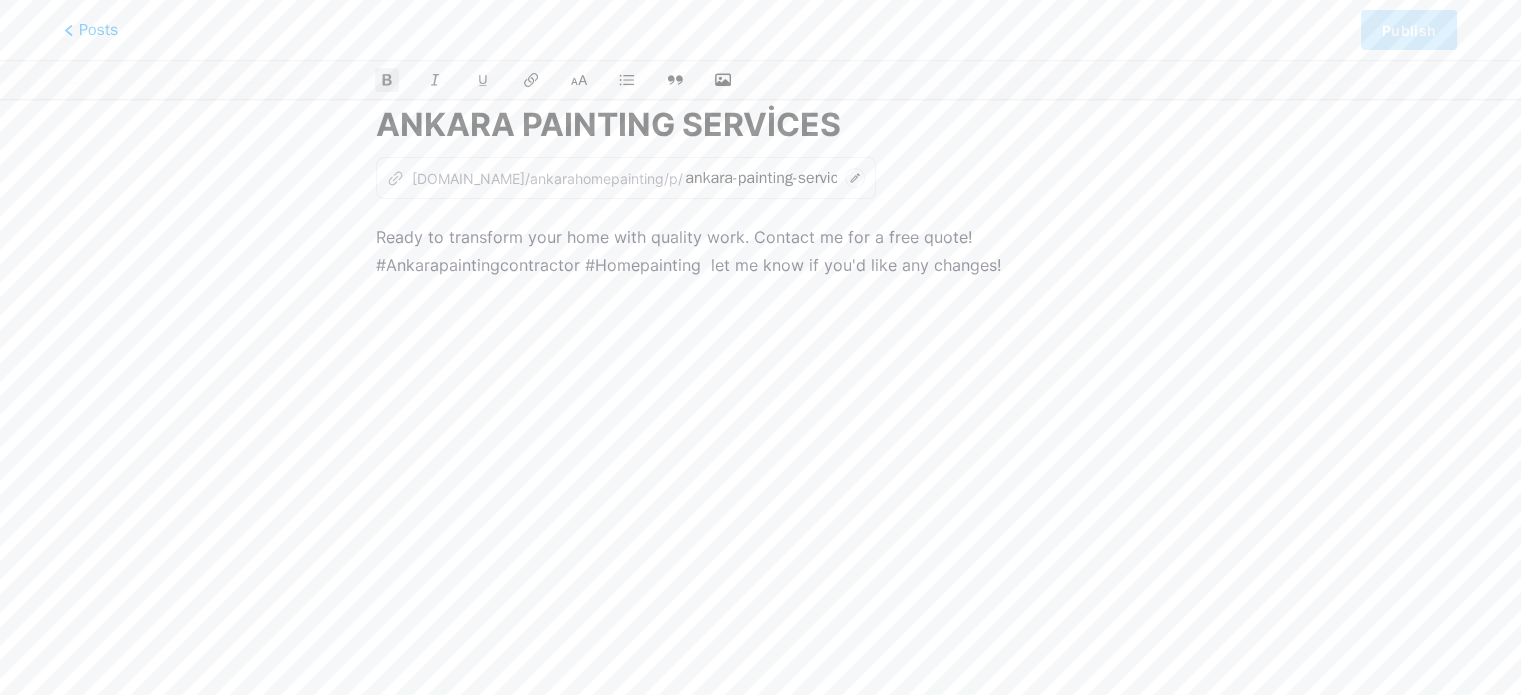 click at bounding box center [760, 353] 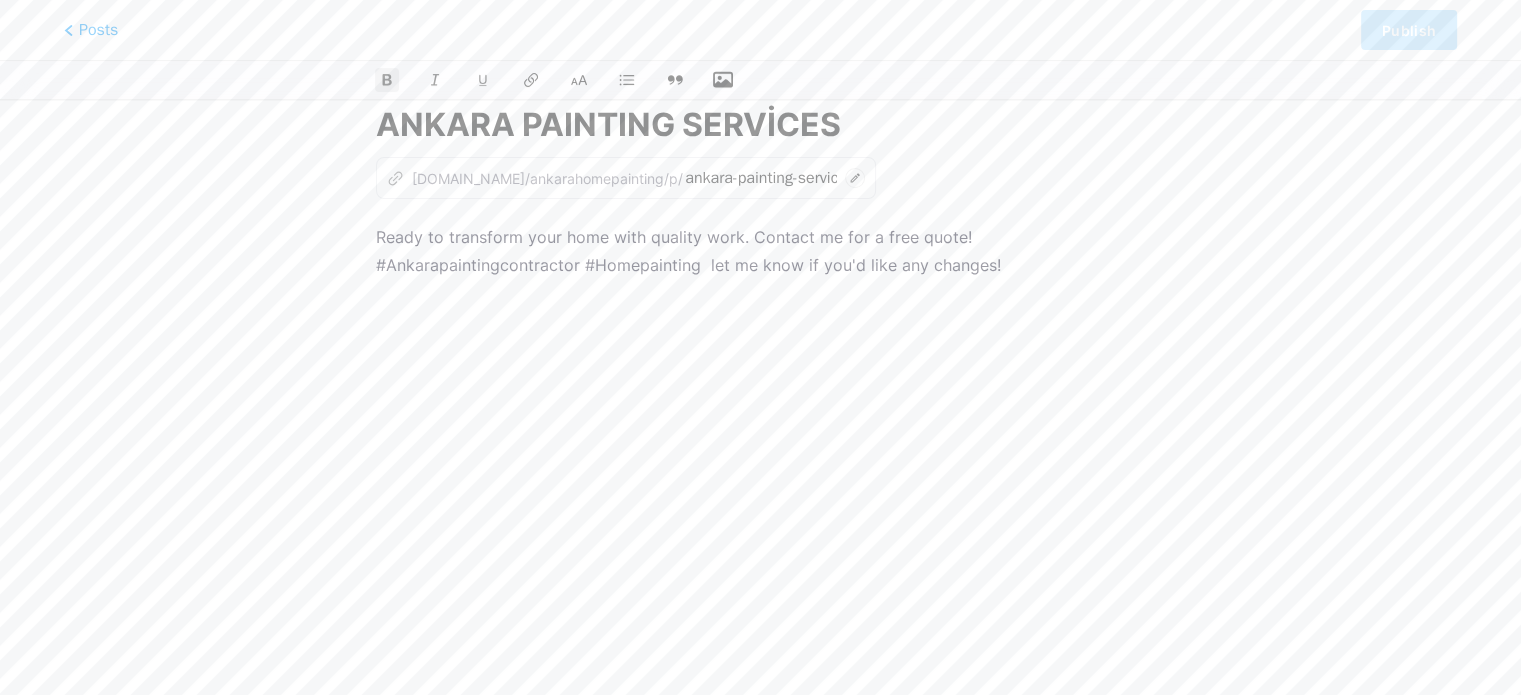 click 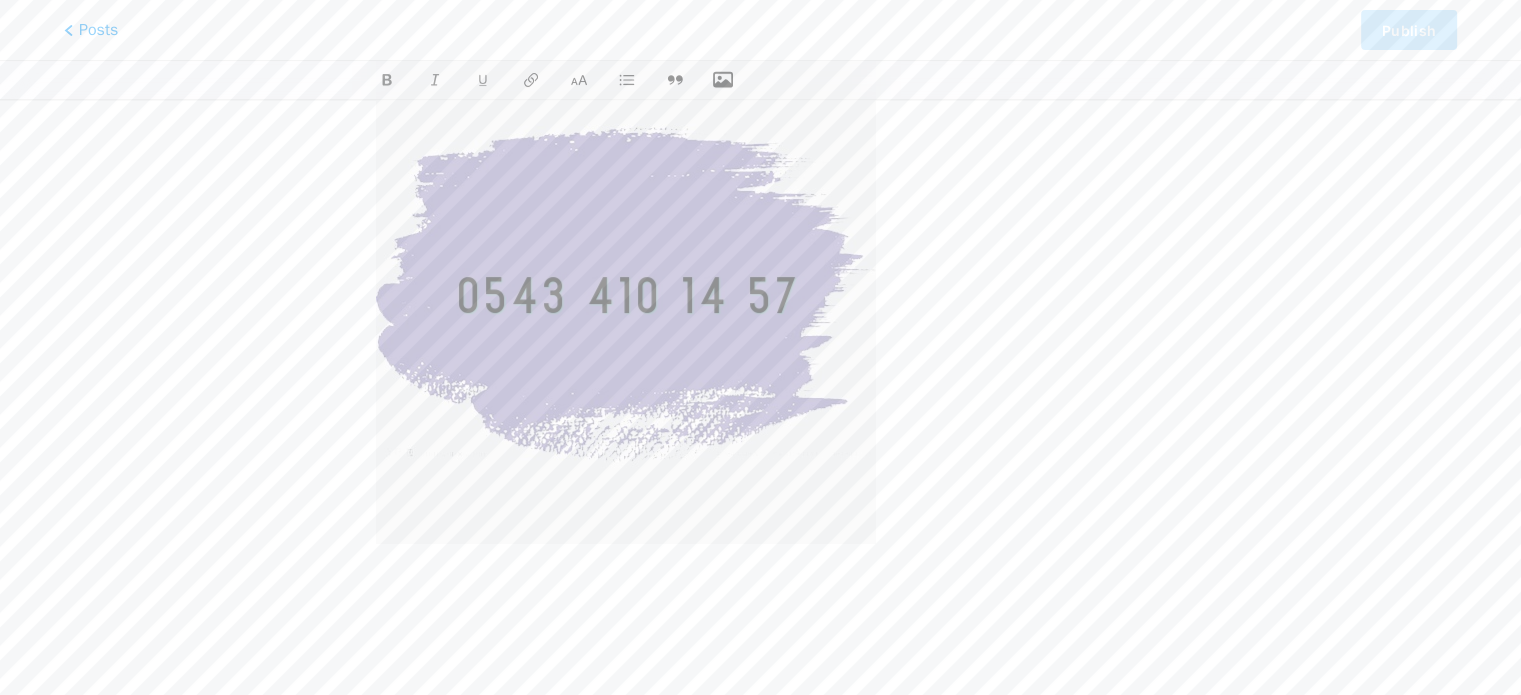 scroll, scrollTop: 343, scrollLeft: 0, axis: vertical 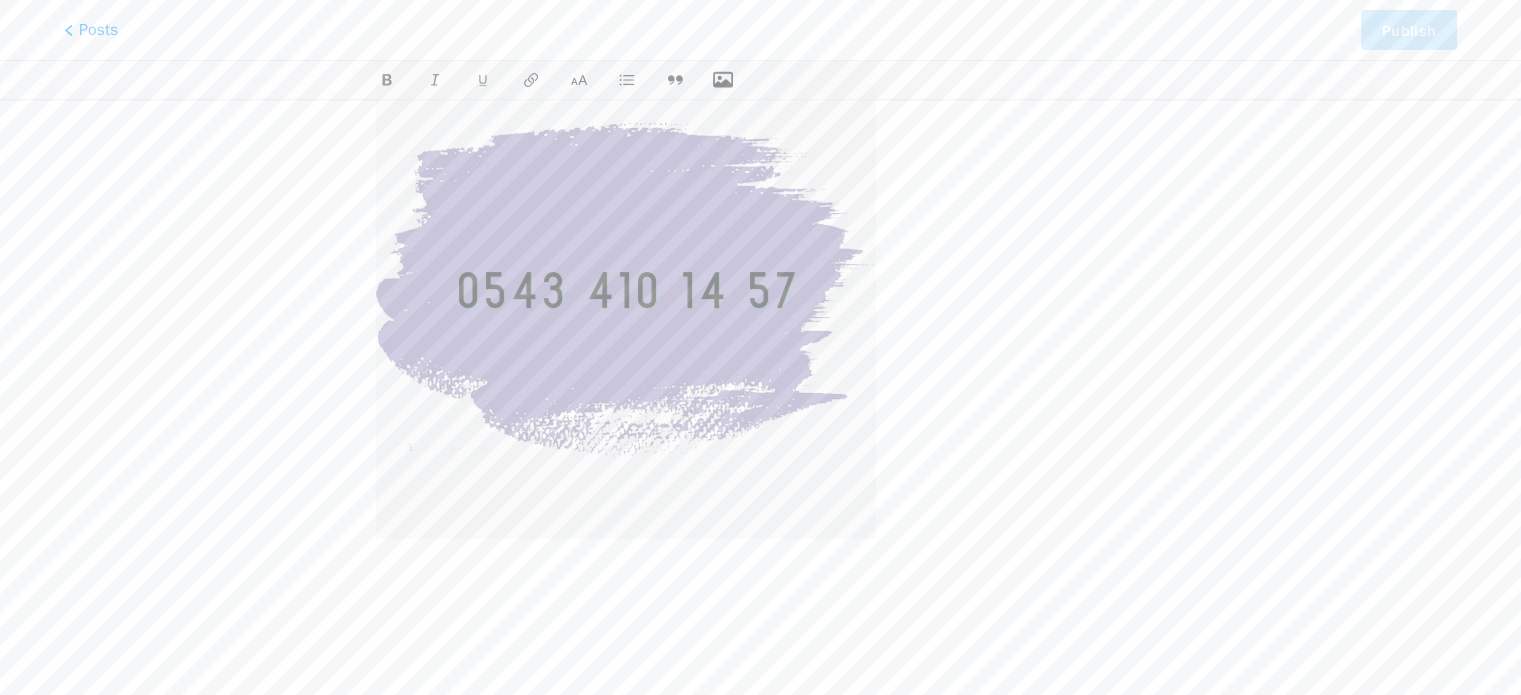 click on "Ready to transform your home with quality work. Contact me for a free quote! #Ankarapaintingcontractor #Homepainting  let me know if you'd like any changes!" at bounding box center (760, 287) 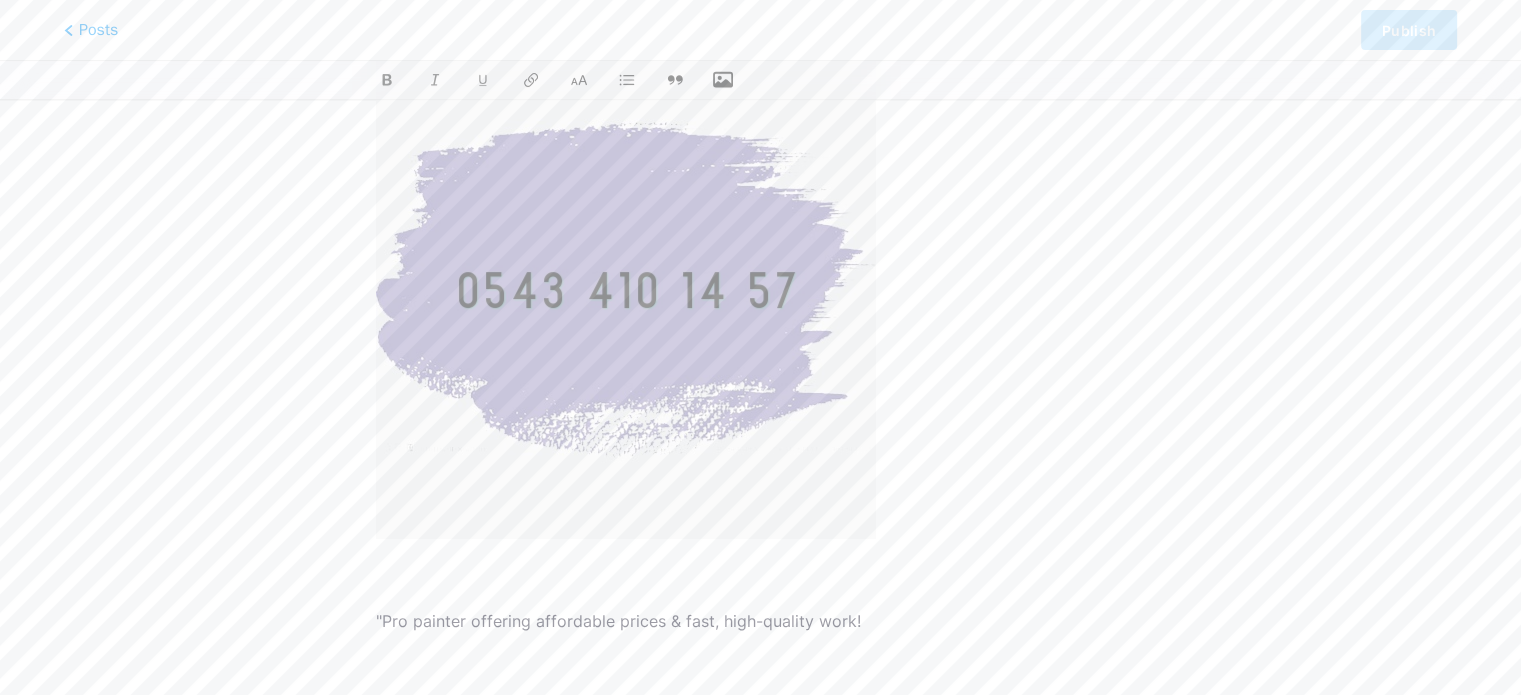 scroll, scrollTop: 1147, scrollLeft: 0, axis: vertical 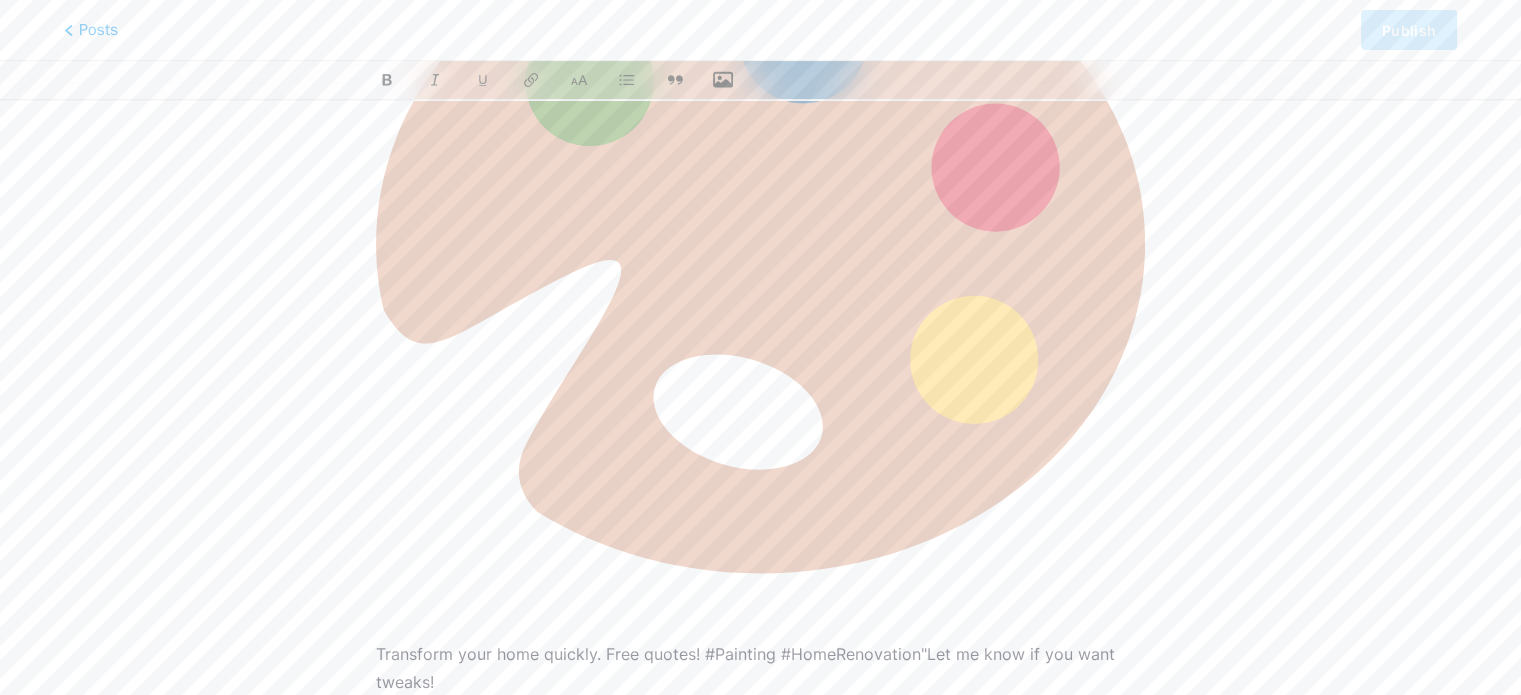 click on "Transform your home quickly. Free quotes! #Painting #HomeRenovation"Let me know if you want tweaks!" at bounding box center (760, 668) 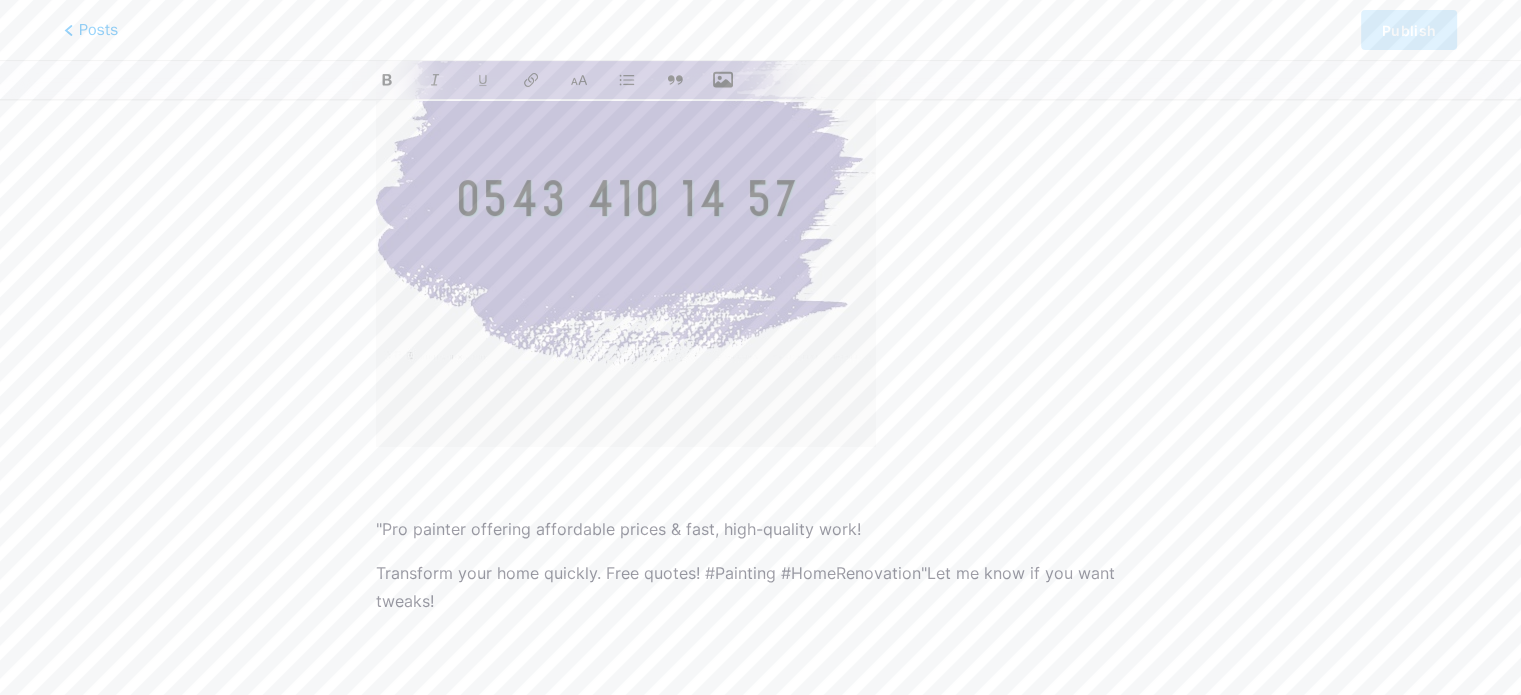 scroll, scrollTop: 434, scrollLeft: 0, axis: vertical 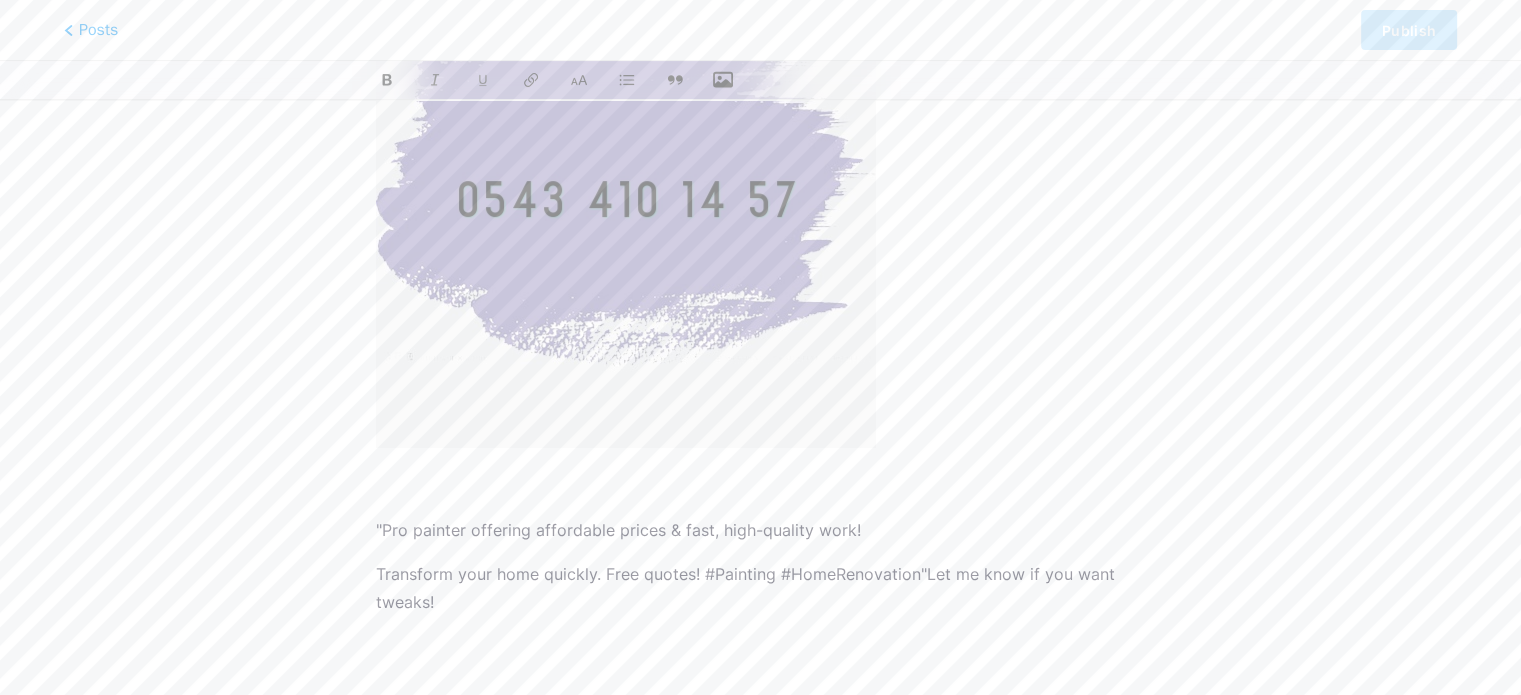 click on ""Pro painter offering affordable prices & fast, high-quality work!" at bounding box center (760, 530) 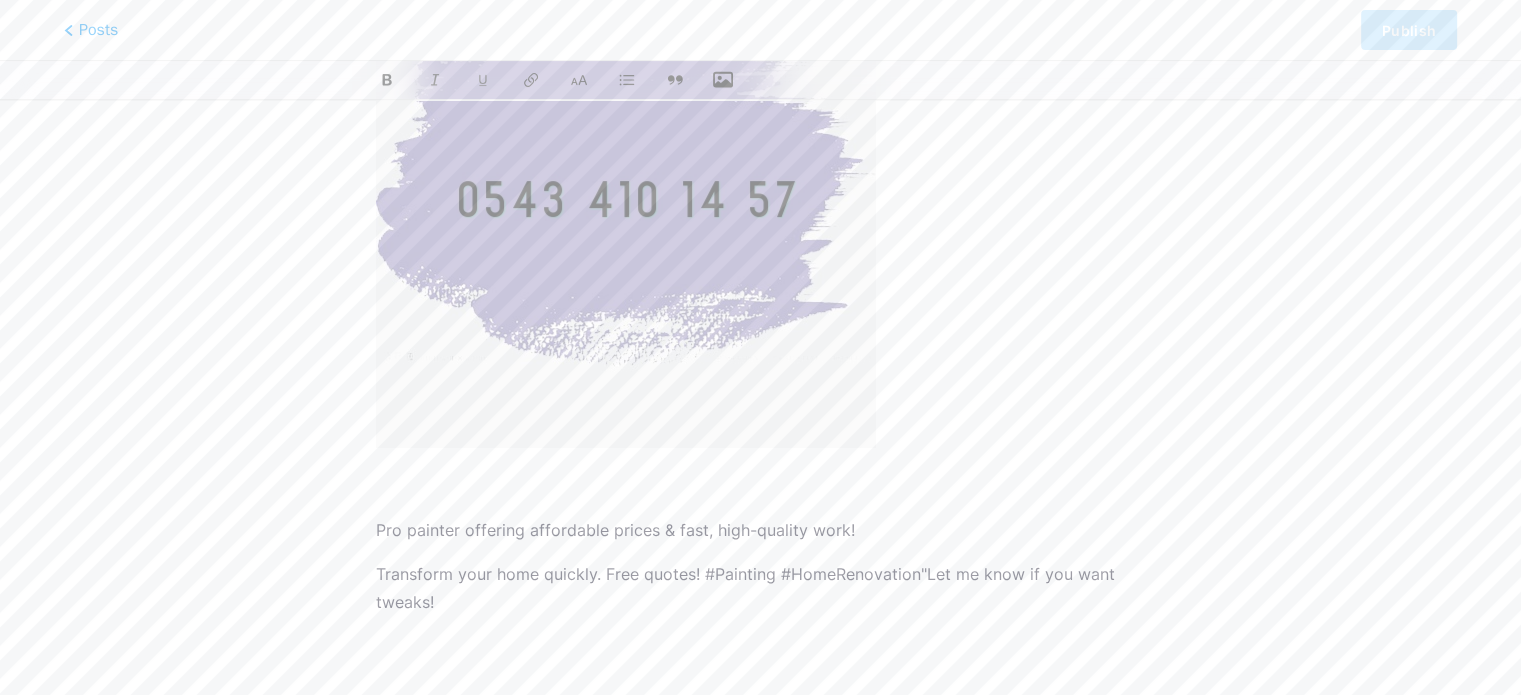 click on "Transform your home quickly. Free quotes! #Painting #HomeRenovation"Let me know if you want tweaks!" at bounding box center [760, 588] 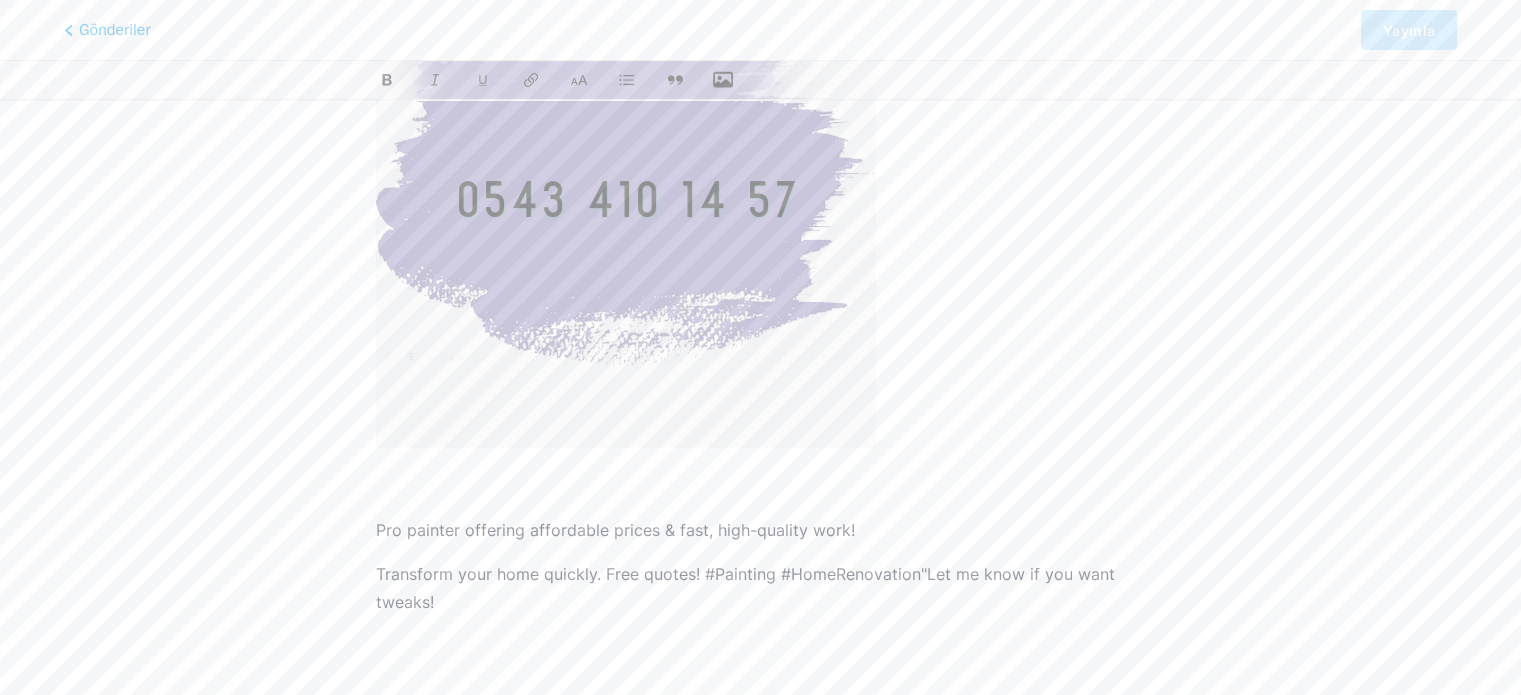 click on "Bu özellik sadece Pro kullanıcıları için geçerlidir.       Pro'yu ücretsiz deneyin
Gönderiler     Yayınla                         ANKARA PAINTING SERVİCES         z
[DOMAIN_NAME]/ankarahomepainting/p/
[GEOGRAPHIC_DATA]-painting-services             Ready to transform your home with quality work. Contact me for a free quote! #Ankarapaintingcontractor #Homepainting  let me know if you'd like any changes!  Pro painter offering affordable prices & fast, high-quality work! Transform your home quickly. Free quotes! #Painting #HomeRenovation"Let me know if you want tweaks!" at bounding box center (760, 175) 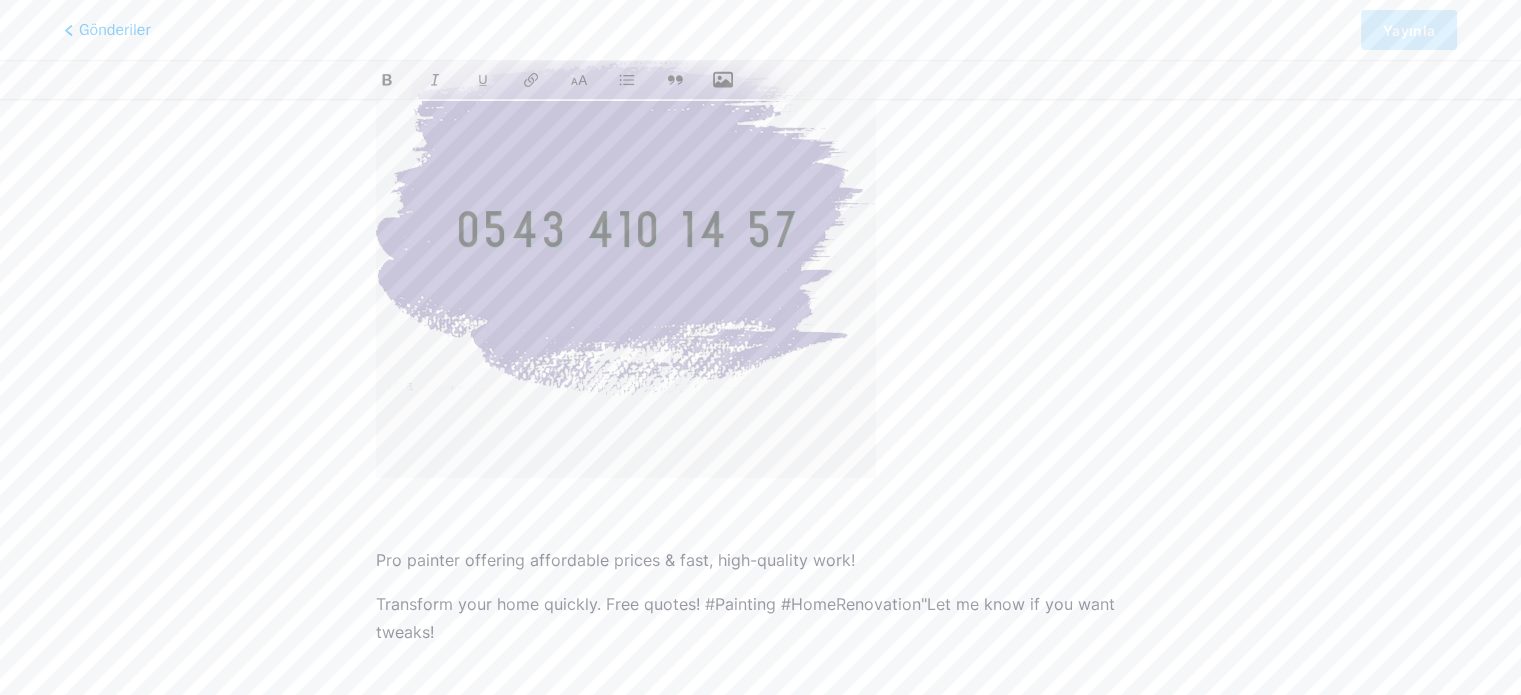 scroll, scrollTop: 434, scrollLeft: 0, axis: vertical 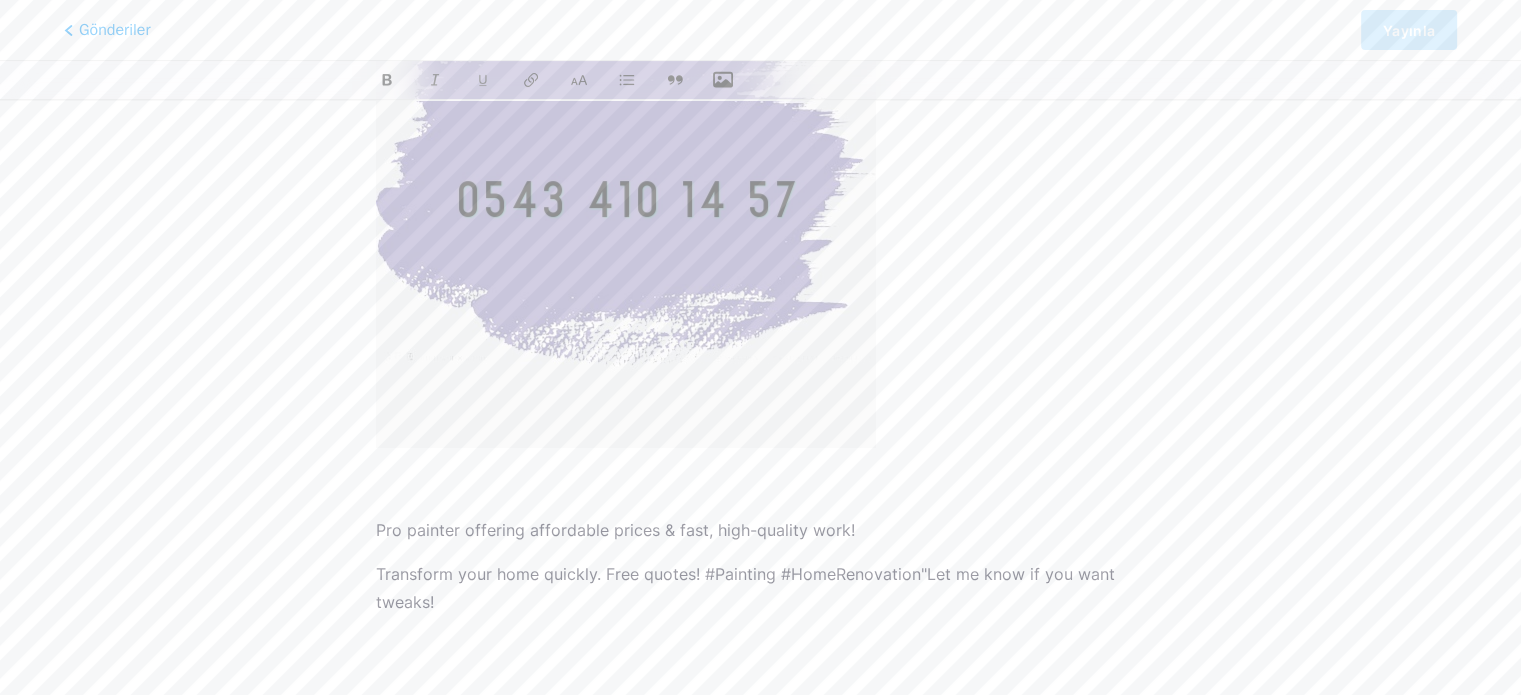 click on "Transform your home quickly. Free quotes! #Painting #HomeRenovation"Let me know if you want tweaks!" at bounding box center [760, 588] 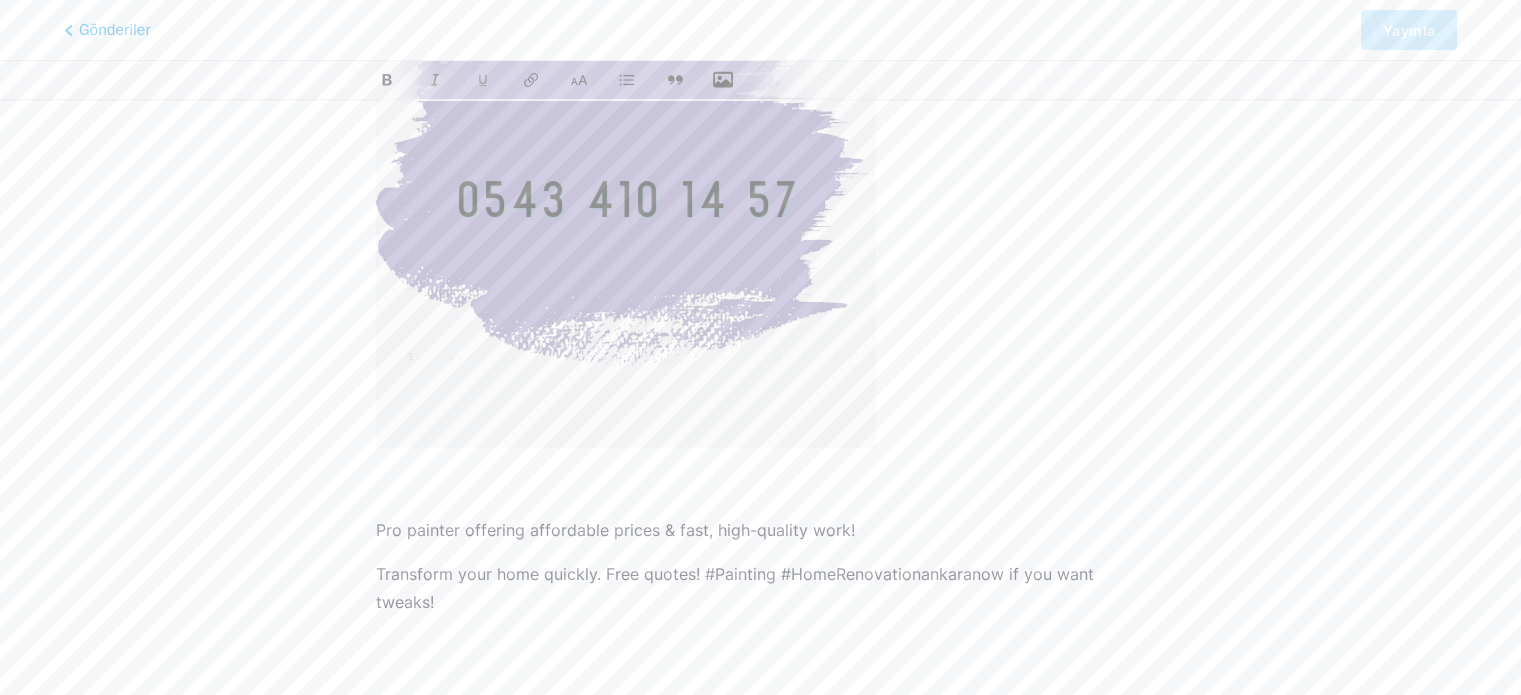 scroll, scrollTop: 406, scrollLeft: 0, axis: vertical 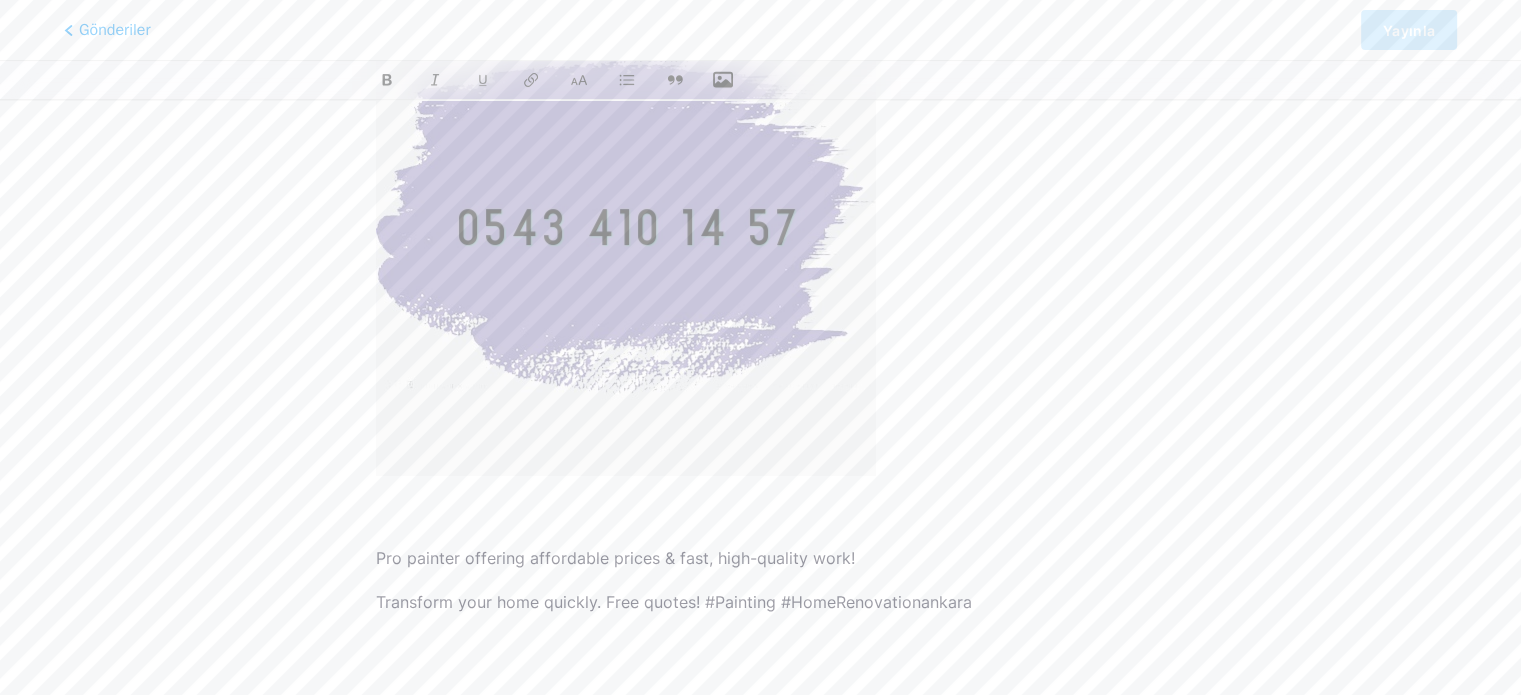click on "Transform your home quickly. Free quotes! #Painting #HomeRenovationankara" at bounding box center (760, 602) 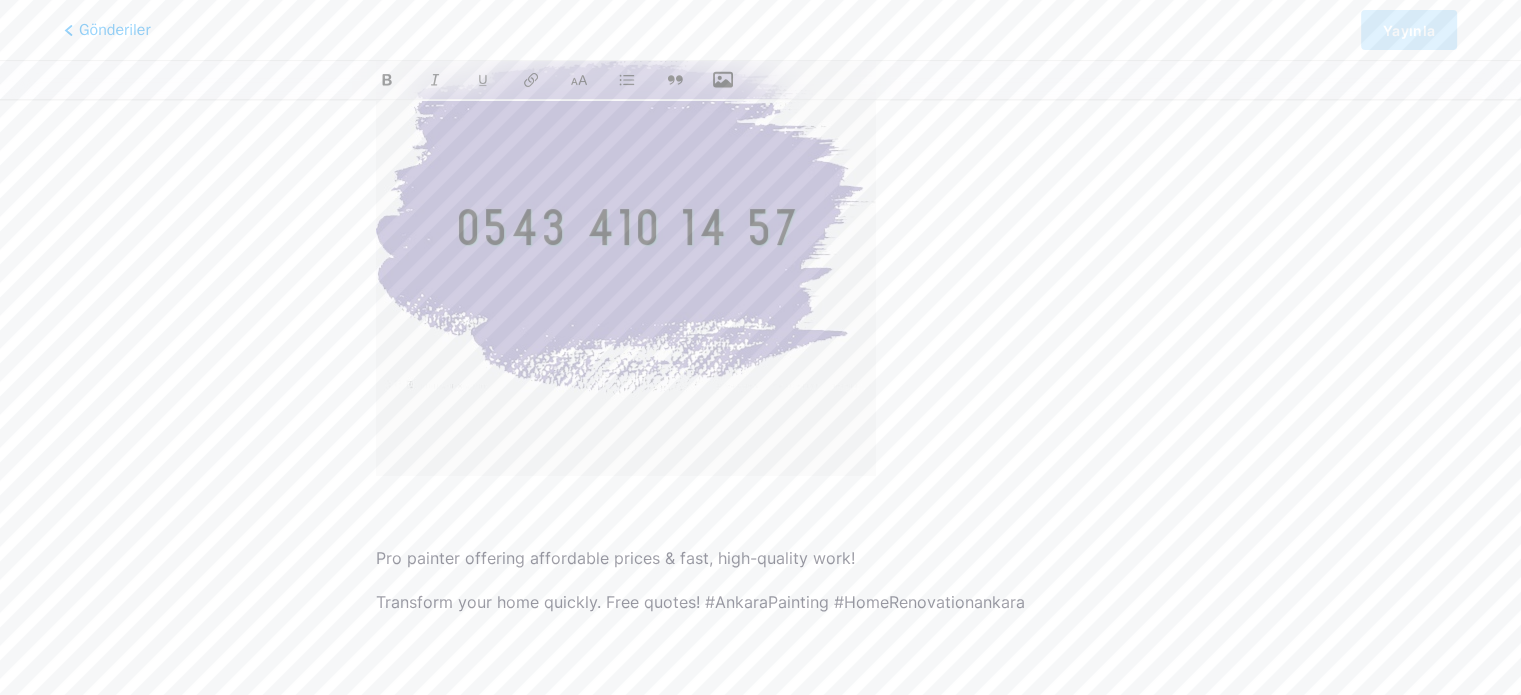 click on "Ready to transform your home with quality work. Contact me for a free quote! #Ankarapaintingcontractor #Homepainting  let me know if you'd like any changes!  Pro painter offering affordable prices & fast, high-quality work! Transform your home quickly. Free quotes! #AnkaraPainting #HomeRenovationankara" at bounding box center (760, 246) 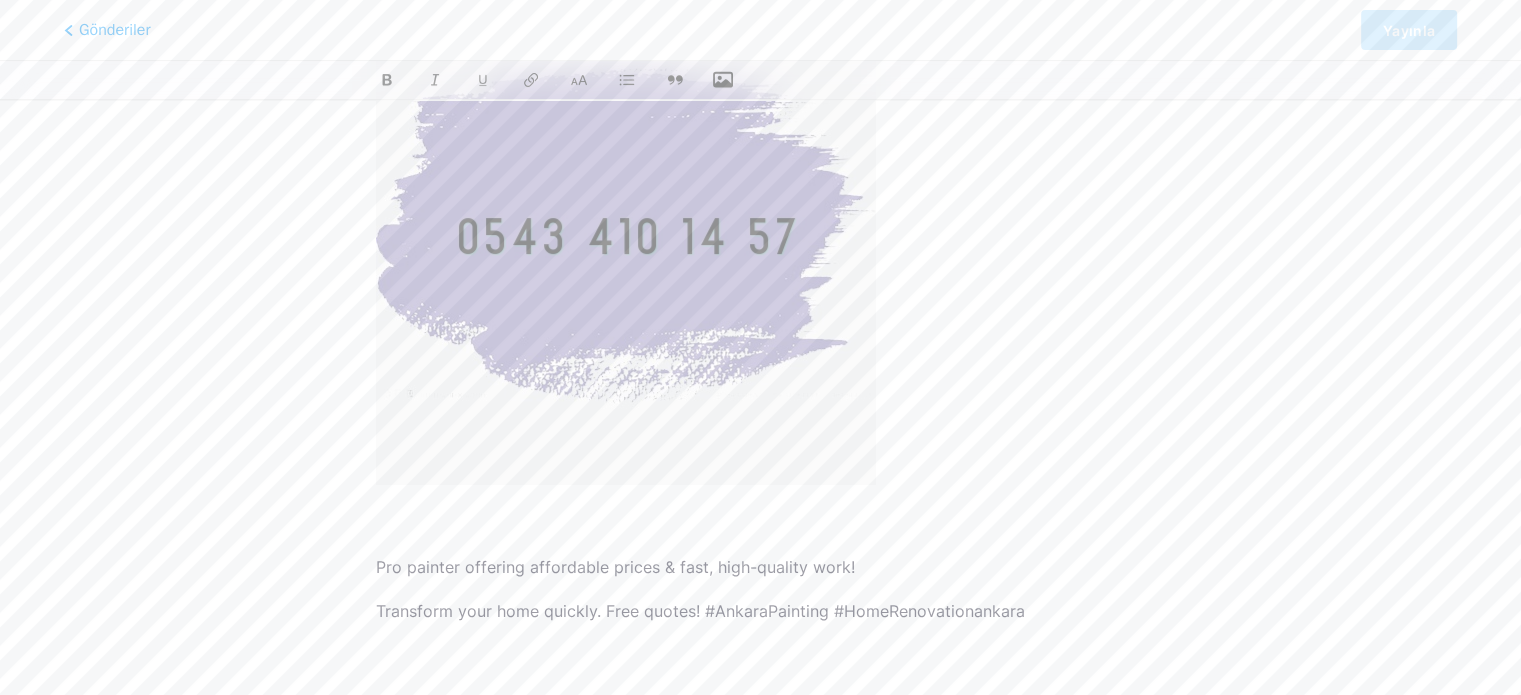 scroll, scrollTop: 406, scrollLeft: 0, axis: vertical 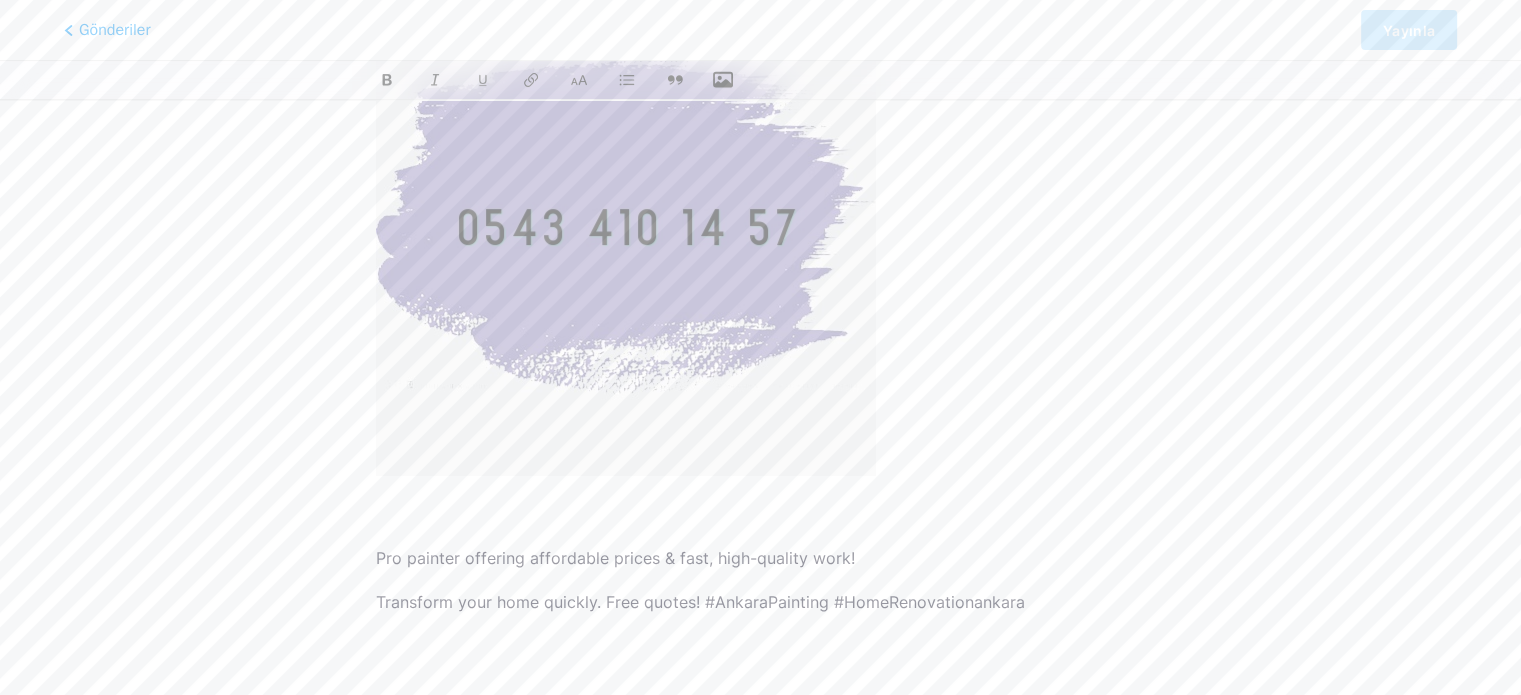 click on "Transform your home quickly. Free quotes! #AnkaraPainting #HomeRenovationankara" at bounding box center (760, 602) 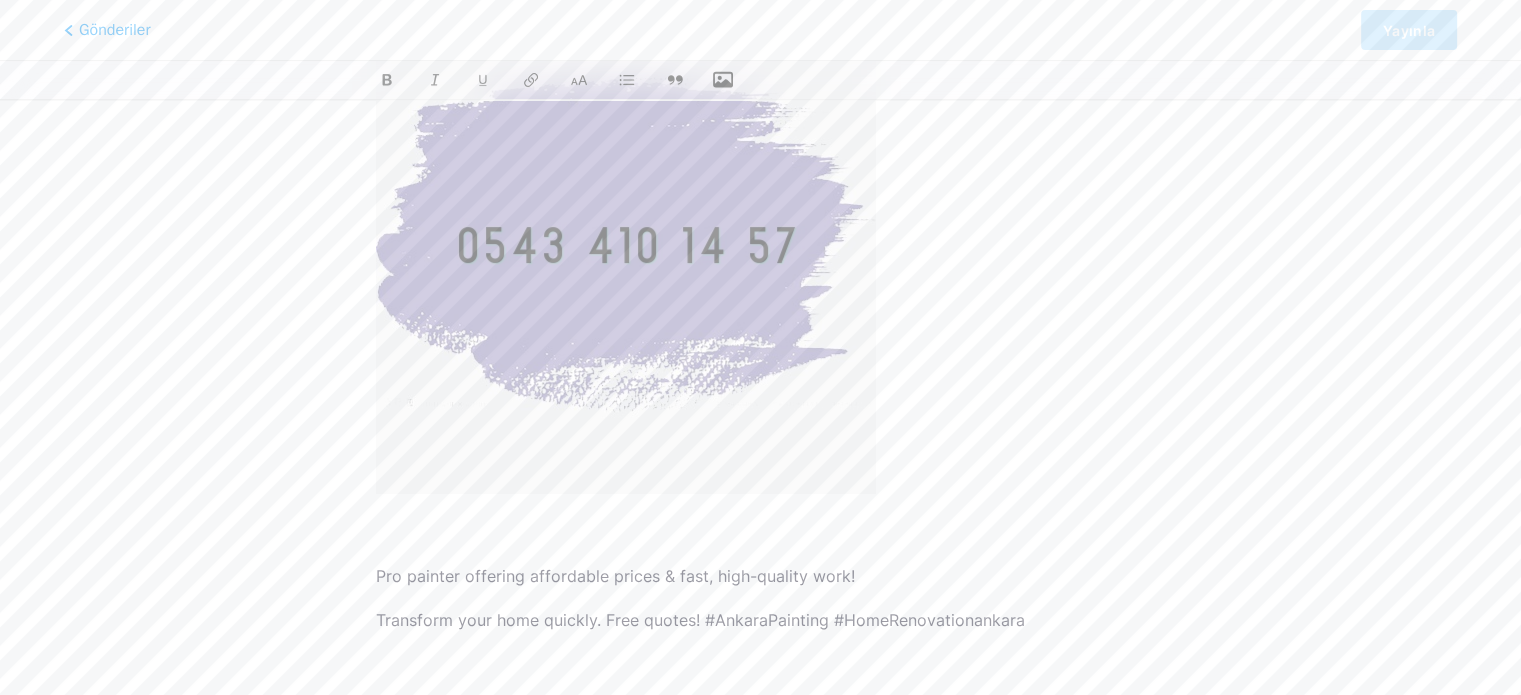 scroll, scrollTop: 406, scrollLeft: 0, axis: vertical 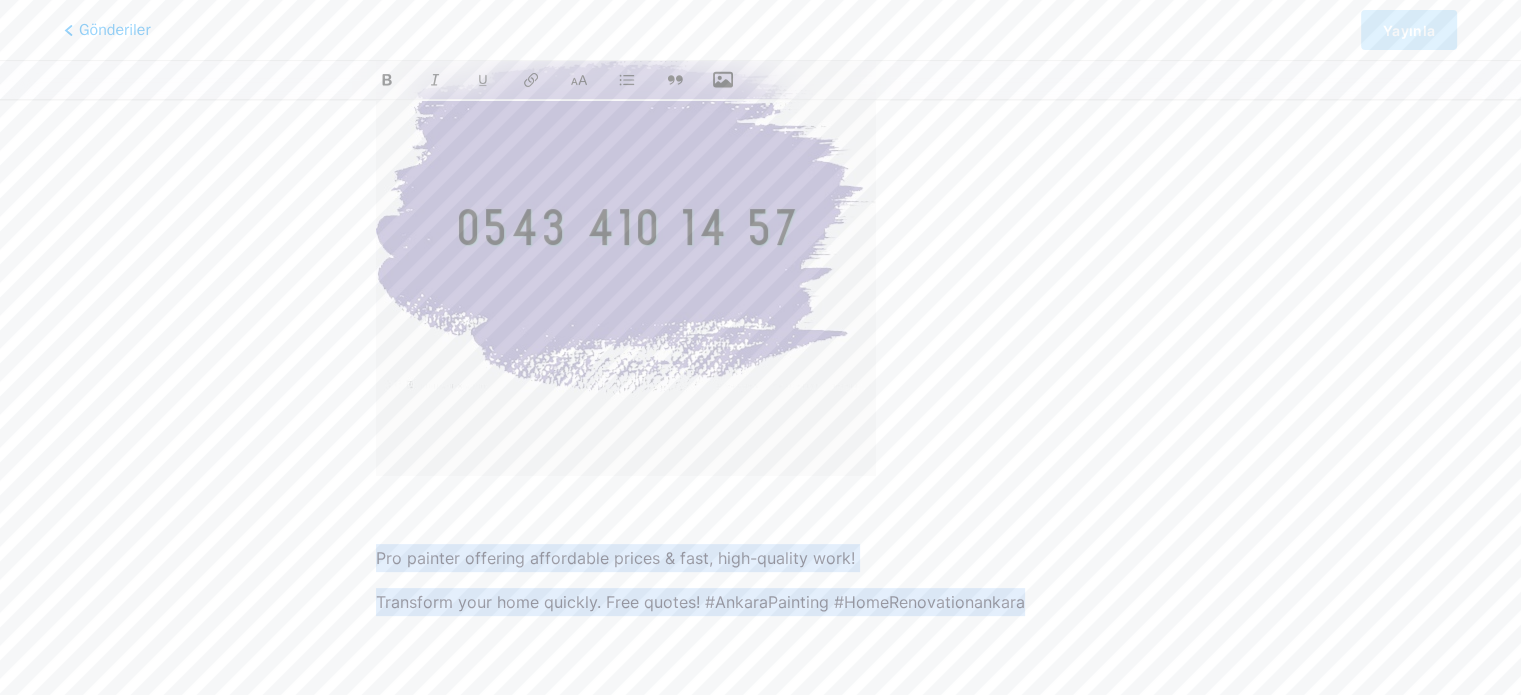 drag, startPoint x: 980, startPoint y: 587, endPoint x: 357, endPoint y: 564, distance: 623.42444 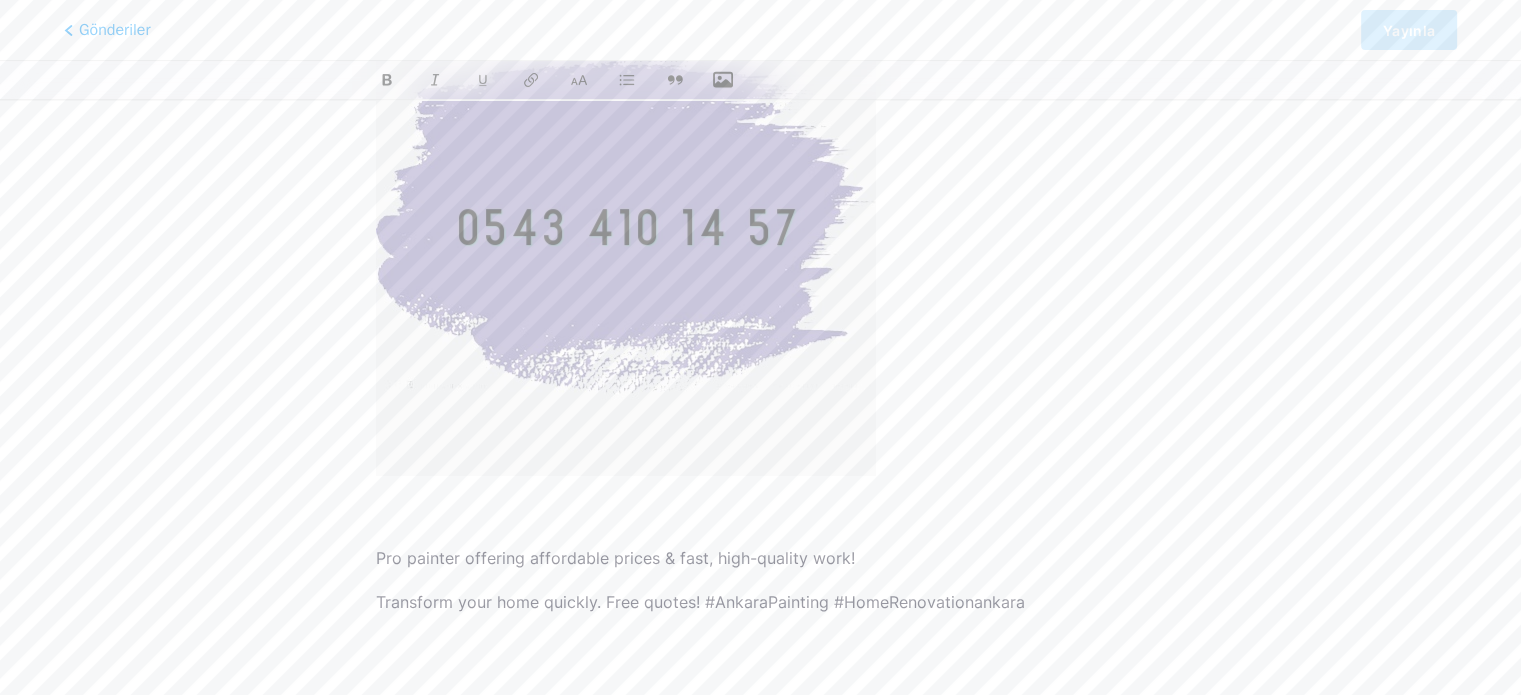scroll, scrollTop: 0, scrollLeft: 0, axis: both 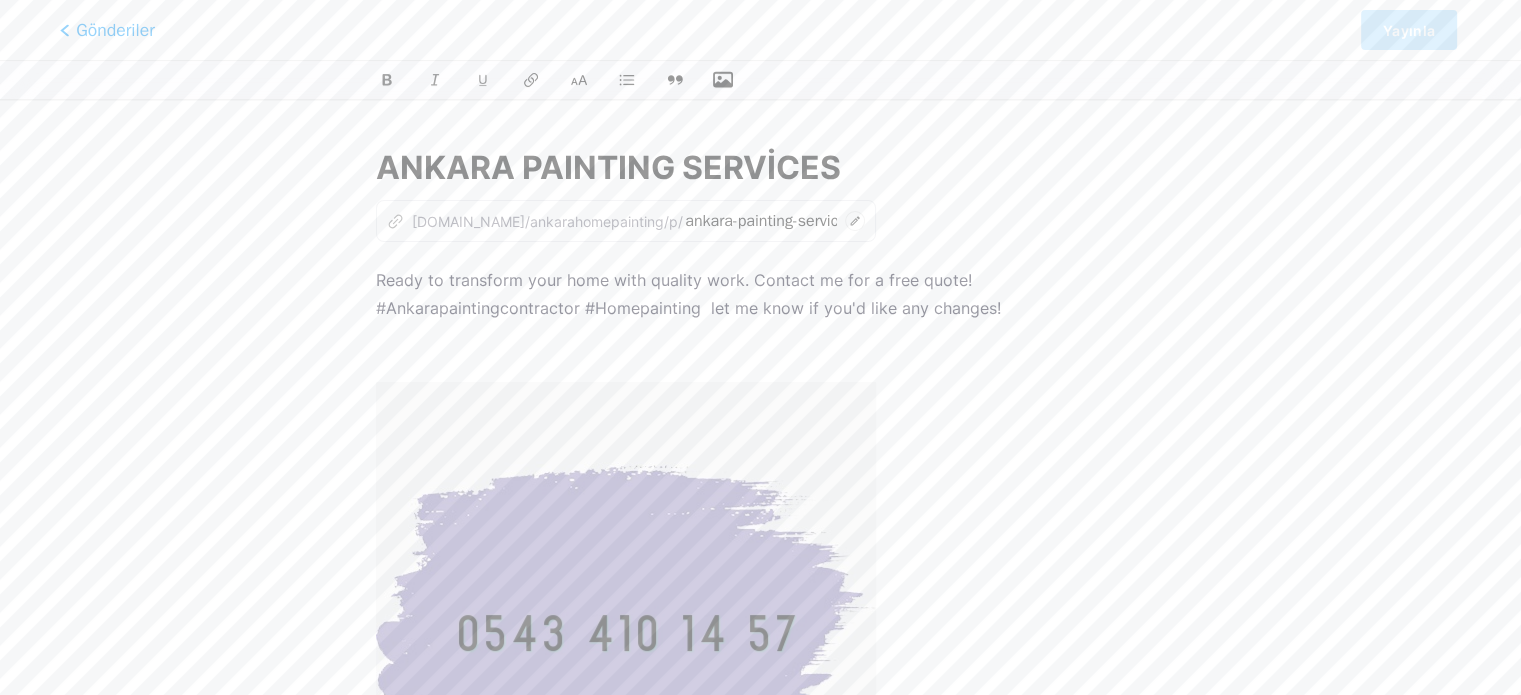 click on "Gönderiler" at bounding box center (115, 30) 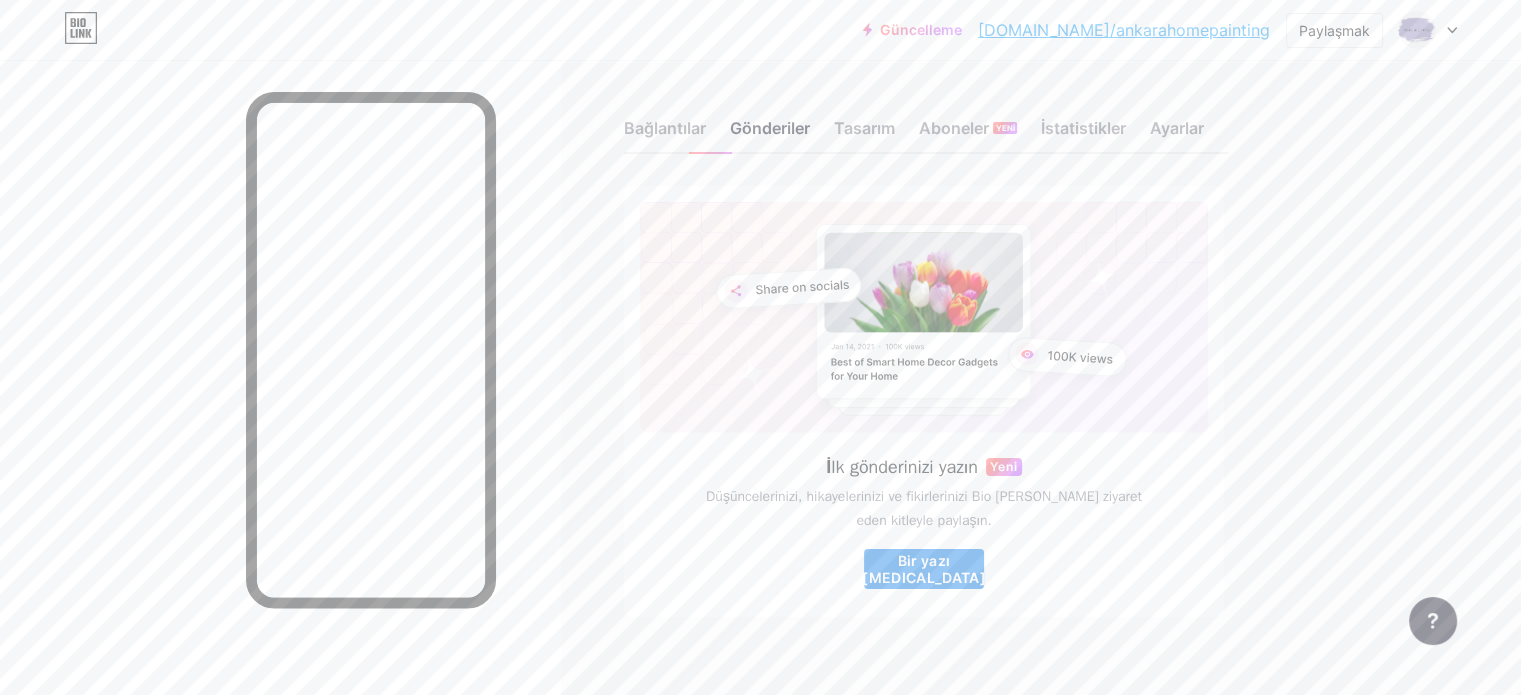 click on "Bir yazı [MEDICAL_DATA]" at bounding box center [924, 569] 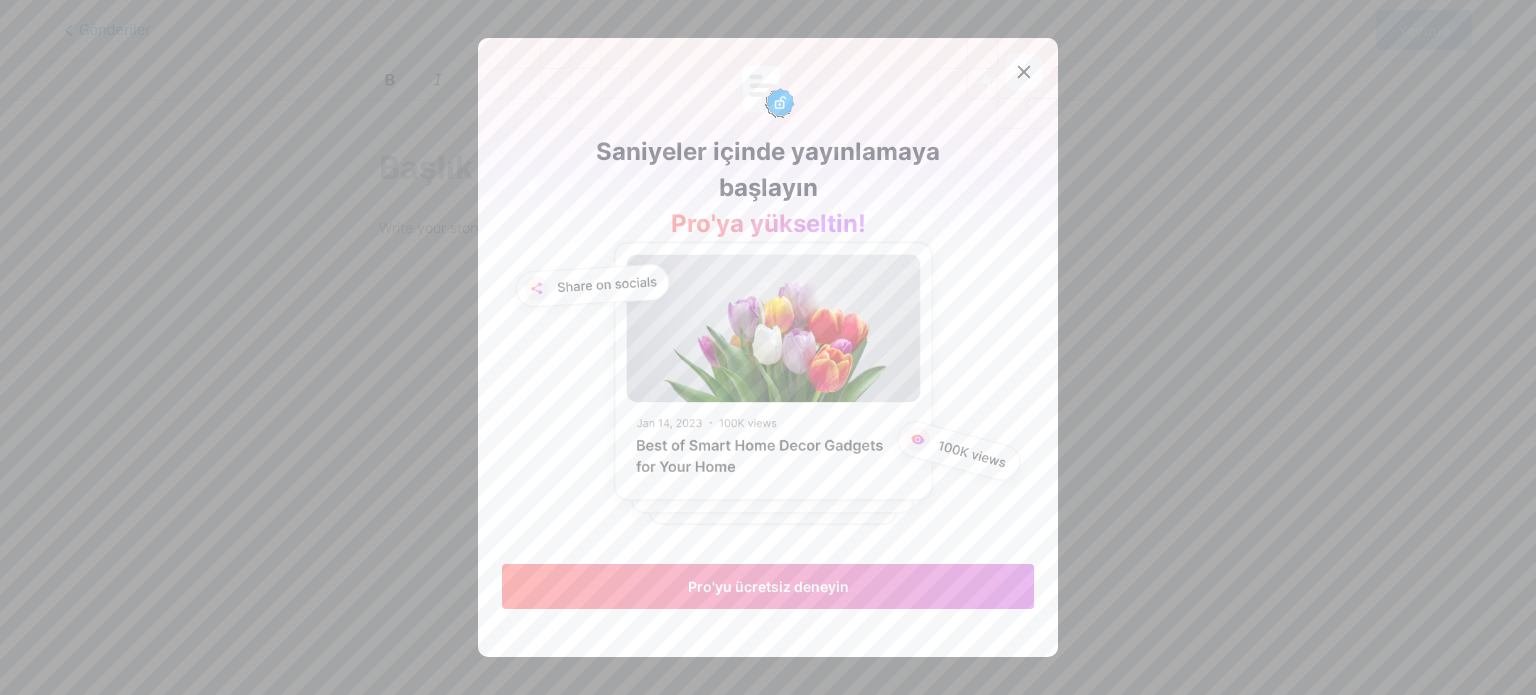 click 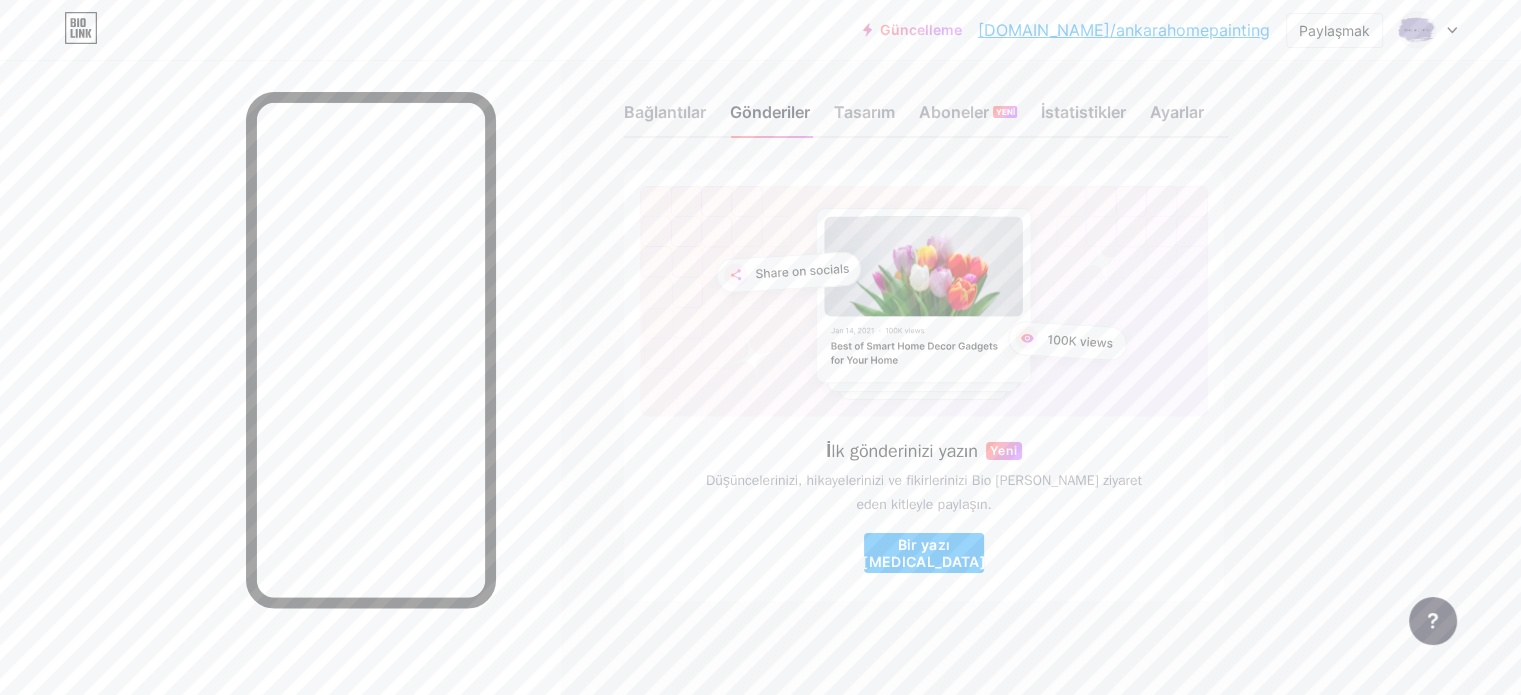 scroll, scrollTop: 21, scrollLeft: 0, axis: vertical 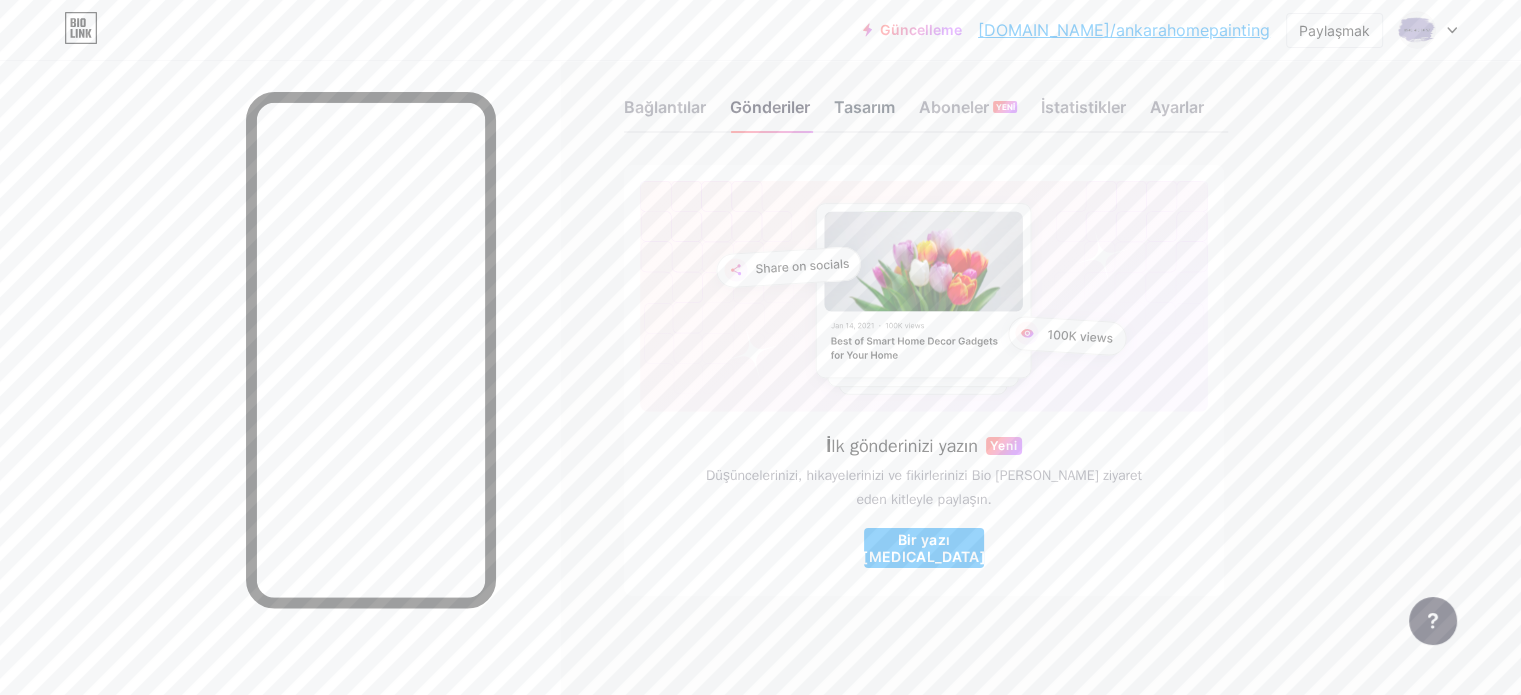 click on "Tasarım" at bounding box center (864, 107) 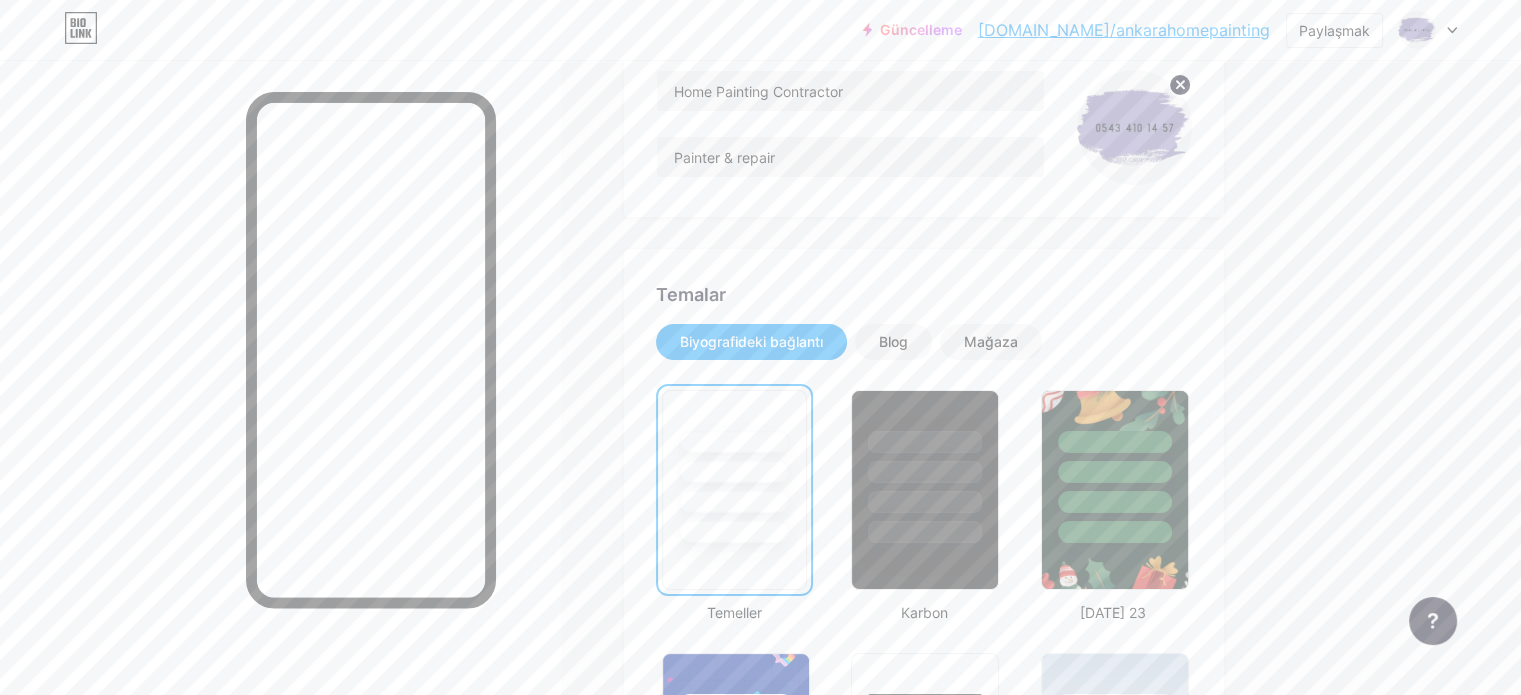 scroll, scrollTop: 100, scrollLeft: 0, axis: vertical 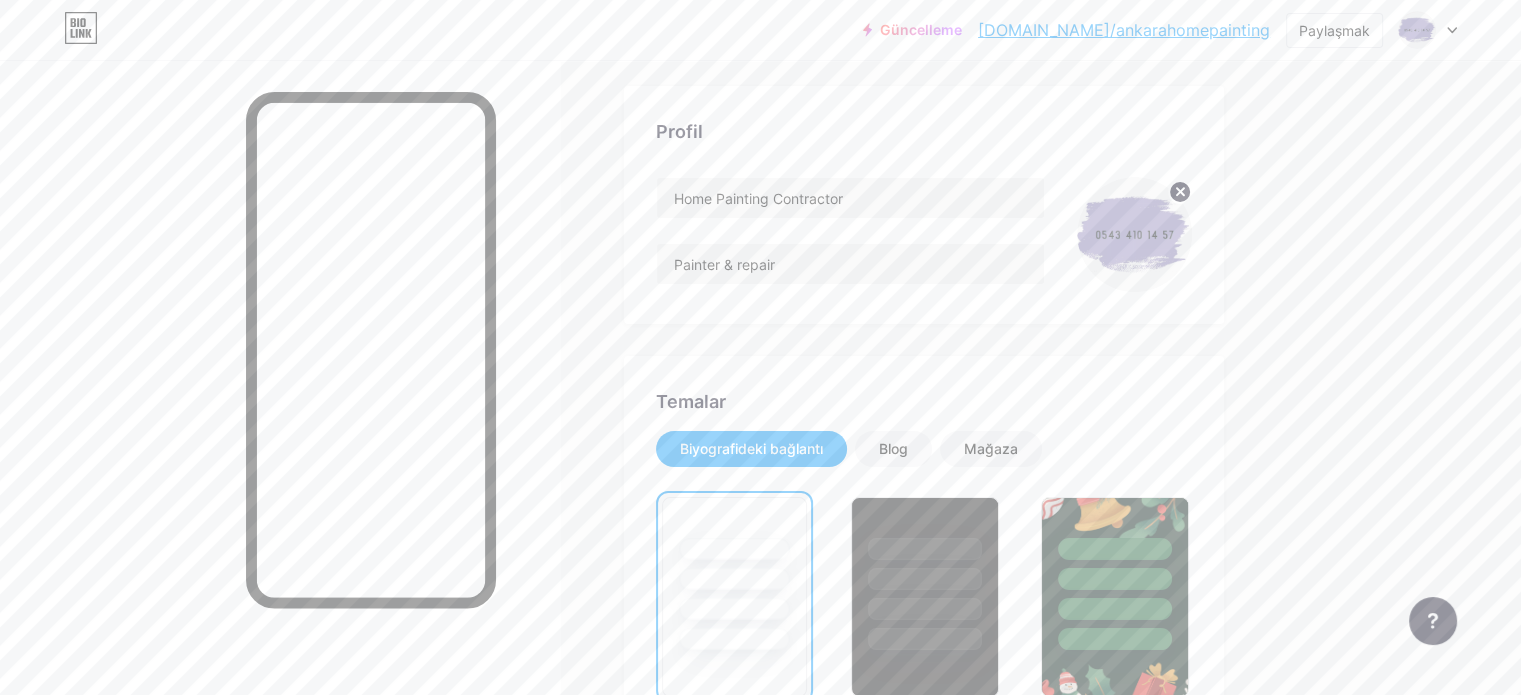 click on "Güncelleme   [DOMAIN_NAME]/[GEOGRAPHIC_DATA]...   [DOMAIN_NAME]/ankarahomepainting   Paylaşmak               Hesapları değiştir     Ev Boyama Müteahhidi   [DOMAIN_NAME]/ankarahomepainting       + Yeni bir sayfa ekle       Hesap ayarları   Çıkış yap   Bağlantı Kopyalandı
Bağlantılar
Gönderiler
Tasarım
Aboneler
YENİ
İstatistikler
Ayarlar     Profil   Home Painting Contractor     Painter & repair                   Temalar   Biyografideki bağlantı   Blog   Mağaza       Temeller       Karbon       [DATE] 23       Gurur       Kusur       Kış · Canlı       Glassy · Canlı       Bukalemun · Canlı       Yağmurlu Gece · Canlı       Neon · Canlı       [MEDICAL_DATA]       Retro       Çilek · Canlı       Çöl       Güneşli       Sonbahar       Yaprak       Açık Gökyüzü       Kızarmak       Tek boynuzlu at       Minimum       Bulutlu       Gölge     Kendininkini yarat           Değişiklikler kaydedildi" at bounding box center (760, 1617) 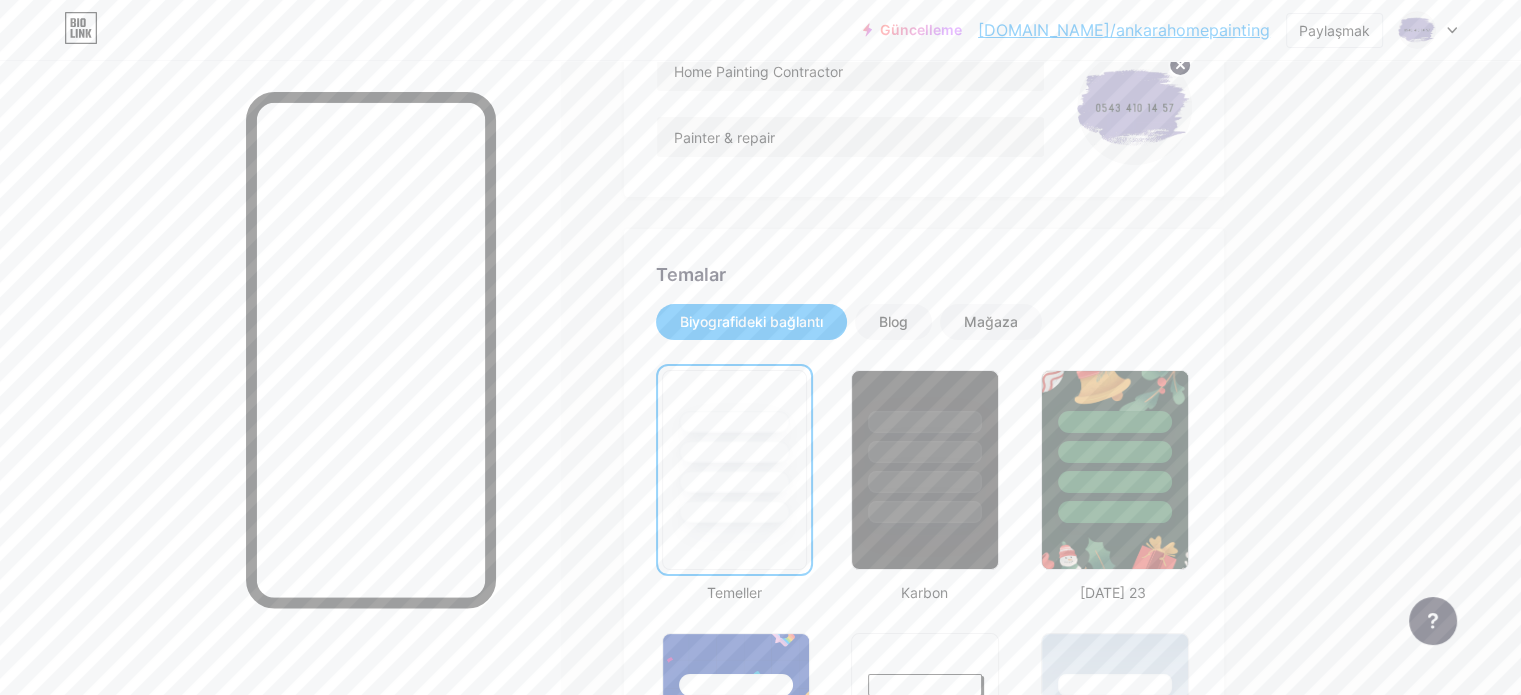 scroll, scrollTop: 0, scrollLeft: 0, axis: both 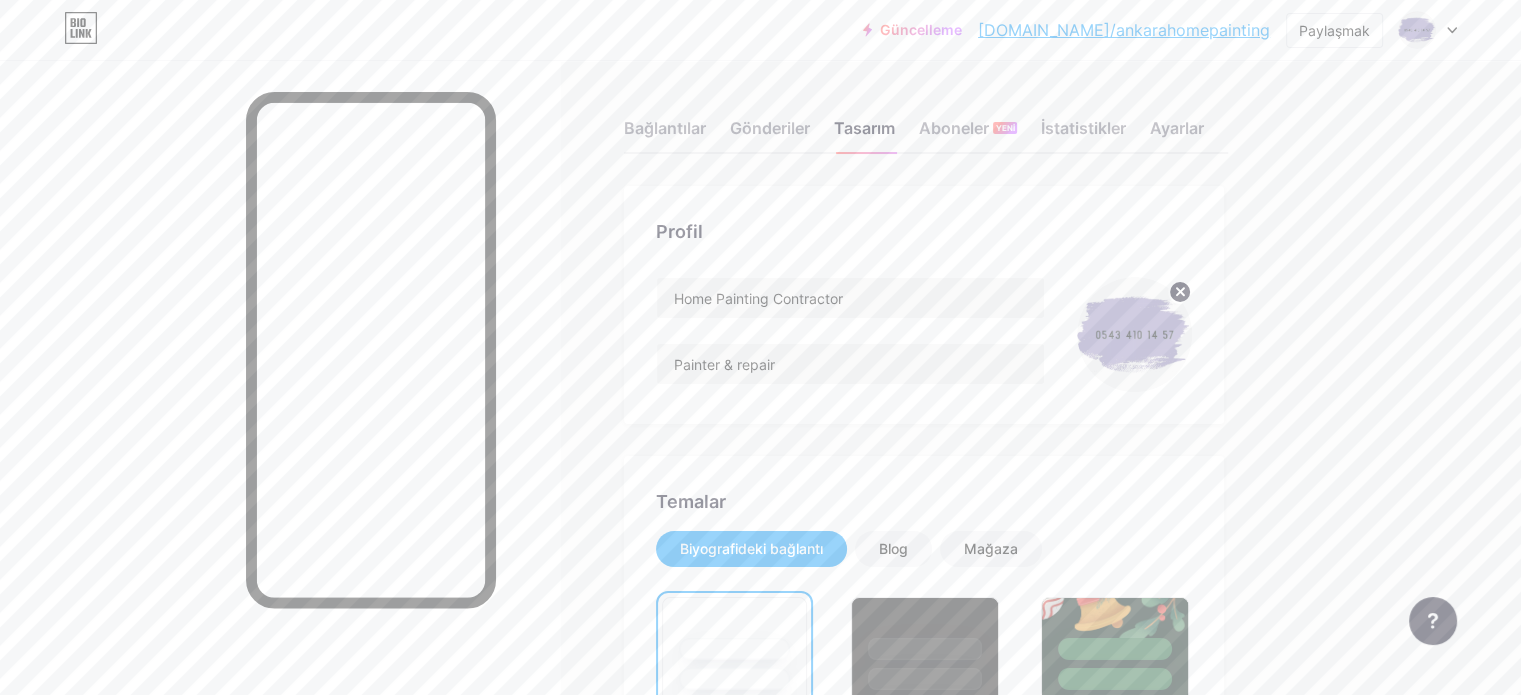click 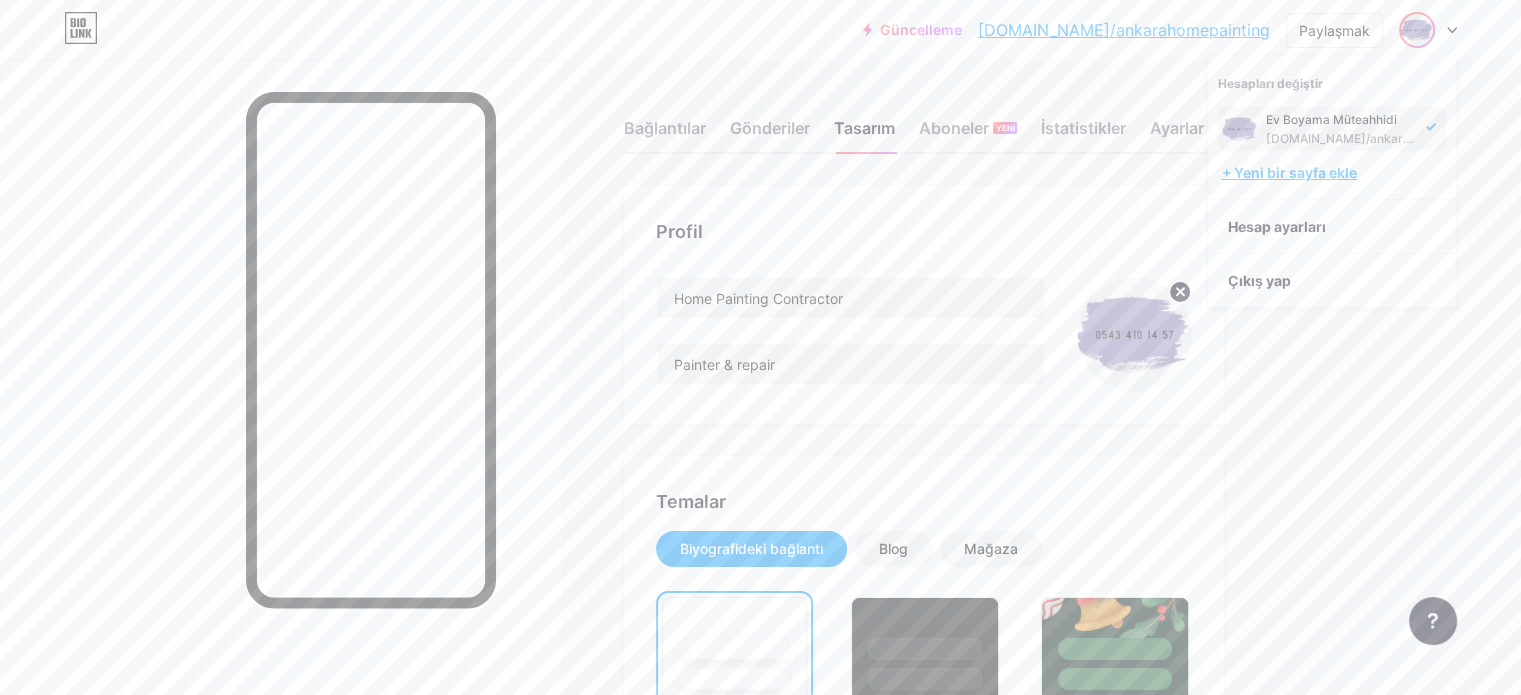 click on "+ Yeni bir sayfa ekle" at bounding box center (1289, 172) 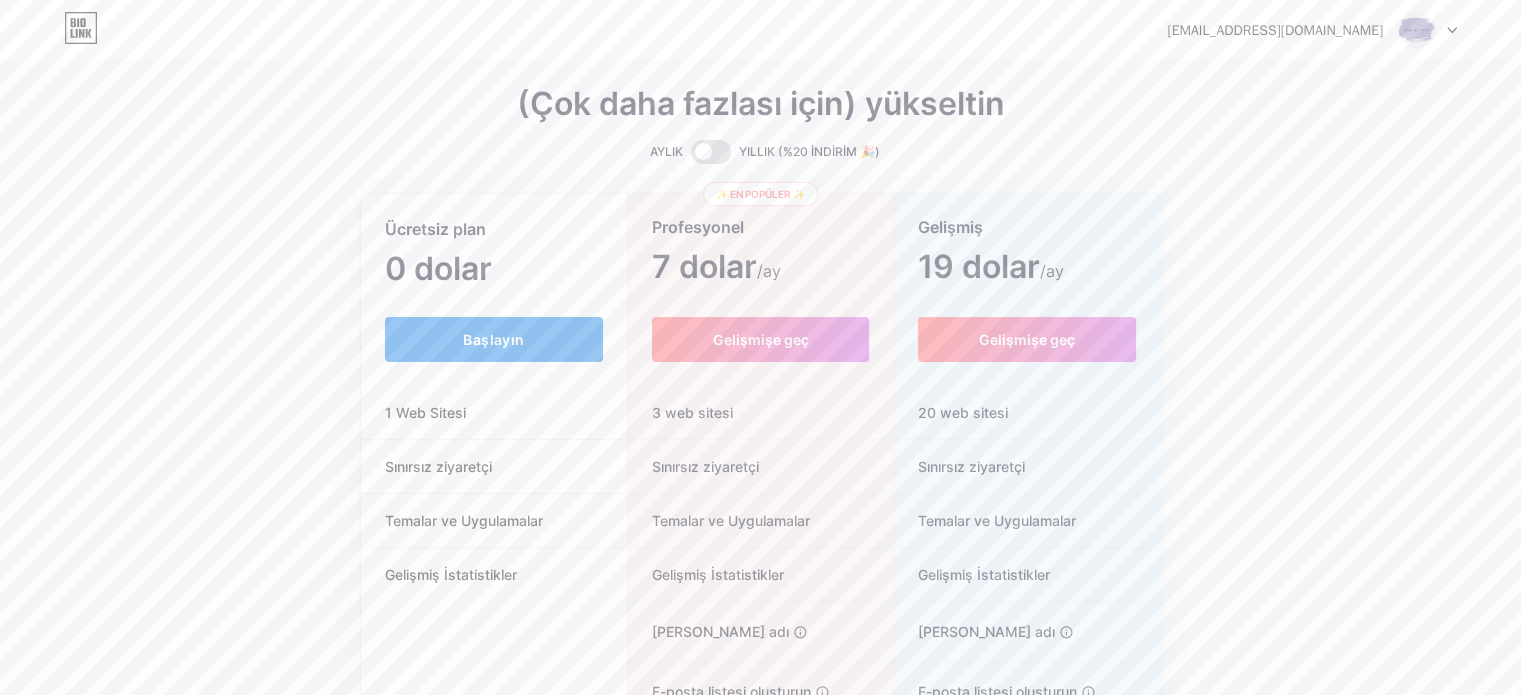 click on "Başlayın" at bounding box center [494, 339] 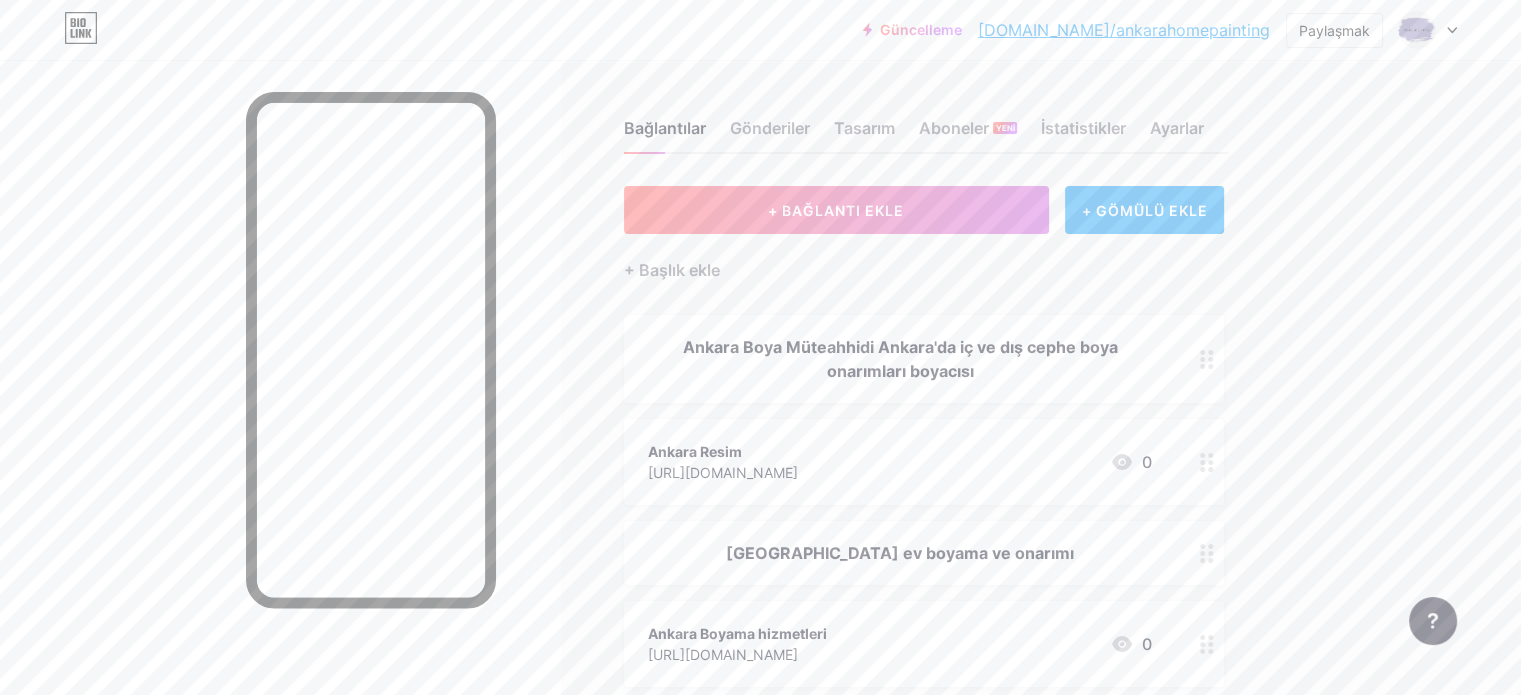 click on "+ BAĞLANTI EKLE     + GÖMÜLÜ EKLE
+ Başlık ekle
Ankara Boya Müteahhidi Ankara'da iç ve dış cephe boya onarımları boyacısı
Ankara Resim
[URL][DOMAIN_NAME]
0
[GEOGRAPHIC_DATA] ev boyama ve onarımı
Ankara Boyama hizmetleri
[URL][DOMAIN_NAME]
0
[GEOGRAPHIC_DATA]ki Boyacılar
İ. Ev Boyacısı Müteahhidi
[URL][DOMAIN_NAME]
0
[GEOGRAPHIC_DATA] ev ressamı iletişim numarası: [PHONE_NUMBER]
P. Ankara duvar resmi
[URL][DOMAIN_NAME]
0
SOSYAL
e-posta
pinterest" at bounding box center [924, 850] 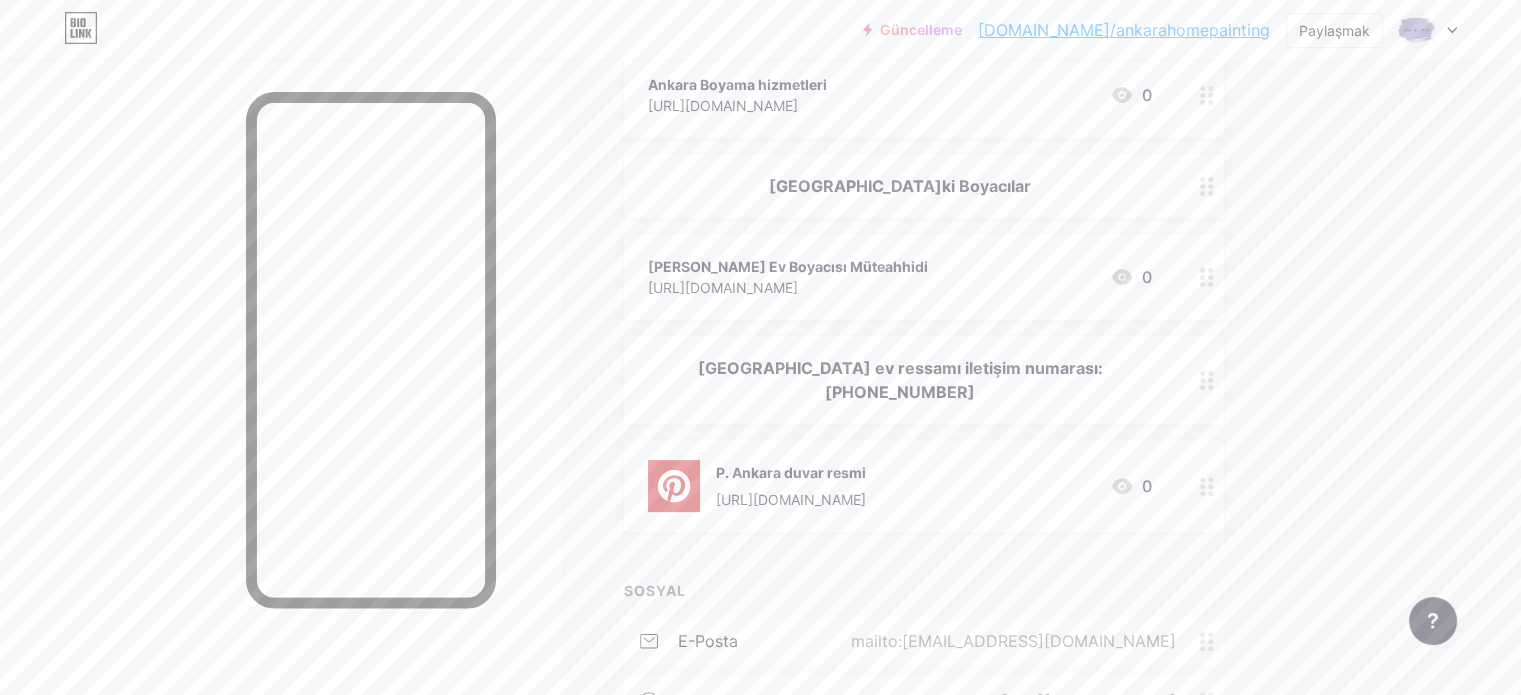 scroll, scrollTop: 517, scrollLeft: 0, axis: vertical 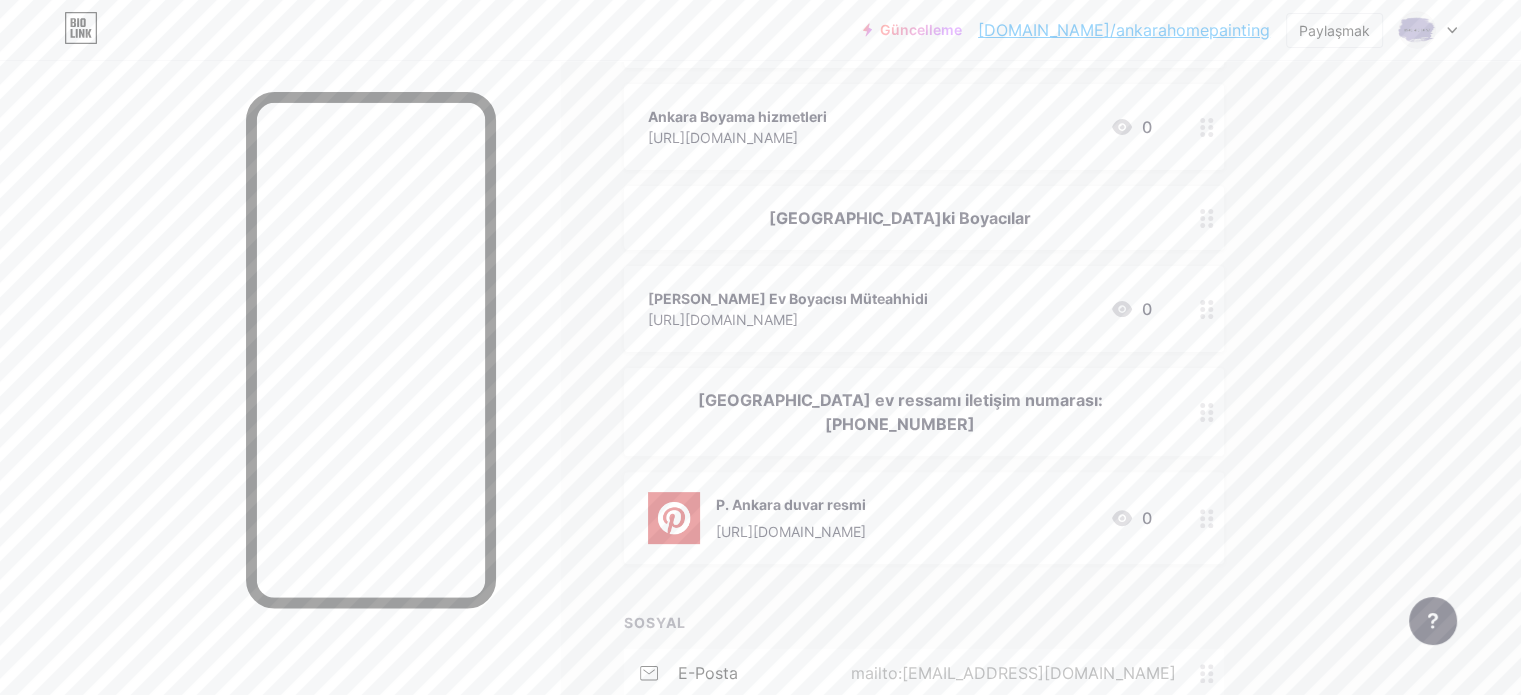 click at bounding box center [1428, 30] 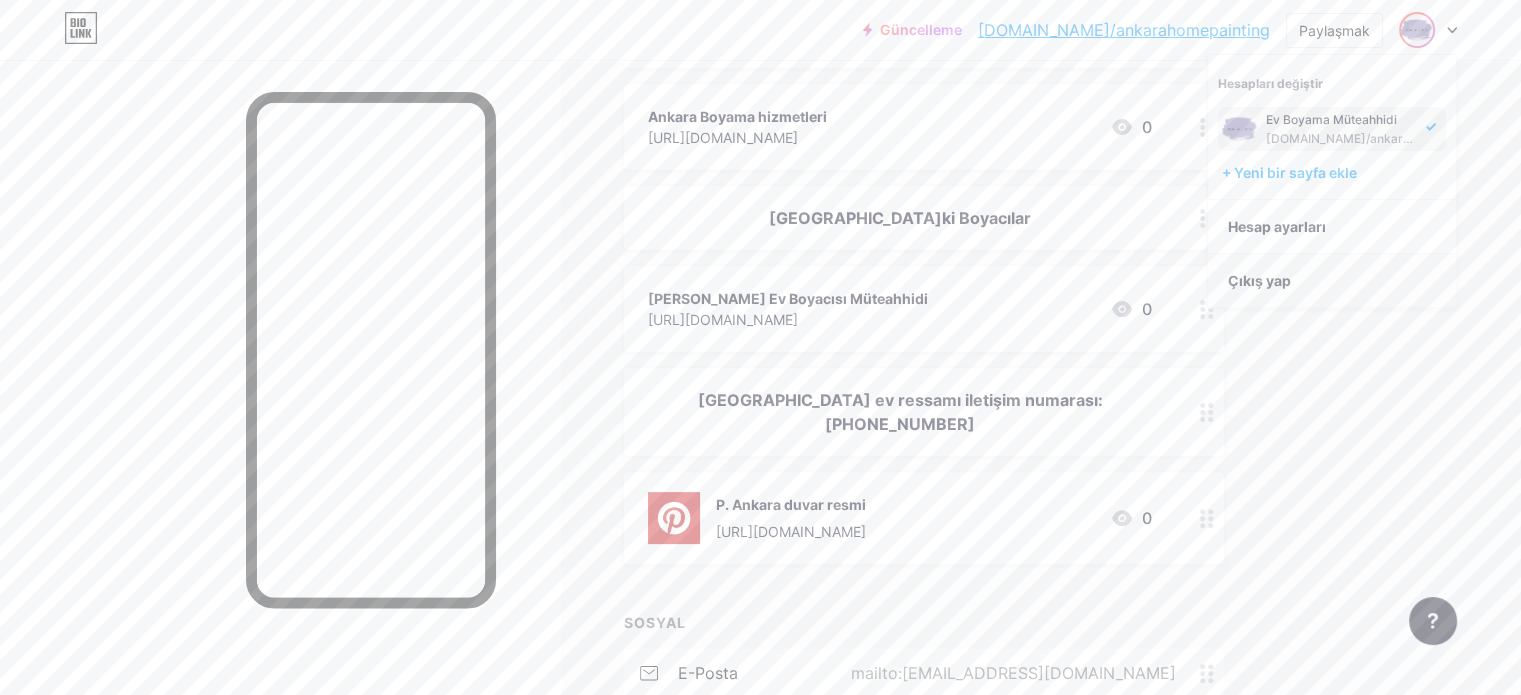 click on "Çıkış yap" at bounding box center [1259, 280] 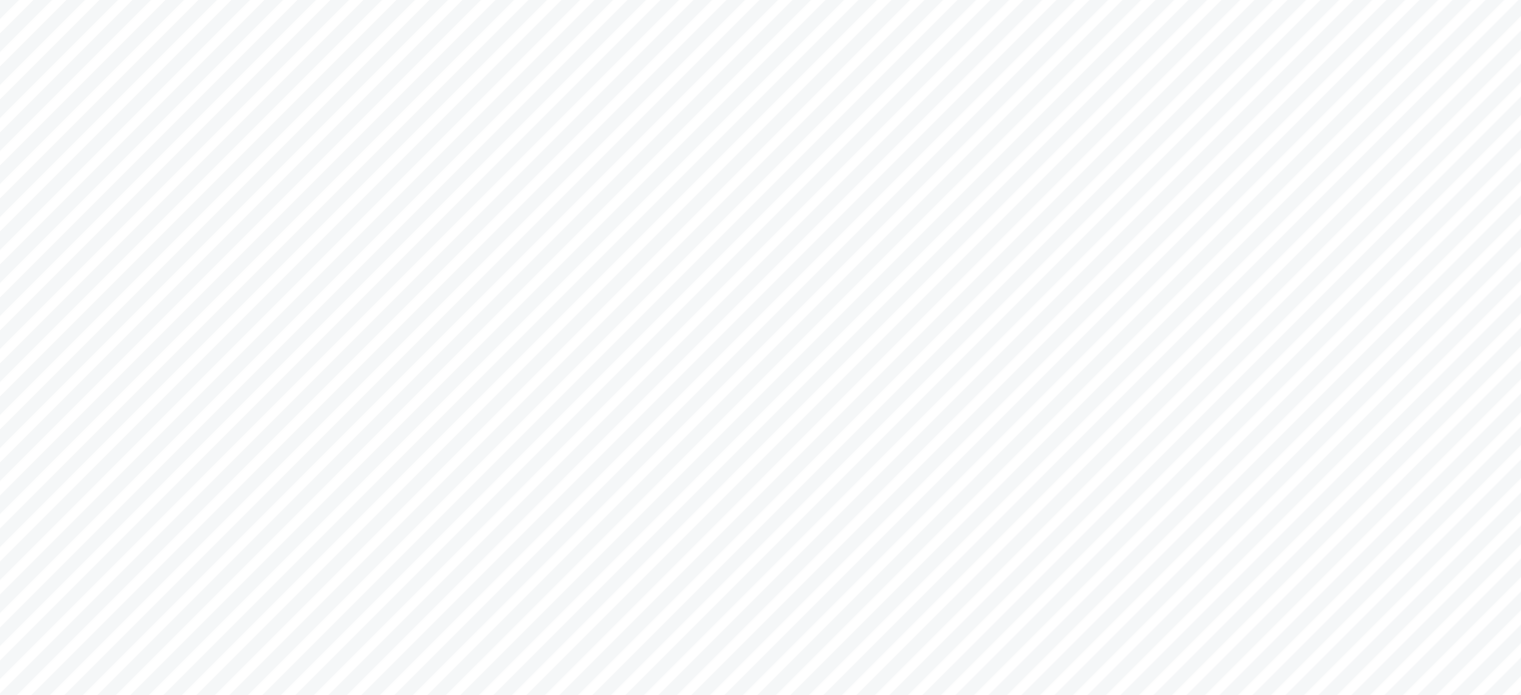 scroll, scrollTop: 0, scrollLeft: 0, axis: both 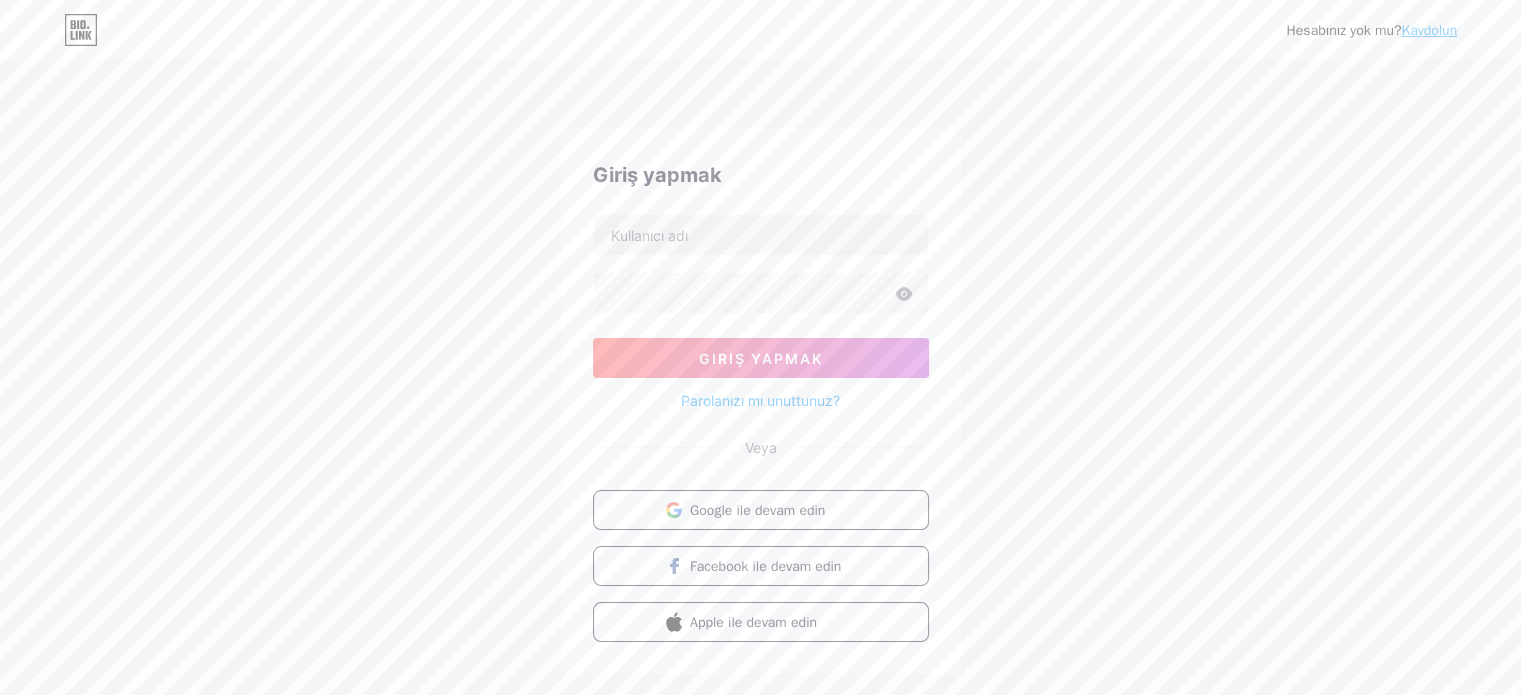 click on "Hesabınız yok mu?  [PERSON_NAME] yapmak                   Giriş yapmak
Parolanızı mı unuttunuz?
Veya       Google ile devam edin     Facebook ile devam edin
Apple ile devam edin" at bounding box center [760, 369] 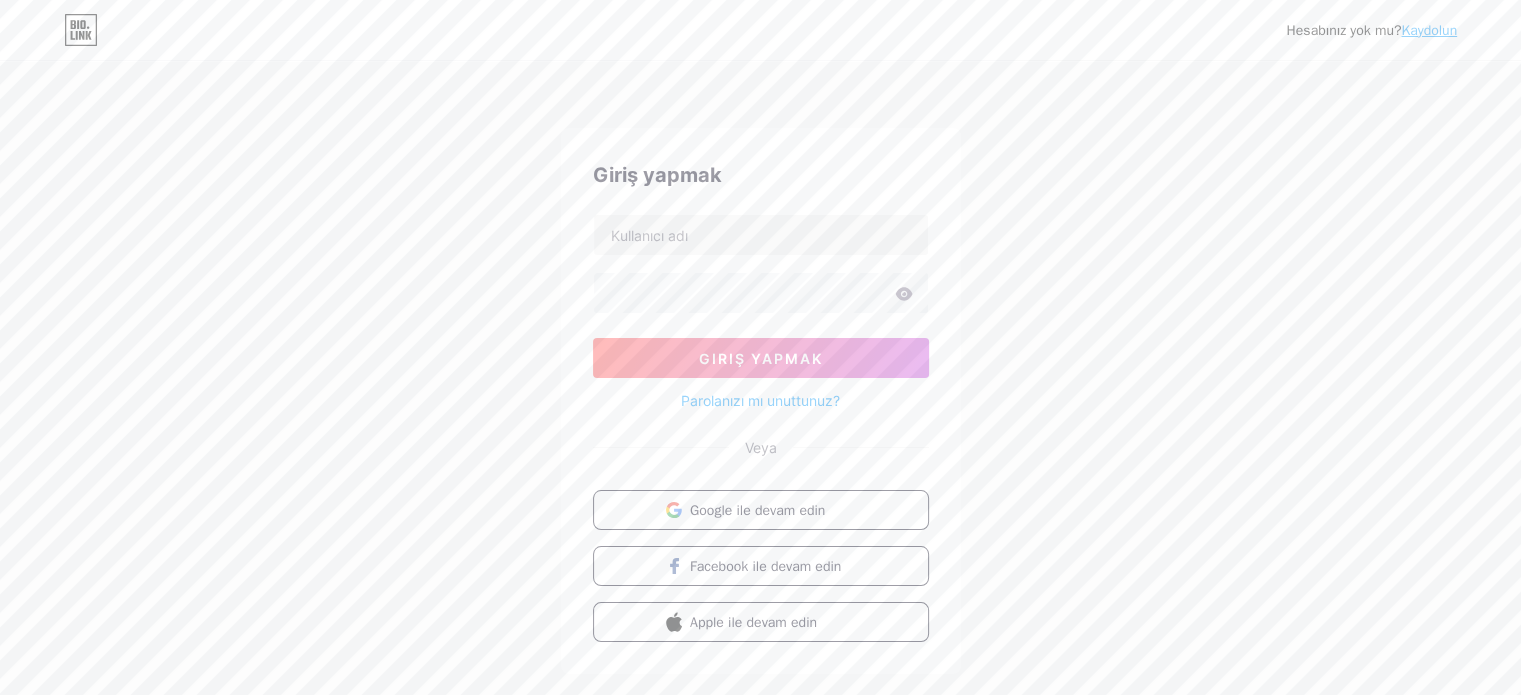 click on "Hesabınız yok mu?  [PERSON_NAME] yapmak                   Giriş yapmak
Parolanızı mı unuttunuz?
Veya       Google ile devam edin     Facebook ile devam edin
Apple ile devam edin" at bounding box center [760, 369] 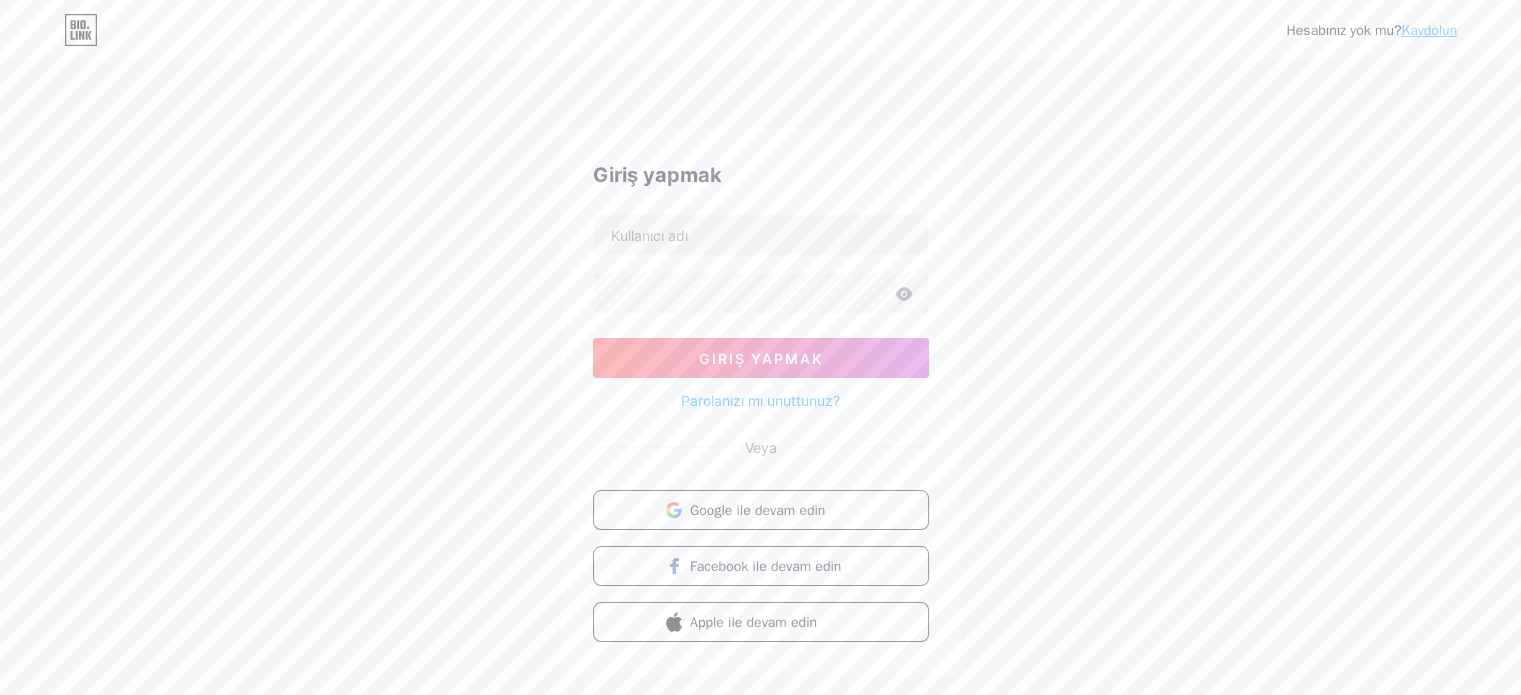 click on "Hesabınız yok mu?  [PERSON_NAME] yapmak                   Giriş yapmak
Parolanızı mı unuttunuz?
Veya       Google ile devam edin     Facebook ile devam edin
Apple ile devam edin" at bounding box center [760, 369] 